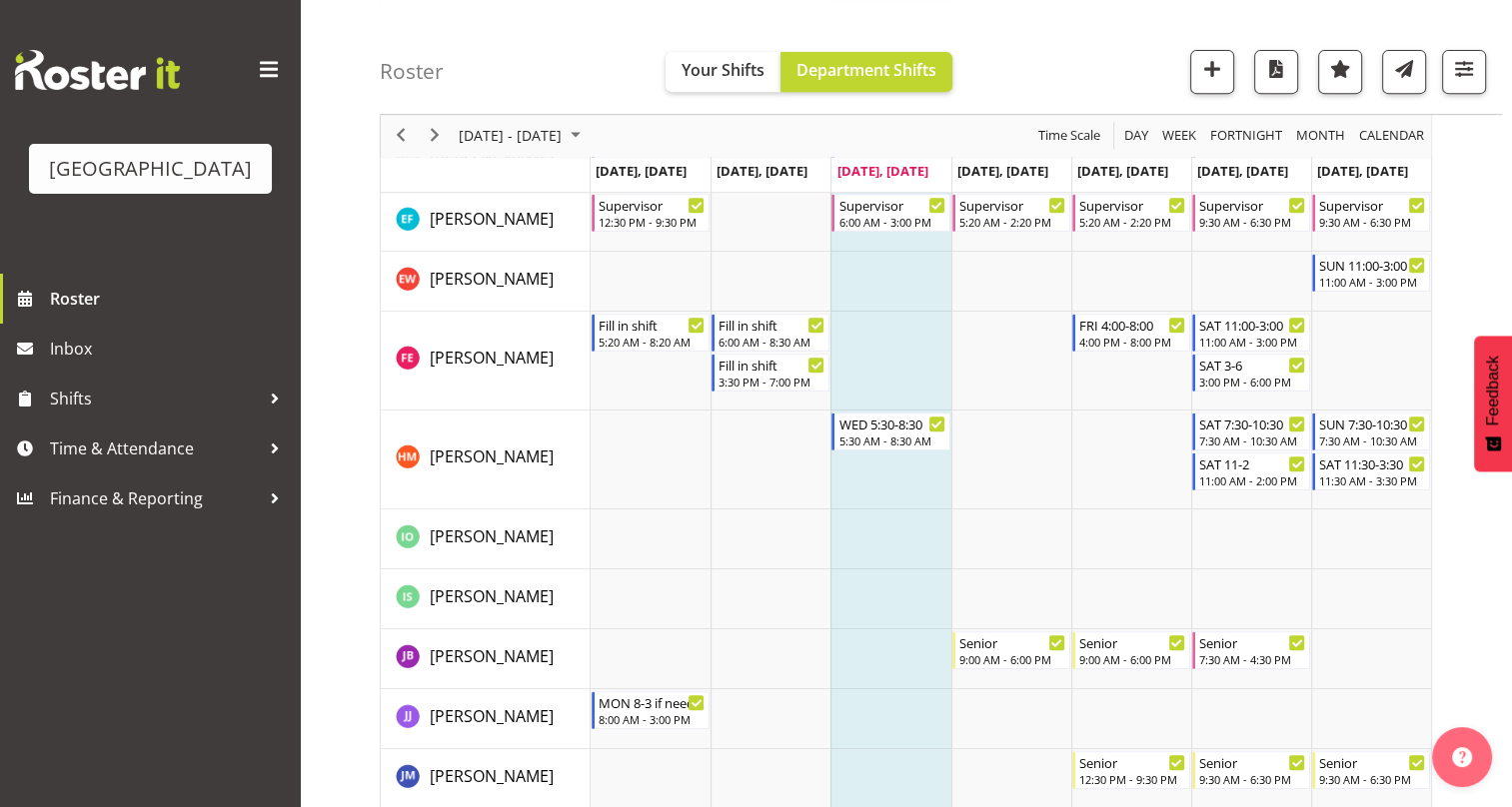 scroll, scrollTop: 1298, scrollLeft: 0, axis: vertical 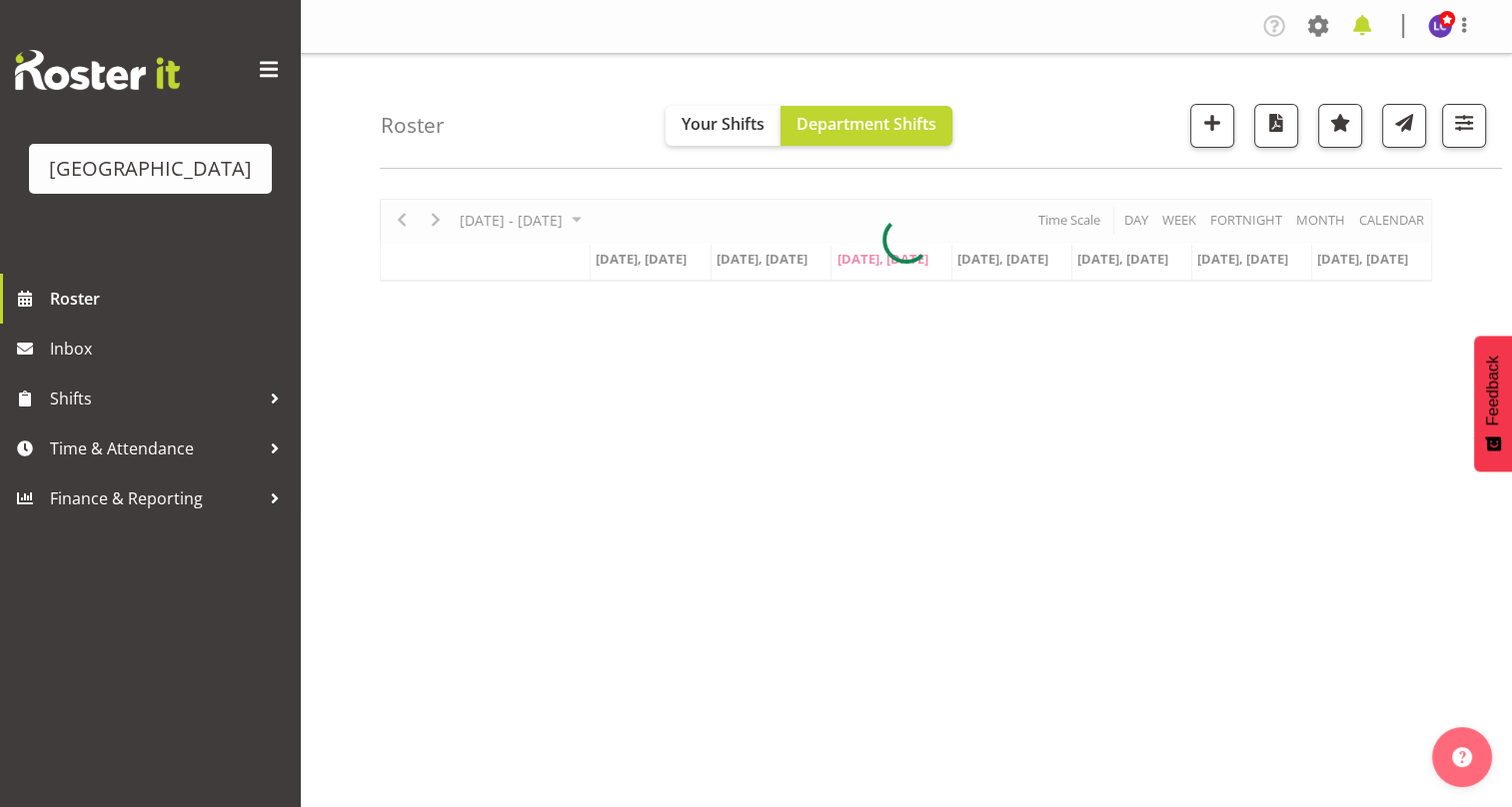 click at bounding box center [1362, 26] 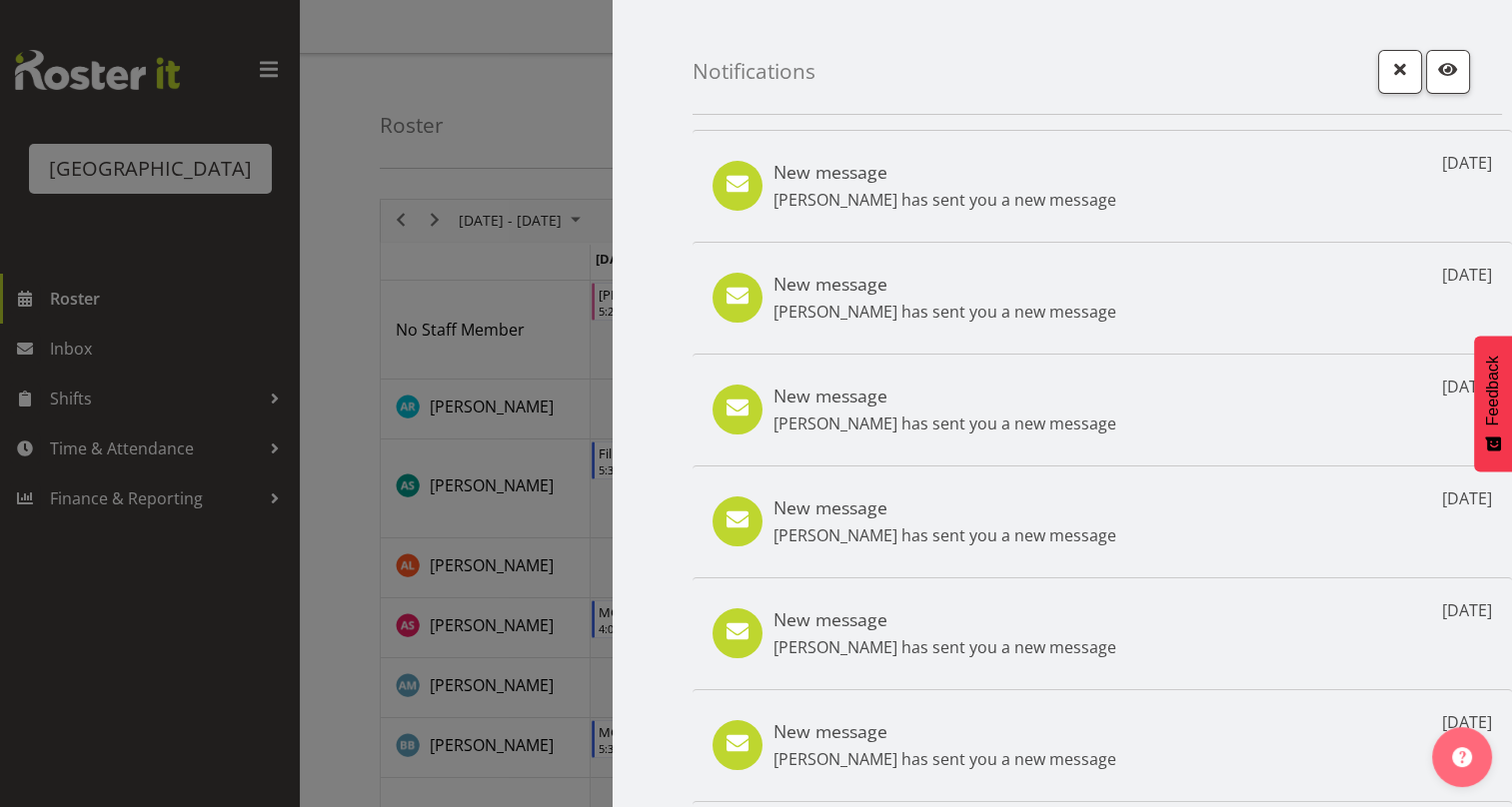 click at bounding box center (756, 404) 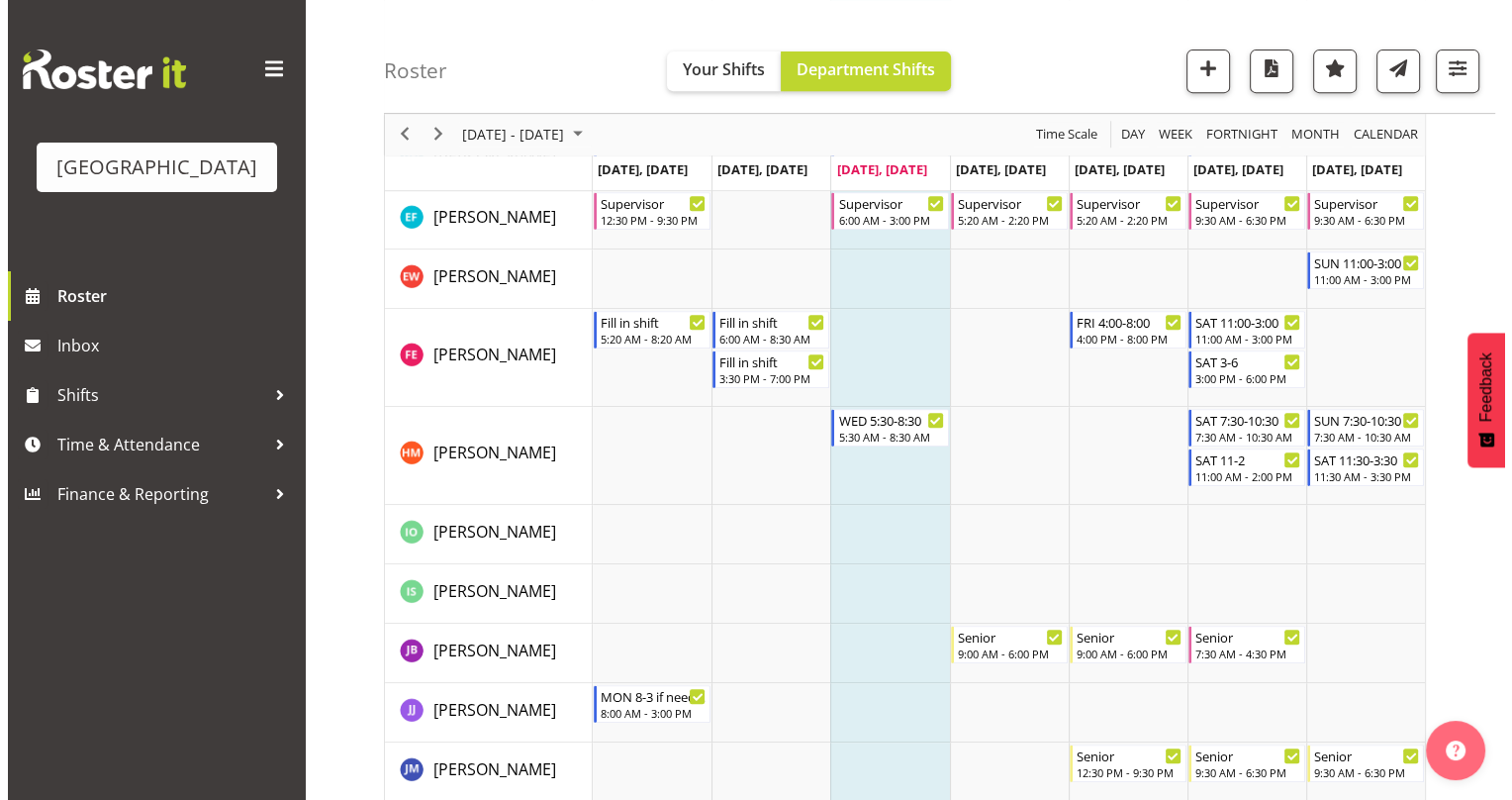 scroll, scrollTop: 1287, scrollLeft: 0, axis: vertical 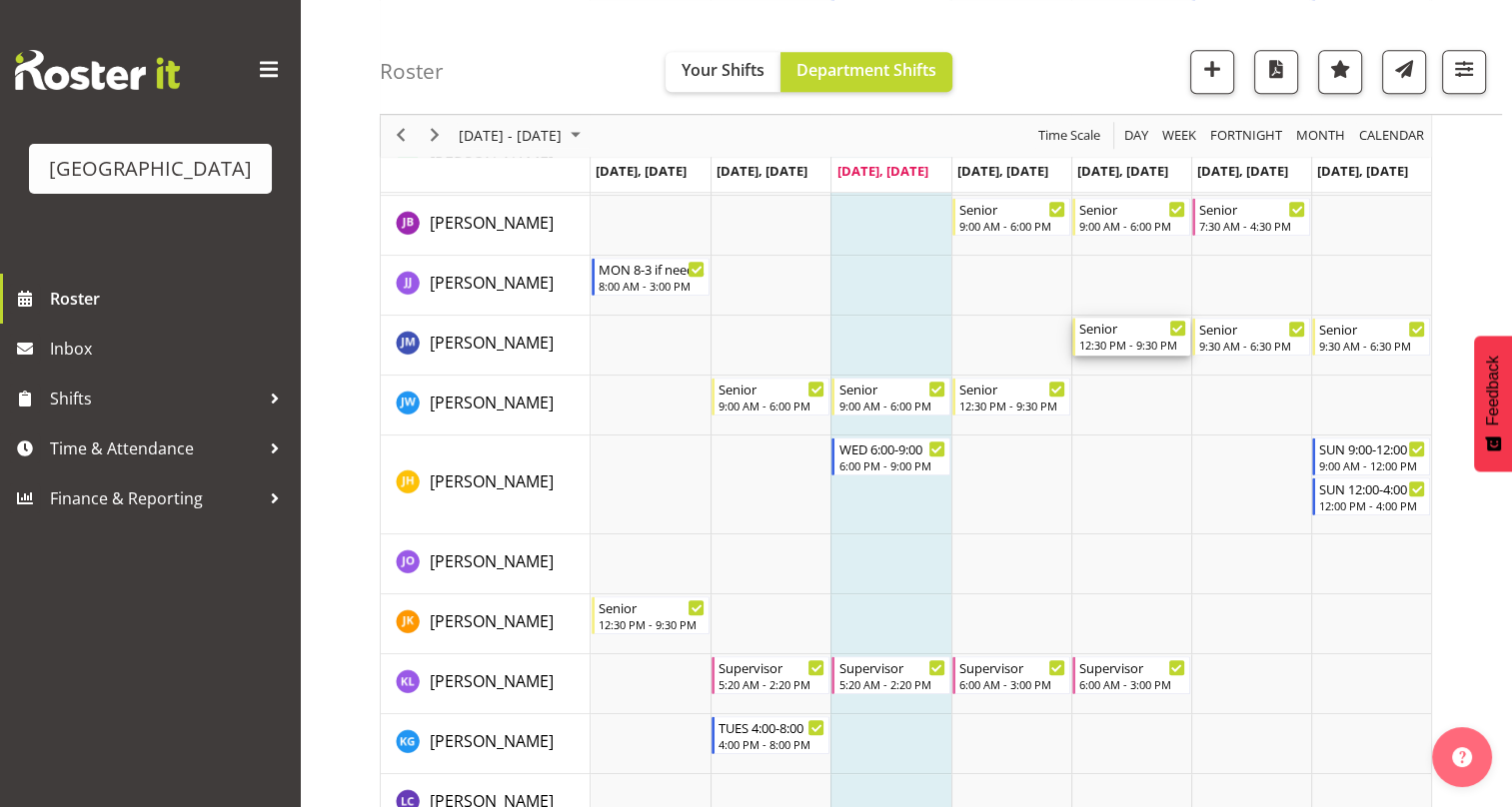 click on "12:30 PM - 9:30 PM" at bounding box center (1132, 345) 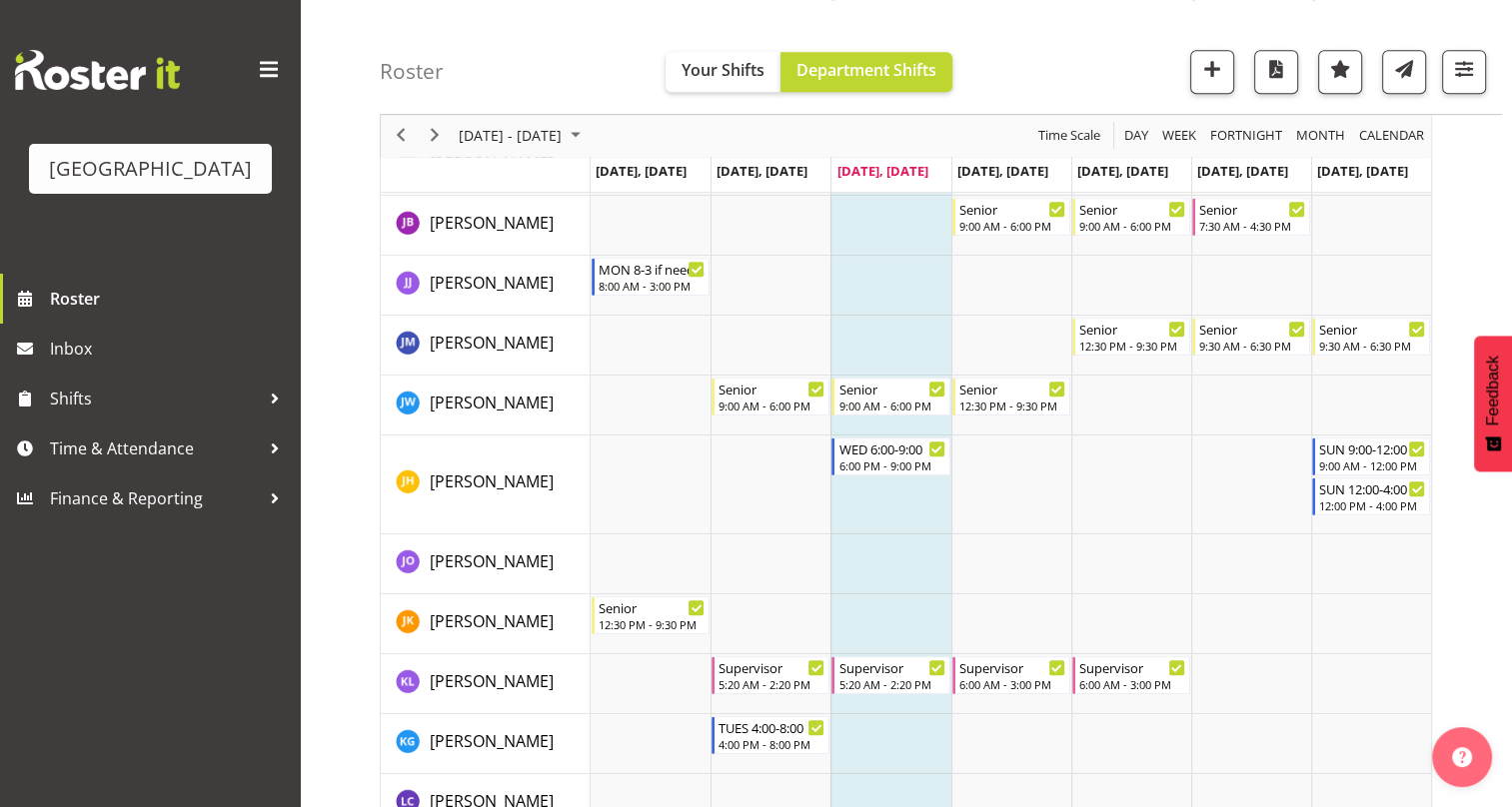 click at bounding box center [0, 0] 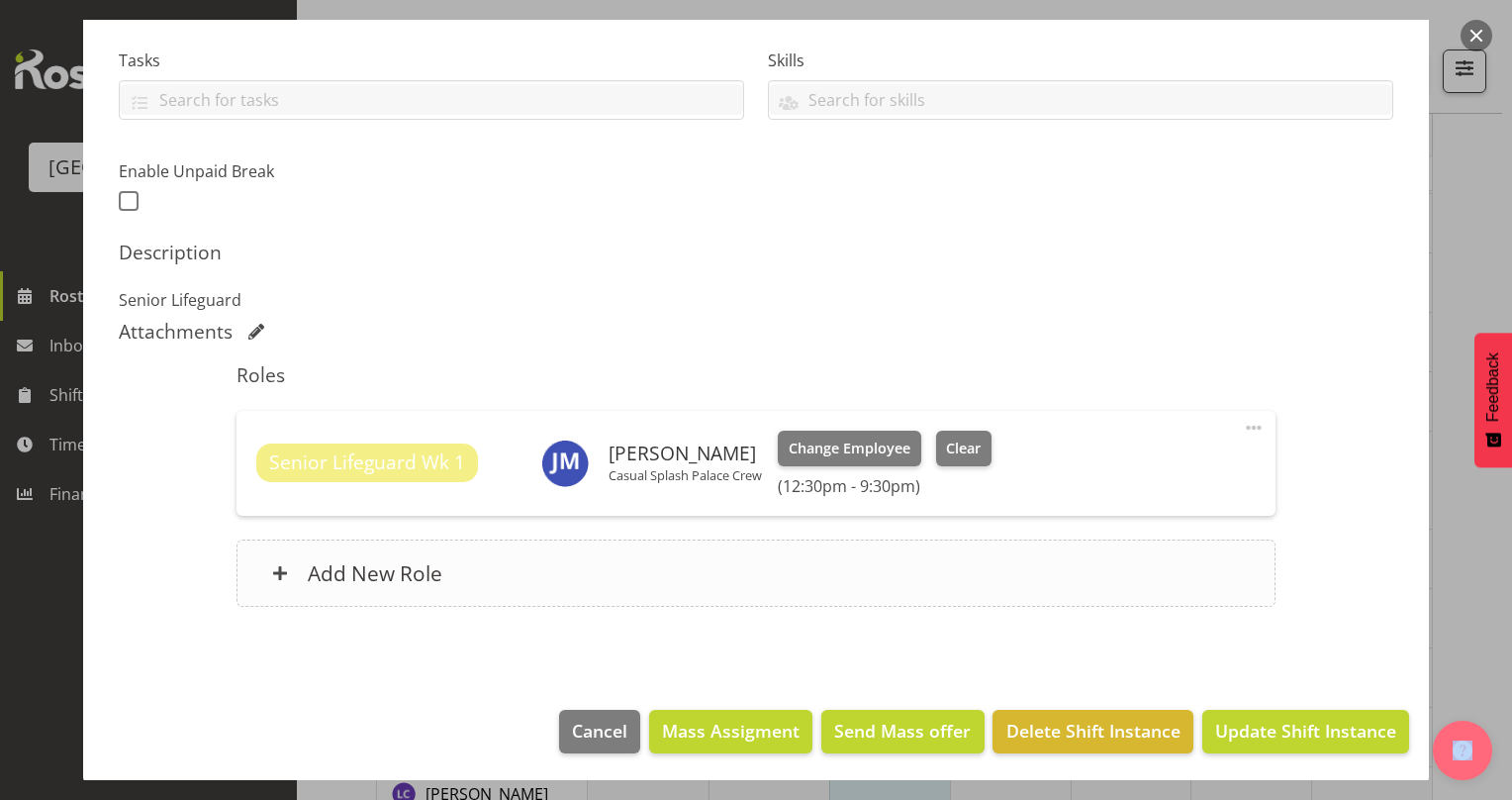 scroll, scrollTop: 411, scrollLeft: 0, axis: vertical 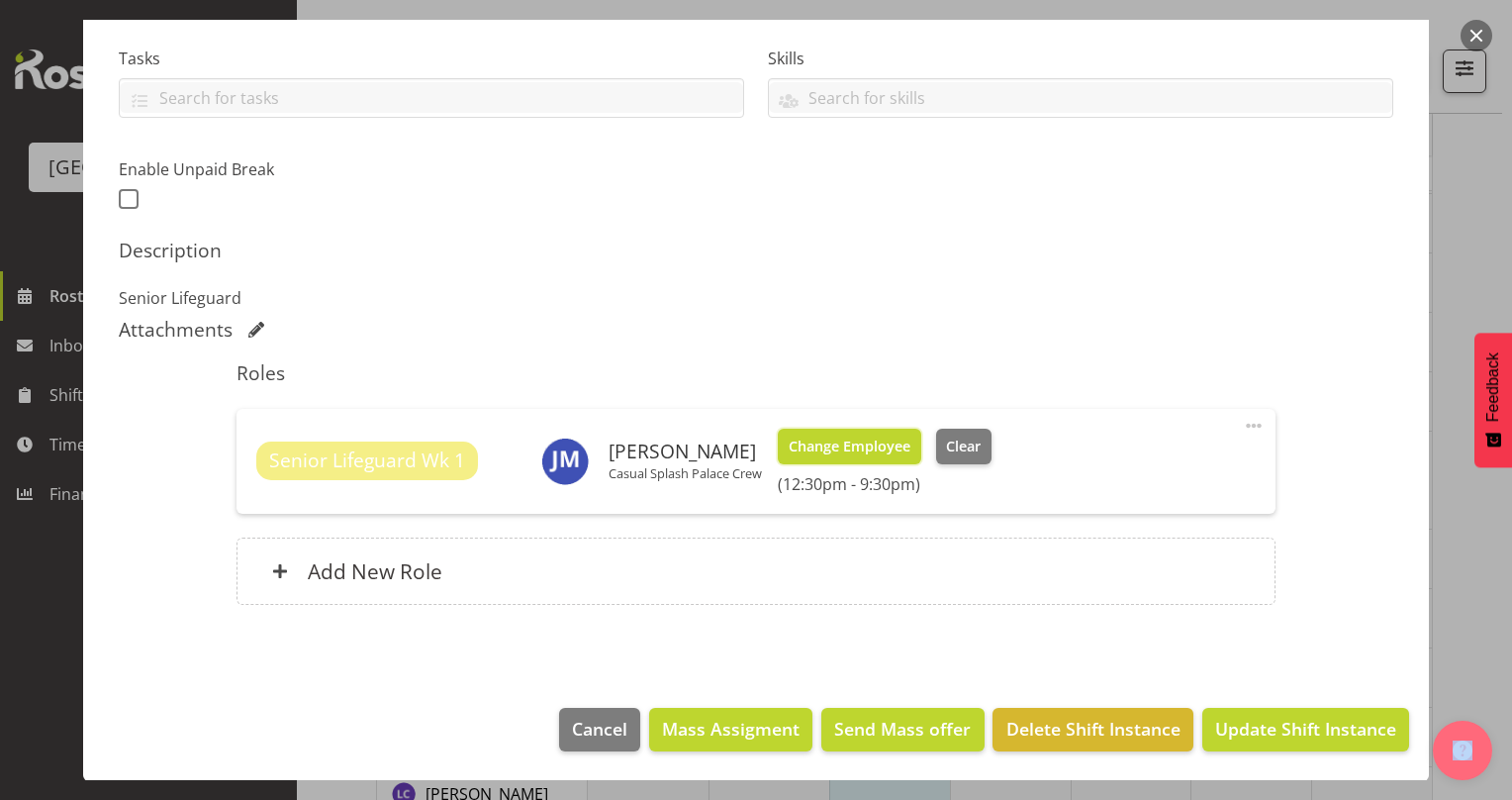 click on "Change Employee" at bounding box center [849, 447] 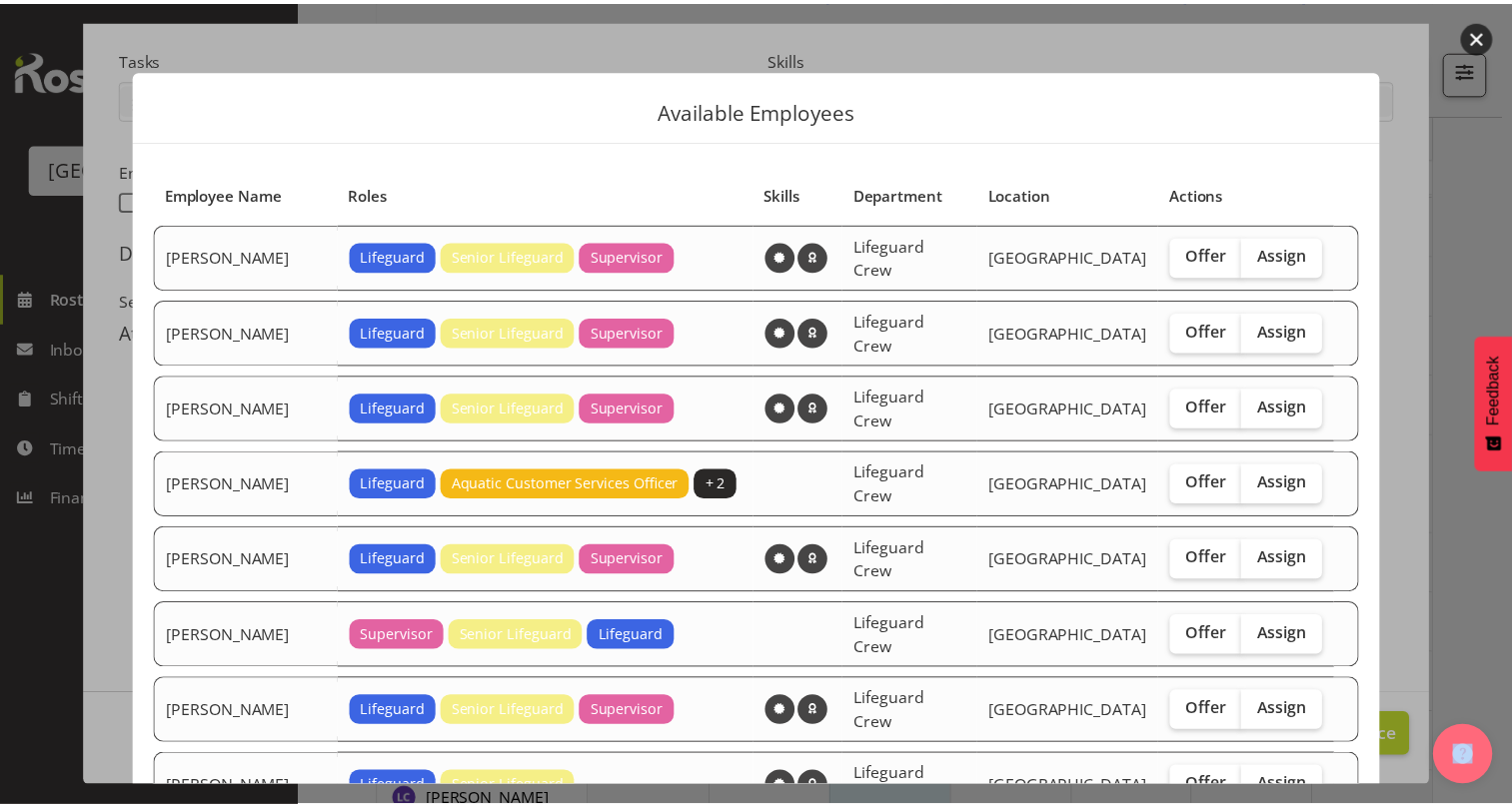 scroll, scrollTop: 422, scrollLeft: 0, axis: vertical 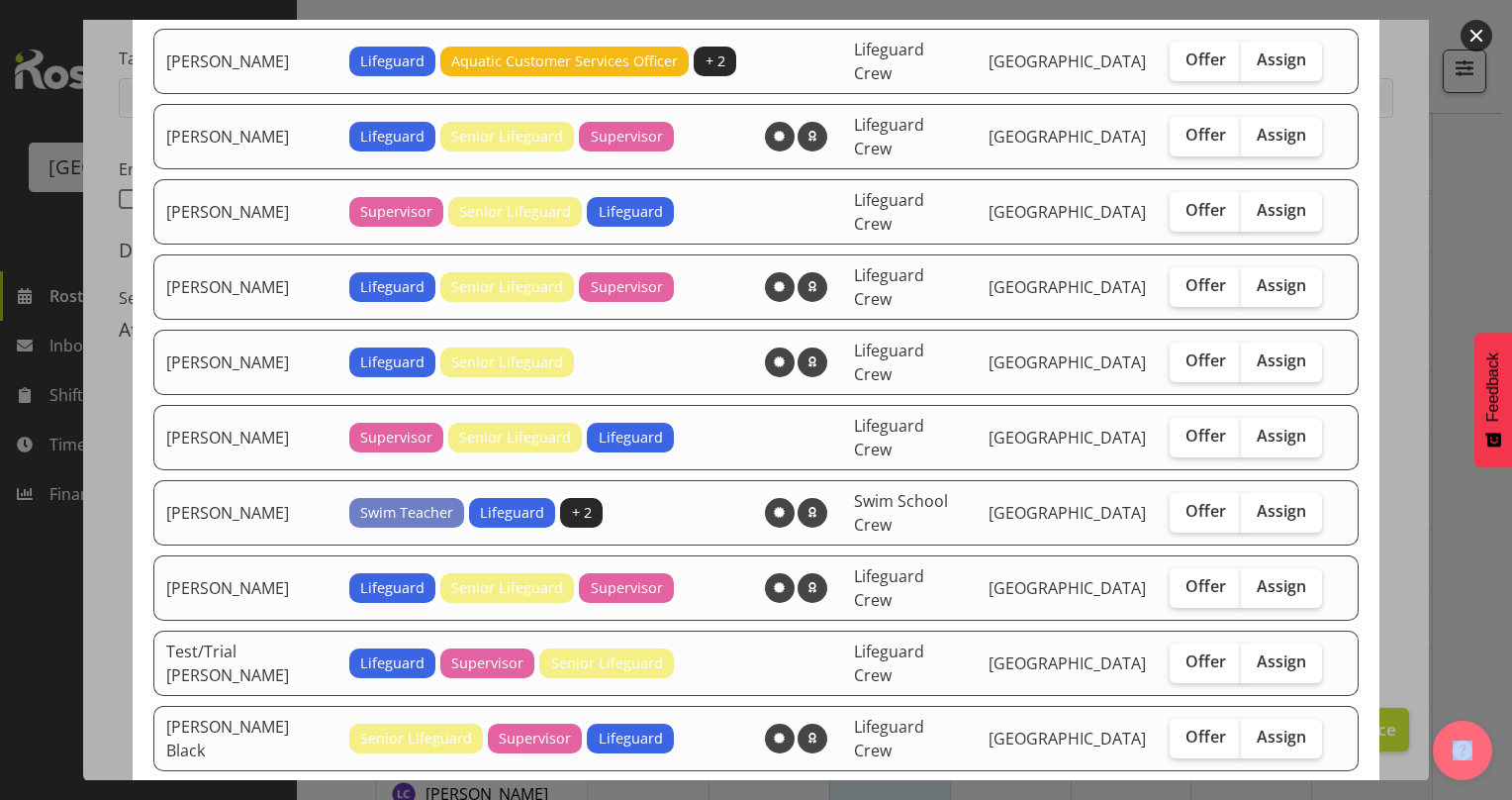 click on "Close" at bounding box center [929, 844] 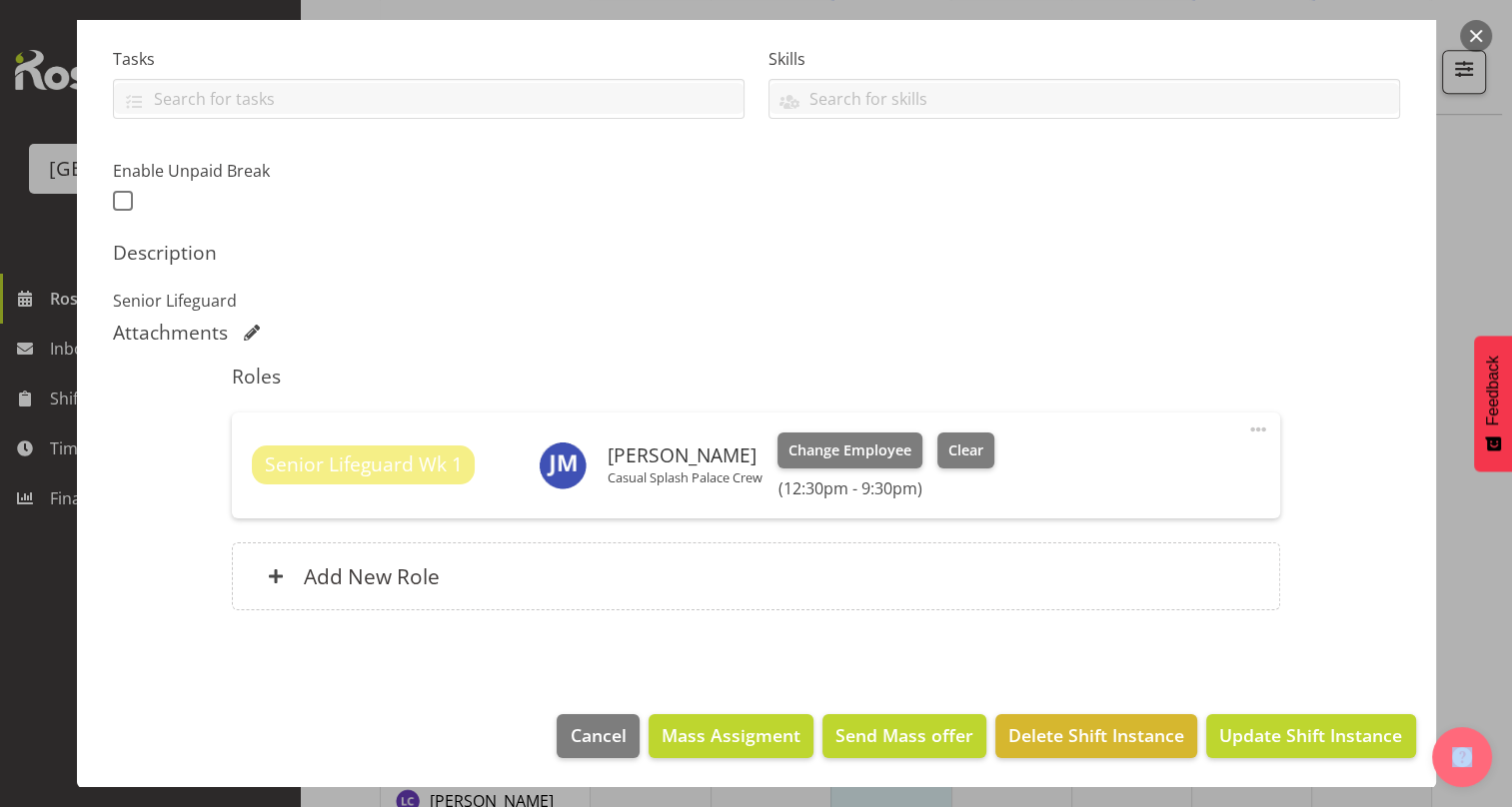 scroll, scrollTop: 0, scrollLeft: 0, axis: both 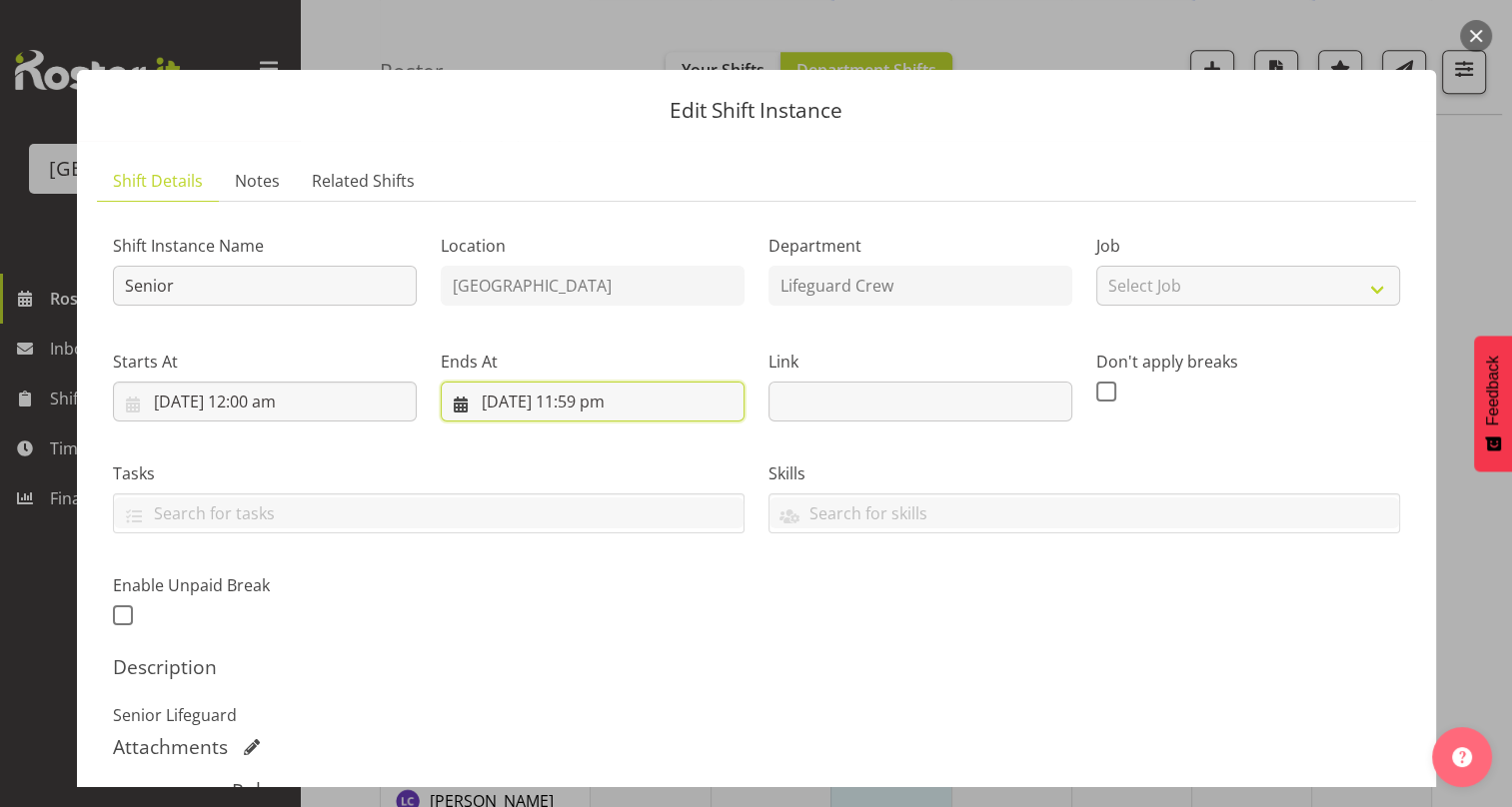 click on "25/07/2025, 11:59 pm" at bounding box center [593, 402] 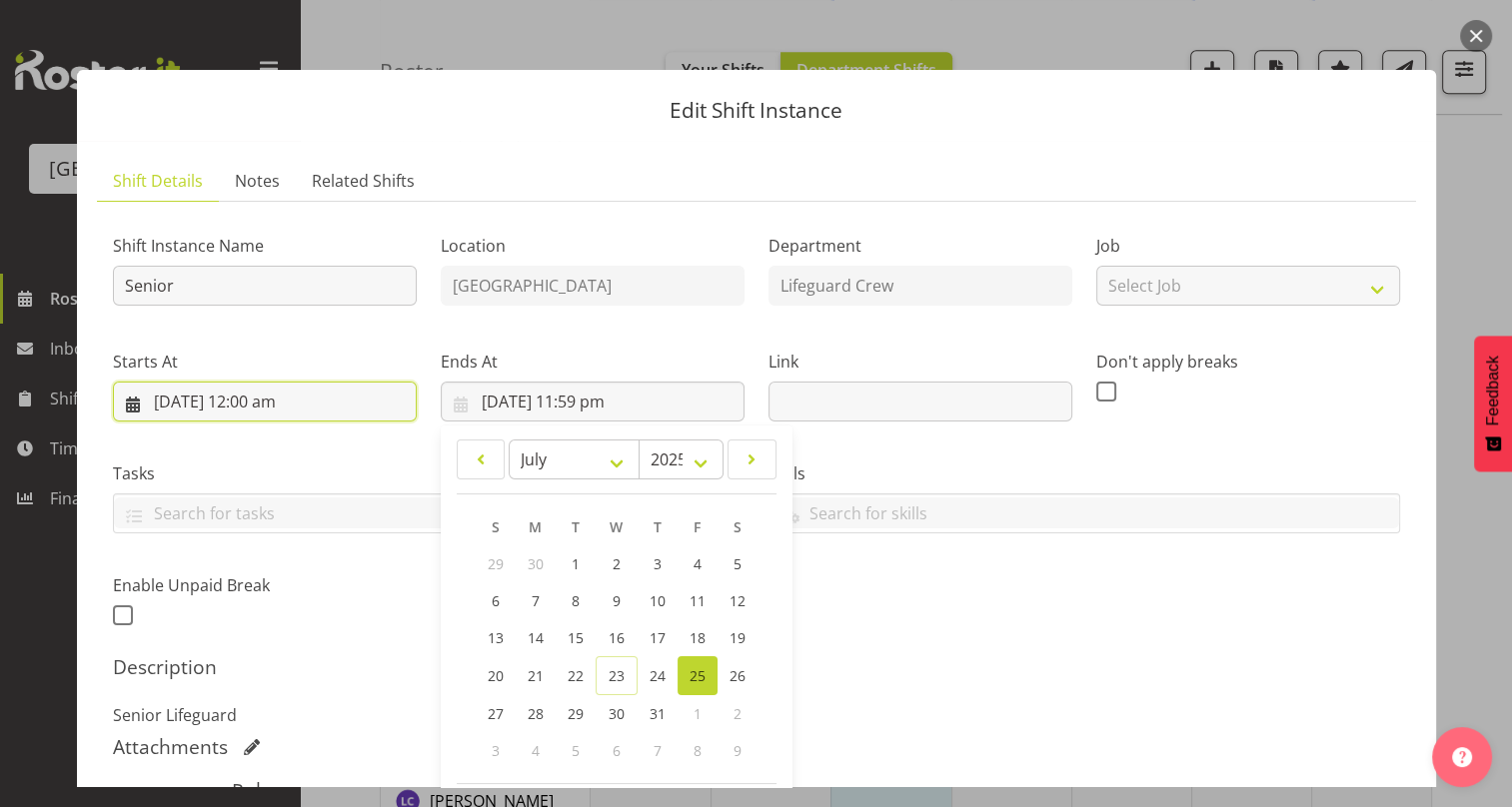 click on "25/07/2025, 12:00 am" at bounding box center [265, 402] 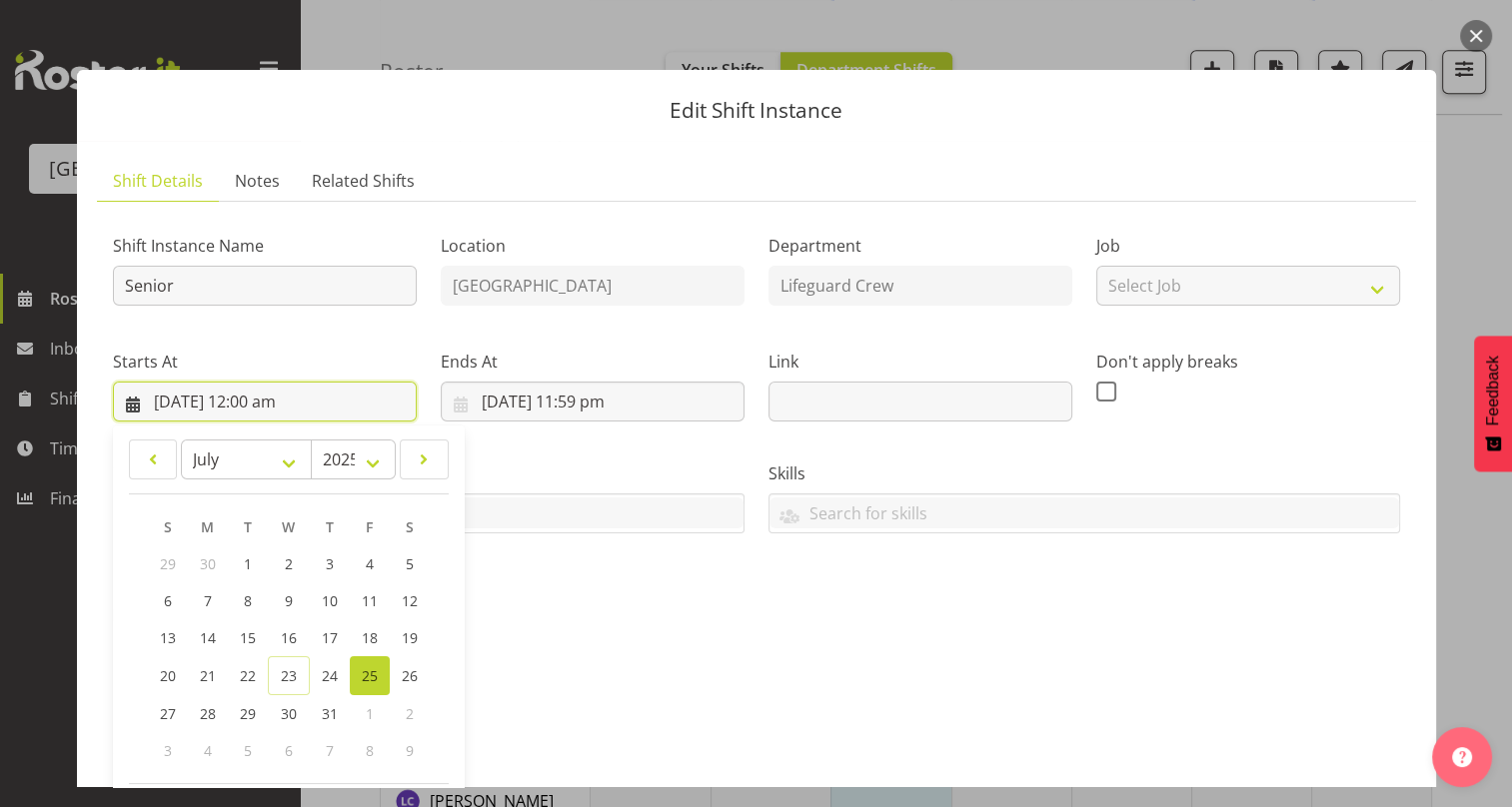 click on "25/07/2025, 12:00 am" at bounding box center [265, 402] 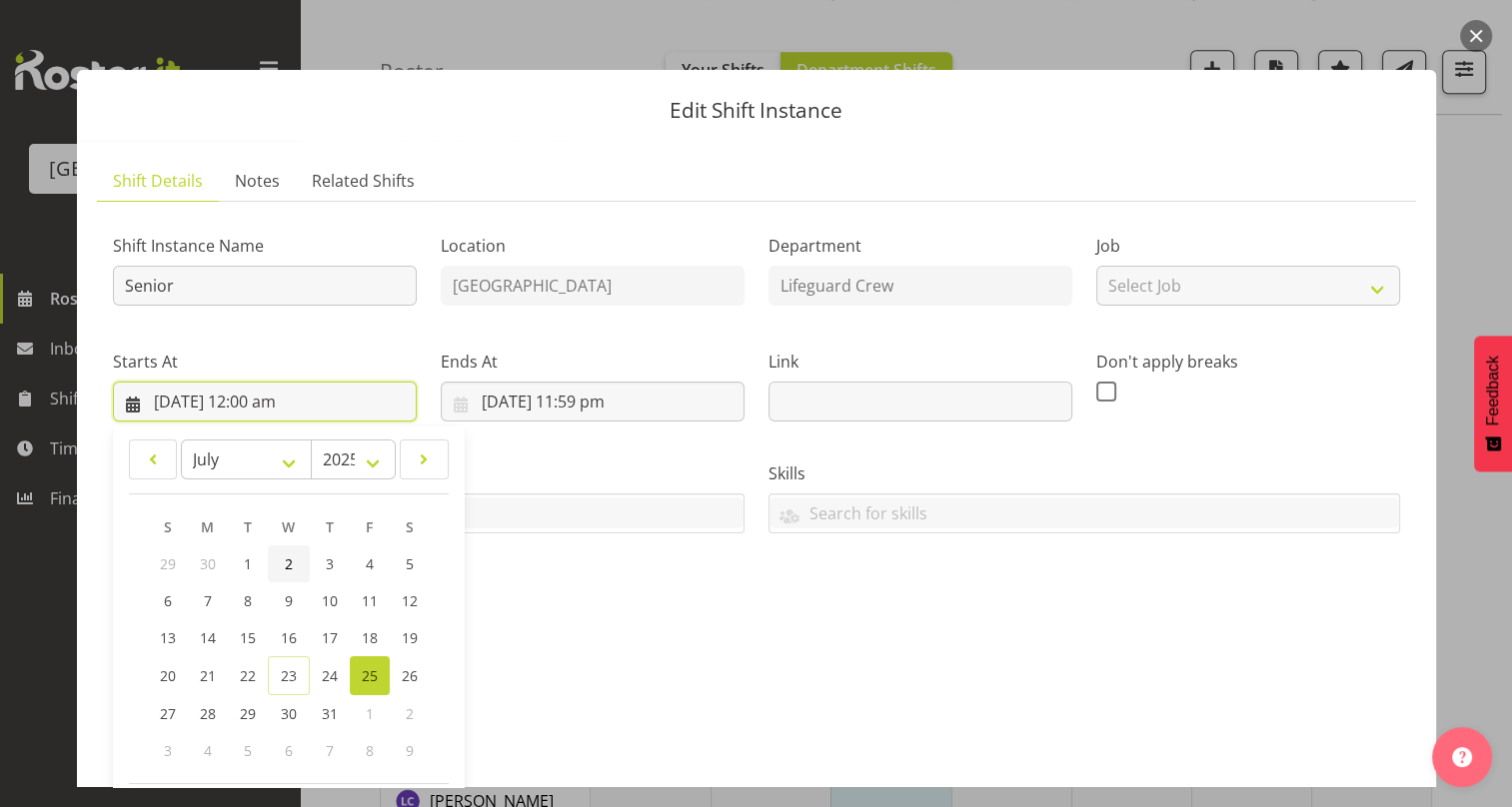 scroll, scrollTop: 414, scrollLeft: 0, axis: vertical 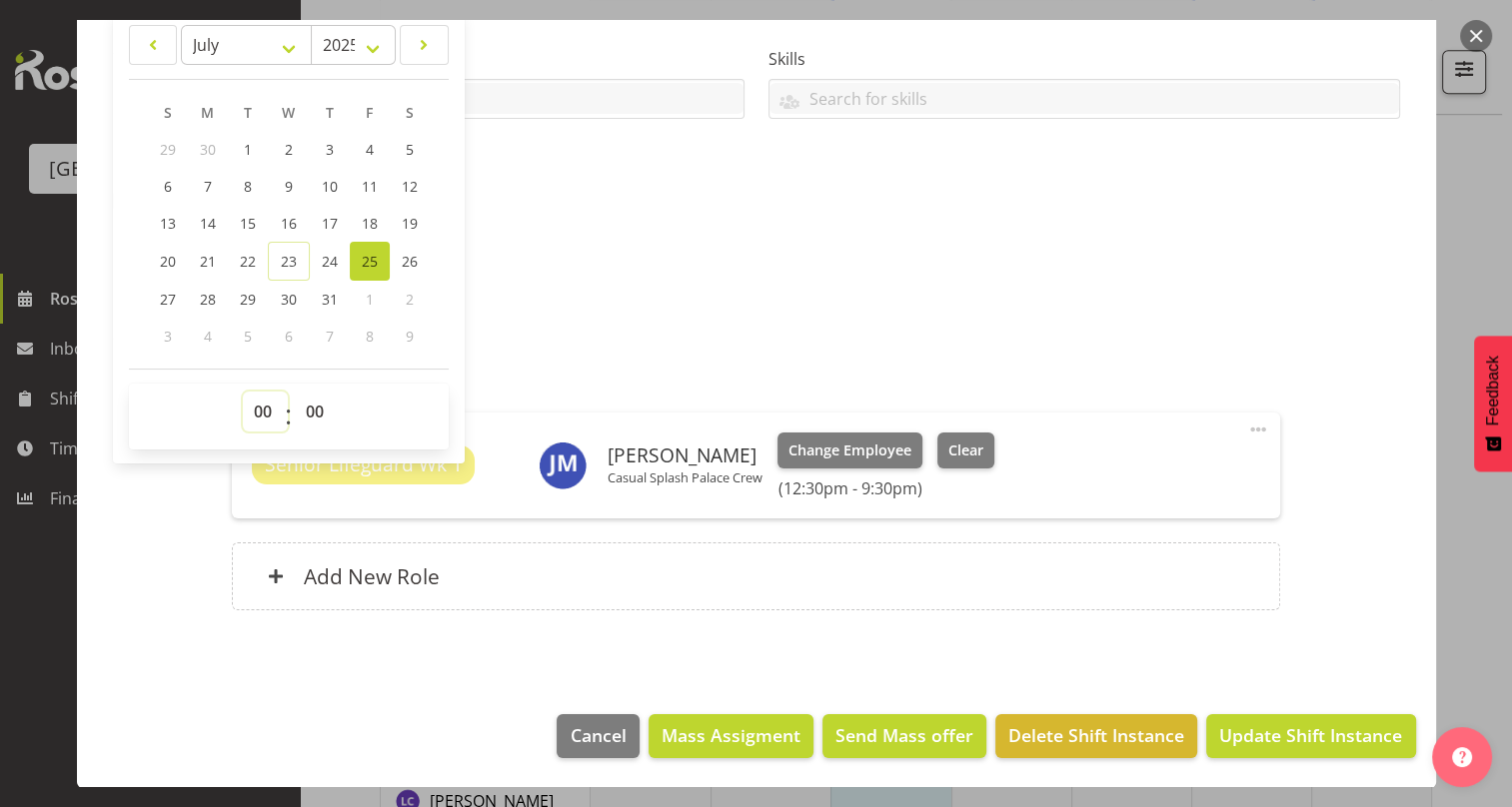 click on "00   01   02   03   04   05   06   07   08   09   10   11   12   13   14   15   16   17   18   19   20   21   22   23" at bounding box center (265, 411) 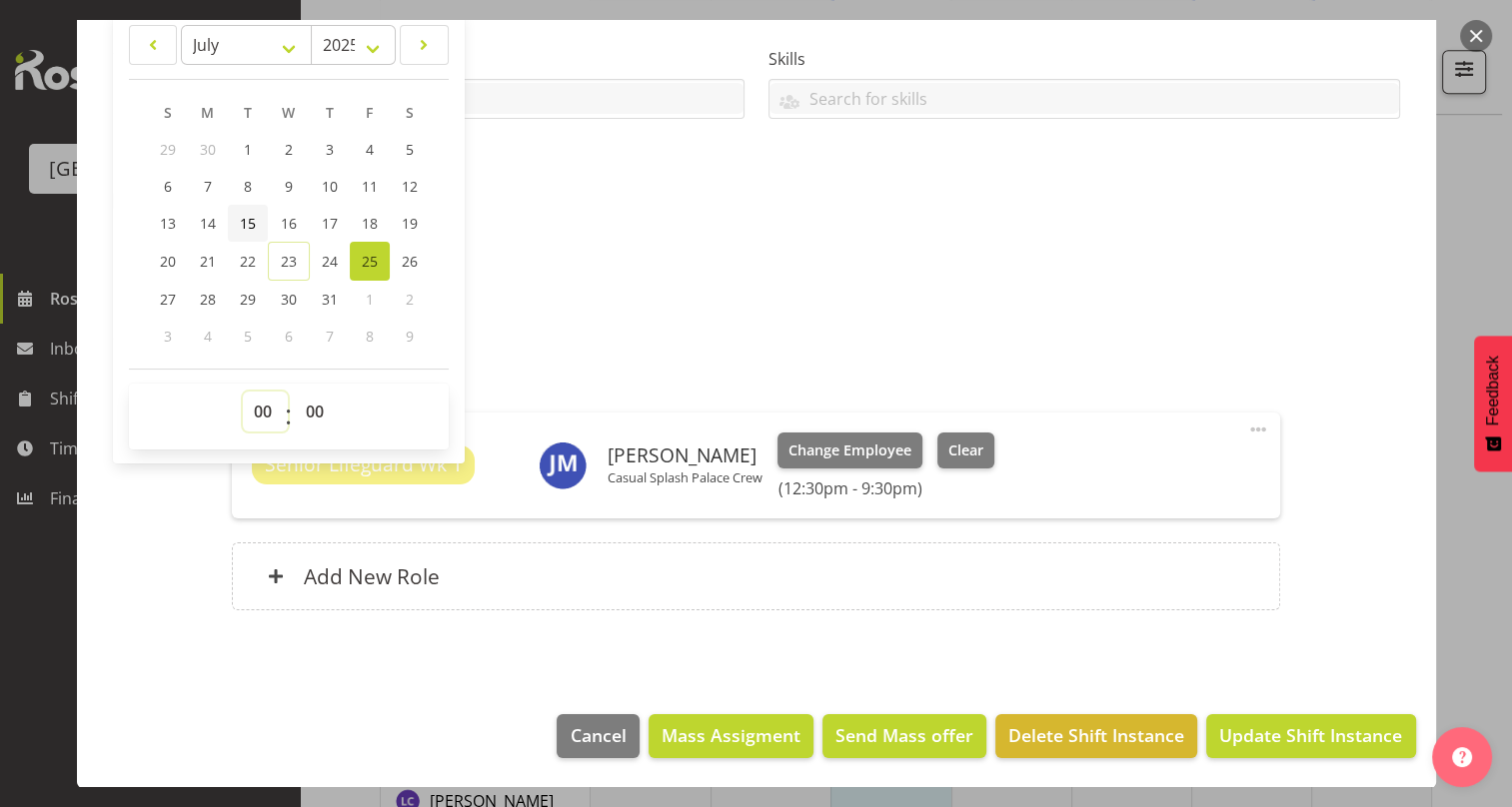 select on "12" 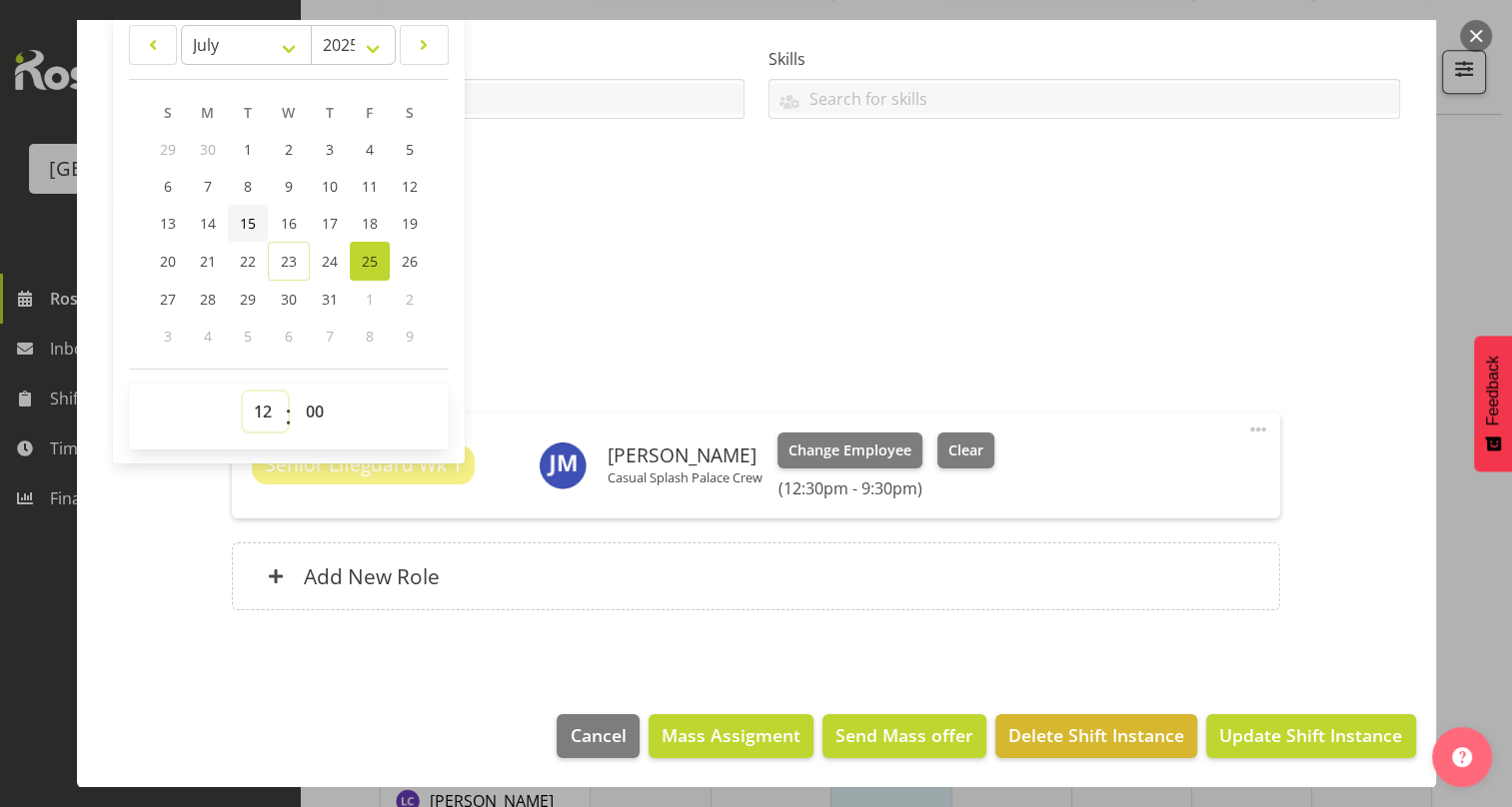 click on "00   01   02   03   04   05   06   07   08   09   10   11   12   13   14   15   16   17   18   19   20   21   22   23" at bounding box center [265, 411] 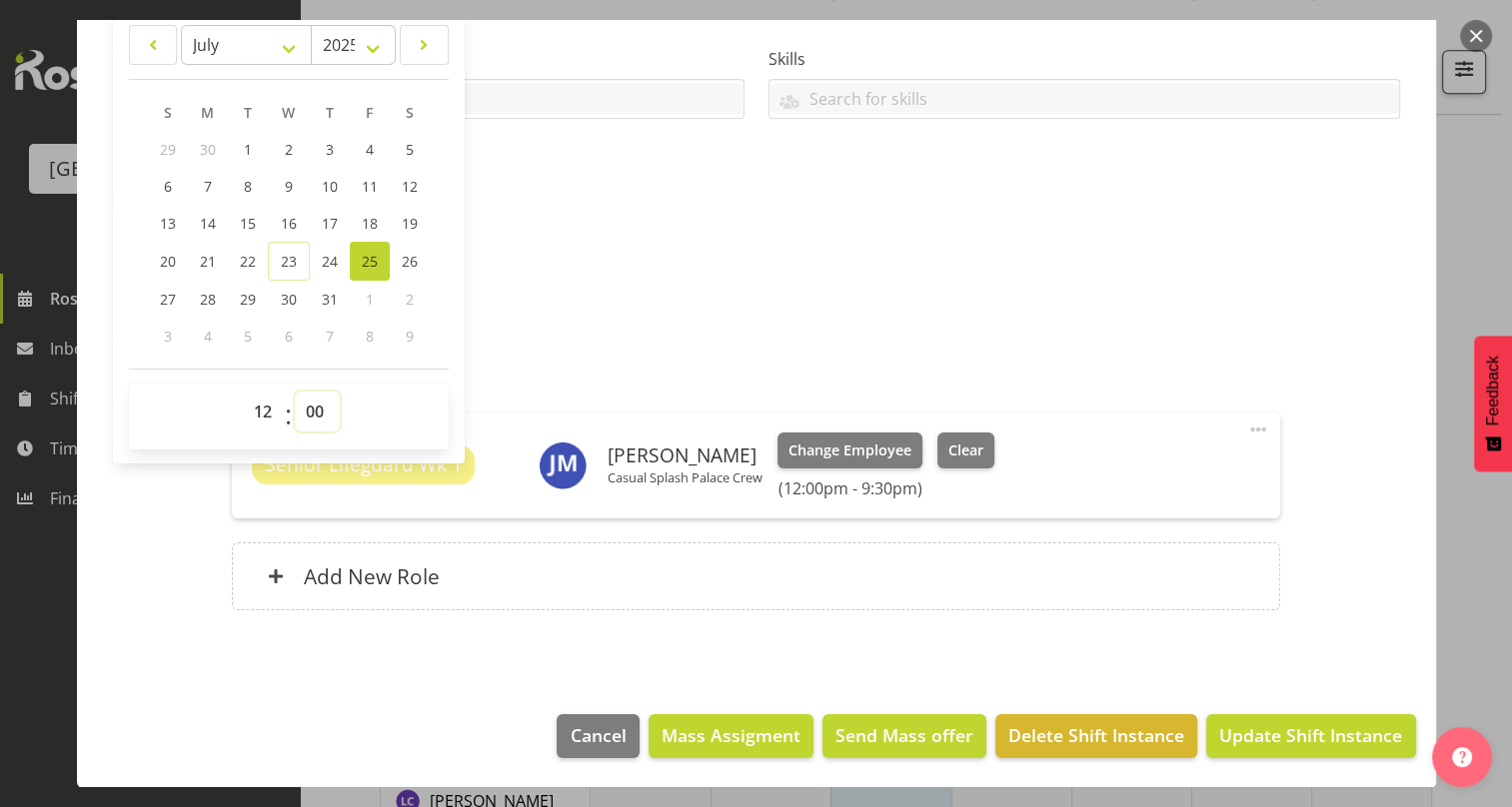 click on "00   01   02   03   04   05   06   07   08   09   10   11   12   13   14   15   16   17   18   19   20   21   22   23   24   25   26   27   28   29   30   31   32   33   34   35   36   37   38   39   40   41   42   43   44   45   46   47   48   49   50   51   52   53   54   55   56   57   58   59" at bounding box center [317, 411] 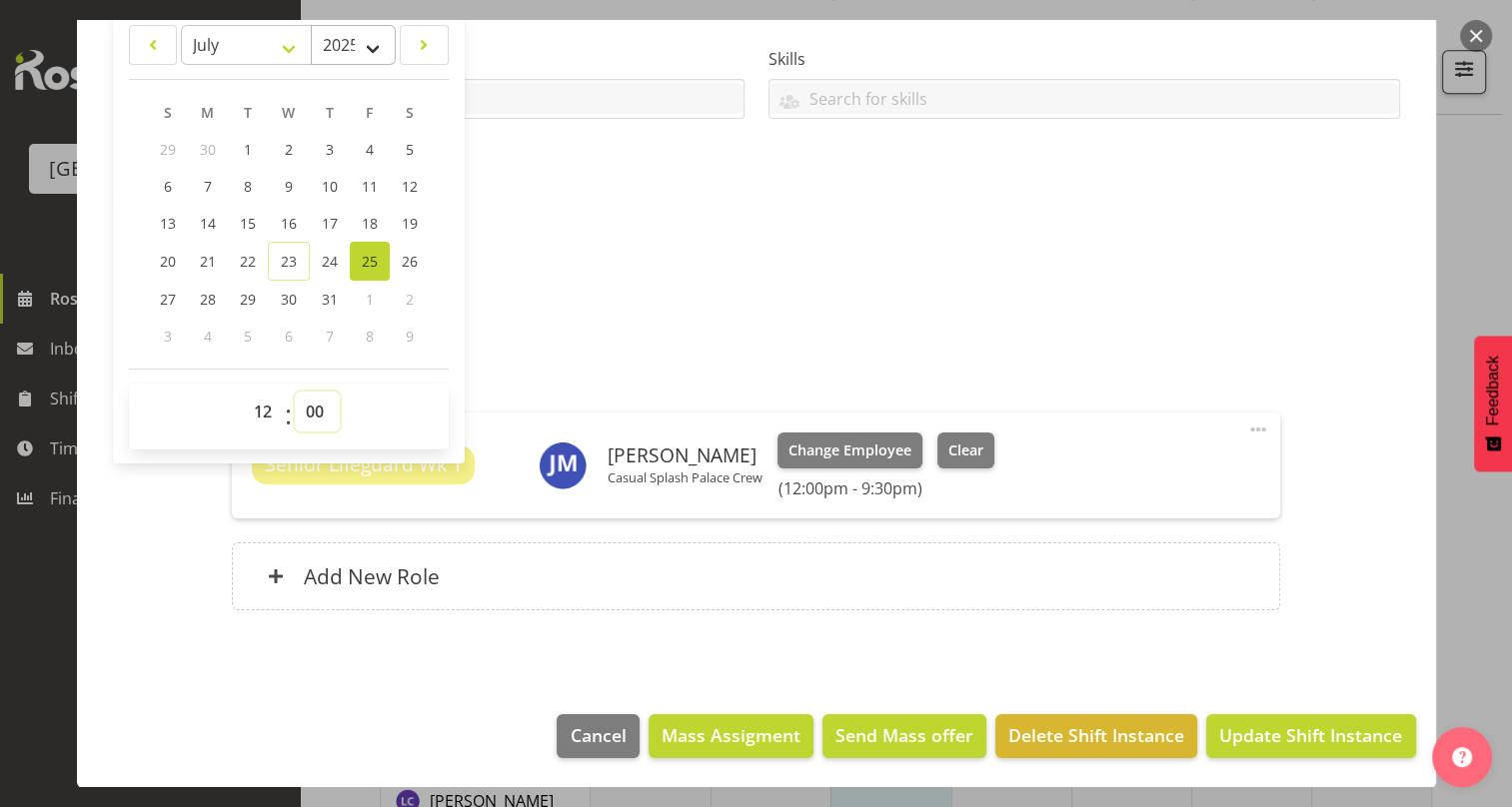 select on "30" 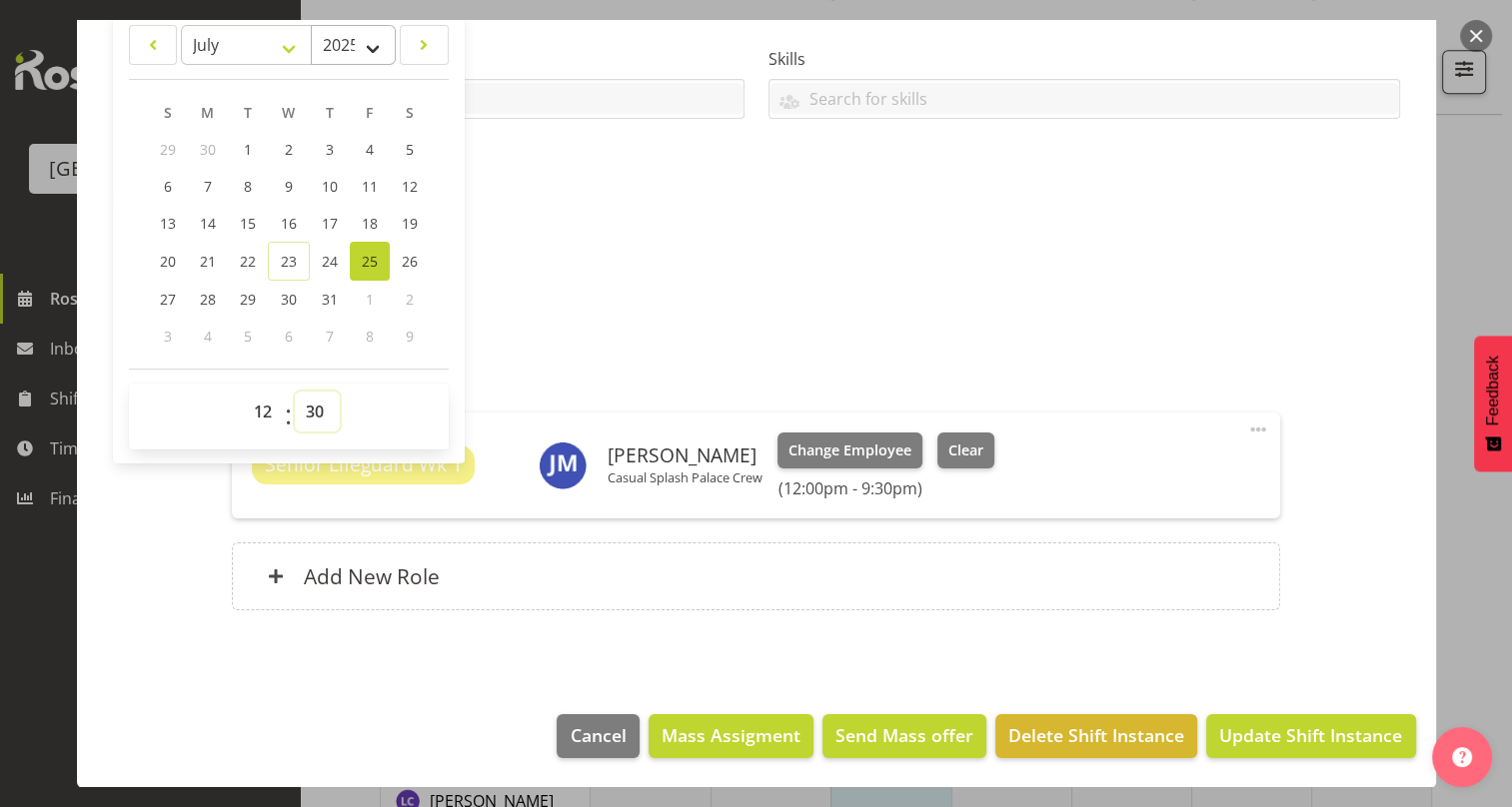 click on "00   01   02   03   04   05   06   07   08   09   10   11   12   13   14   15   16   17   18   19   20   21   22   23   24   25   26   27   28   29   30   31   32   33   34   35   36   37   38   39   40   41   42   43   44   45   46   47   48   49   50   51   52   53   54   55   56   57   58   59" at bounding box center (317, 411) 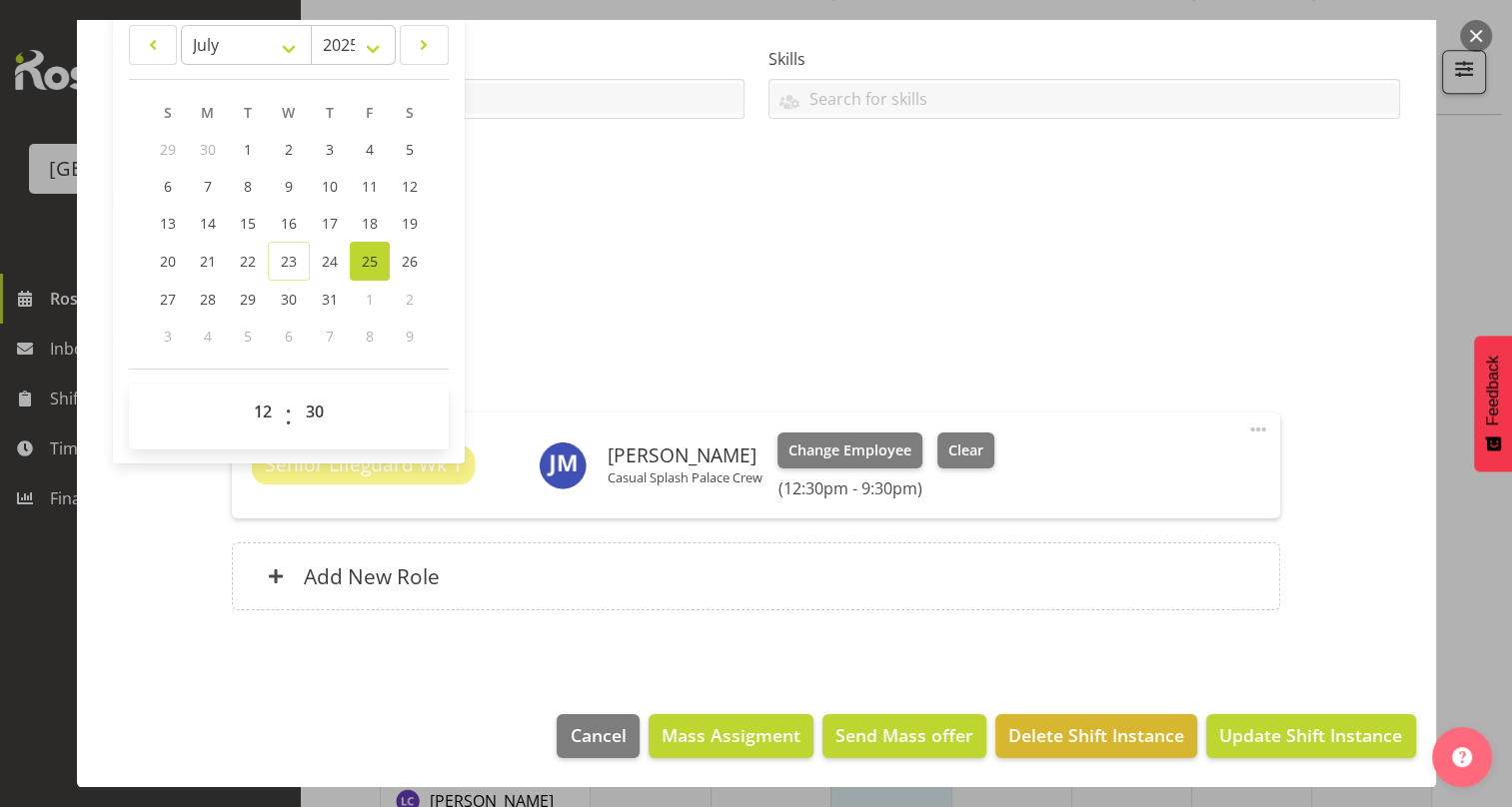 click on "Senior Lifeguard" at bounding box center [756, 301] 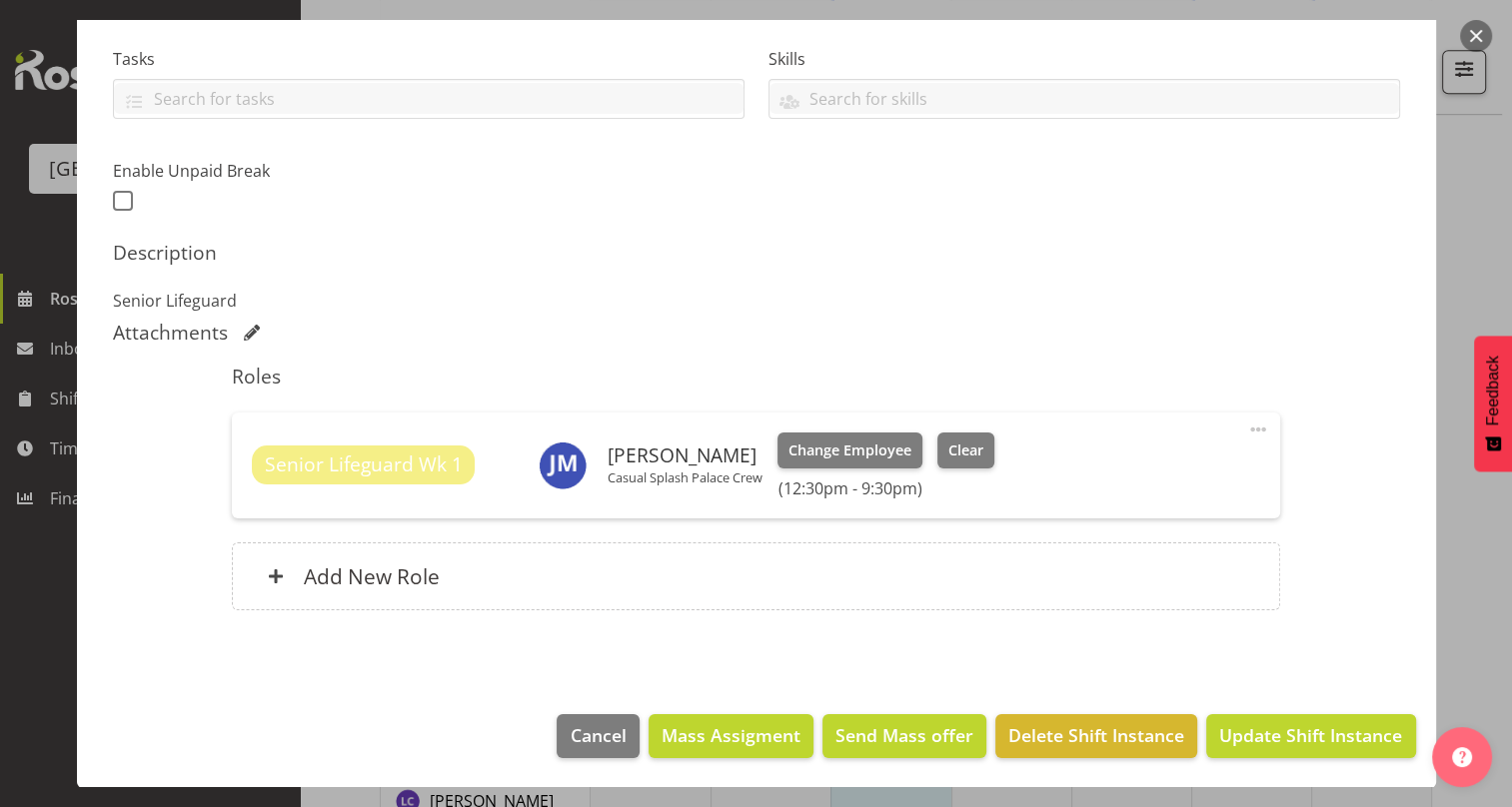 scroll, scrollTop: 0, scrollLeft: 0, axis: both 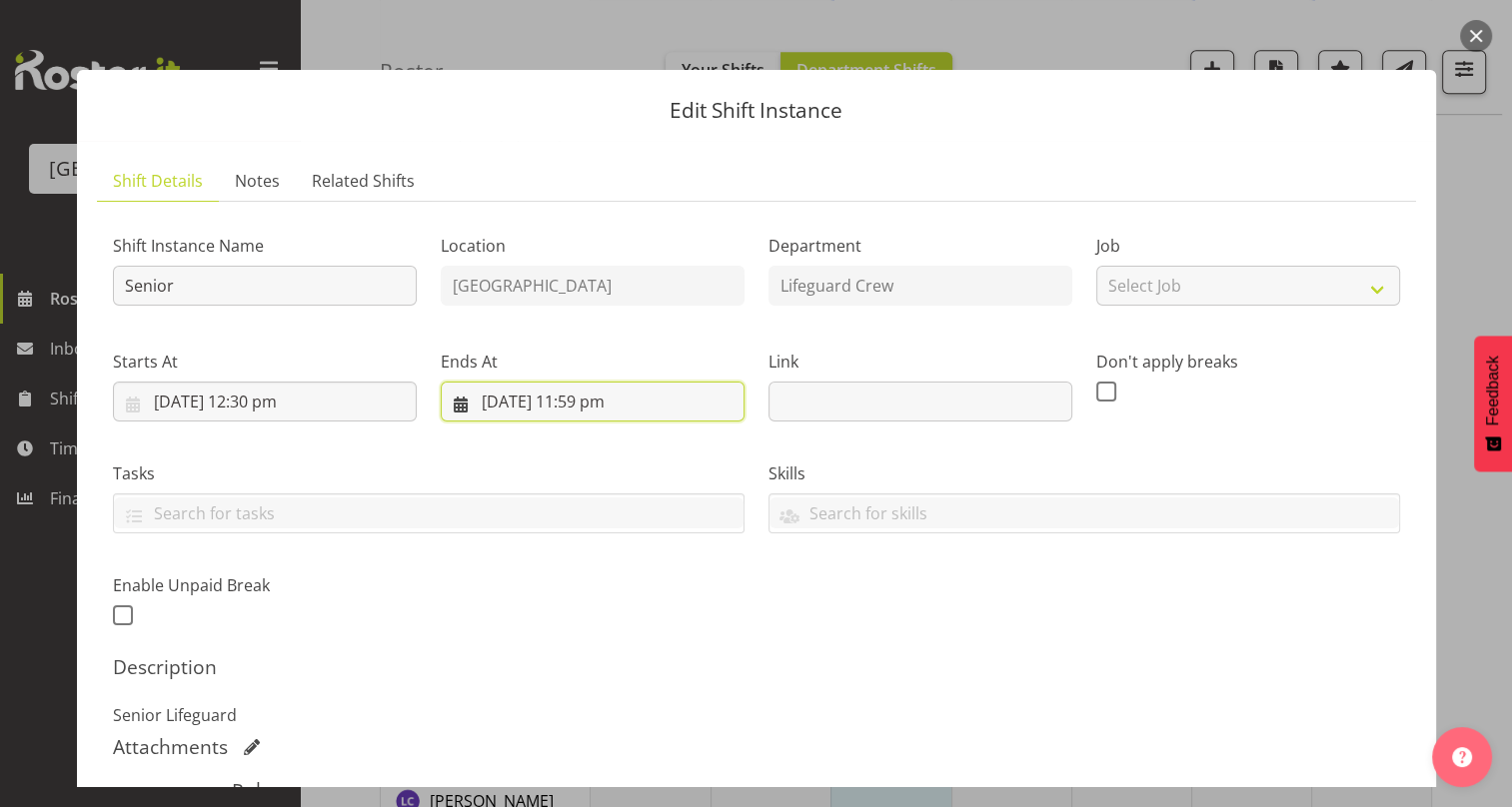click on "25/07/2025, 11:59 pm" at bounding box center [593, 402] 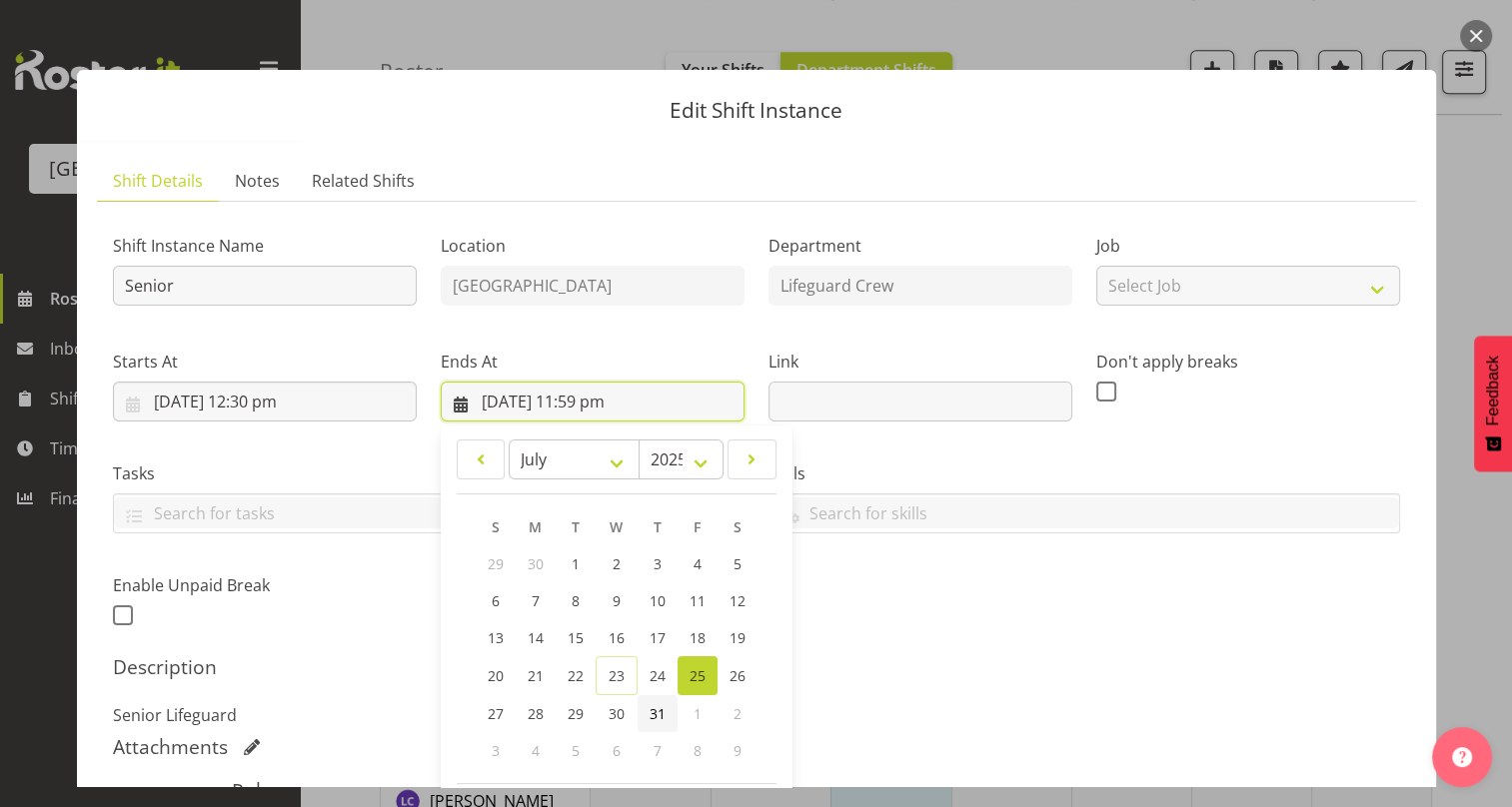 scroll, scrollTop: 414, scrollLeft: 0, axis: vertical 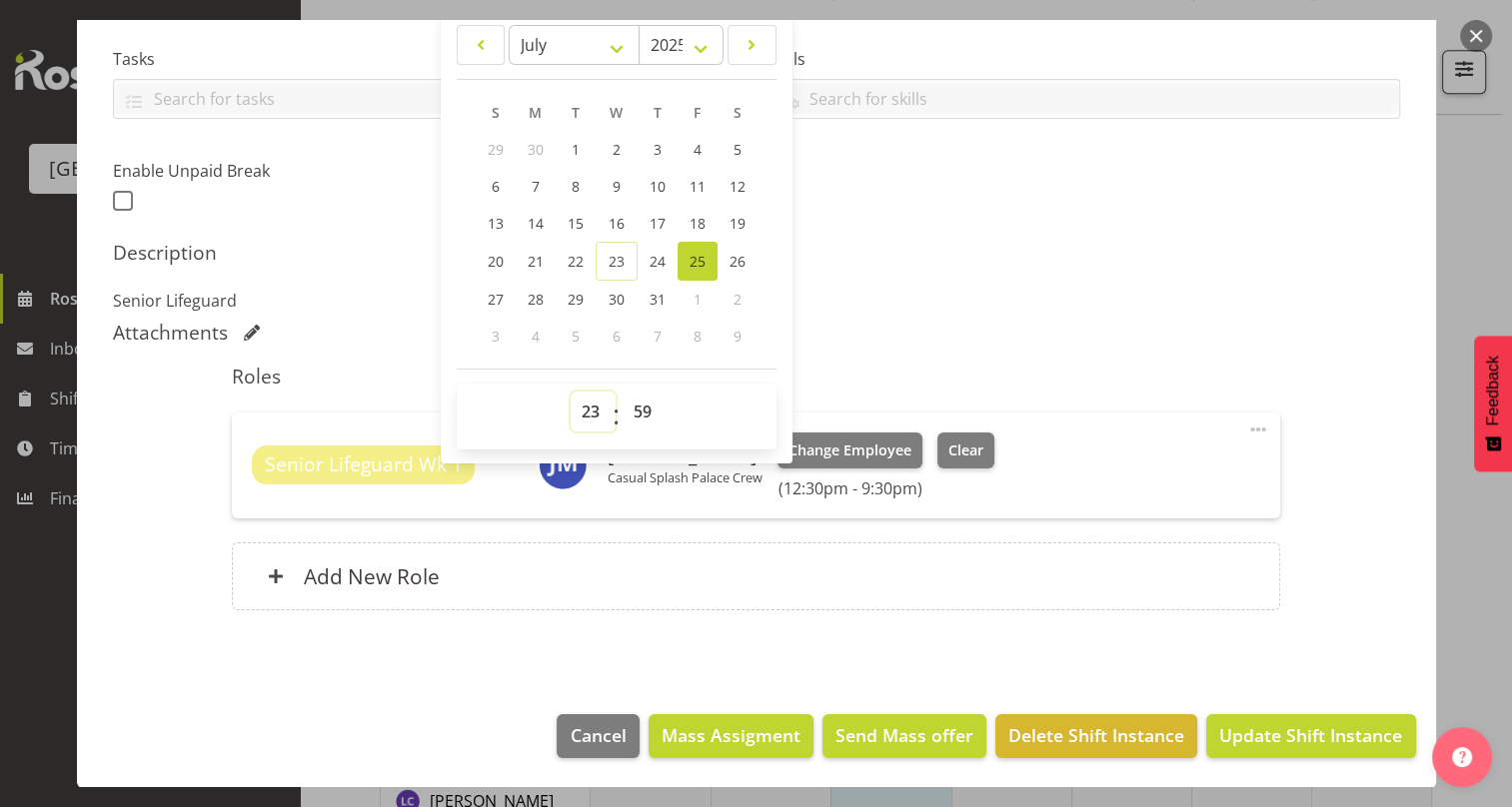 click on "00   01   02   03   04   05   06   07   08   09   10   11   12   13   14   15   16   17   18   19   20   21   22   23" at bounding box center [593, 411] 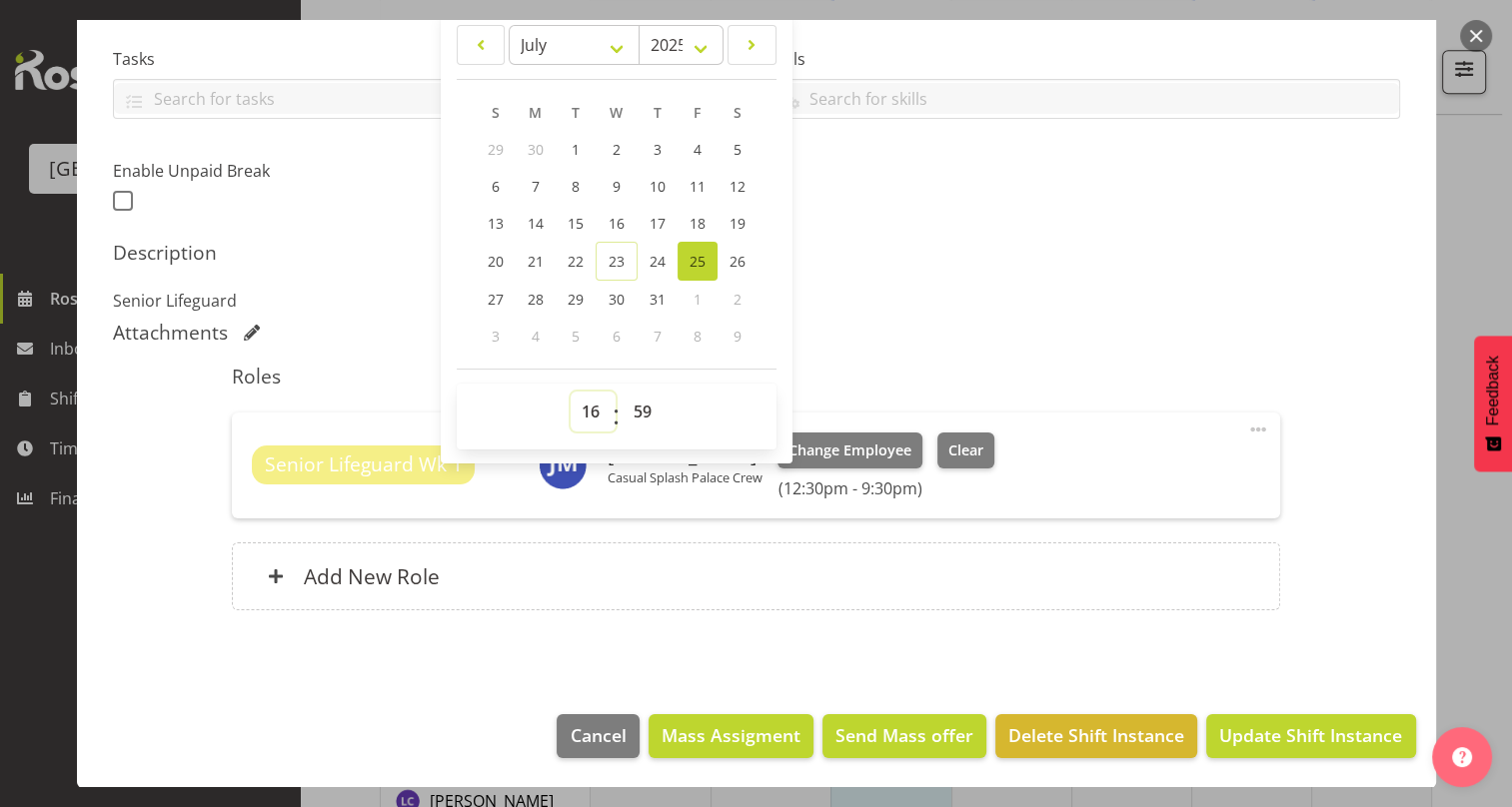 click on "00   01   02   03   04   05   06   07   08   09   10   11   12   13   14   15   16   17   18   19   20   21   22   23" at bounding box center [593, 411] 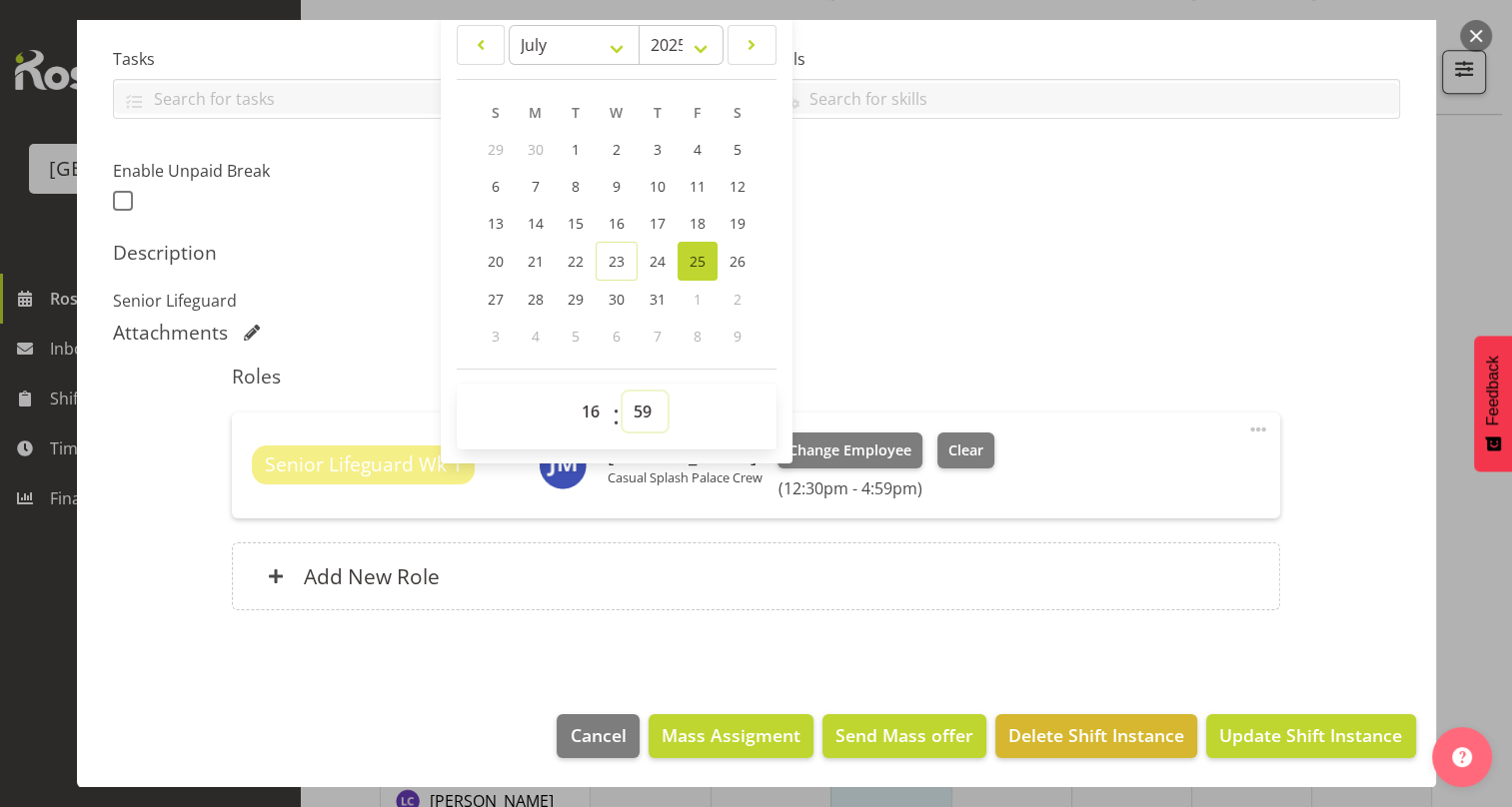 click on "00   01   02   03   04   05   06   07   08   09   10   11   12   13   14   15   16   17   18   19   20   21   22   23   24   25   26   27   28   29   30   31   32   33   34   35   36   37   38   39   40   41   42   43   44   45   46   47   48   49   50   51   52   53   54   55   56   57   58   59" at bounding box center [645, 411] 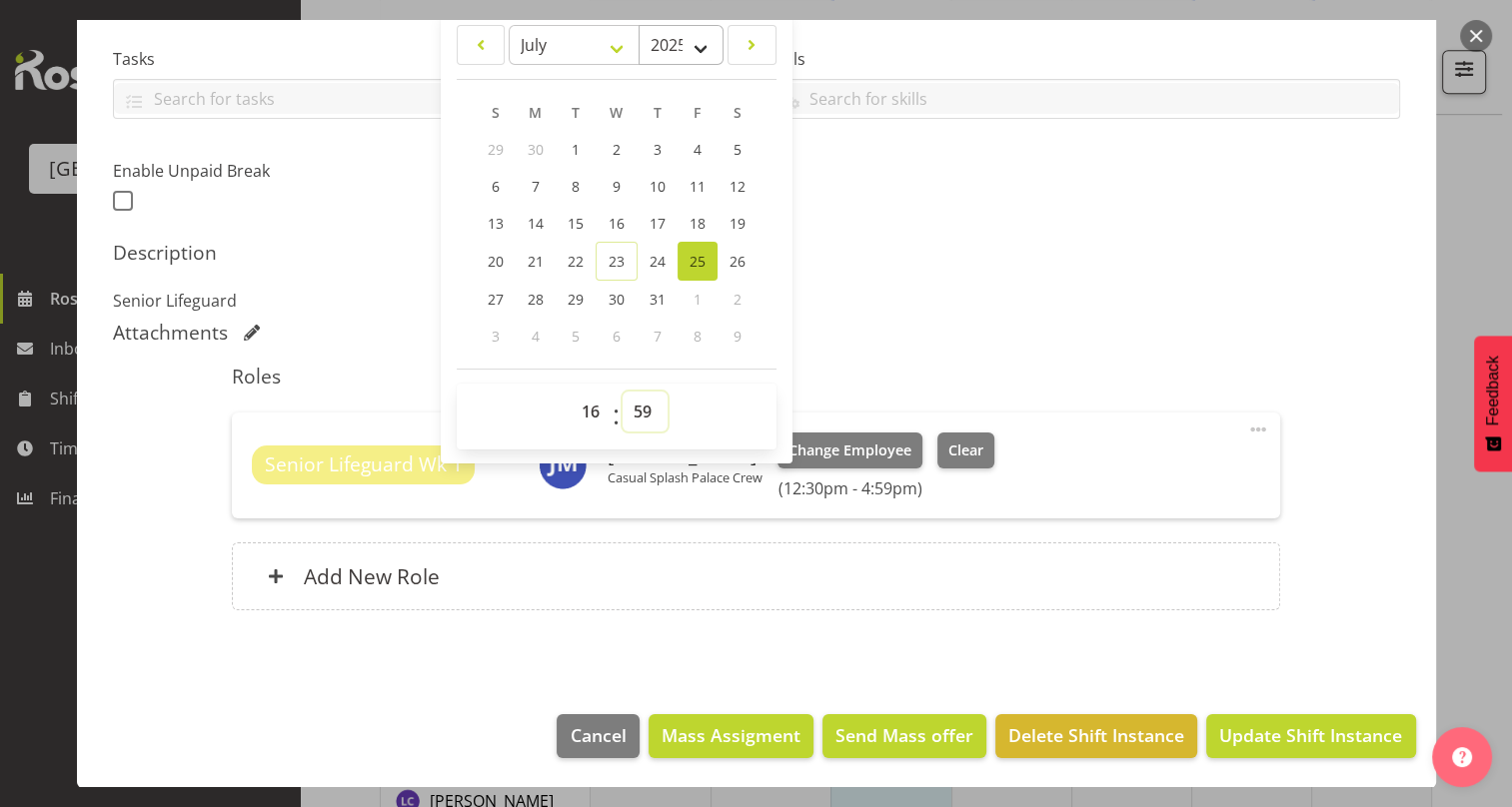 select on "0" 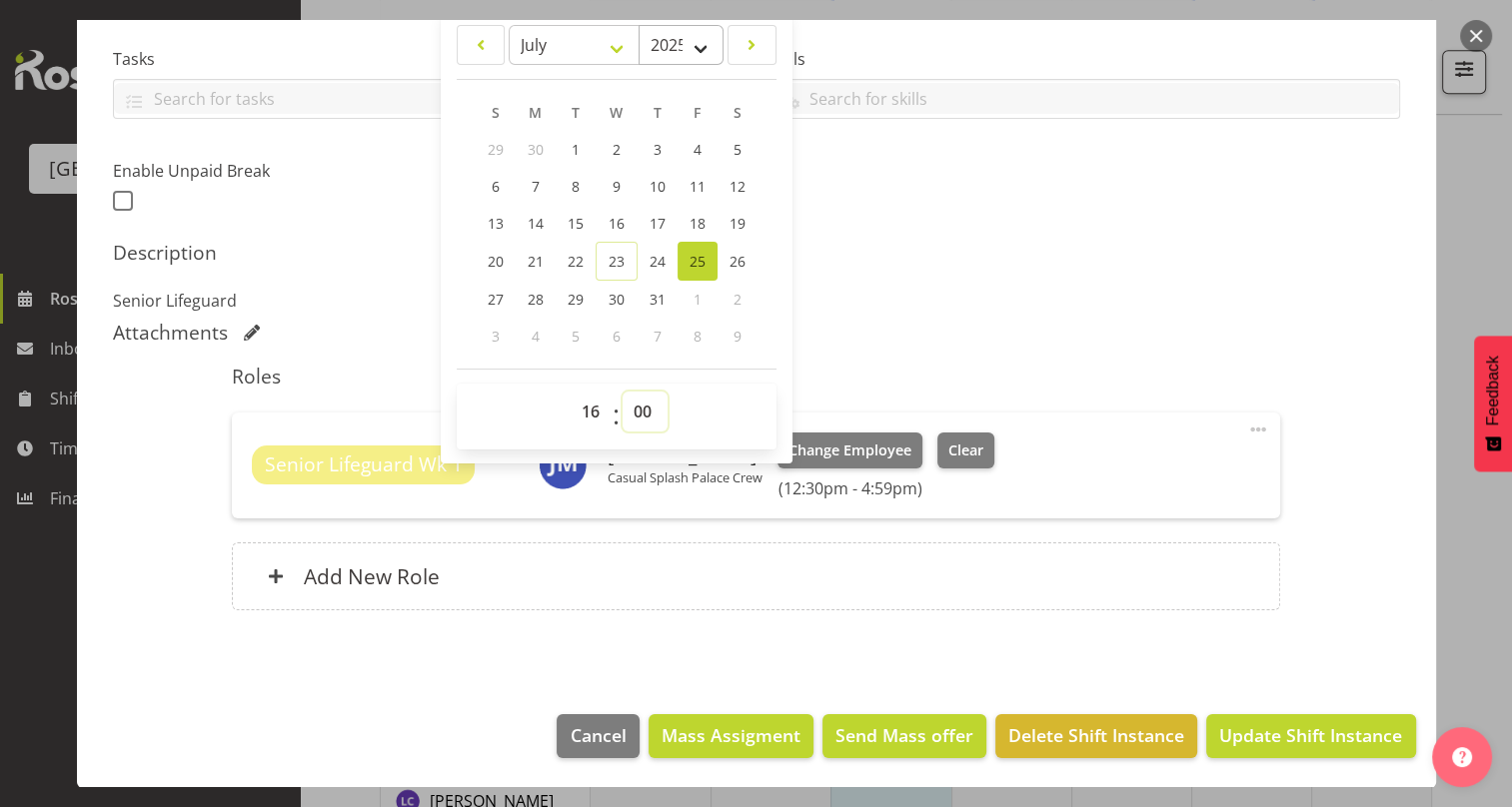 click on "00   01   02   03   04   05   06   07   08   09   10   11   12   13   14   15   16   17   18   19   20   21   22   23   24   25   26   27   28   29   30   31   32   33   34   35   36   37   38   39   40   41   42   43   44   45   46   47   48   49   50   51   52   53   54   55   56   57   58   59" at bounding box center (645, 411) 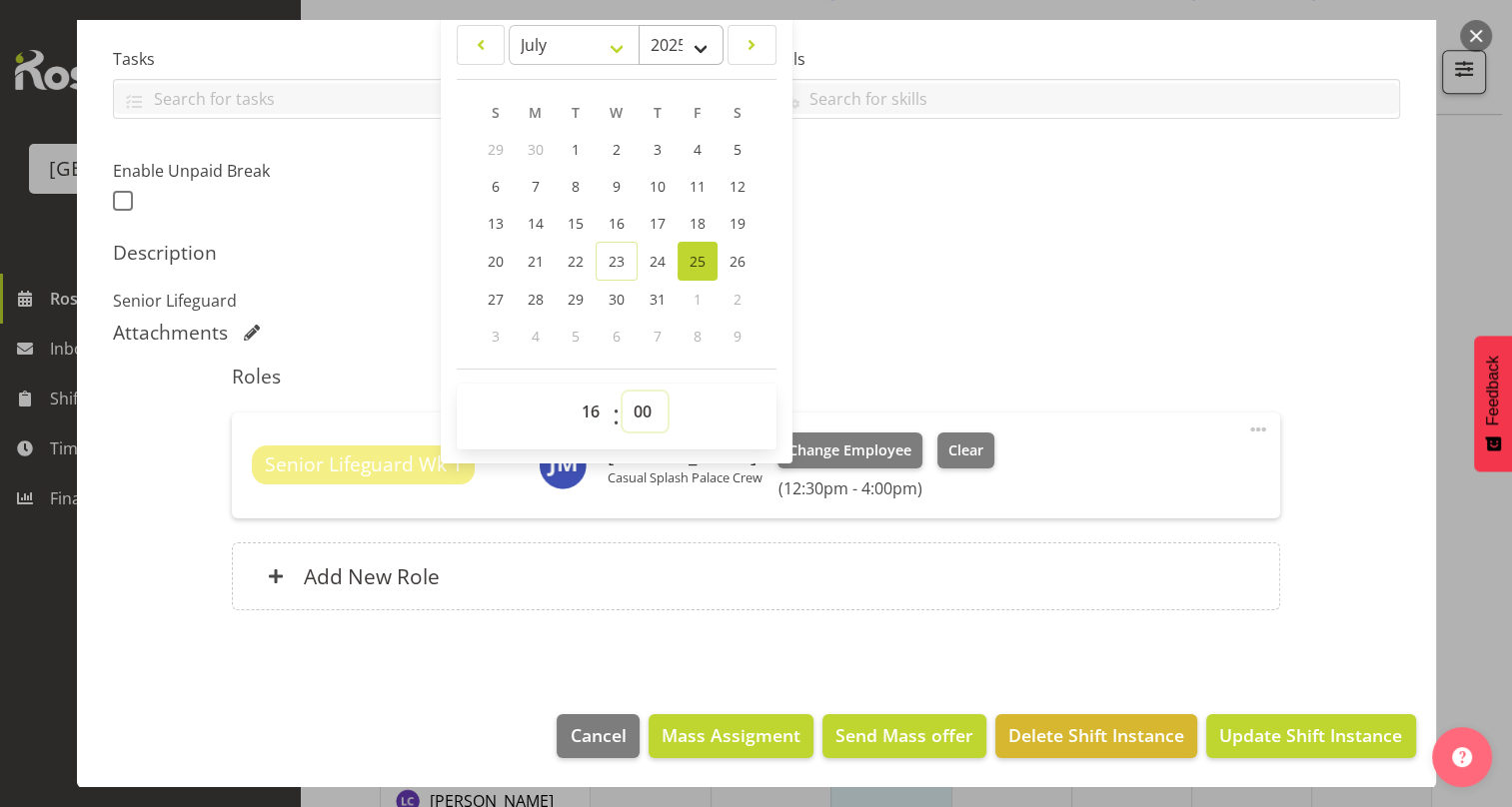 type on "25/07/2025, 4:00 pm" 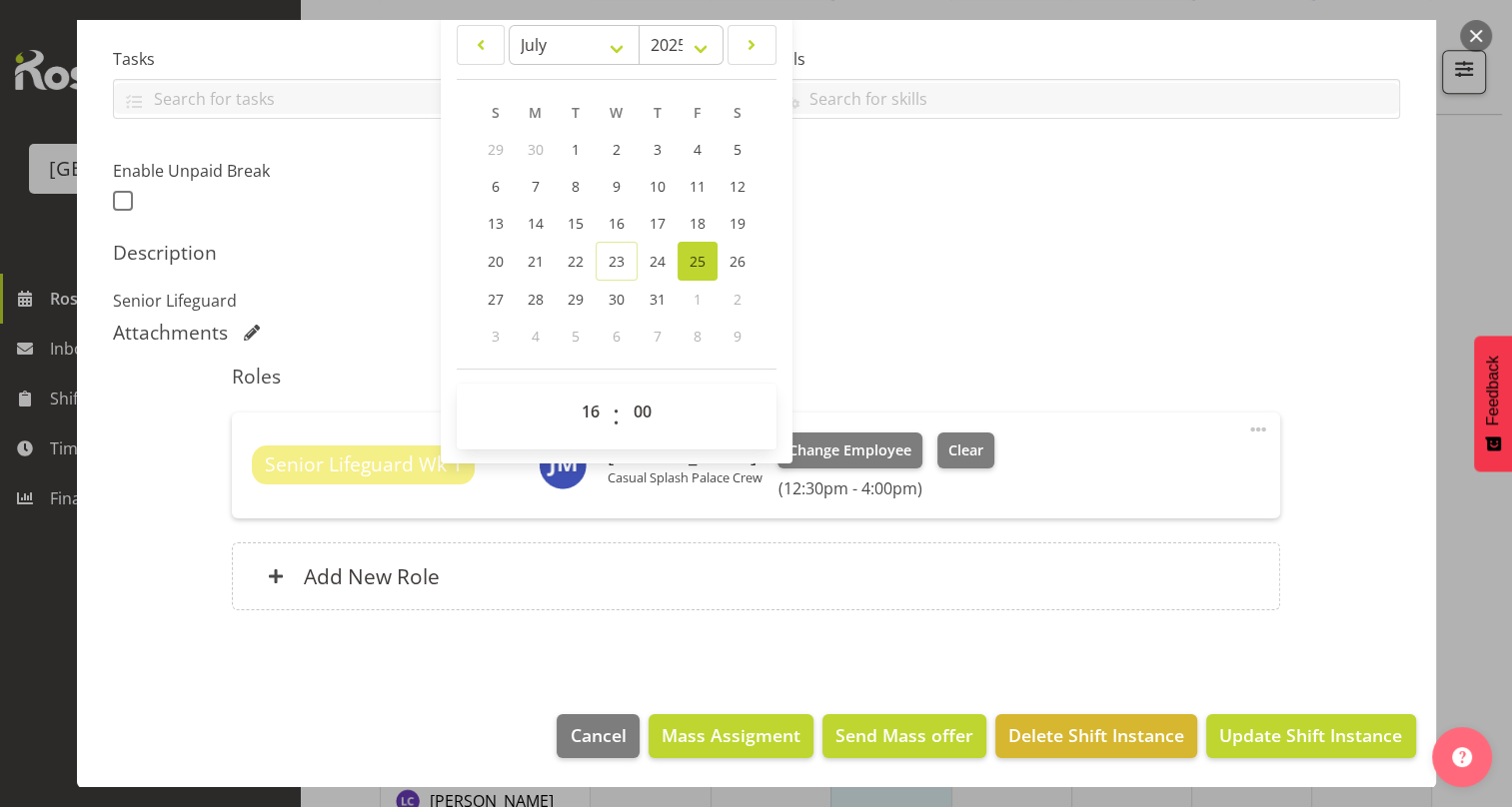 click on "Shift Instance Name Senior   Location Splash Palace   Department Lifeguard Crew   Job  Select Job  Create new job   ACSO
Starts At
25/07/2025, 12:30 pm  January   February   March   April   May   June   July   August   September   October   November   December   2035   2034   2033   2032   2031   2030   2029   2028   2027   2026   2025   2024   2023   2022   2021   2020   2019   2018   2017   2016   2015   2014   2013   2012   2011   2010   2009   2008   2007   2006   2005   2004   2003   2002   2001   2000   1999   1998   1997   1996   1995   1994   1993   1992   1991   1990   1989   1988   1987   1986   1985   1984   1983   1982   1981   1980   1979   1978   1977   1976   1975   1974   1973   1972   1971   1970   1969   1968   1967   1966   1965   1964   1963   1962   1961   1960   1959   1958   1957   1956   1955   1954   1953   1952   1951   1950   1949   1948   1947   1946   1945   1944   1943   1942   1941   1940   1939   1938   1937   1936   1935   1934   1933   1932   1931  S M T" at bounding box center (756, 10) 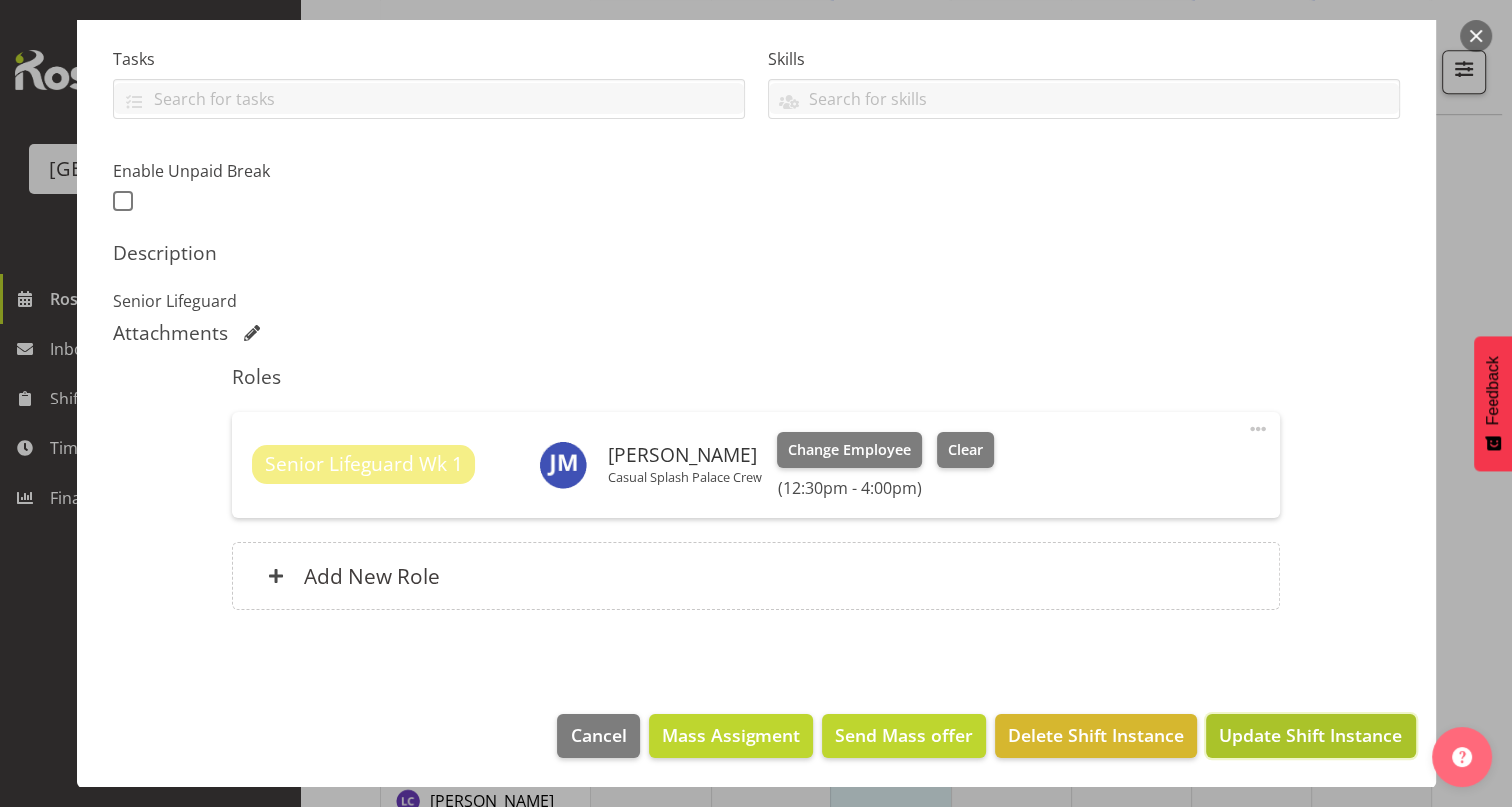 click on "Update Shift Instance" at bounding box center (1310, 736) 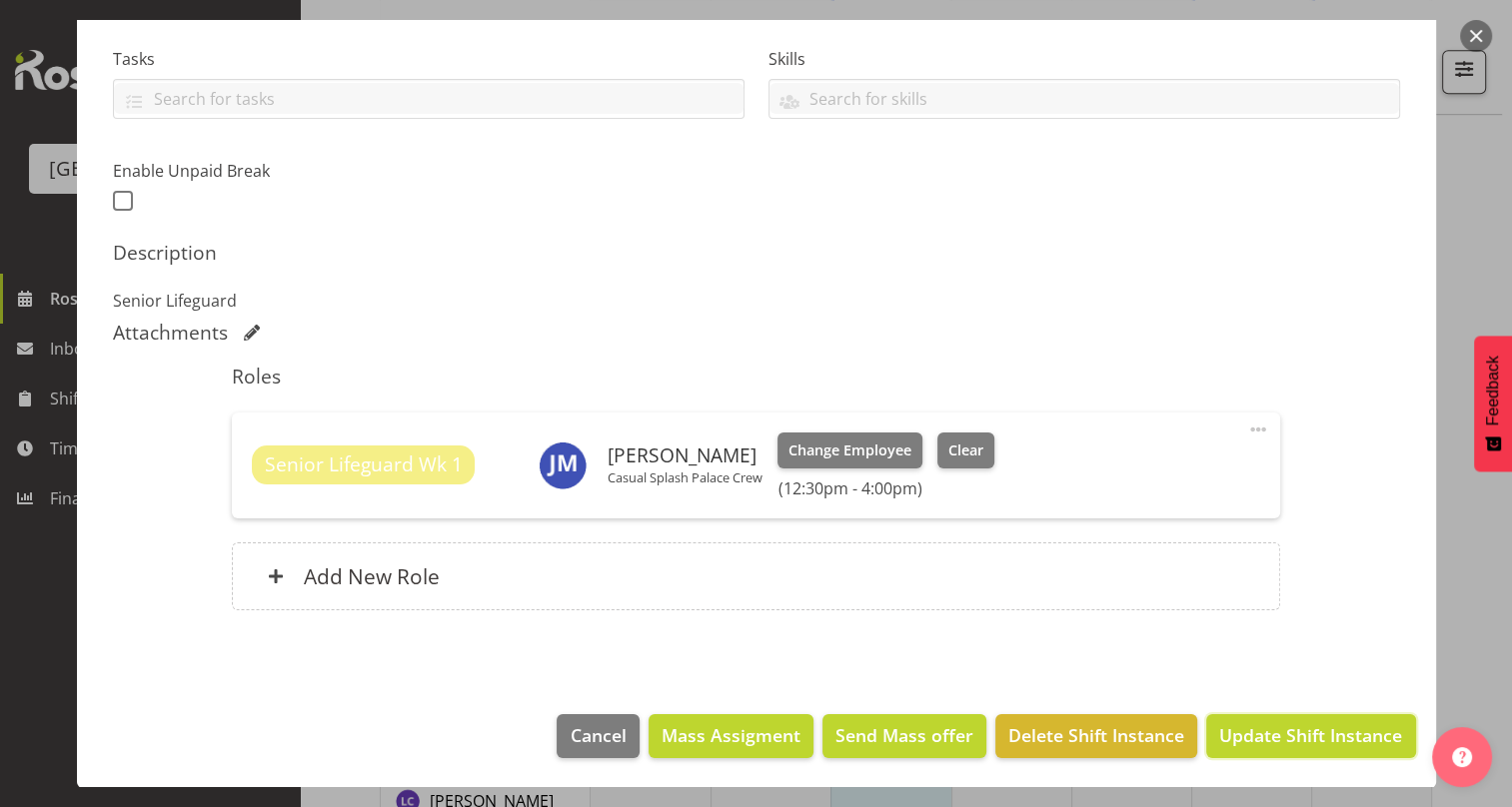 scroll, scrollTop: 335, scrollLeft: 0, axis: vertical 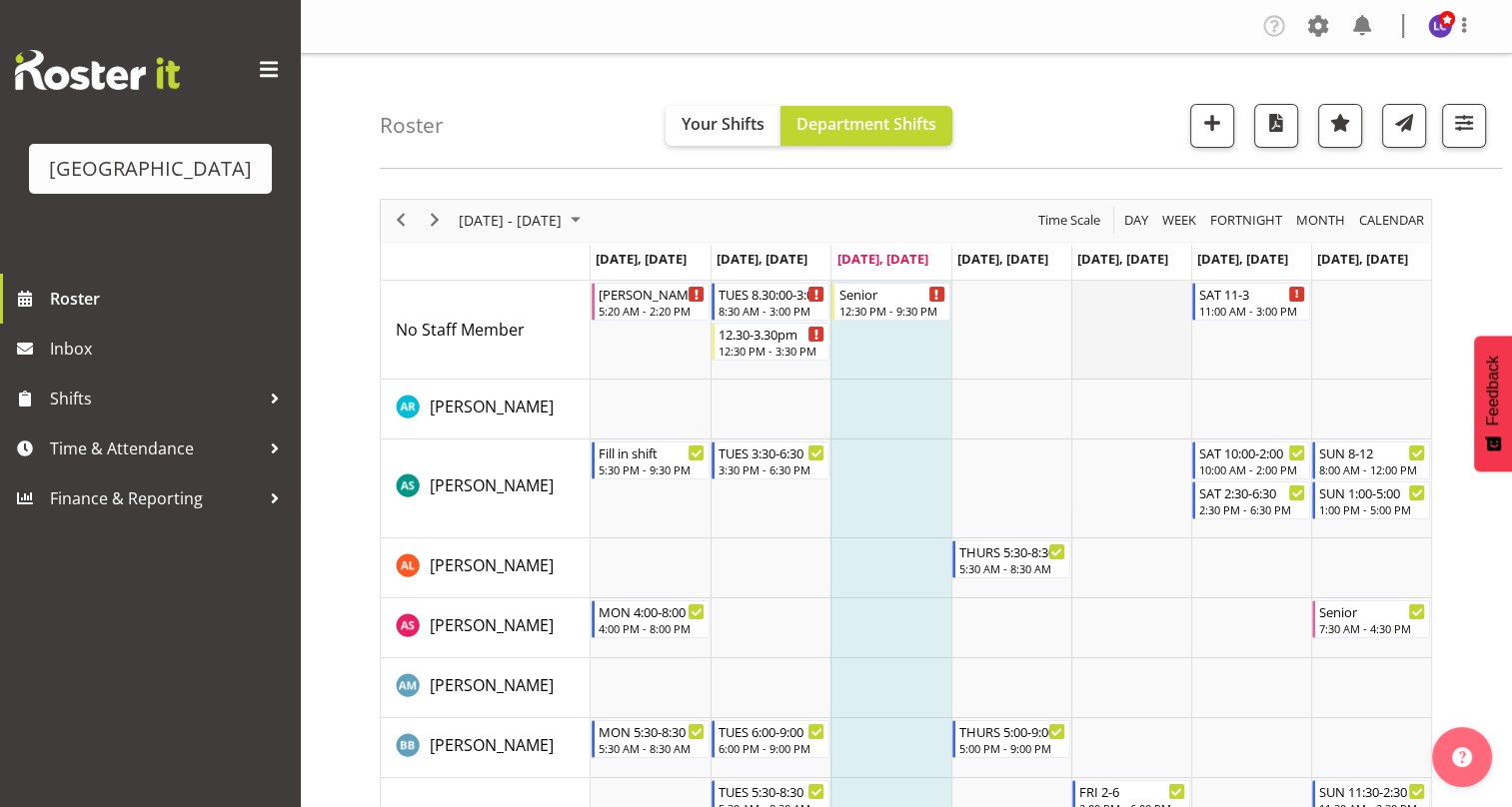 click at bounding box center [1131, 330] 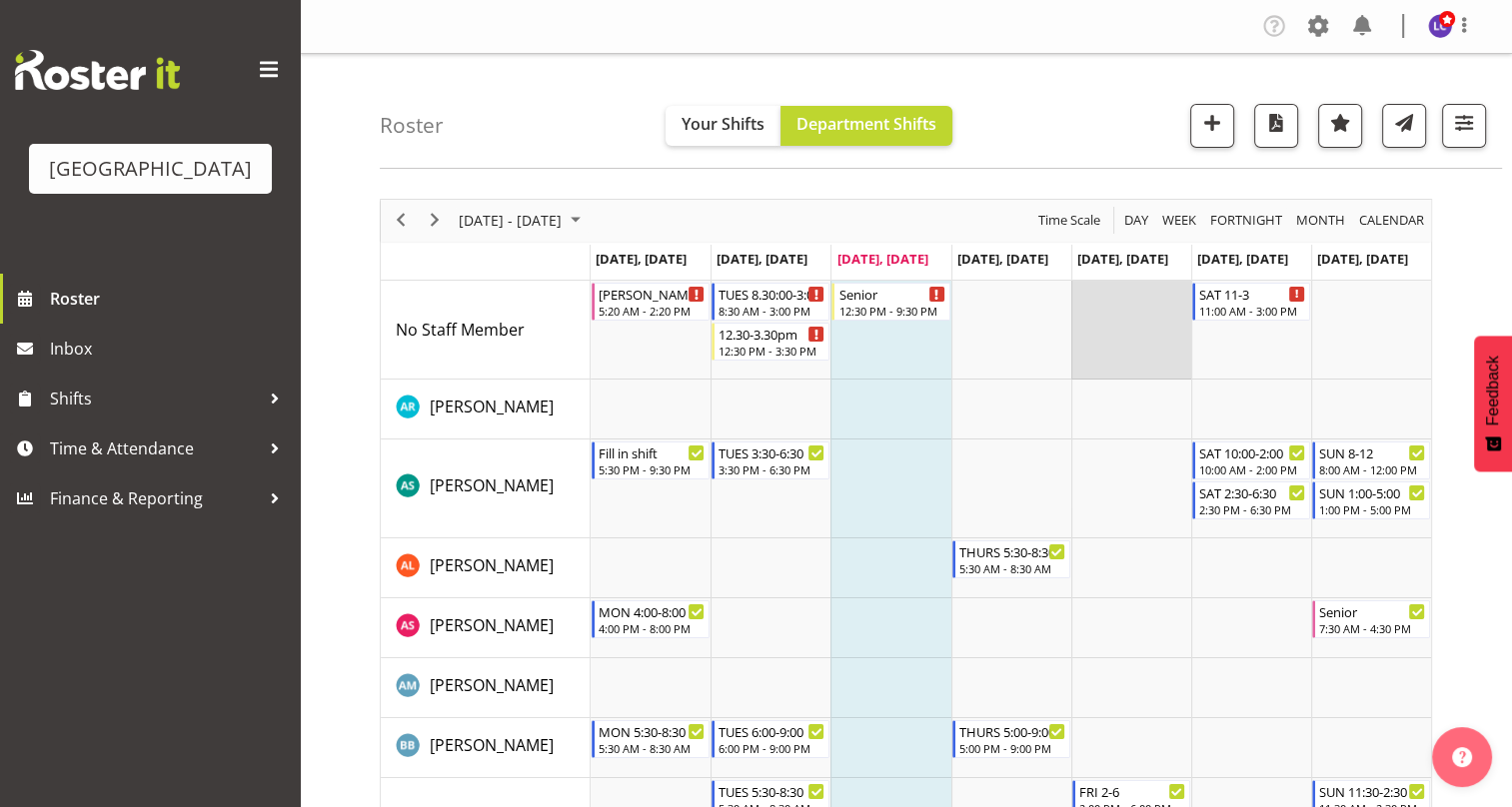click at bounding box center [1131, 330] 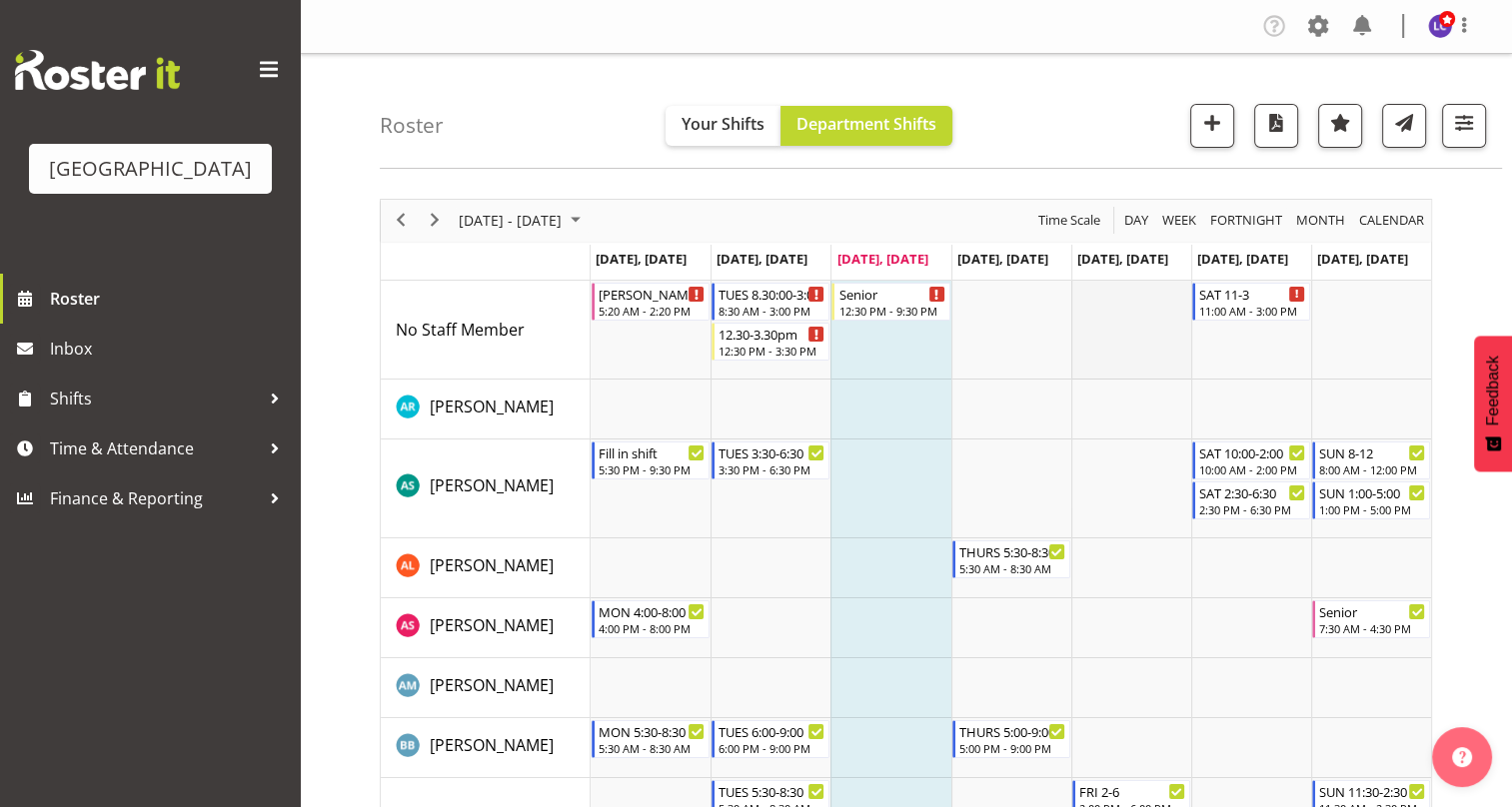 click at bounding box center [1131, 330] 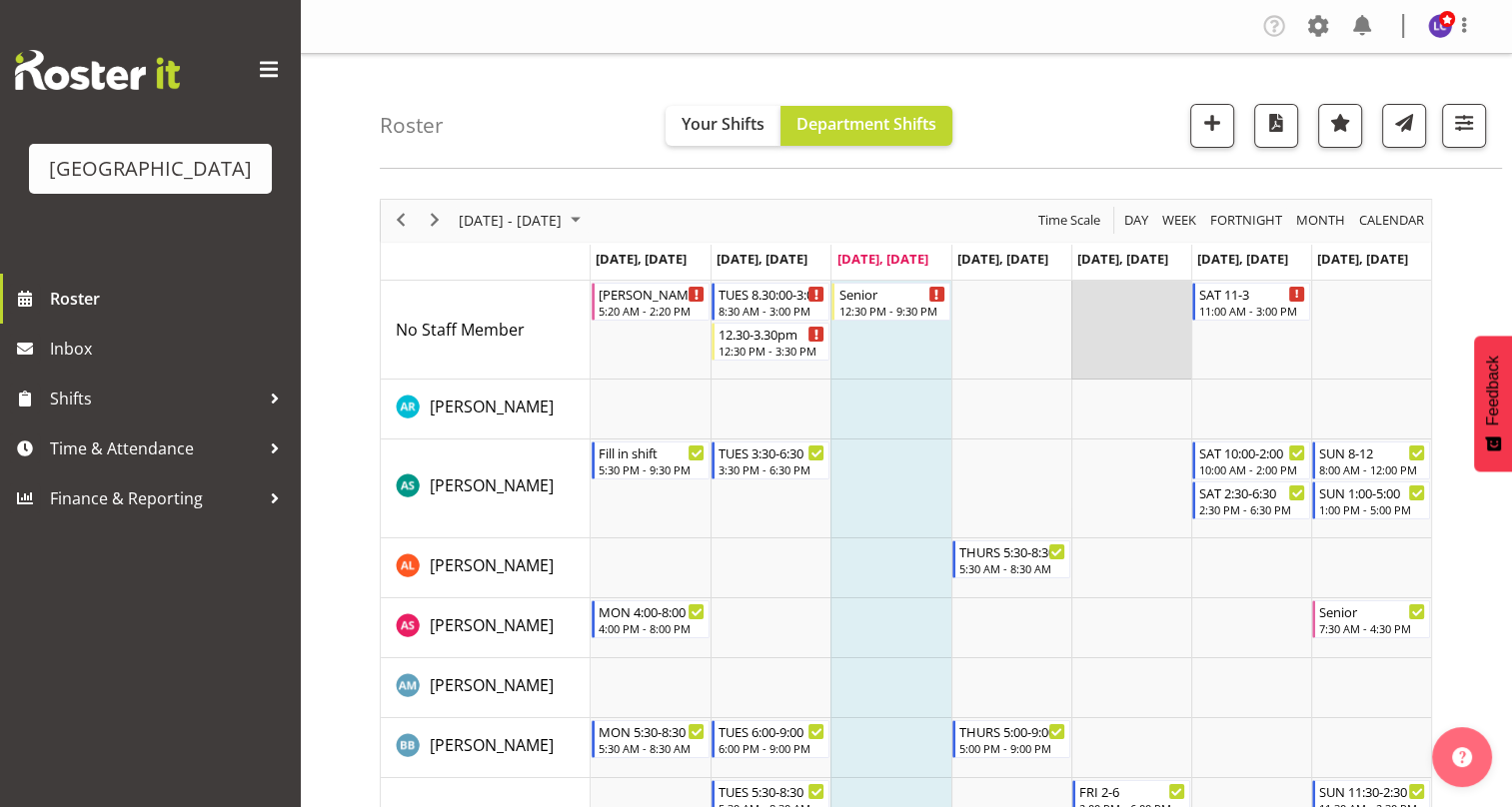 click at bounding box center (1131, 330) 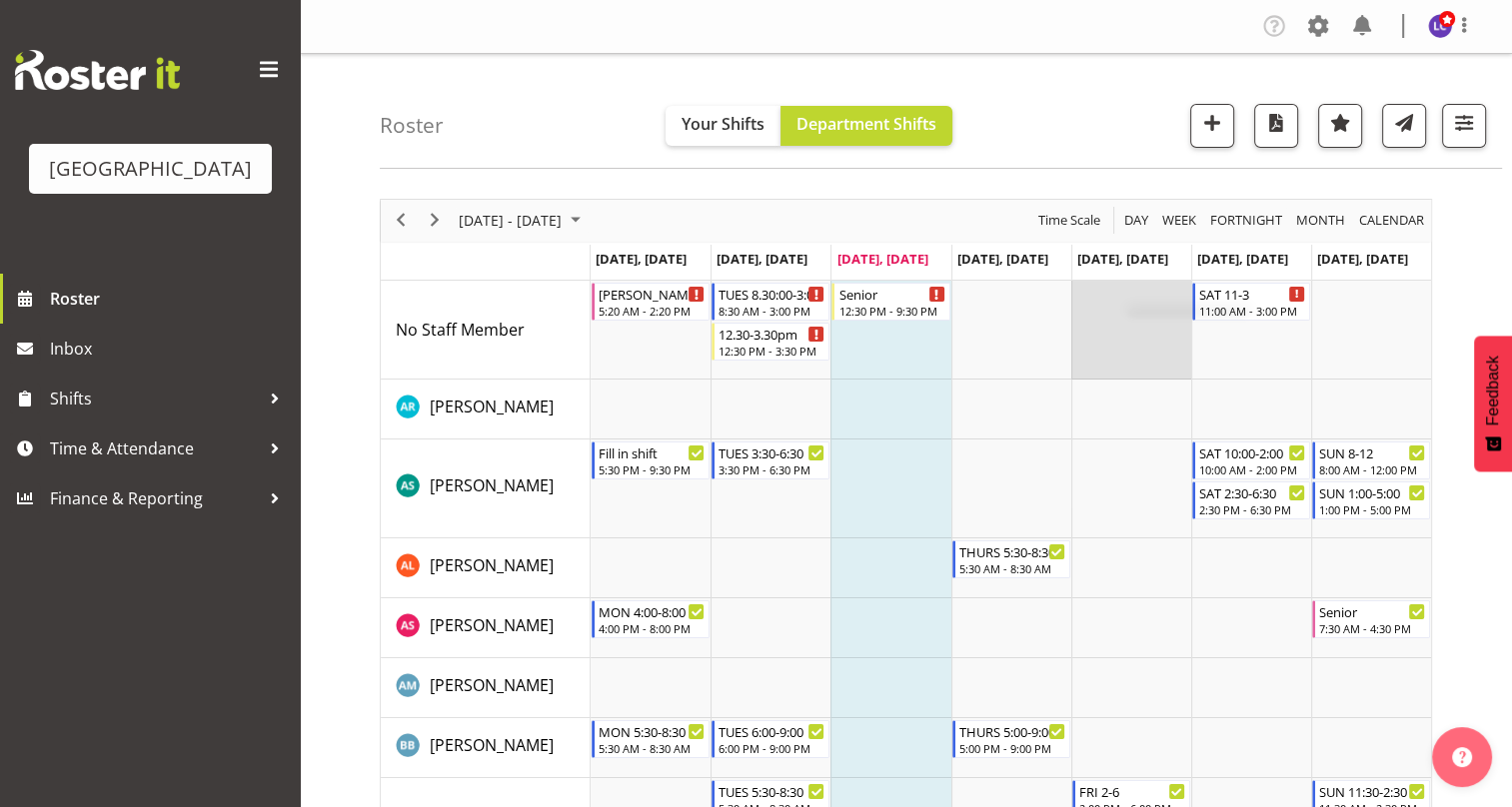 click at bounding box center (1131, 330) 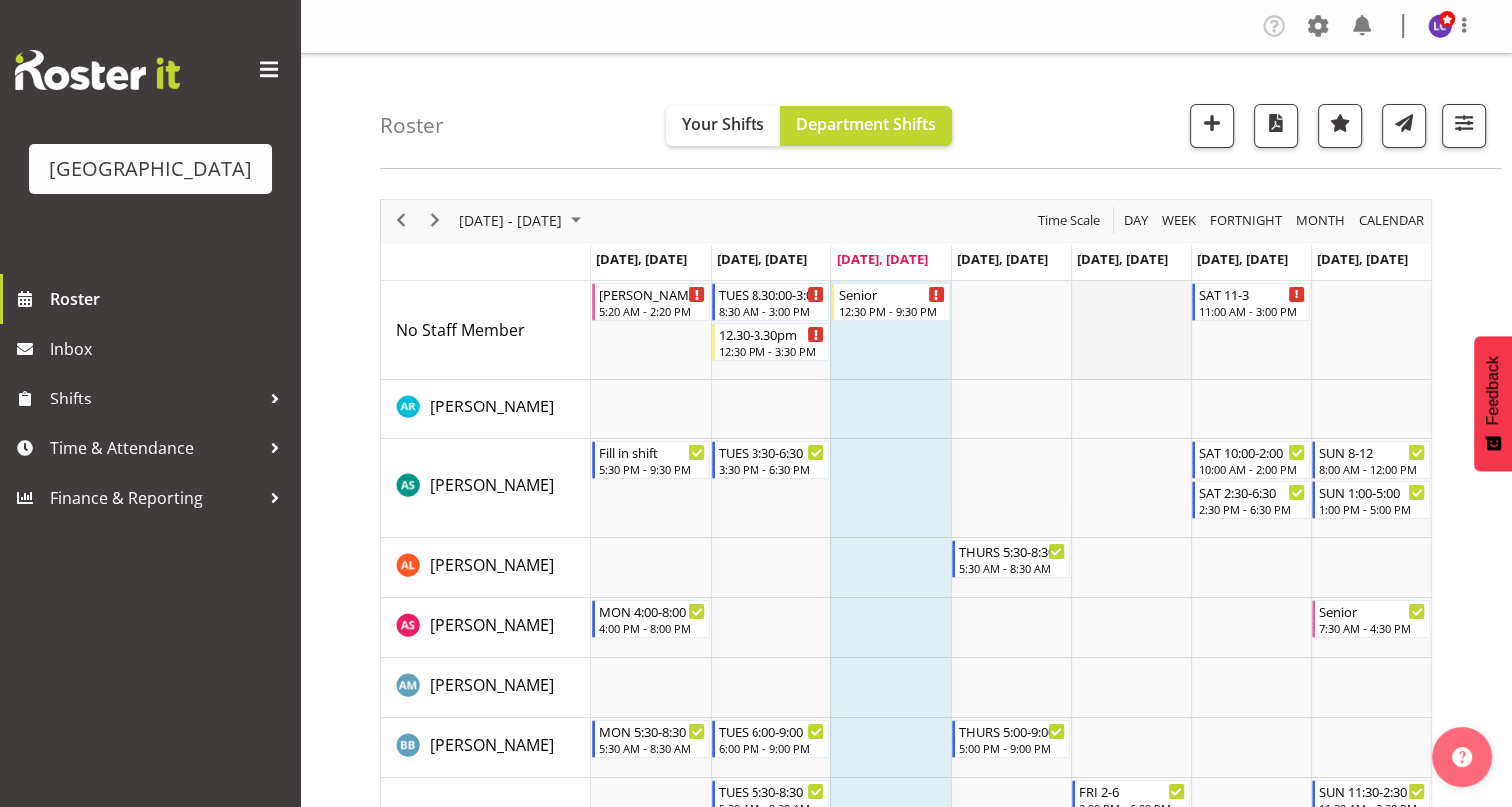 click at bounding box center [1131, 330] 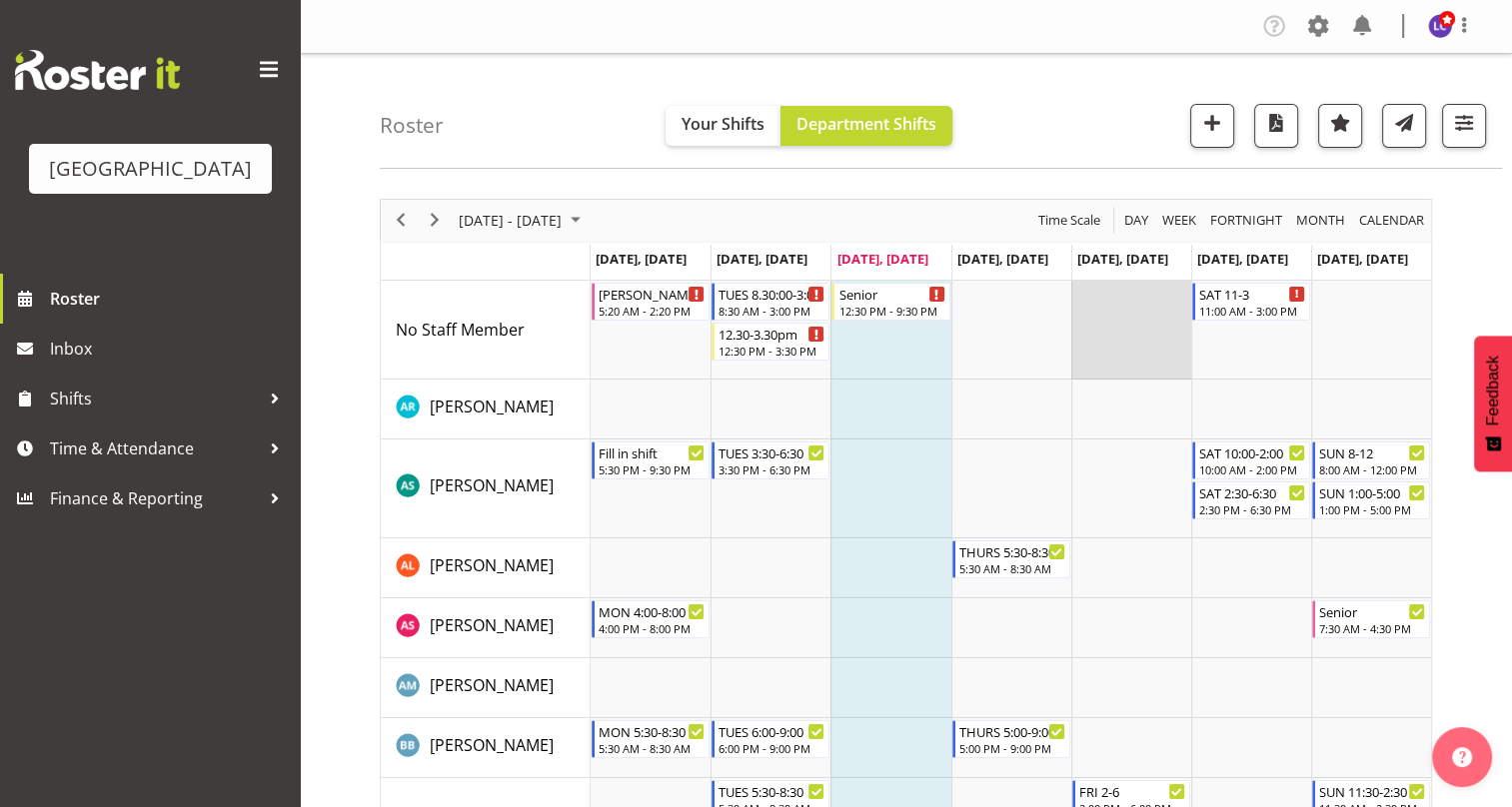 click at bounding box center (1131, 330) 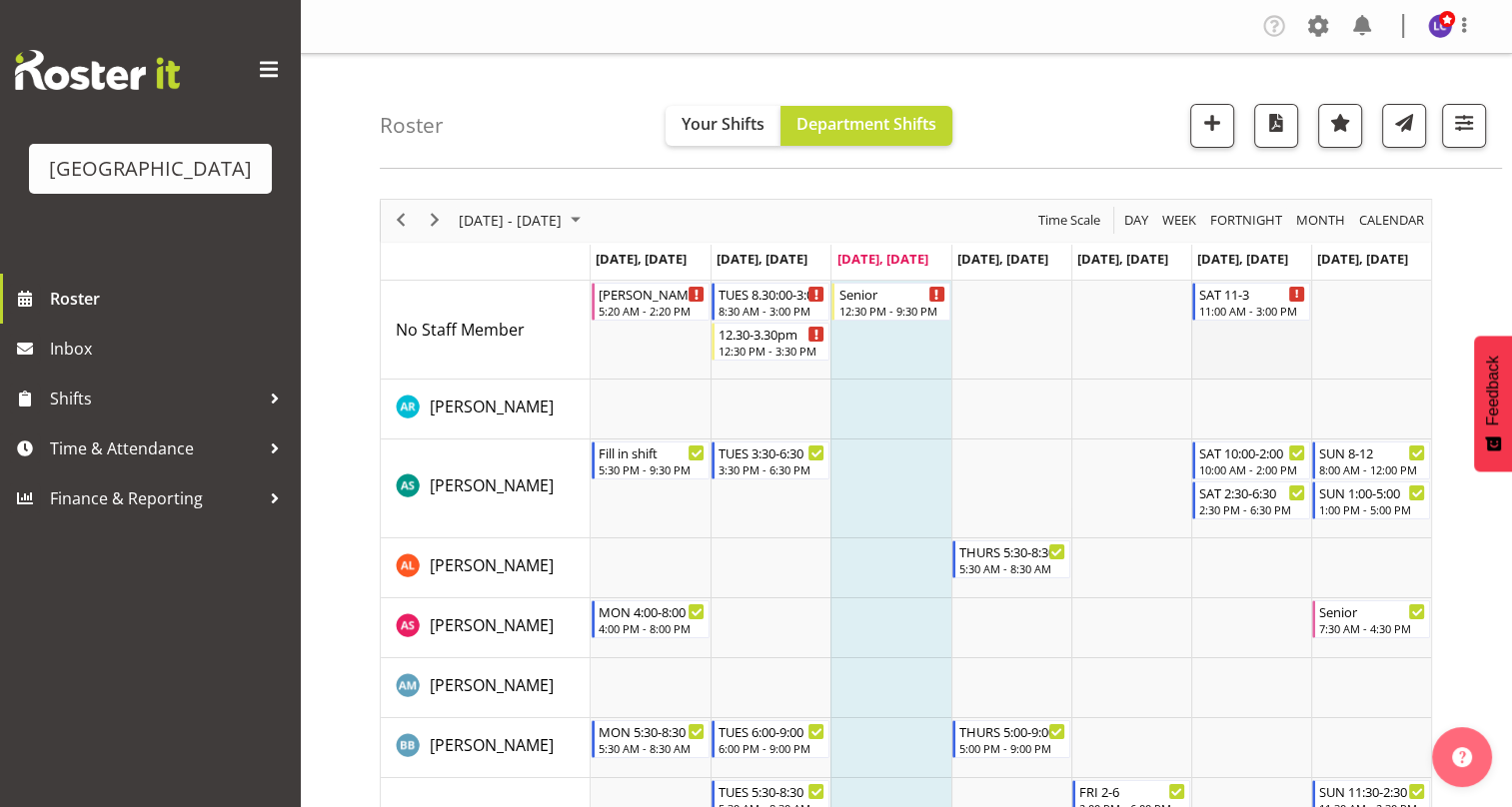 click at bounding box center (1251, 330) 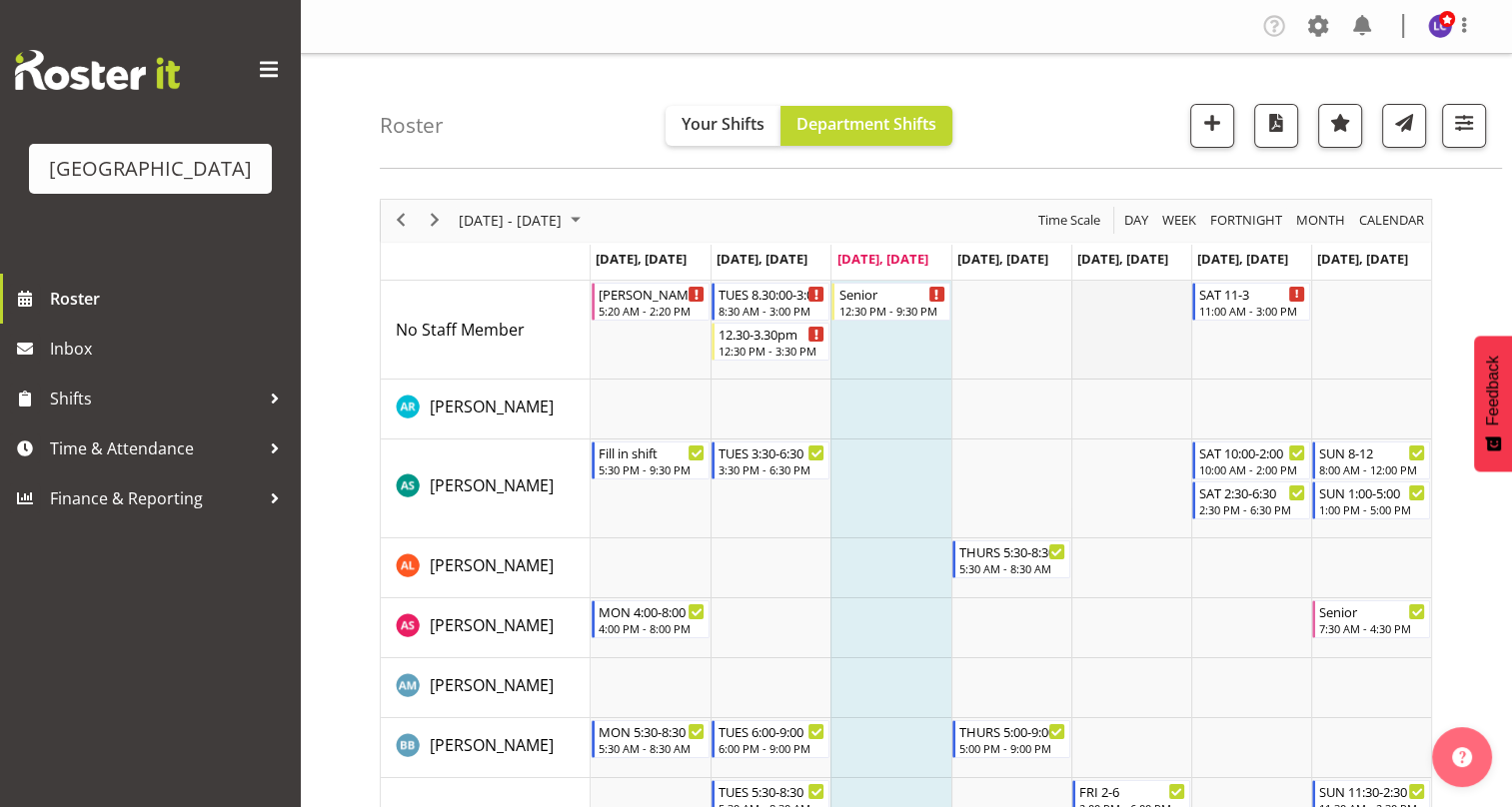 click at bounding box center [1131, 330] 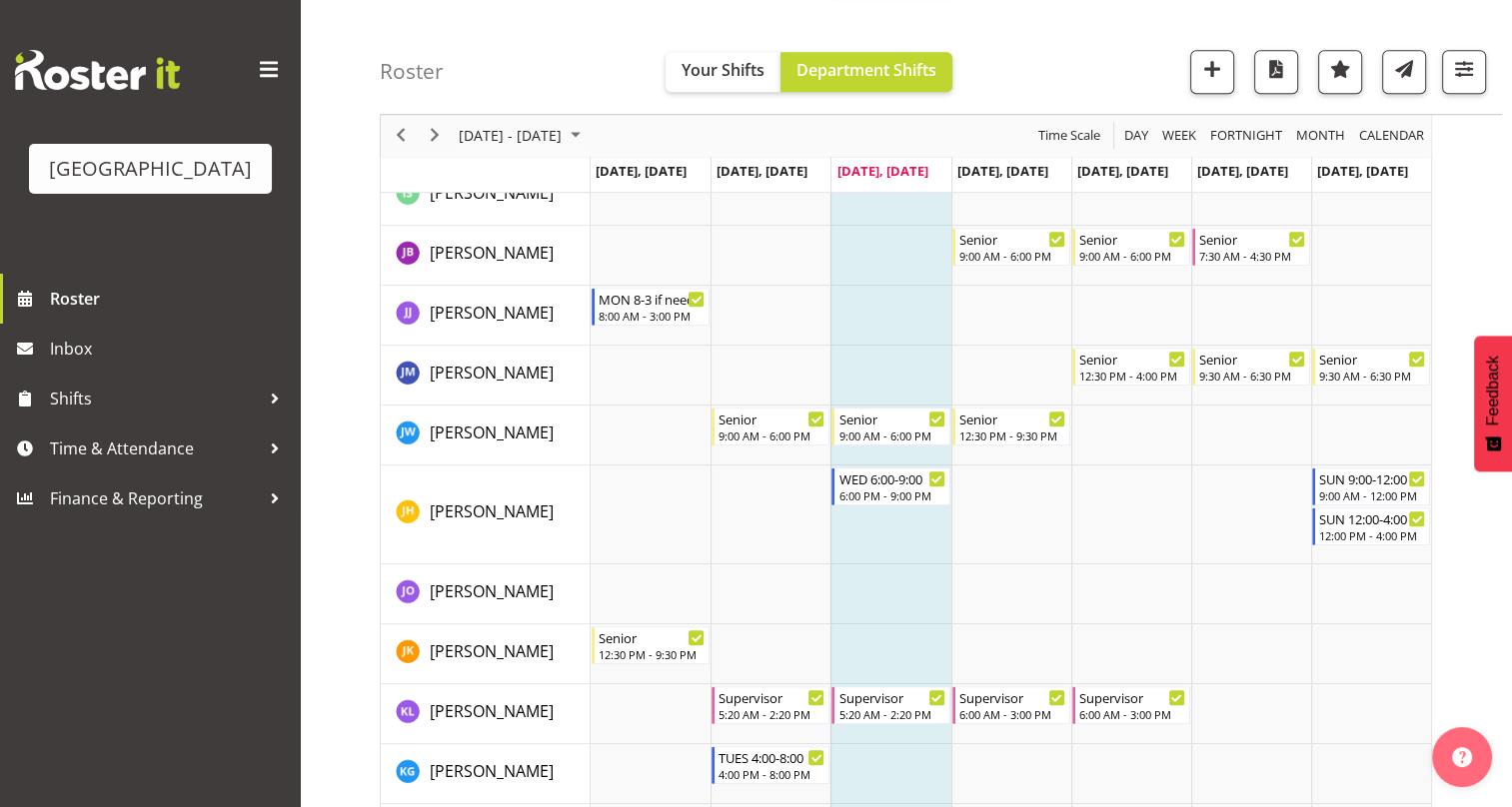 scroll, scrollTop: 432, scrollLeft: 0, axis: vertical 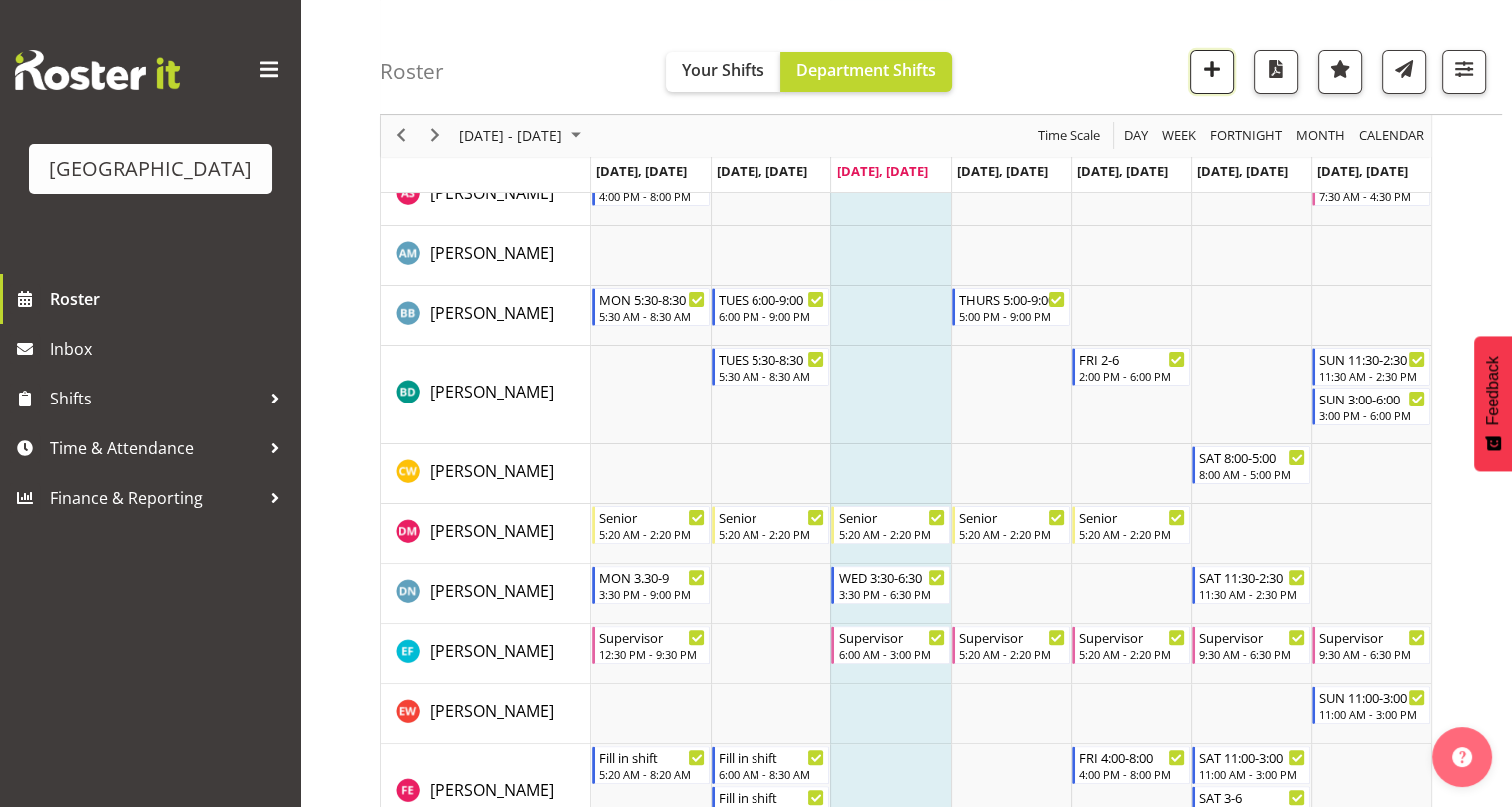 click at bounding box center [1212, 69] 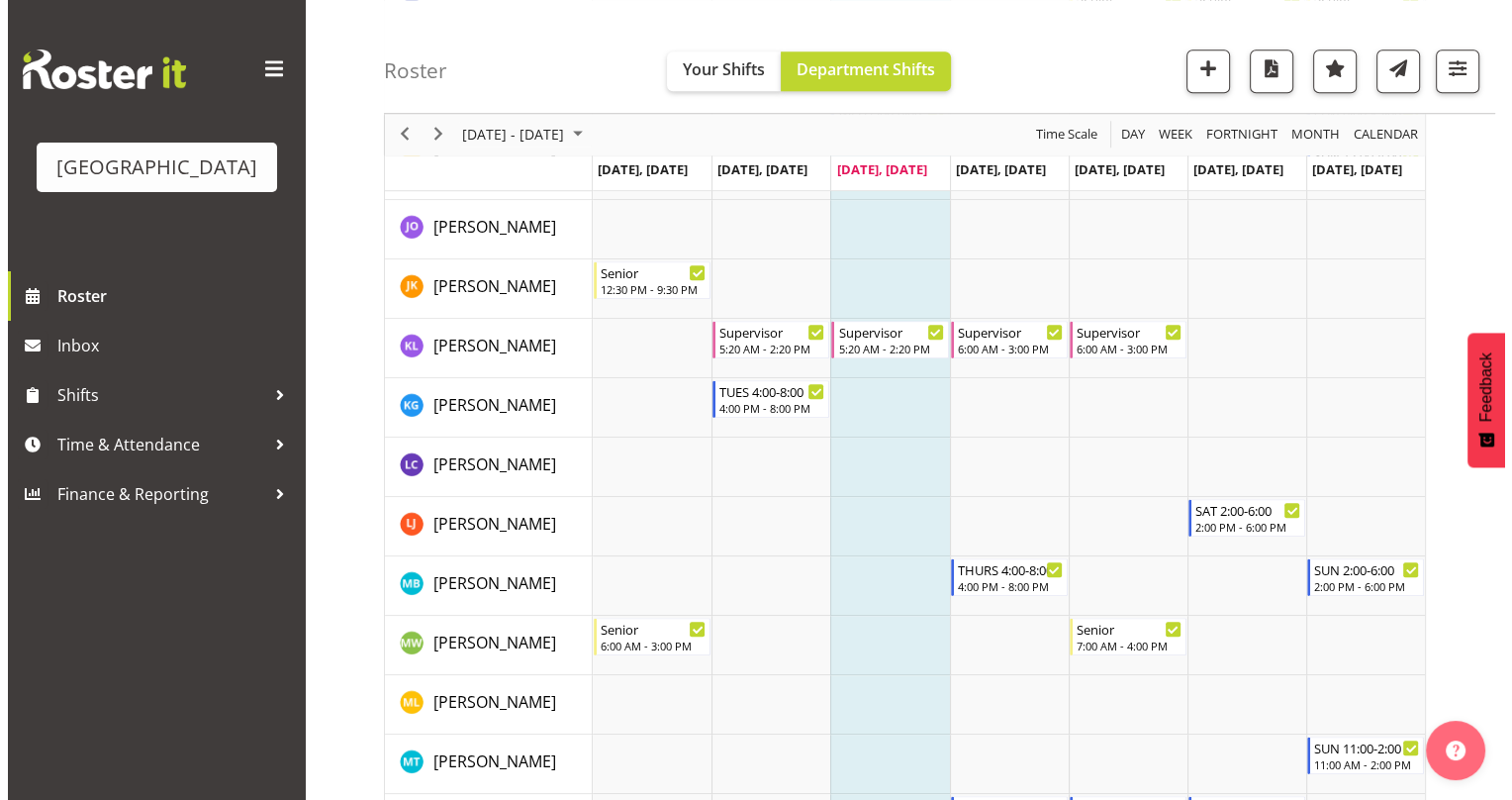 scroll, scrollTop: 1188, scrollLeft: 0, axis: vertical 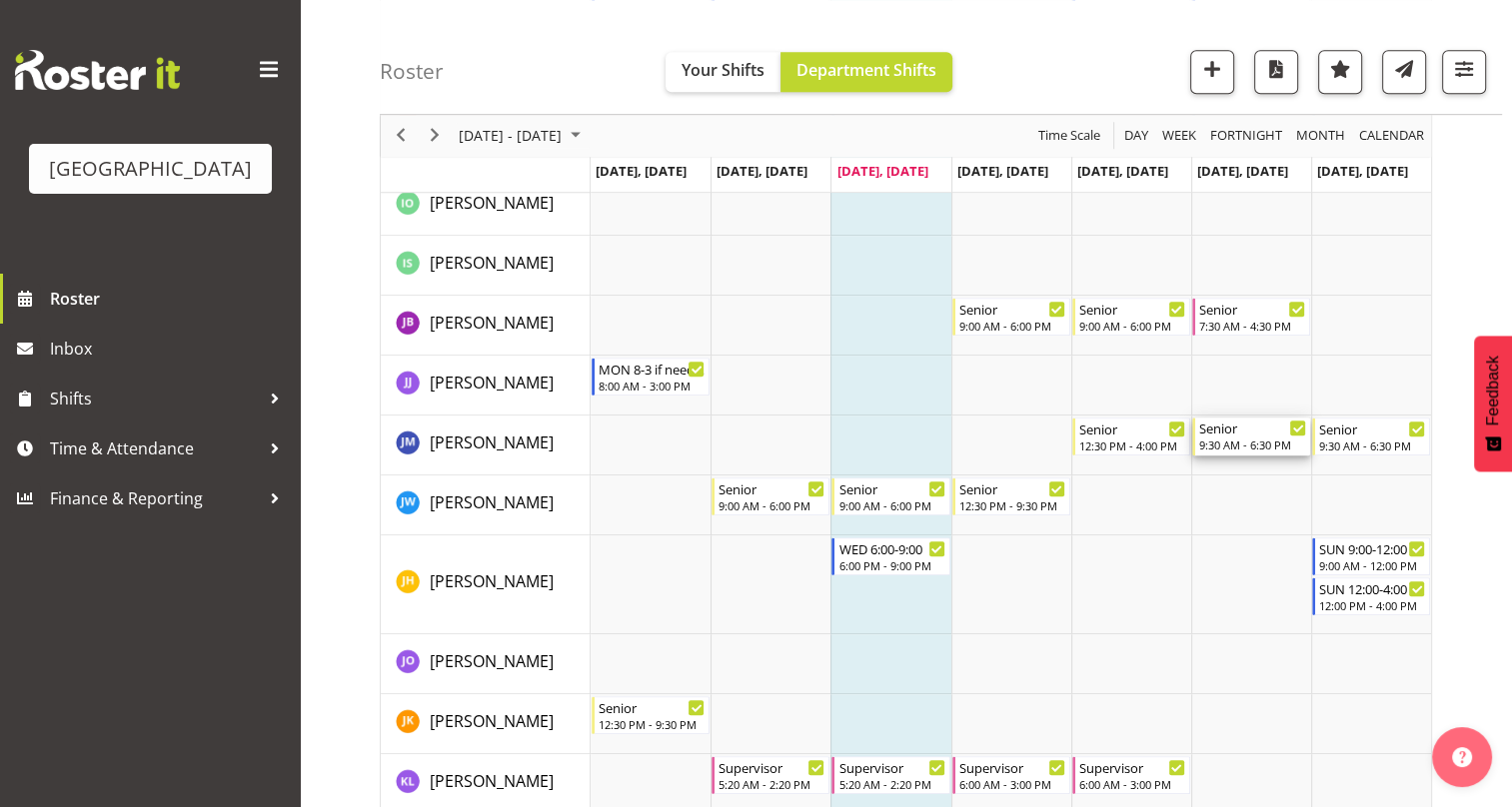 click on "9:30 AM - 6:30 PM" at bounding box center (1252, 444) 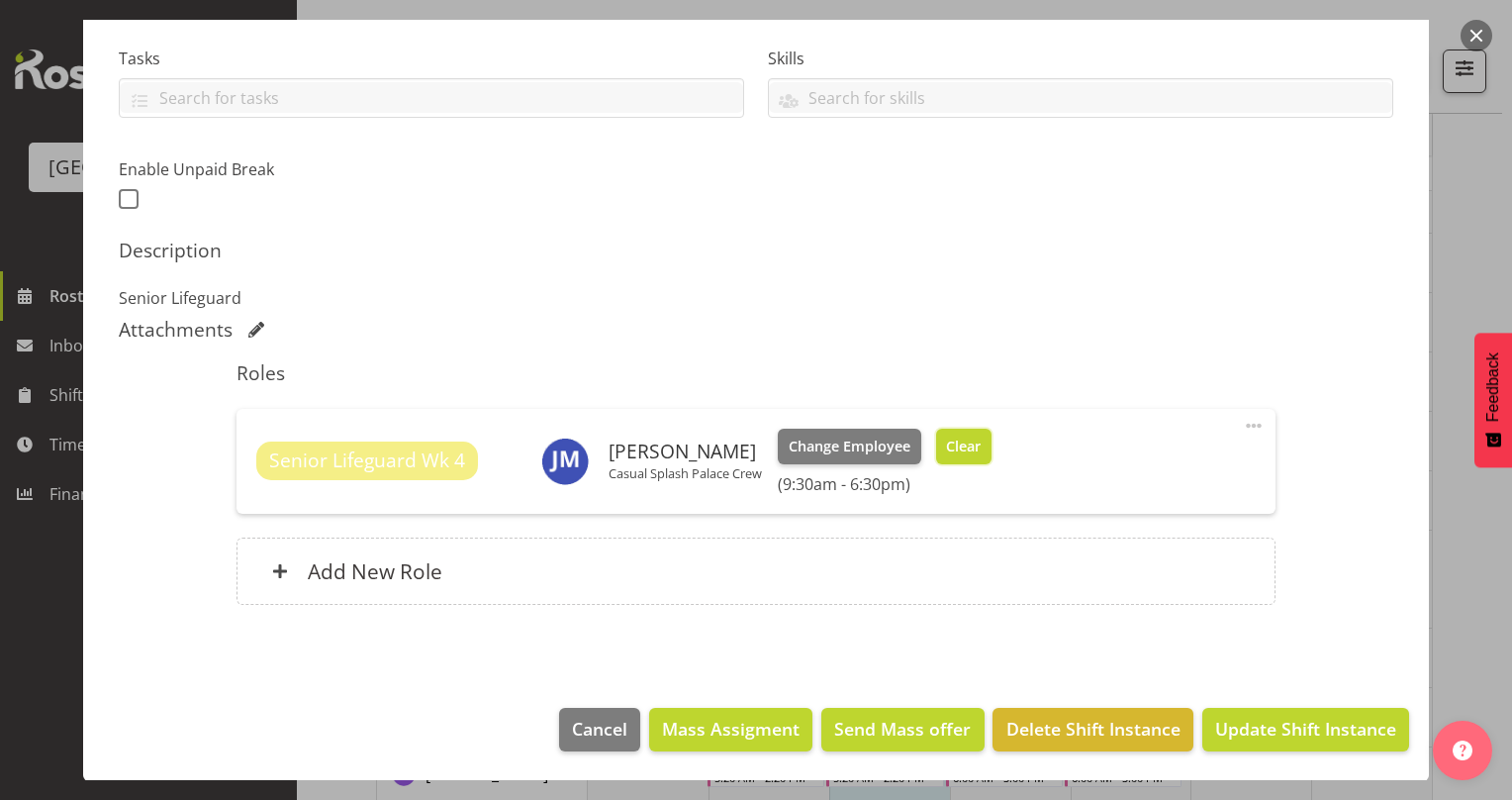 click on "Clear" at bounding box center [963, 447] 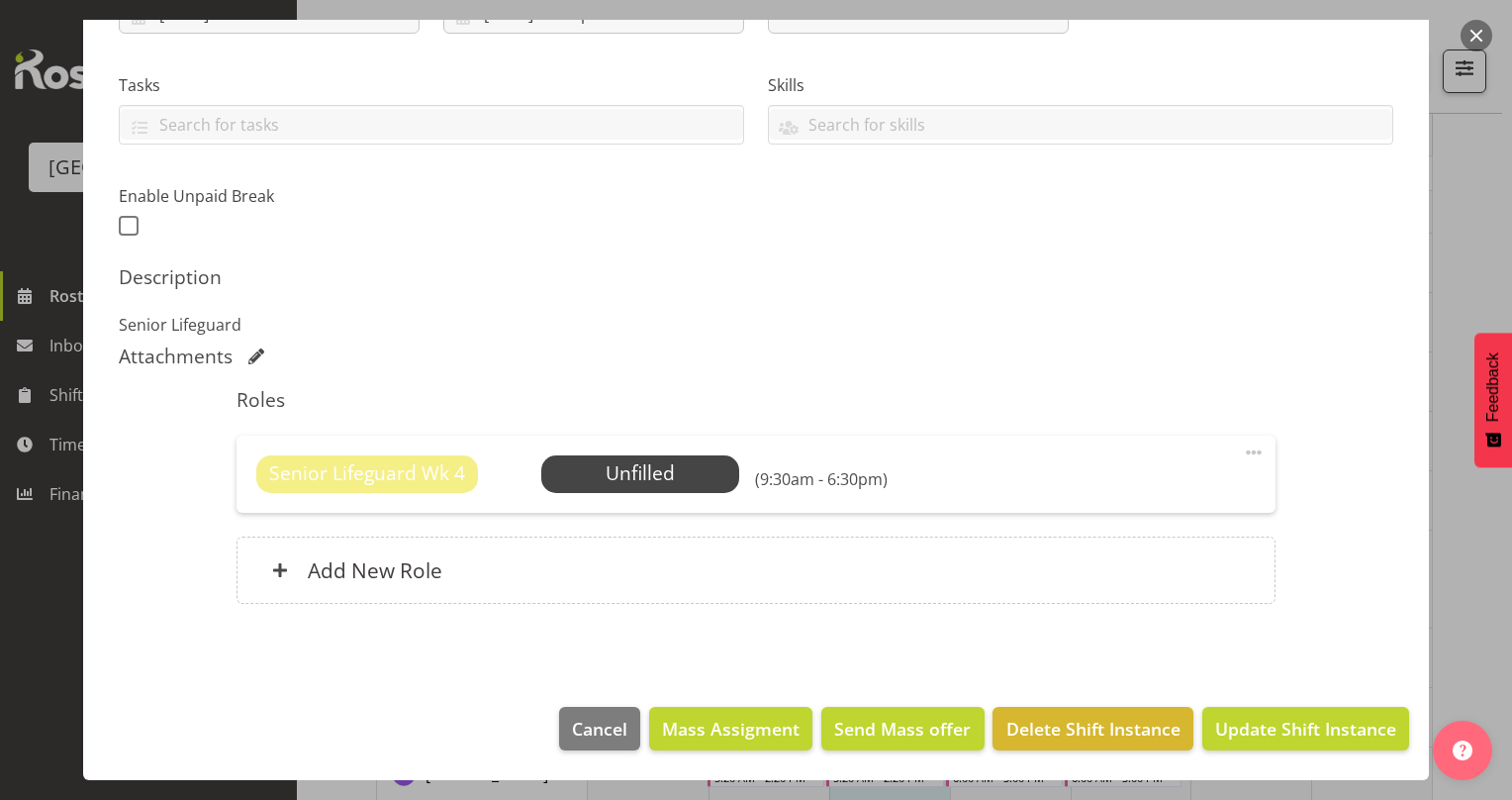 scroll, scrollTop: 383, scrollLeft: 0, axis: vertical 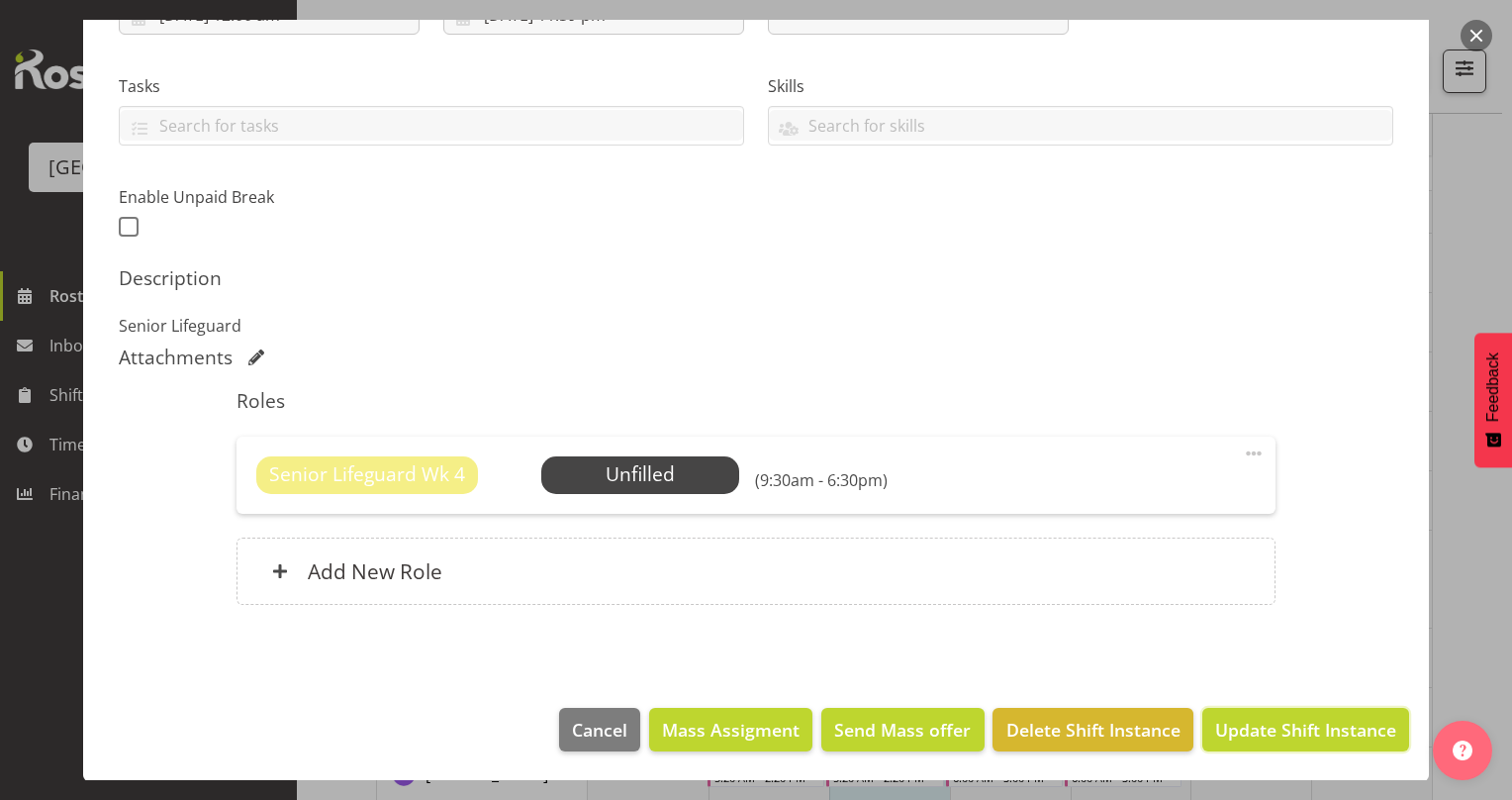 click on "Update Shift Instance" at bounding box center [1305, 730] 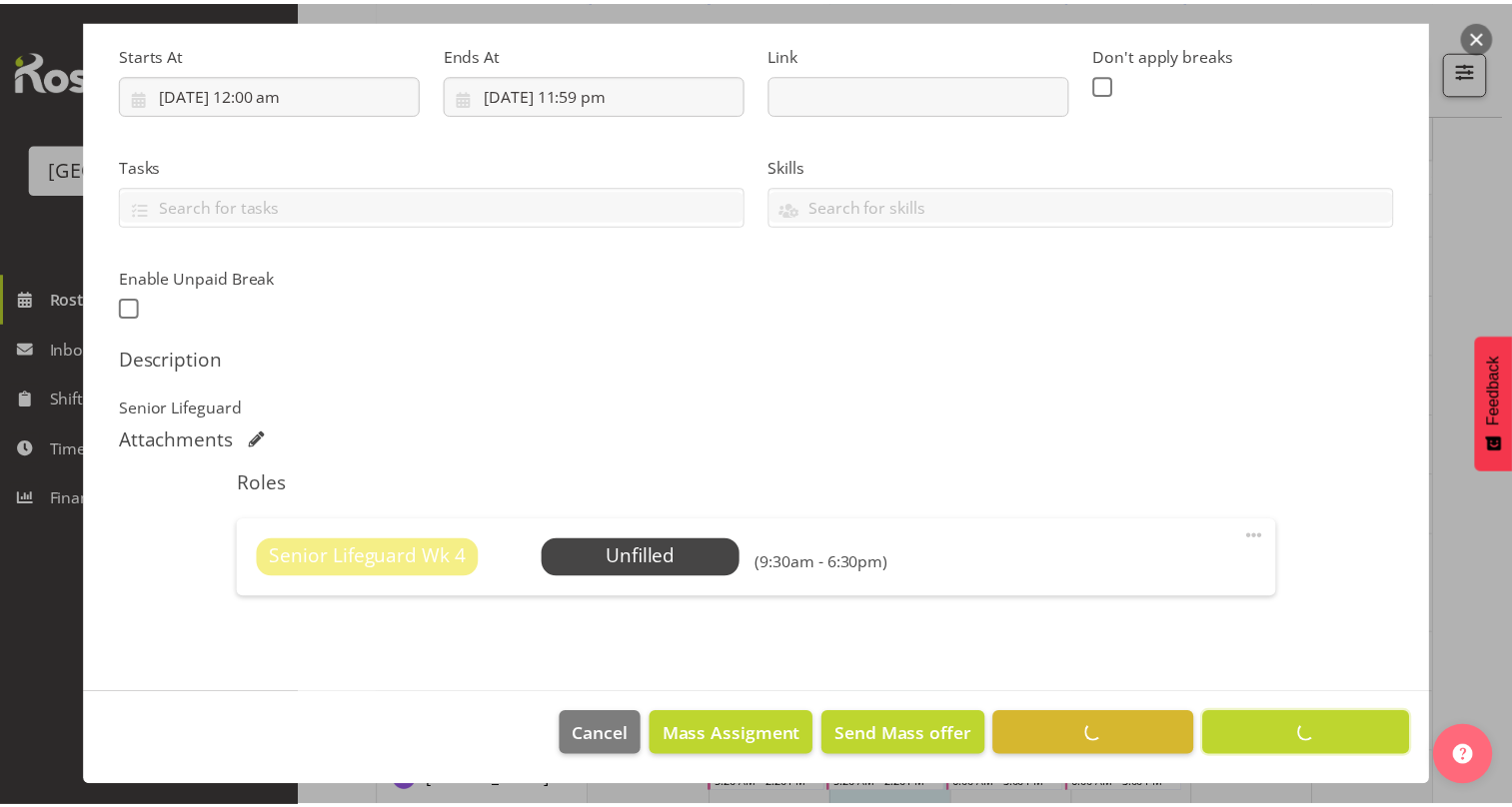 scroll, scrollTop: 308, scrollLeft: 0, axis: vertical 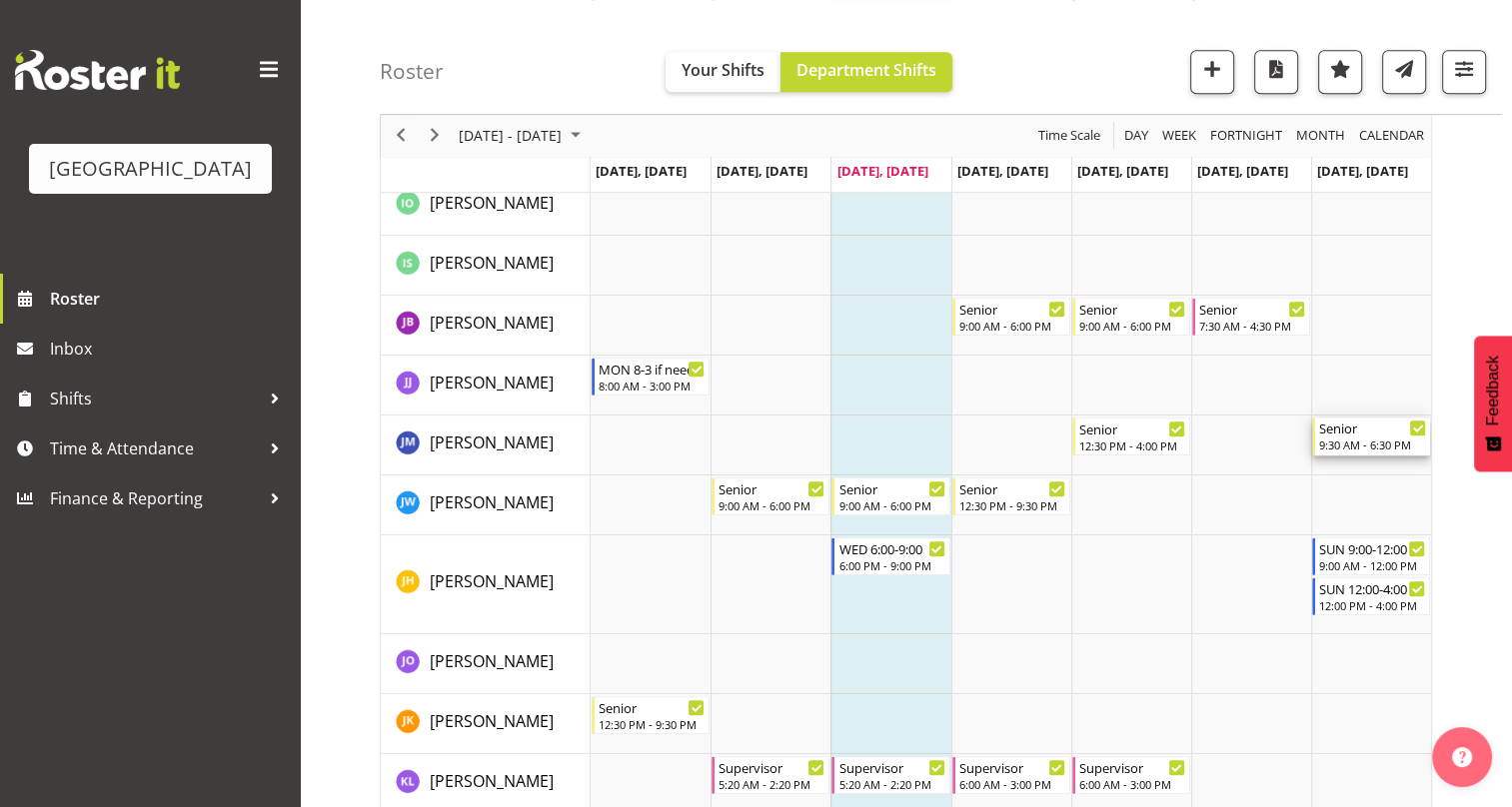 click on "Senior" at bounding box center (1372, 427) 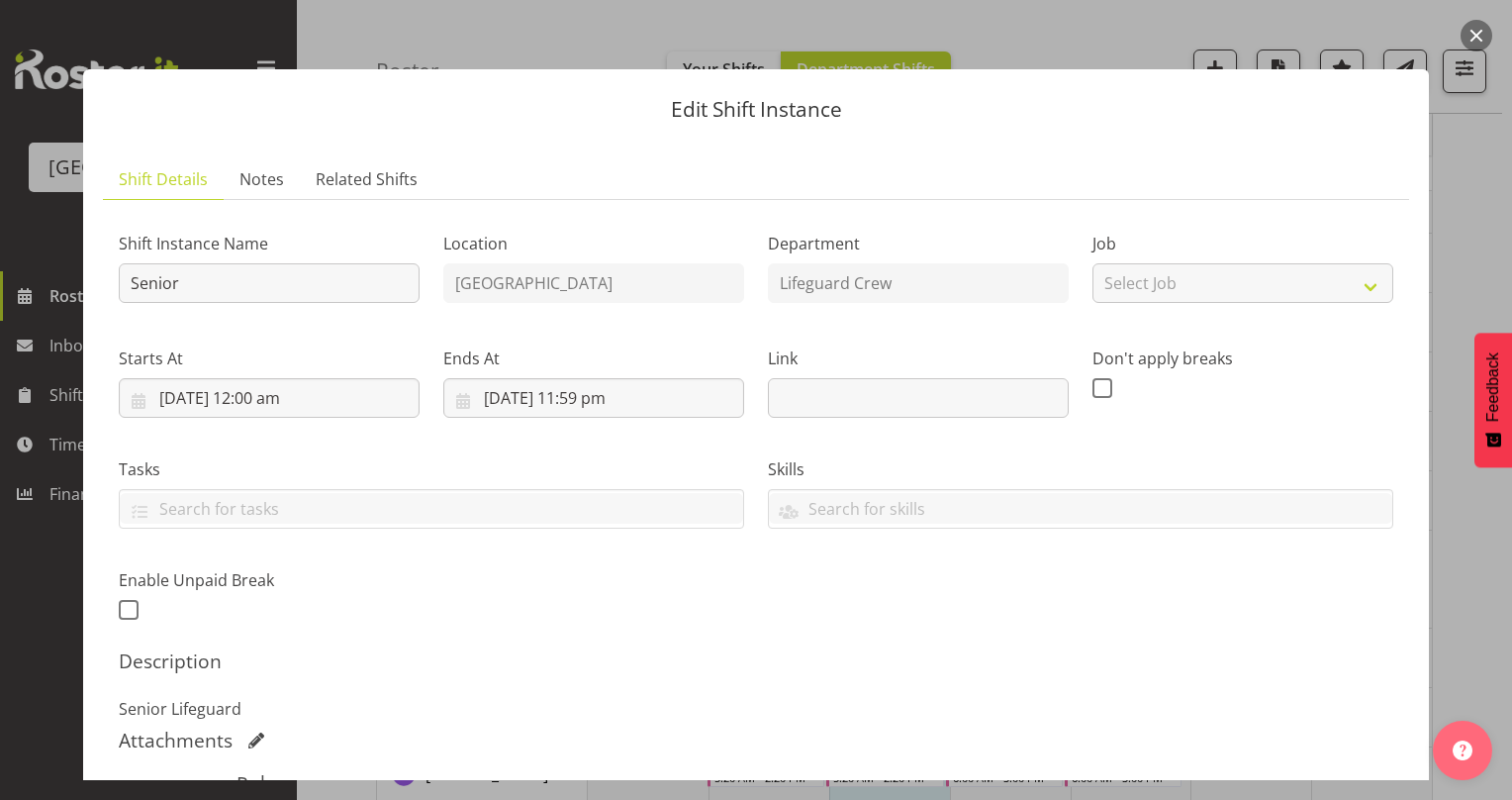 scroll, scrollTop: 411, scrollLeft: 0, axis: vertical 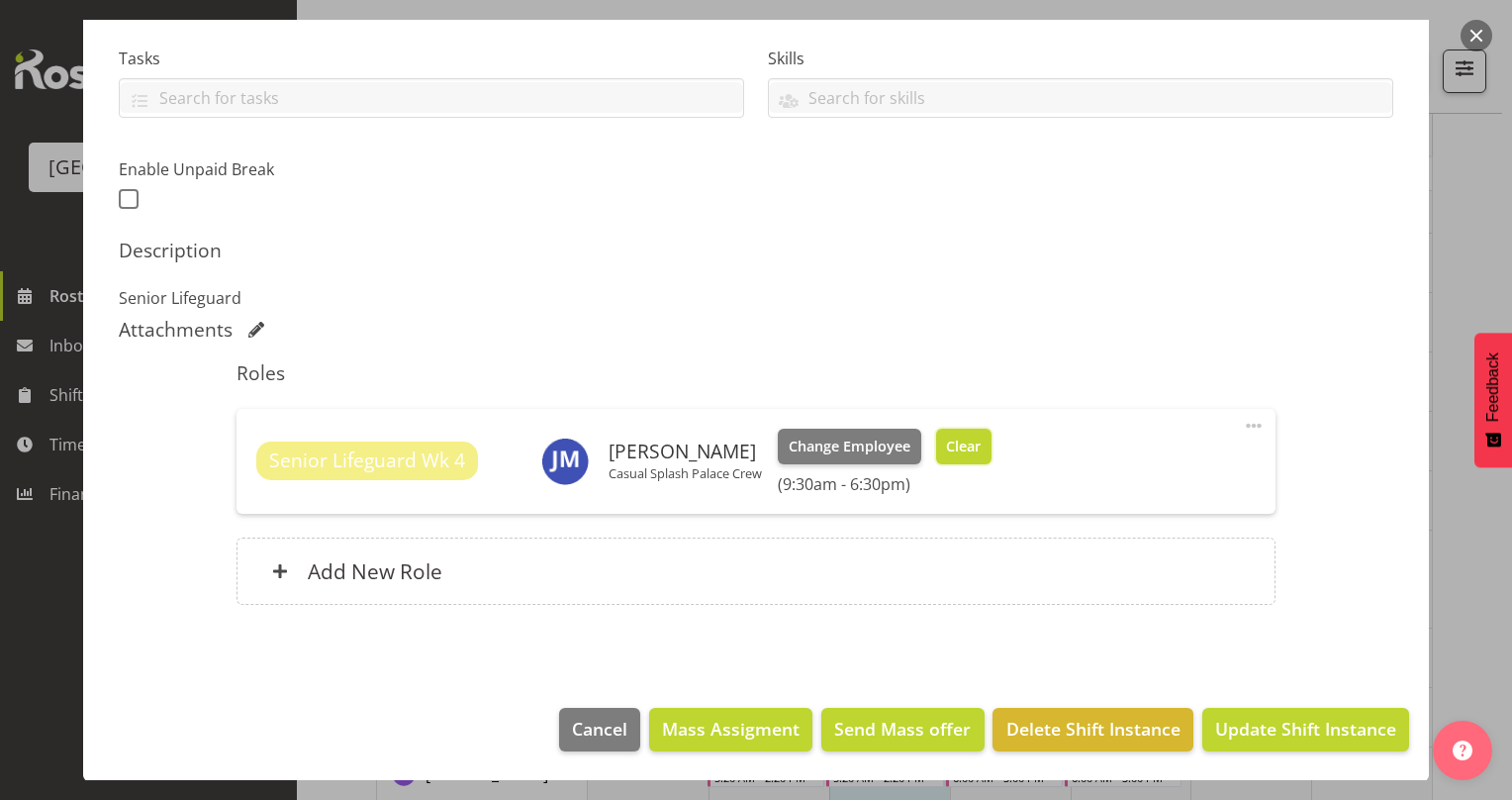 click on "Clear" at bounding box center [963, 447] 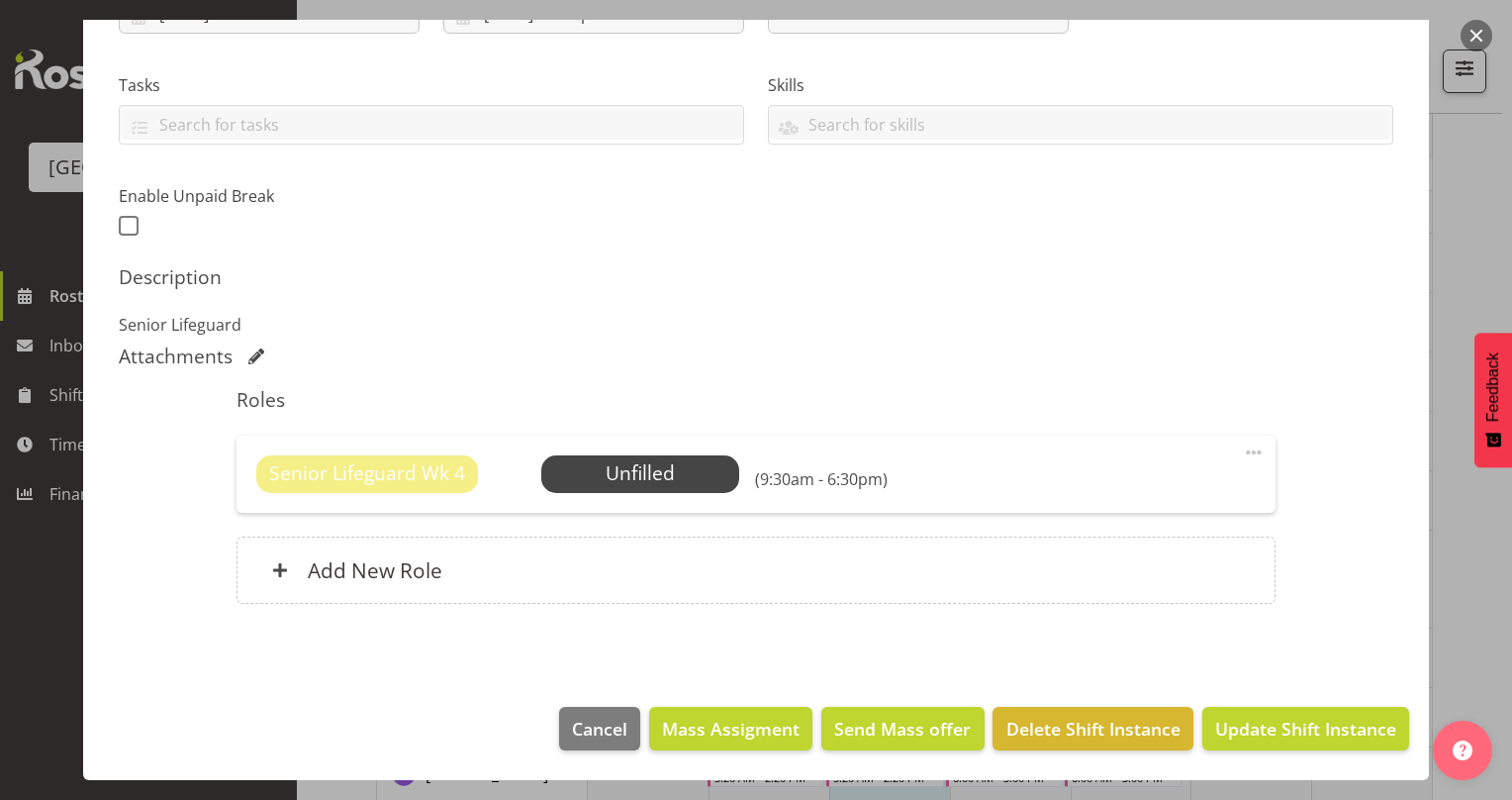 scroll, scrollTop: 383, scrollLeft: 0, axis: vertical 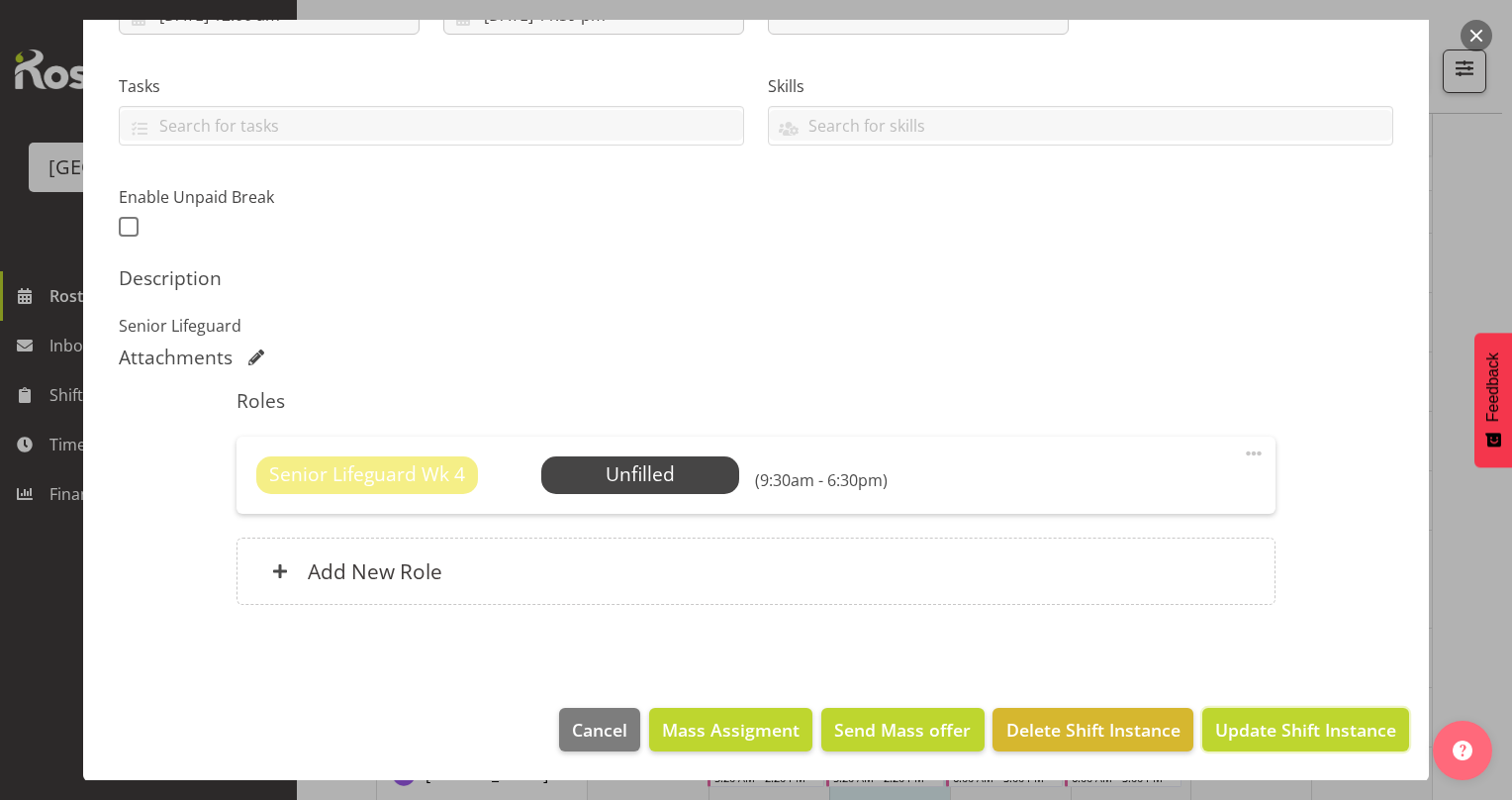 click on "Update Shift Instance" at bounding box center (1305, 730) 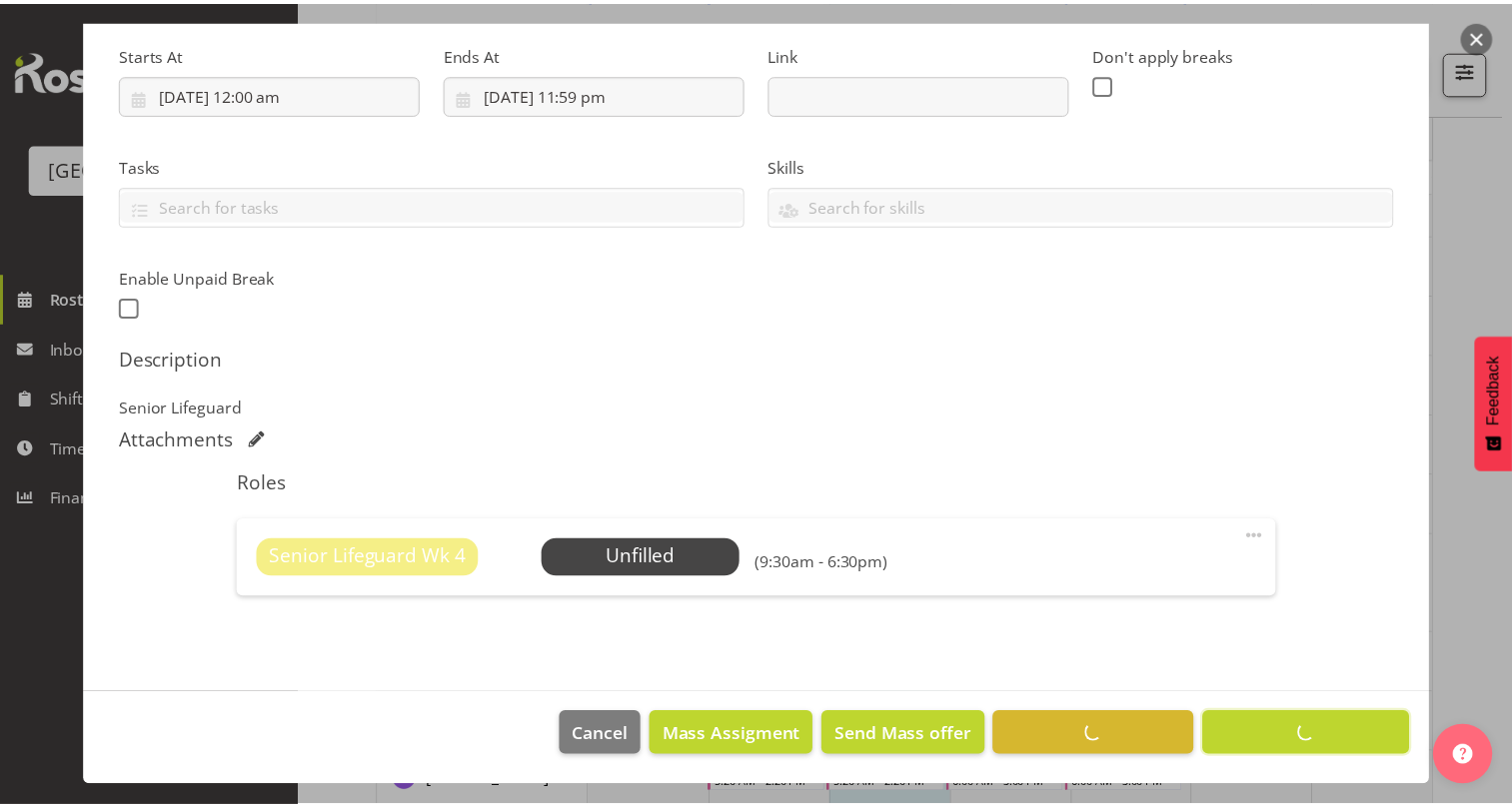 scroll, scrollTop: 308, scrollLeft: 0, axis: vertical 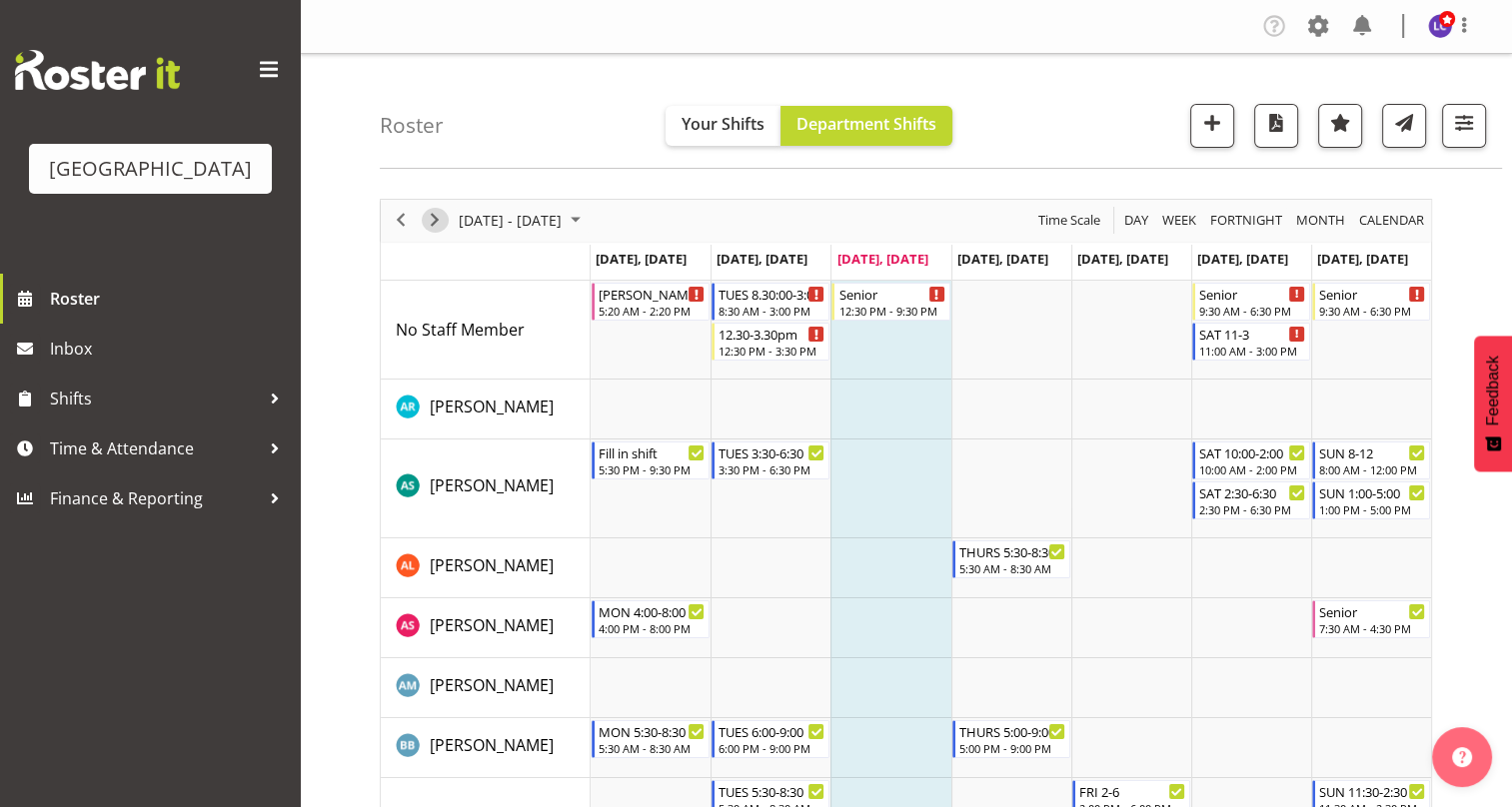 click at bounding box center [435, 221] 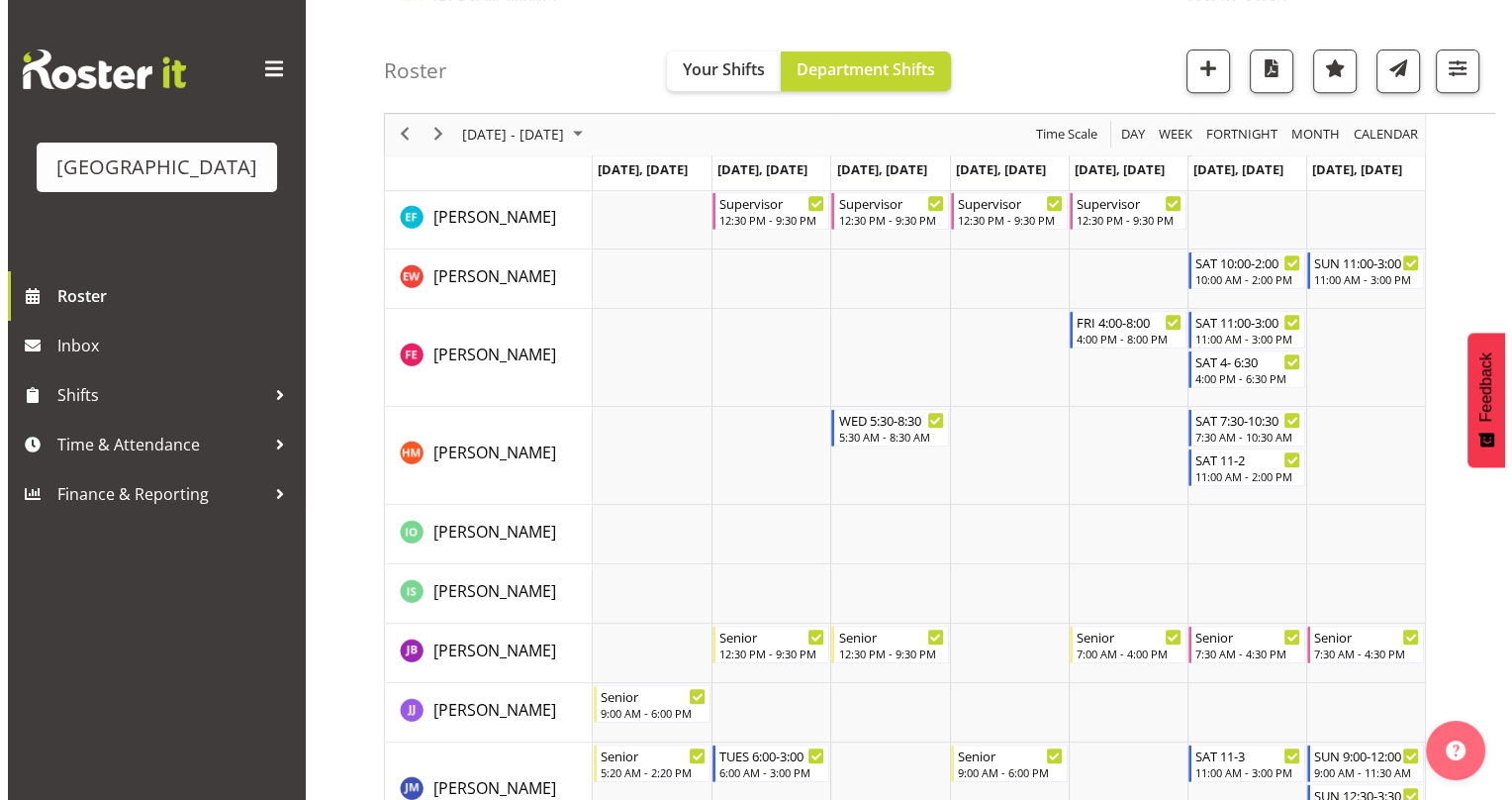 scroll, scrollTop: 1287, scrollLeft: 0, axis: vertical 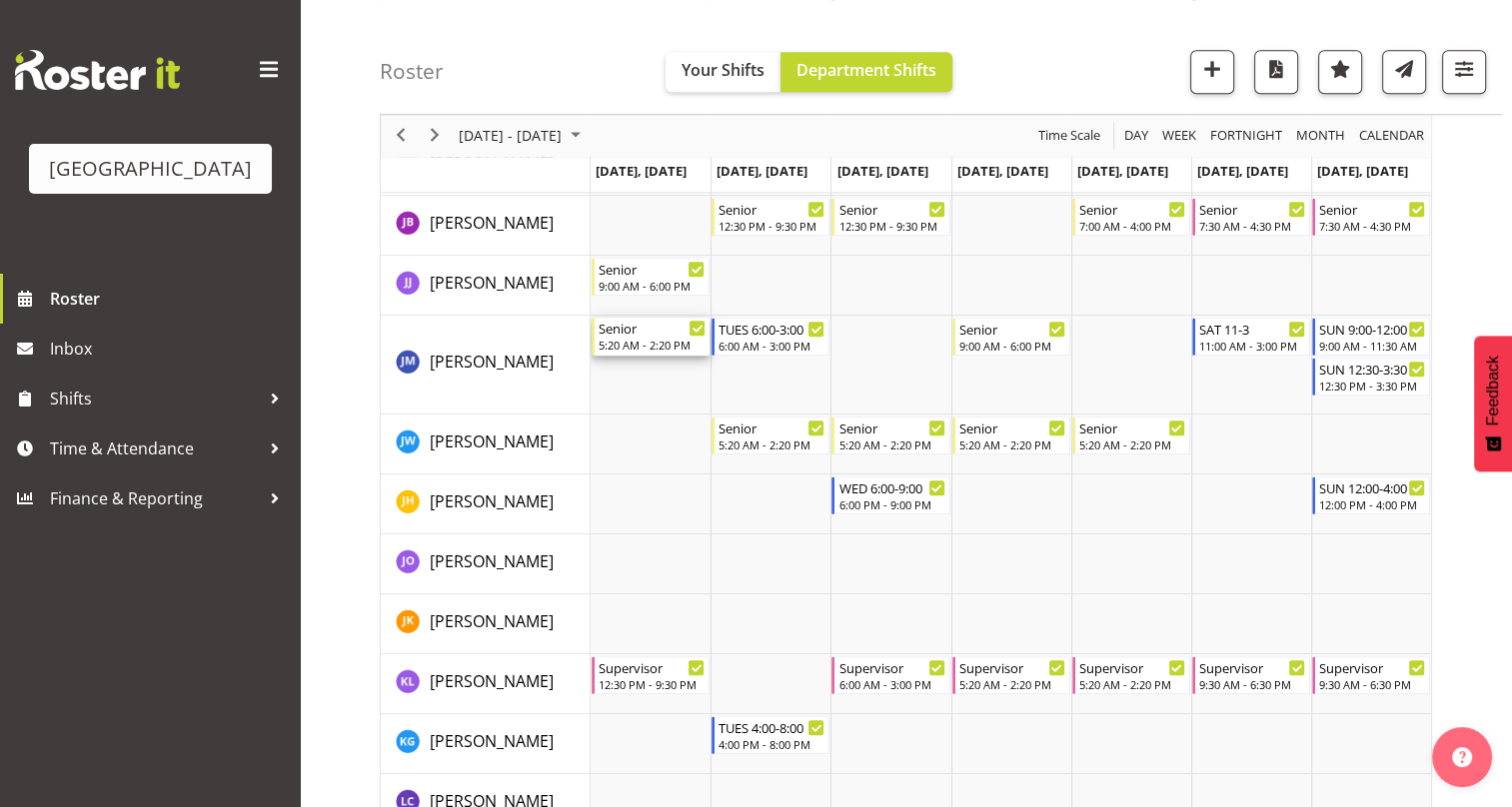 click on "5:20 AM - 2:20 PM" at bounding box center (652, 345) 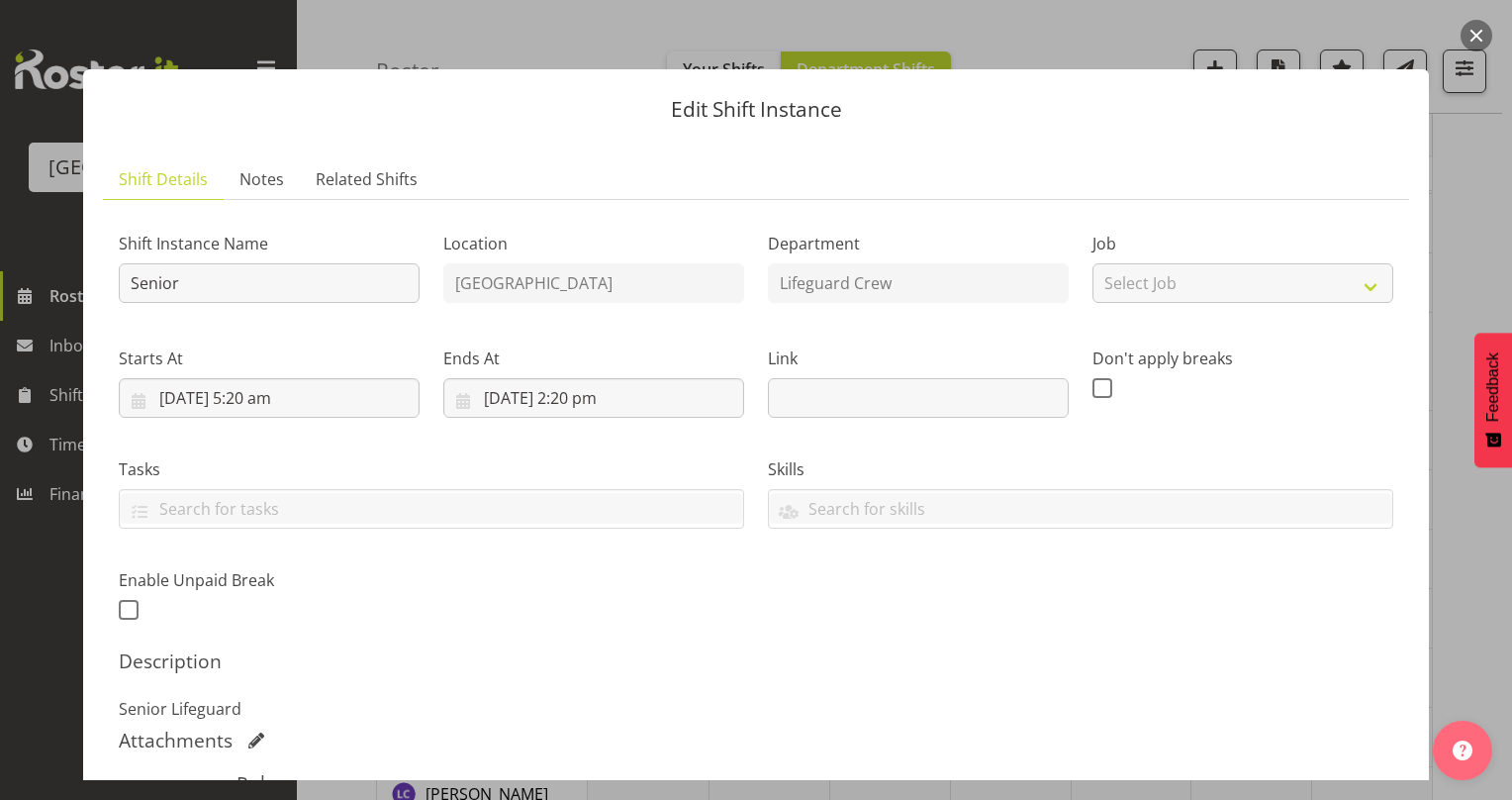 scroll, scrollTop: 411, scrollLeft: 0, axis: vertical 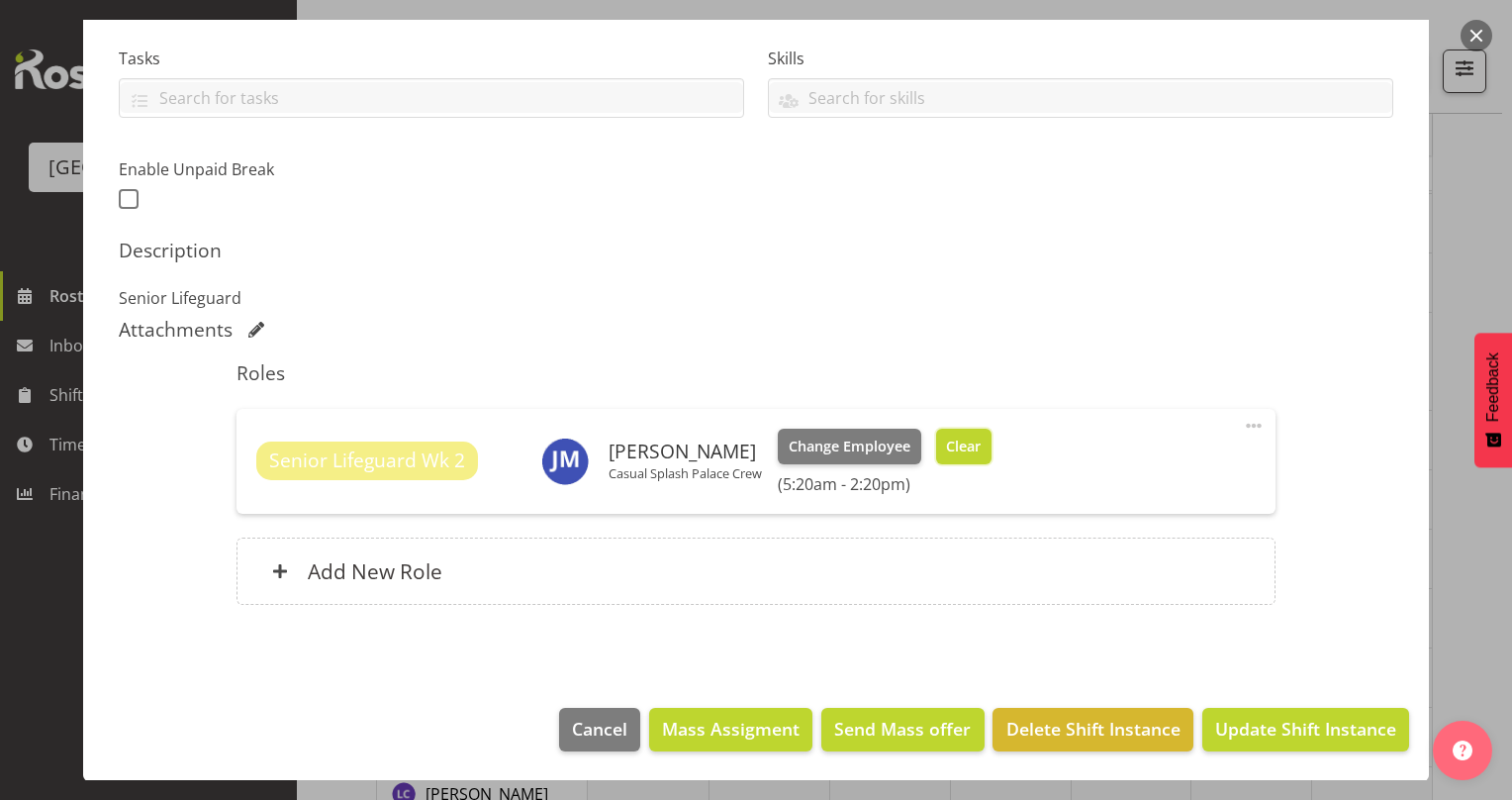 click on "Clear" at bounding box center (963, 447) 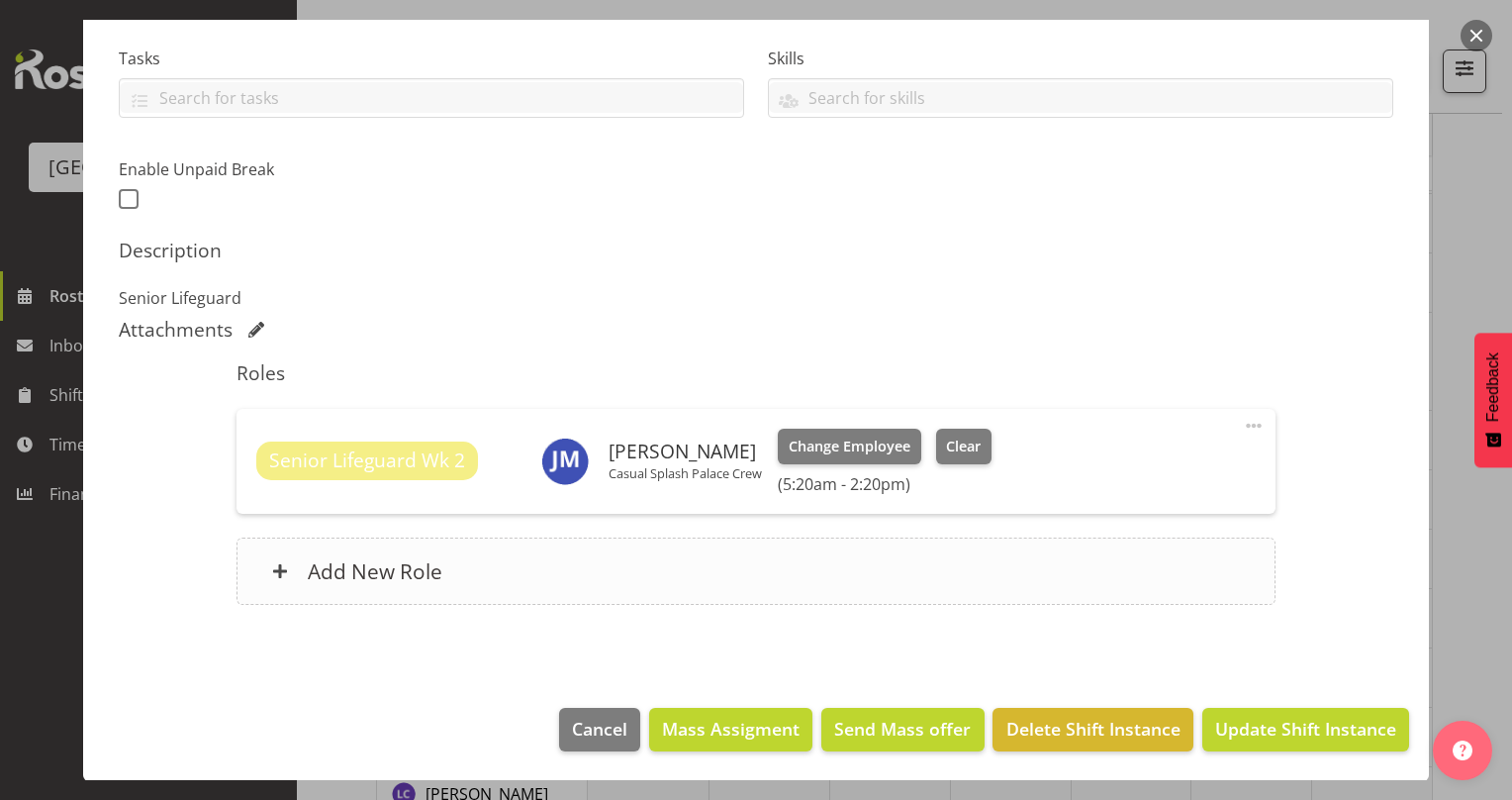 scroll, scrollTop: 383, scrollLeft: 0, axis: vertical 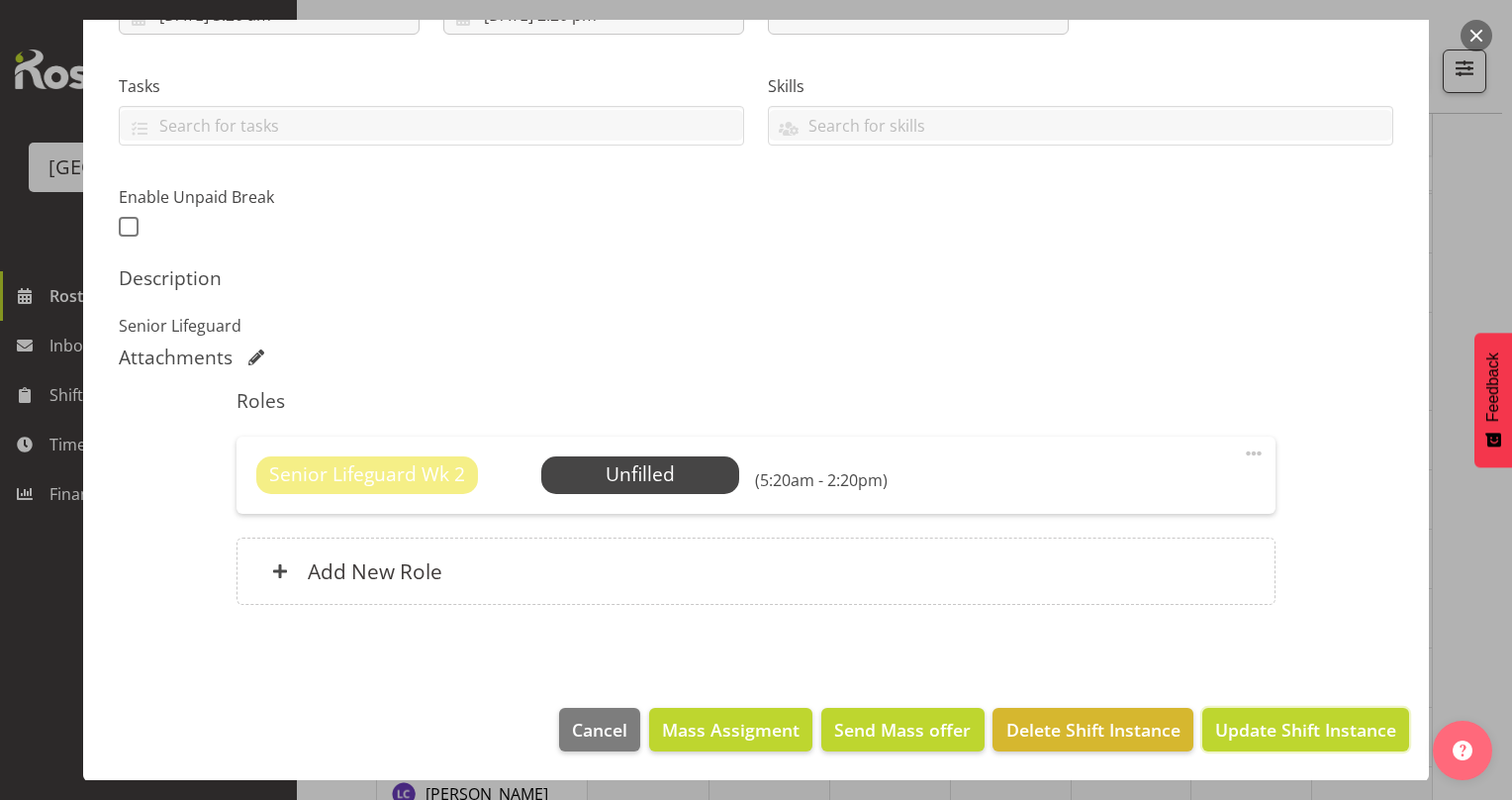 click on "Update Shift Instance" at bounding box center [1305, 730] 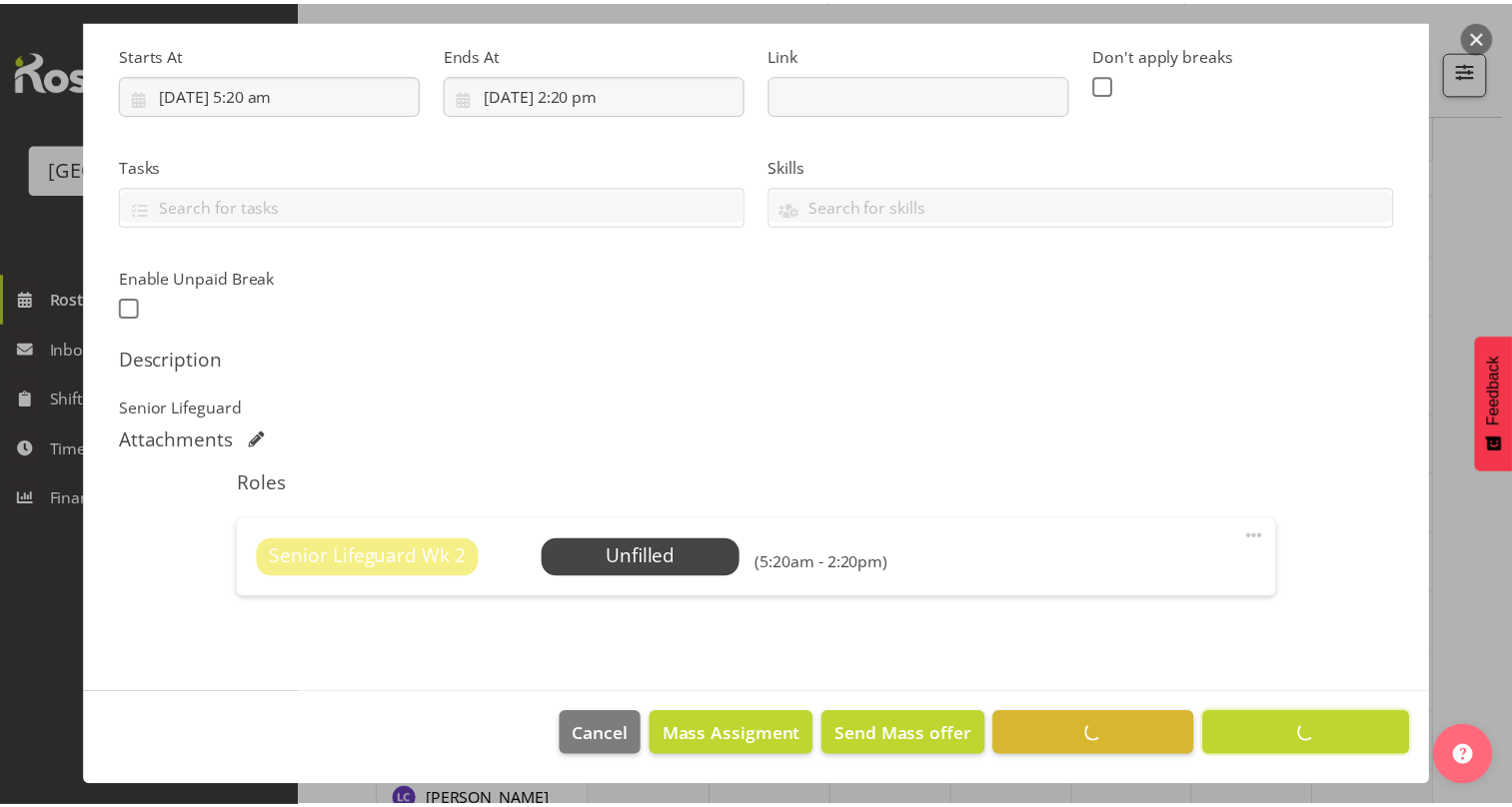 scroll, scrollTop: 308, scrollLeft: 0, axis: vertical 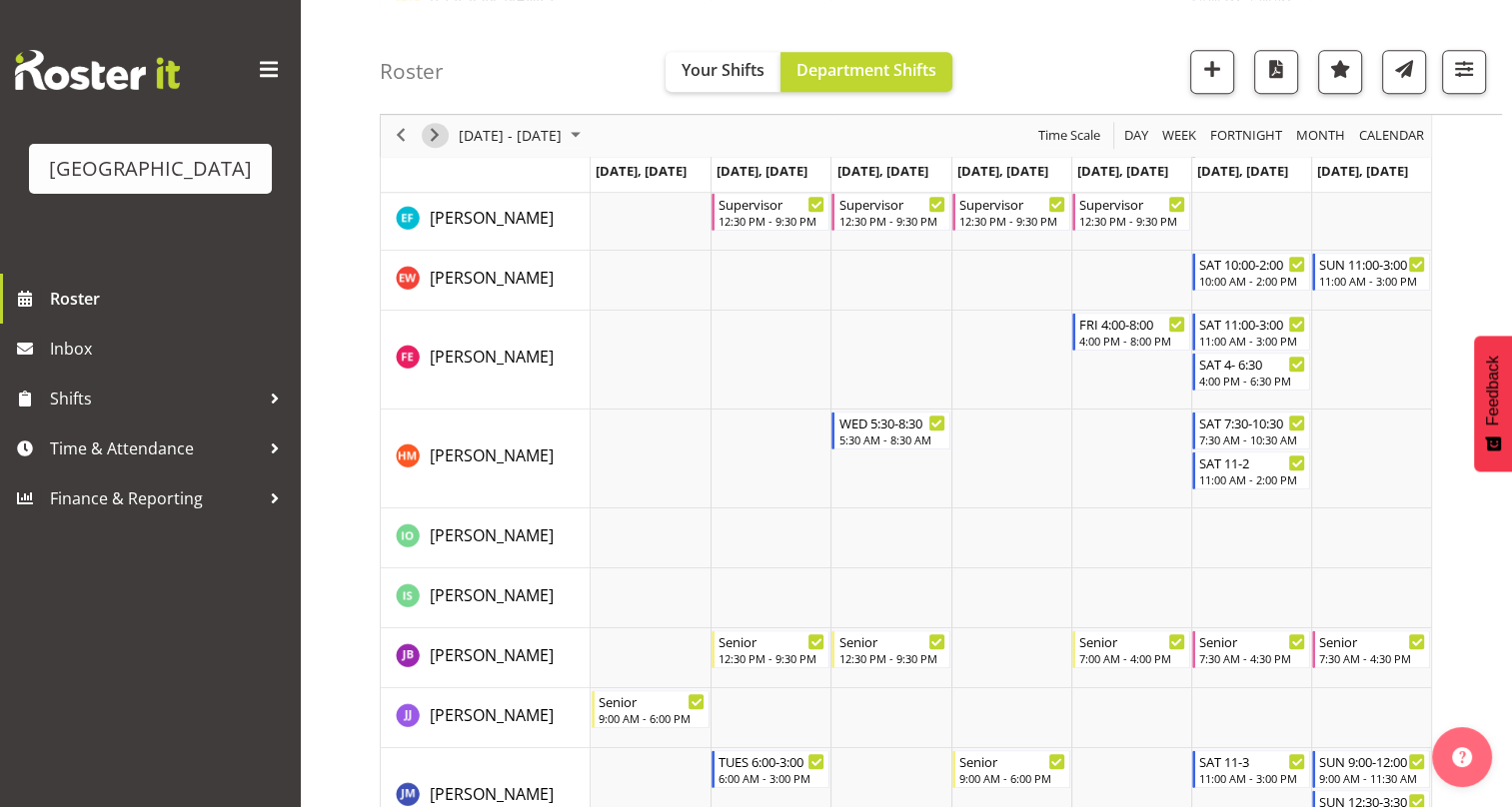click at bounding box center (435, 136) 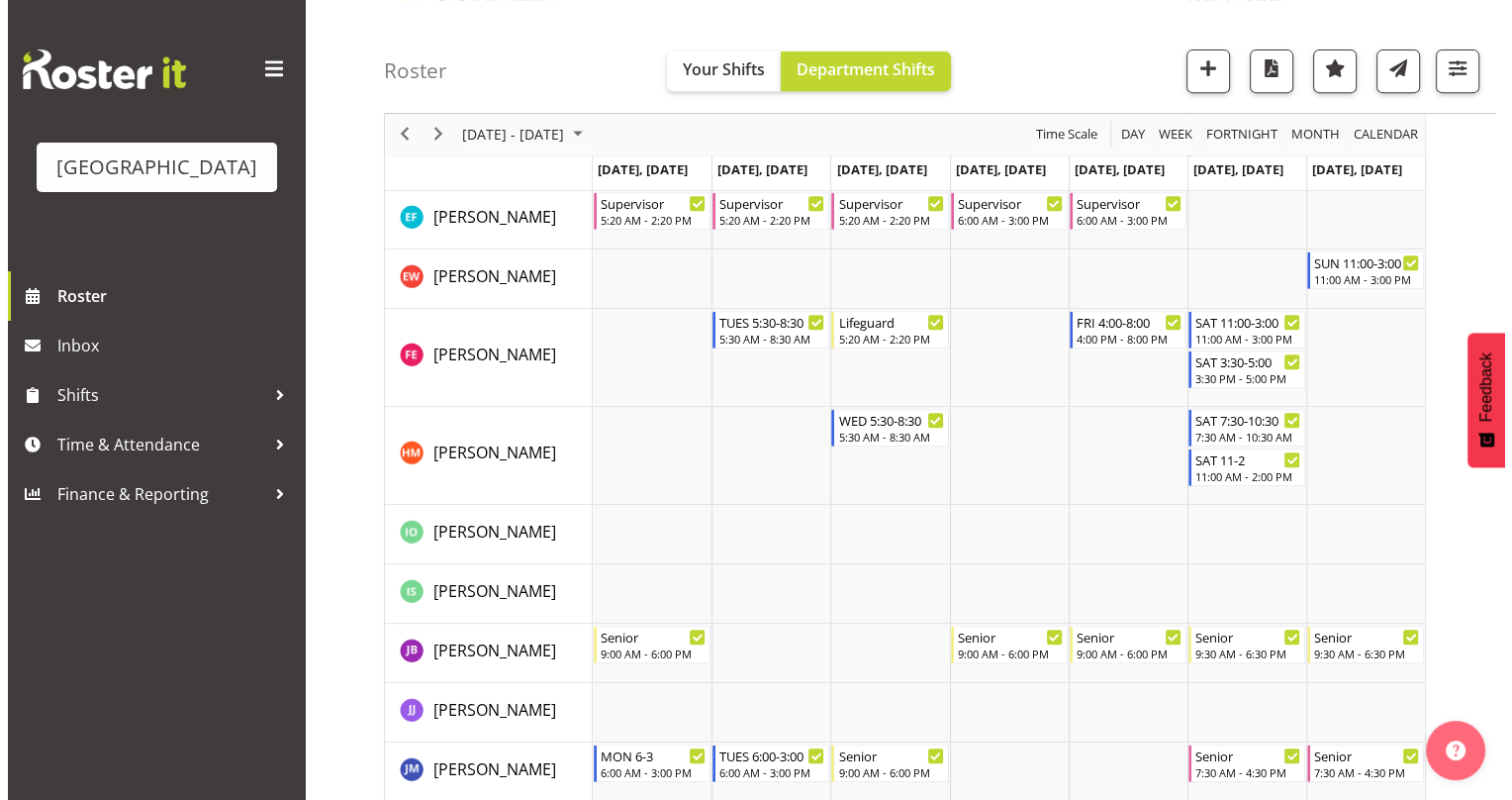 scroll, scrollTop: 1287, scrollLeft: 0, axis: vertical 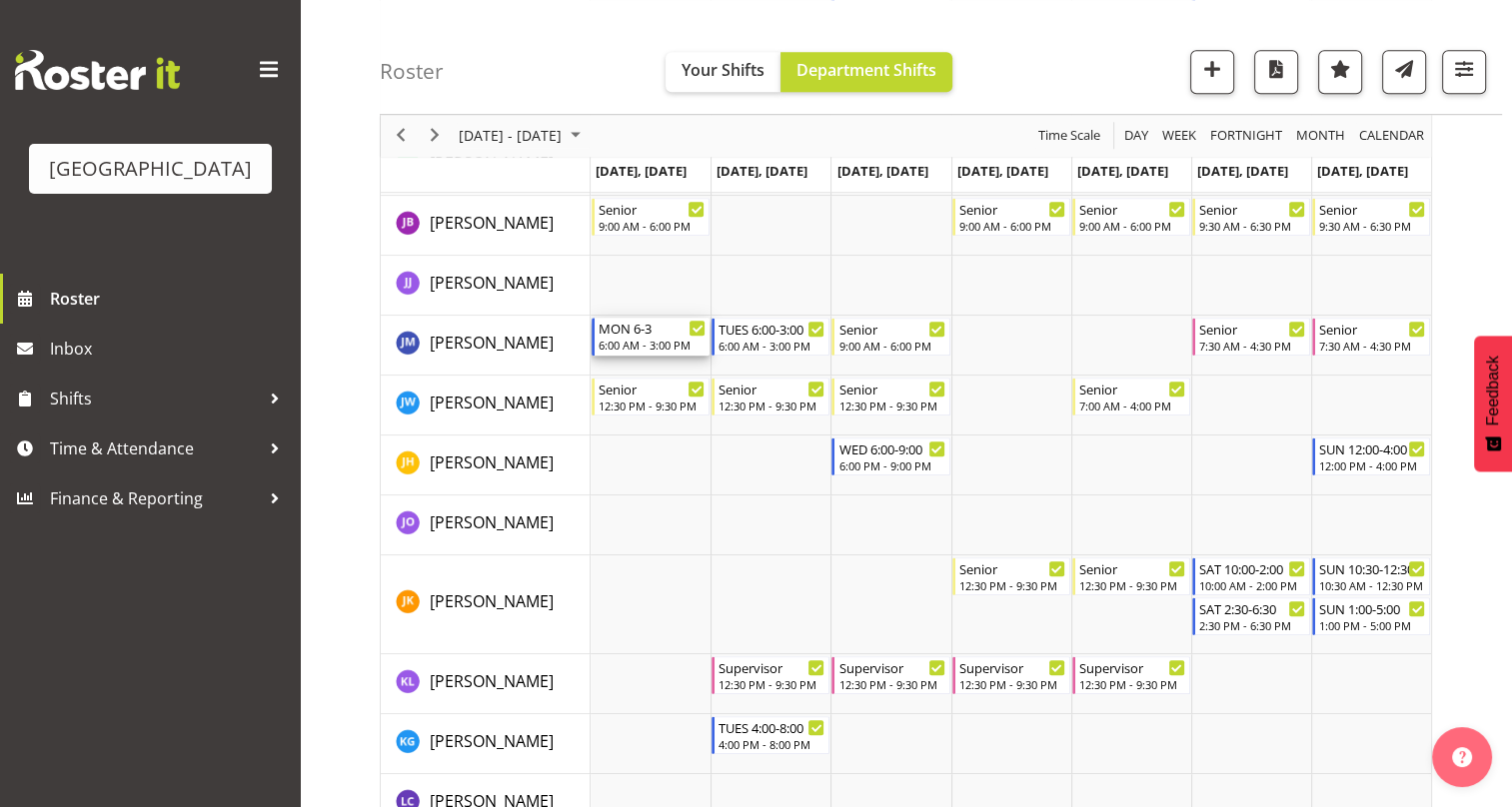 click on "MON 6-3" at bounding box center [652, 328] 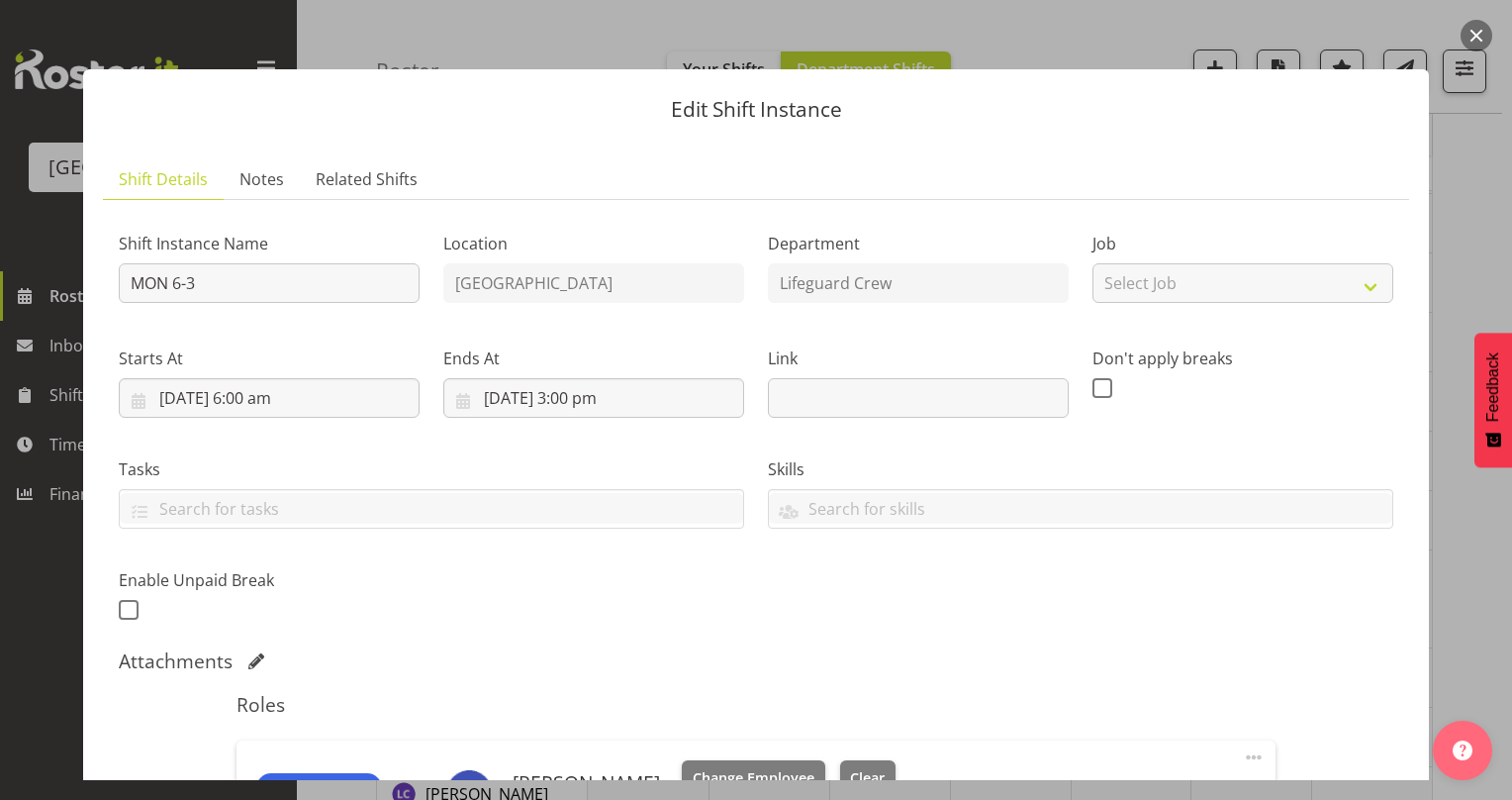 scroll, scrollTop: 332, scrollLeft: 0, axis: vertical 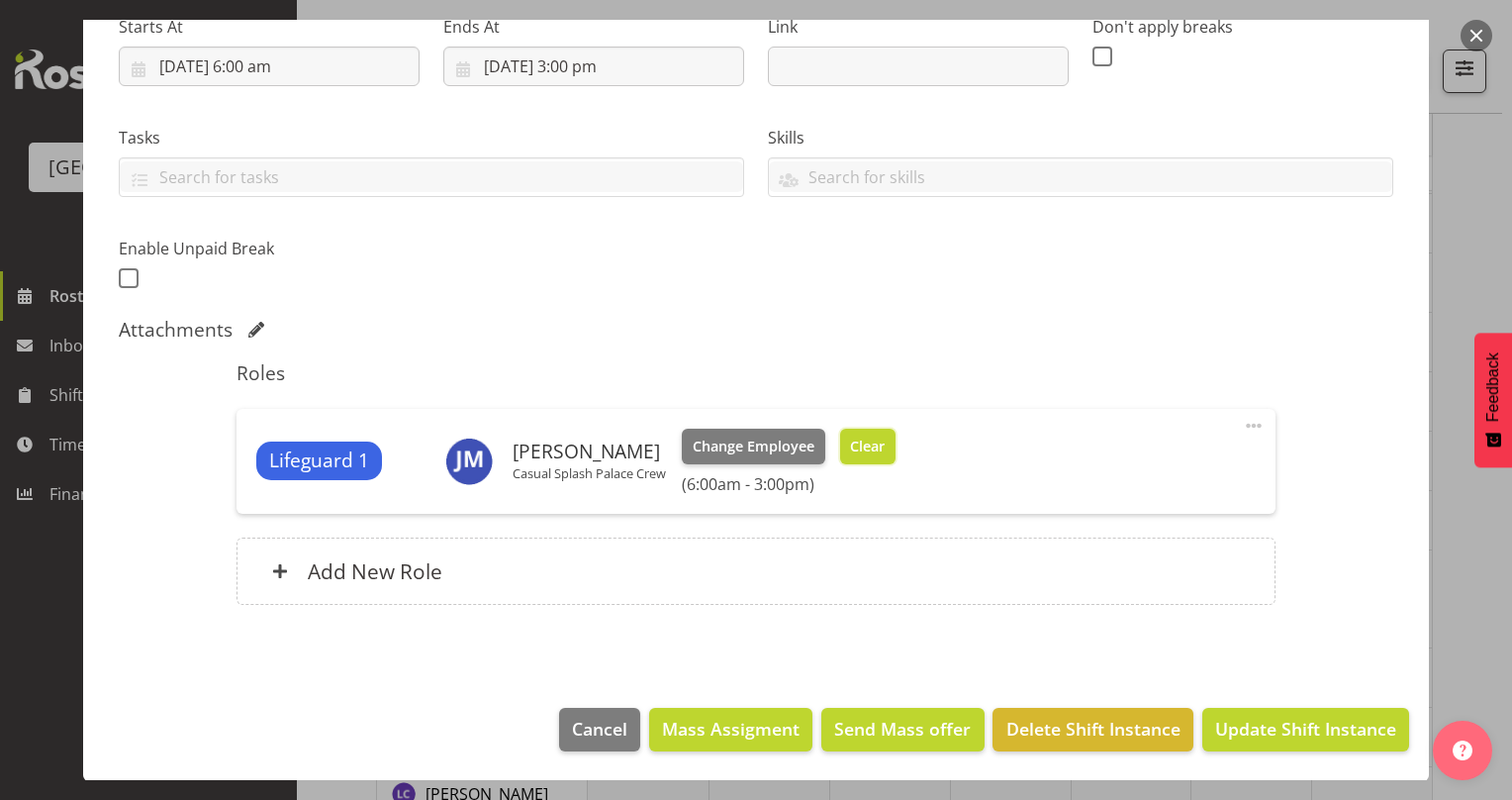 click on "Clear" at bounding box center [867, 447] 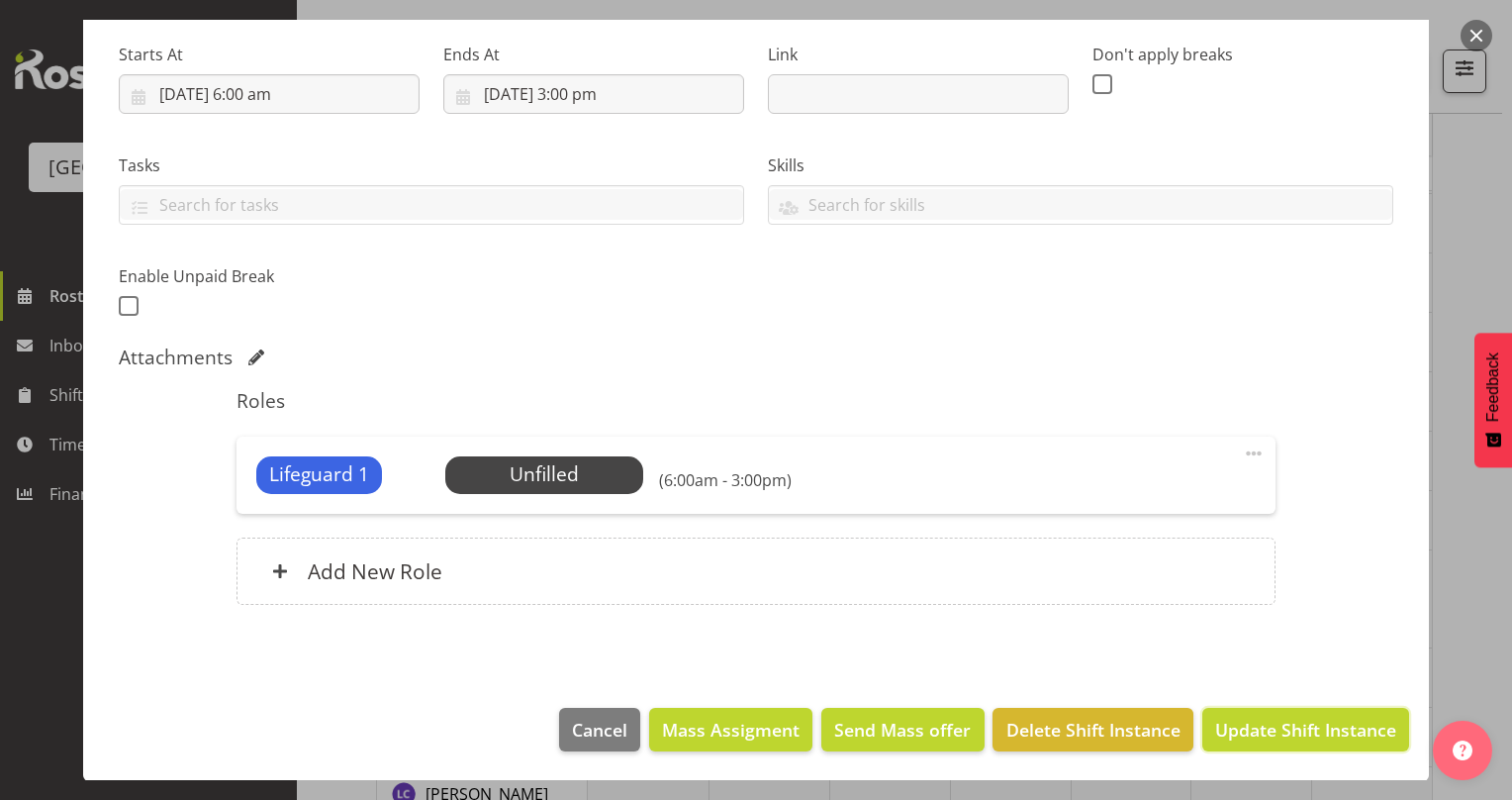 click on "Update Shift Instance" at bounding box center (1305, 730) 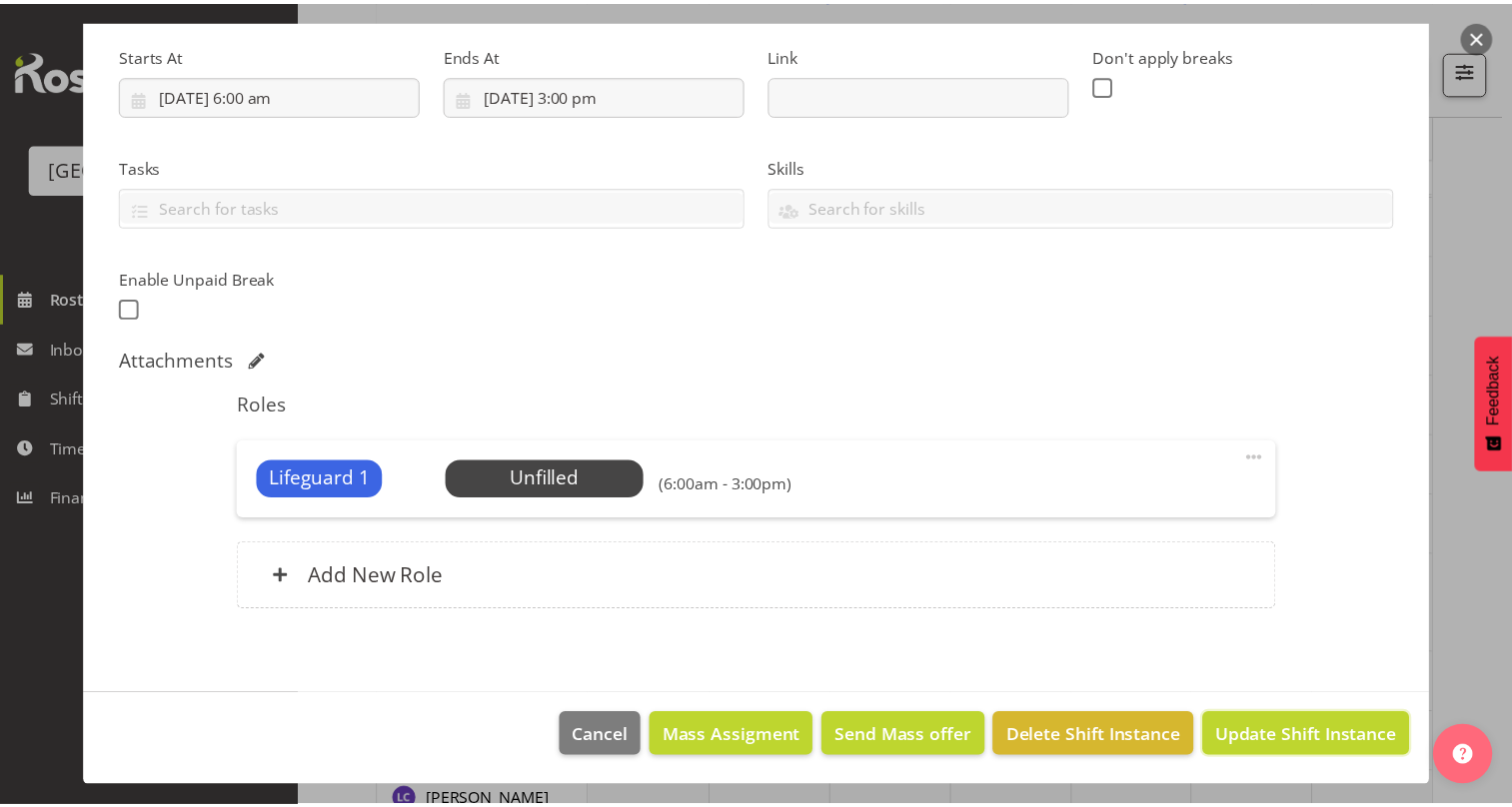 scroll, scrollTop: 228, scrollLeft: 0, axis: vertical 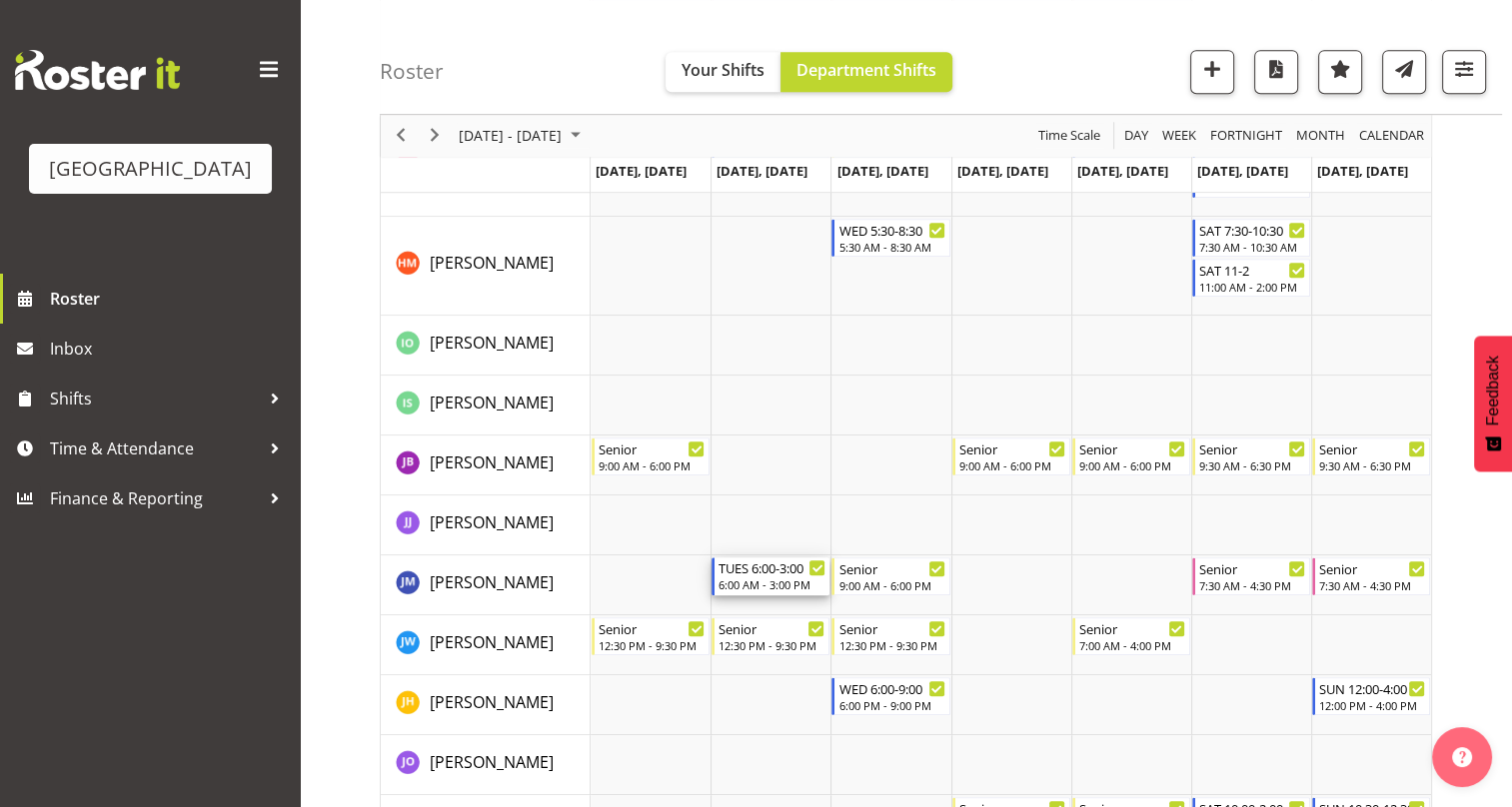 click on "TUES 6:00-3:00" at bounding box center (771, 567) 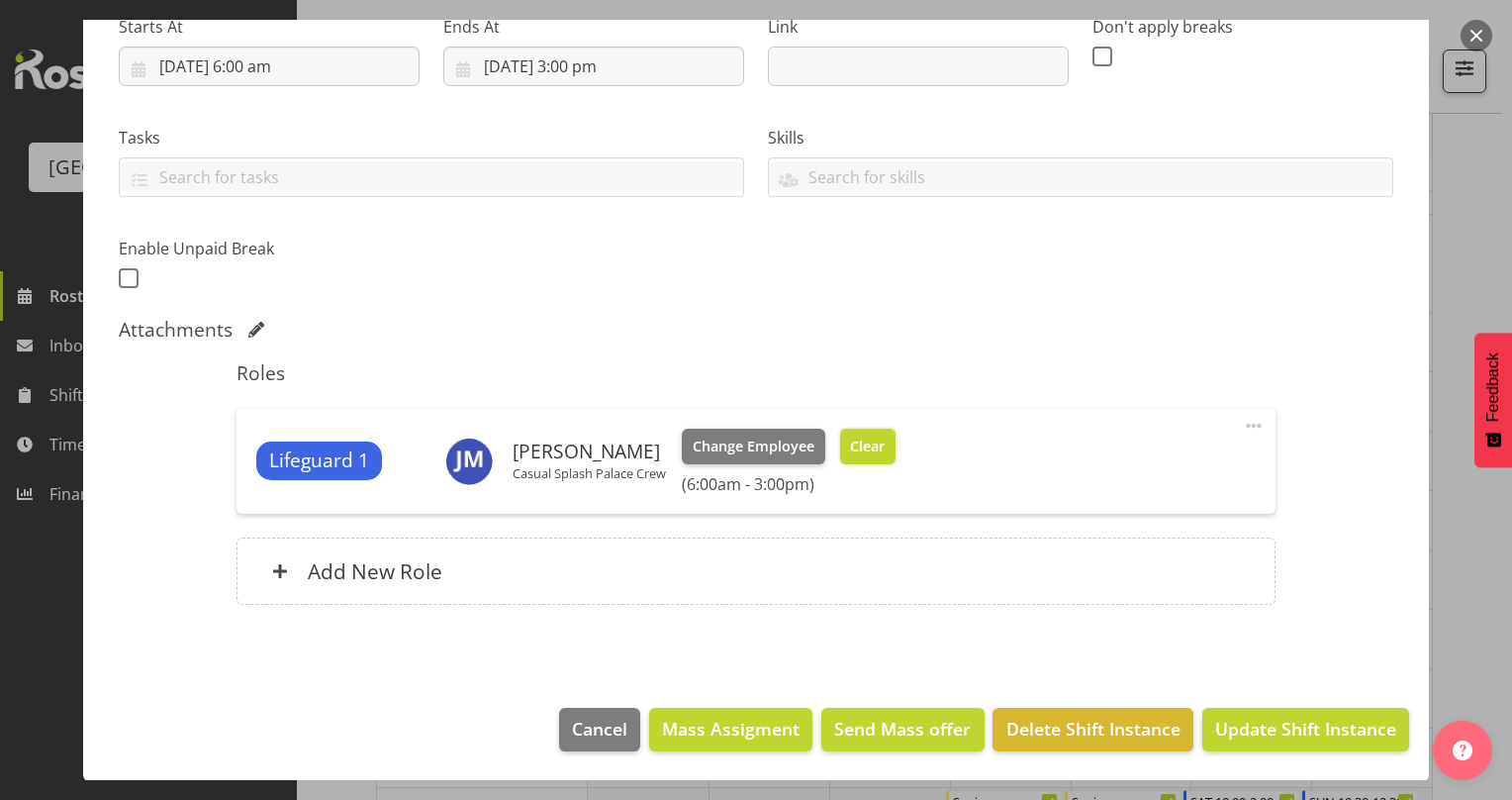 click on "Clear" at bounding box center [867, 447] 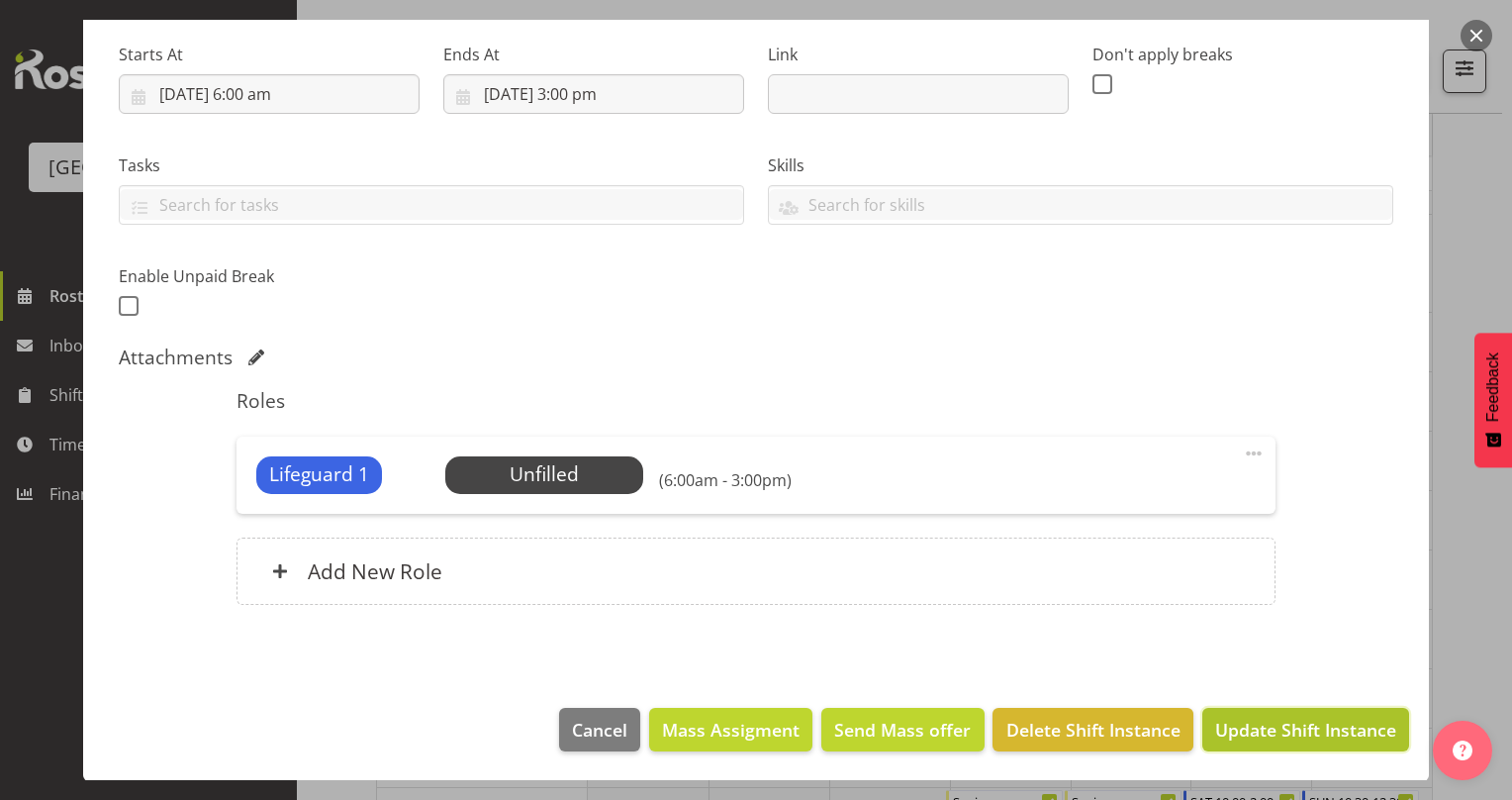 click on "Update Shift Instance" at bounding box center (1305, 730) 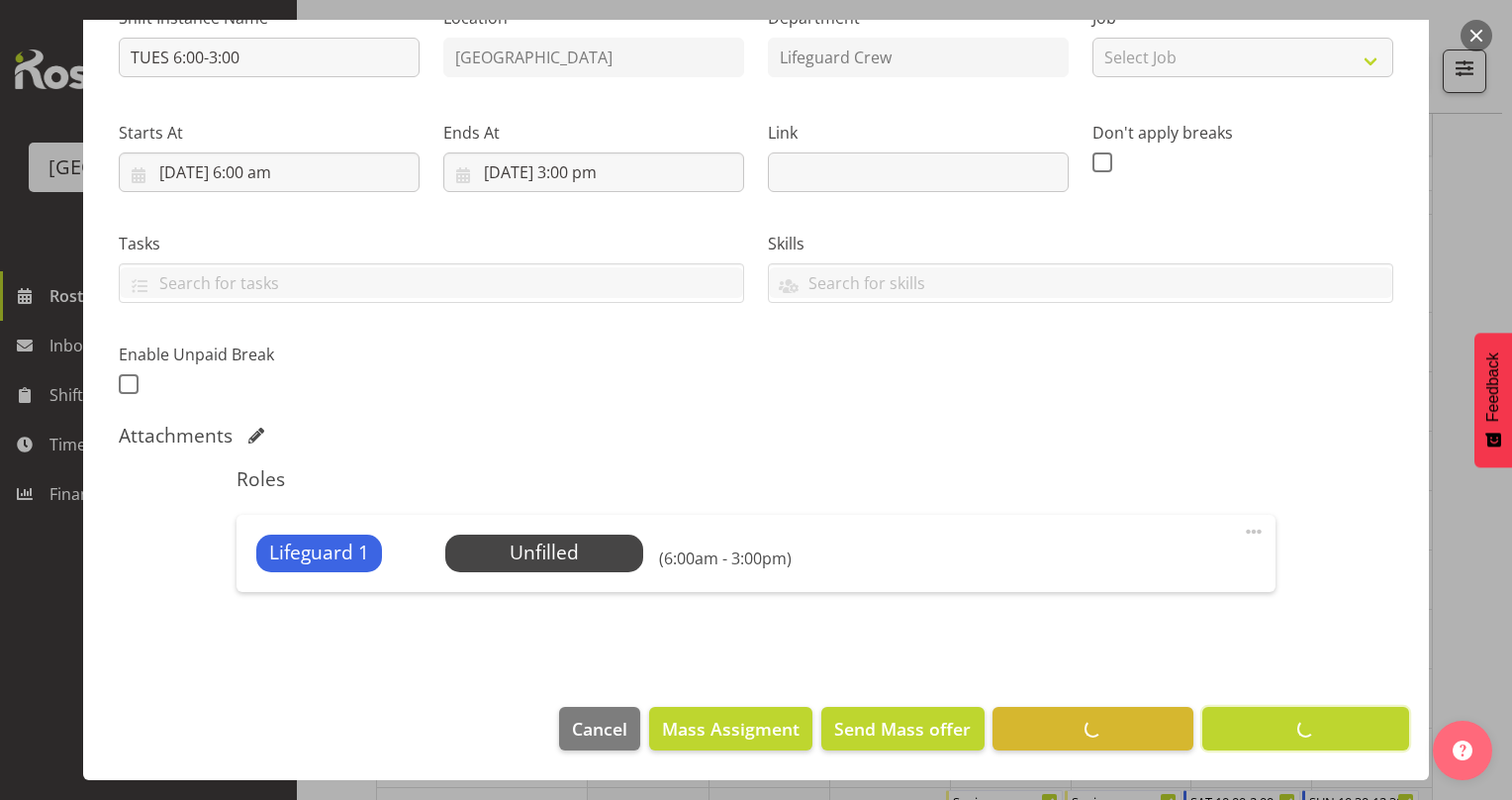 scroll, scrollTop: 226, scrollLeft: 0, axis: vertical 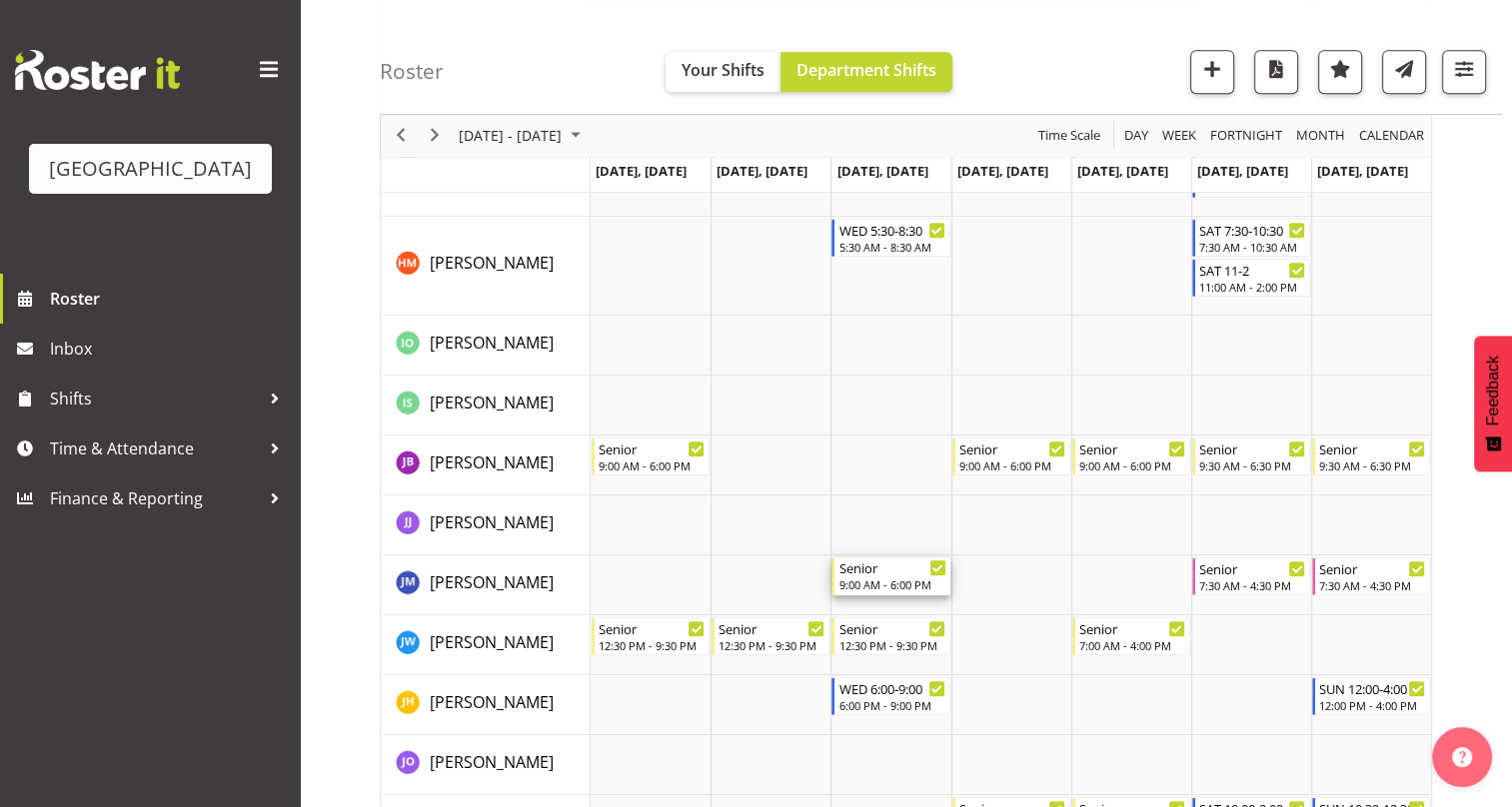 click on "9:00 AM - 6:00 PM" at bounding box center (891, 584) 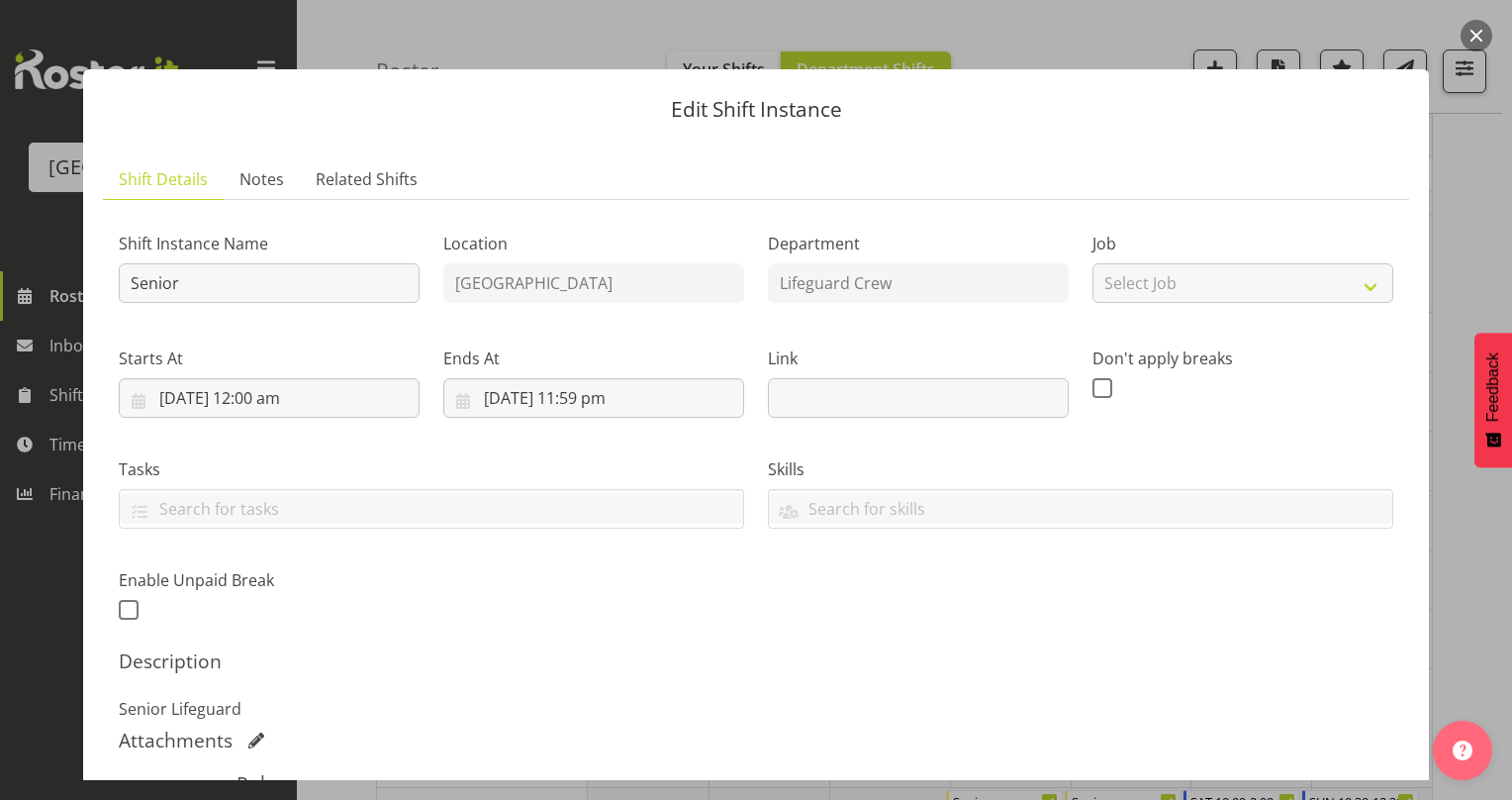 scroll, scrollTop: 411, scrollLeft: 0, axis: vertical 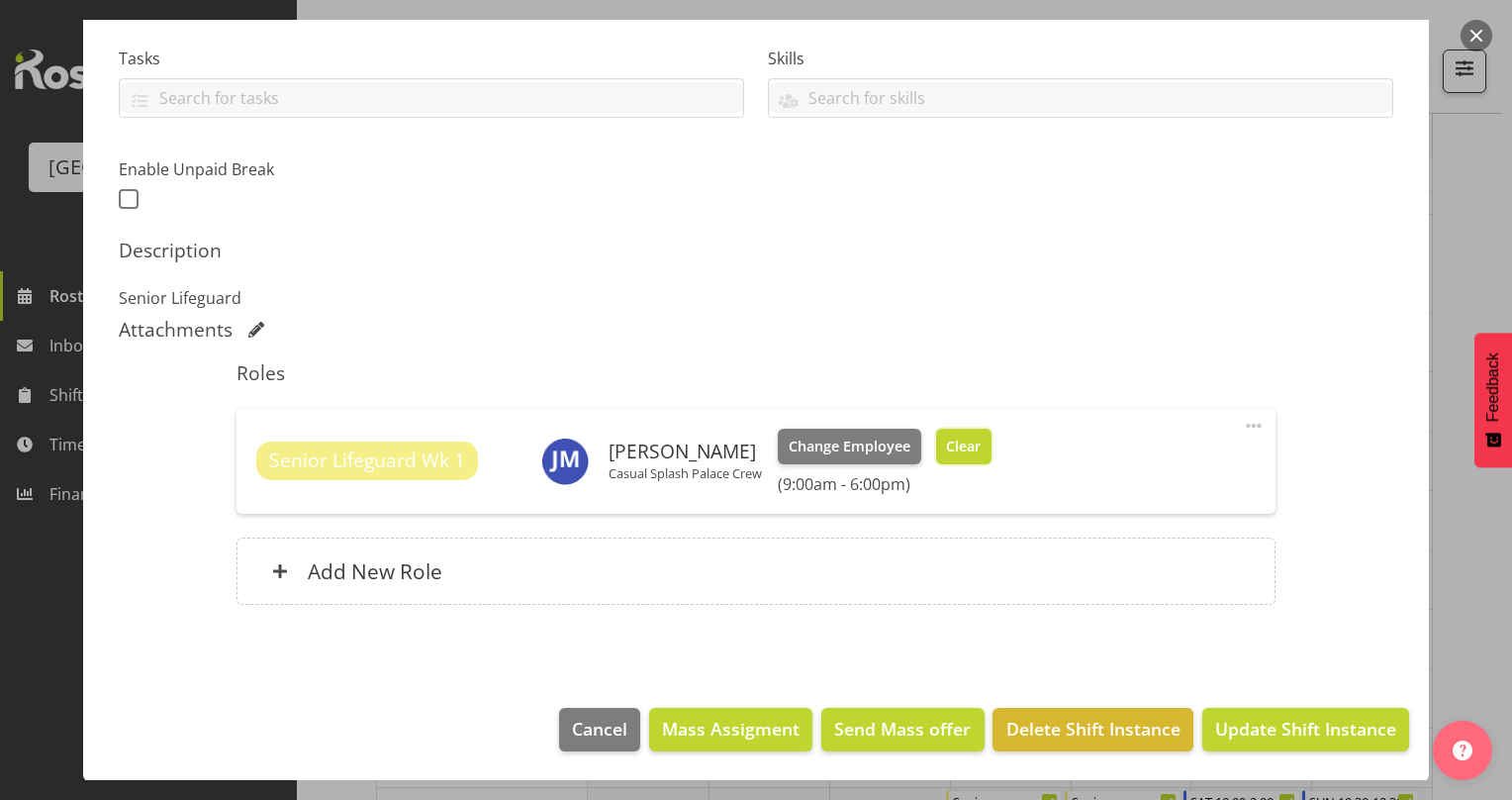click on "Clear" at bounding box center (963, 447) 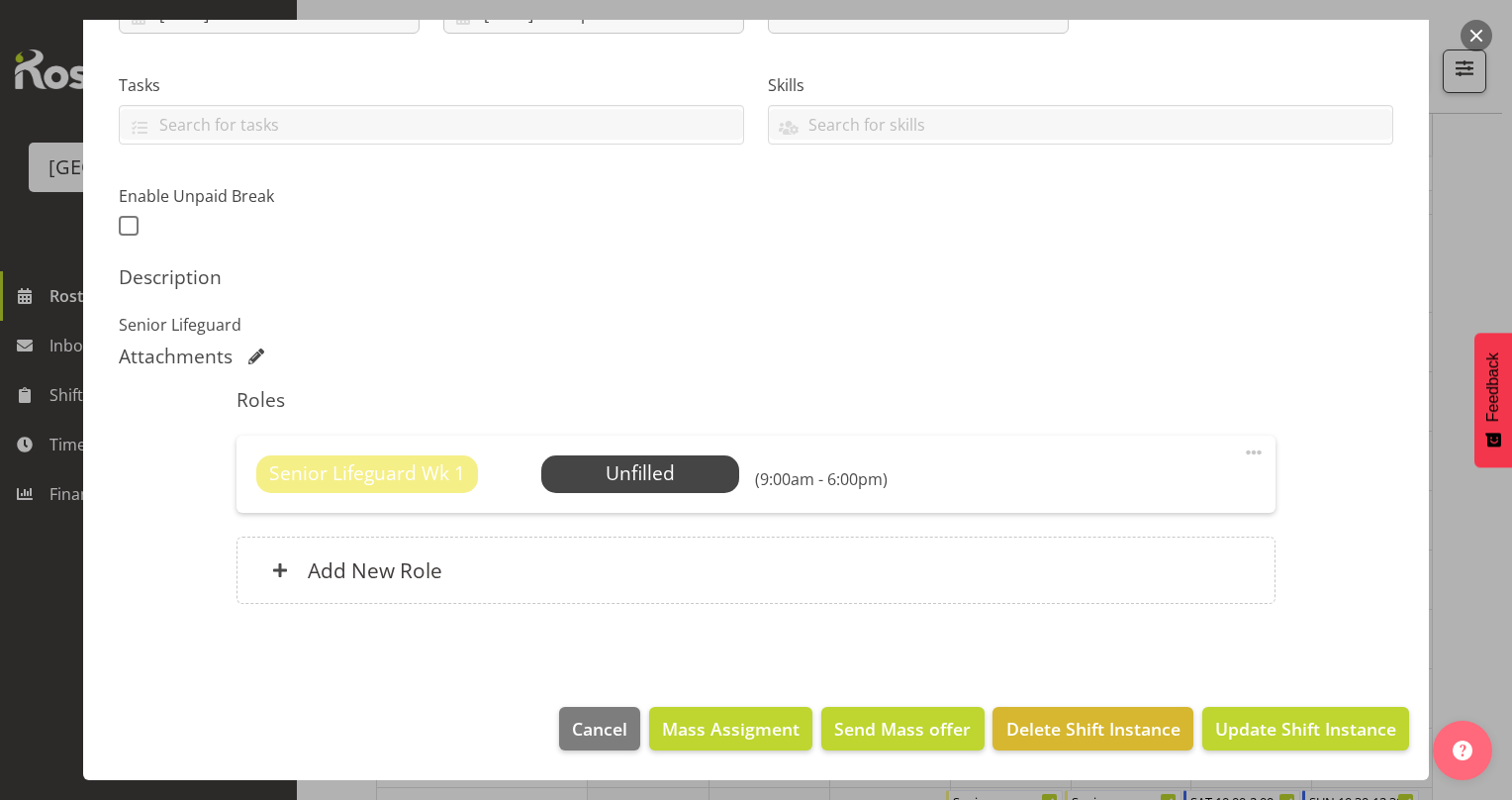 scroll, scrollTop: 383, scrollLeft: 0, axis: vertical 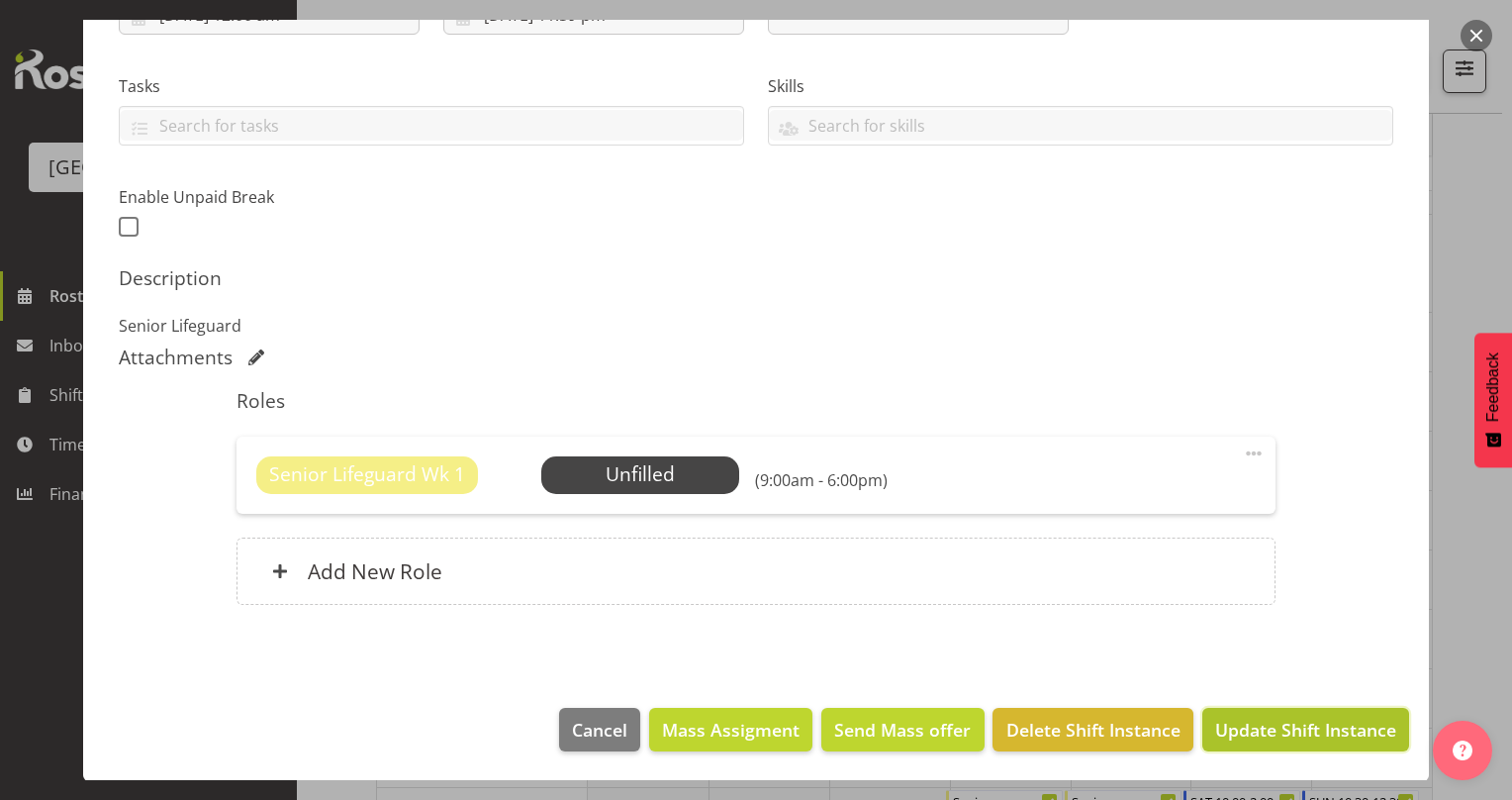 click on "Update Shift Instance" at bounding box center (1305, 730) 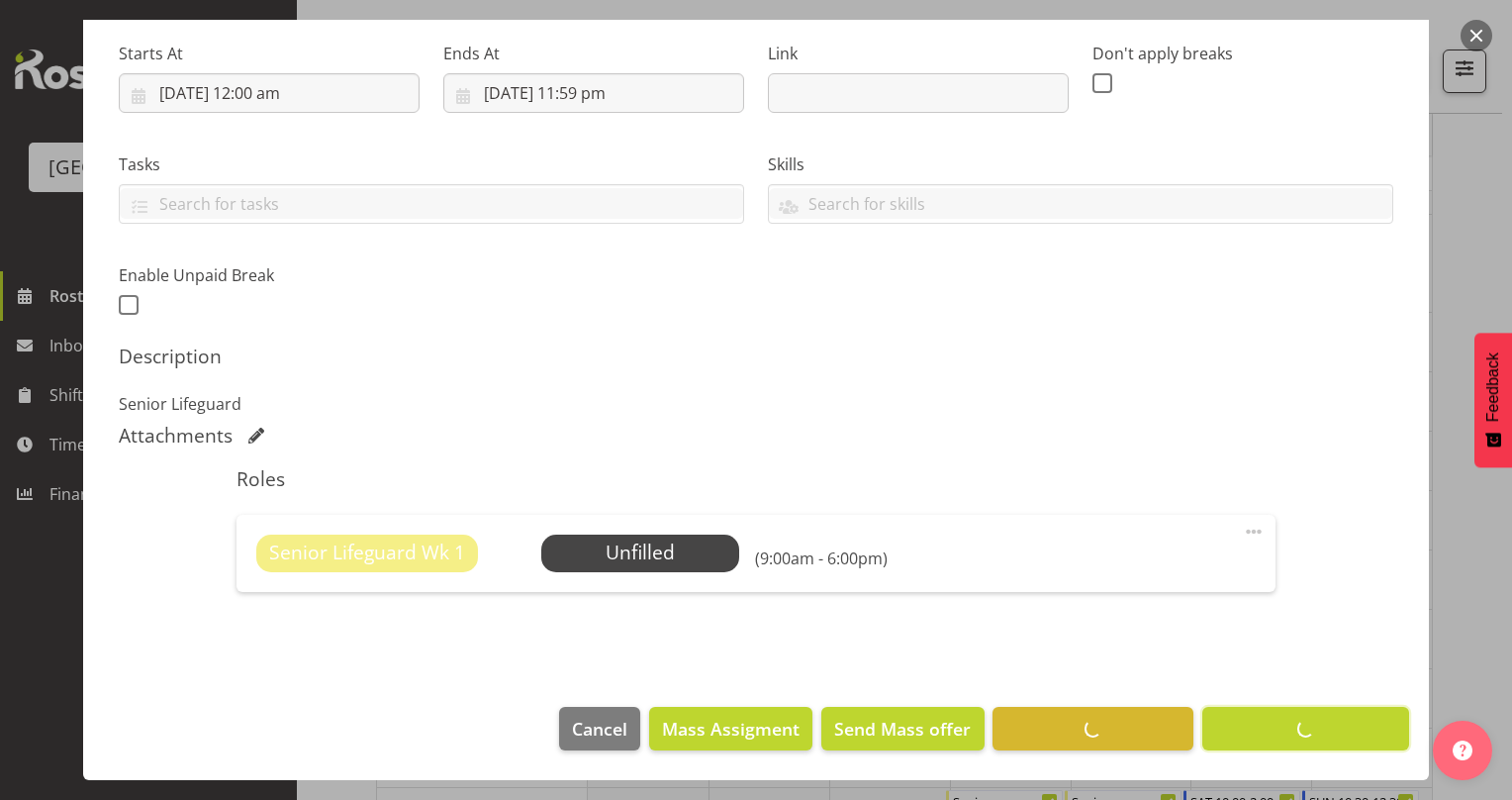 scroll, scrollTop: 305, scrollLeft: 0, axis: vertical 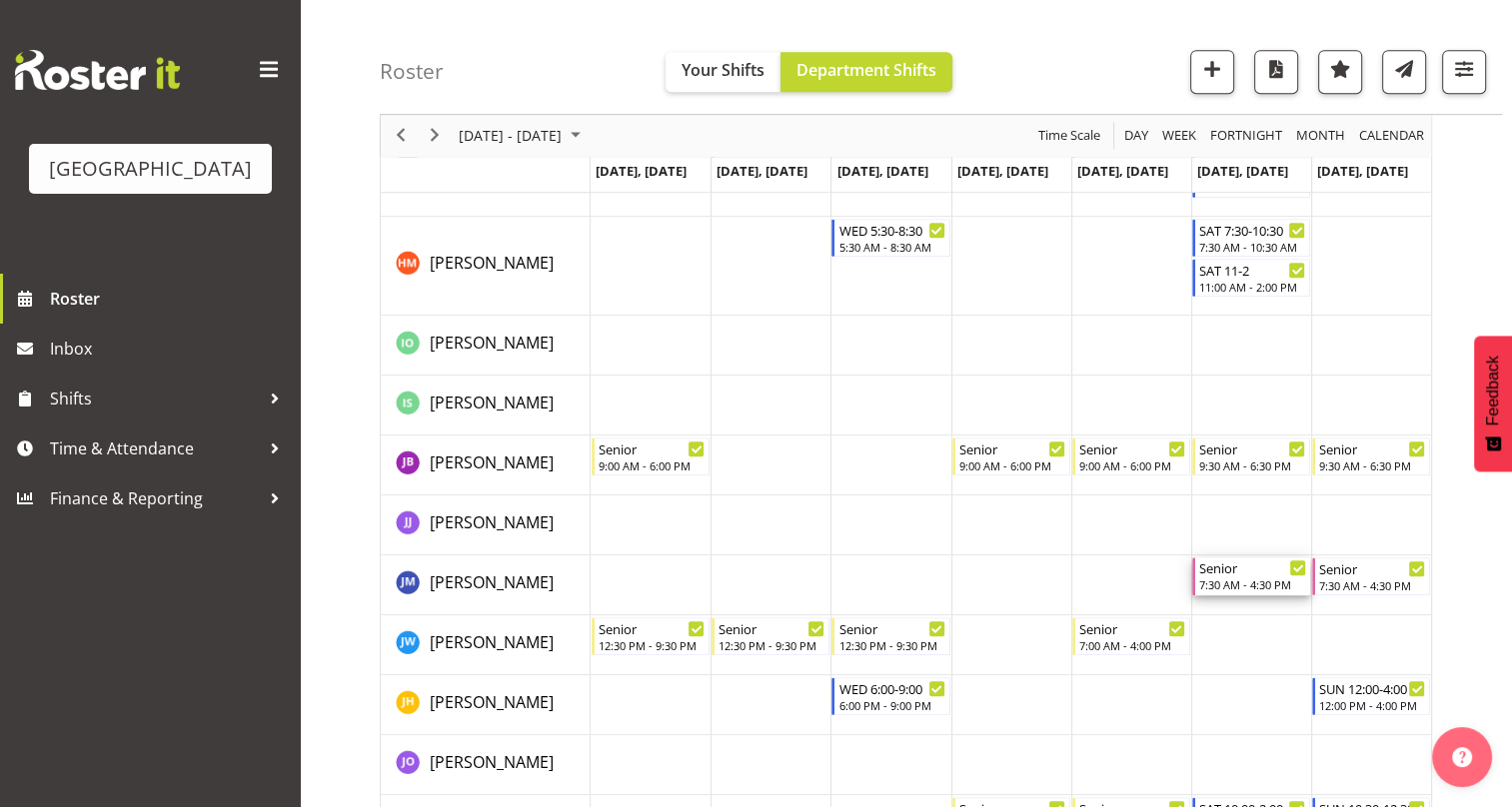 click on "7:30 AM - 4:30 PM" at bounding box center [1252, 584] 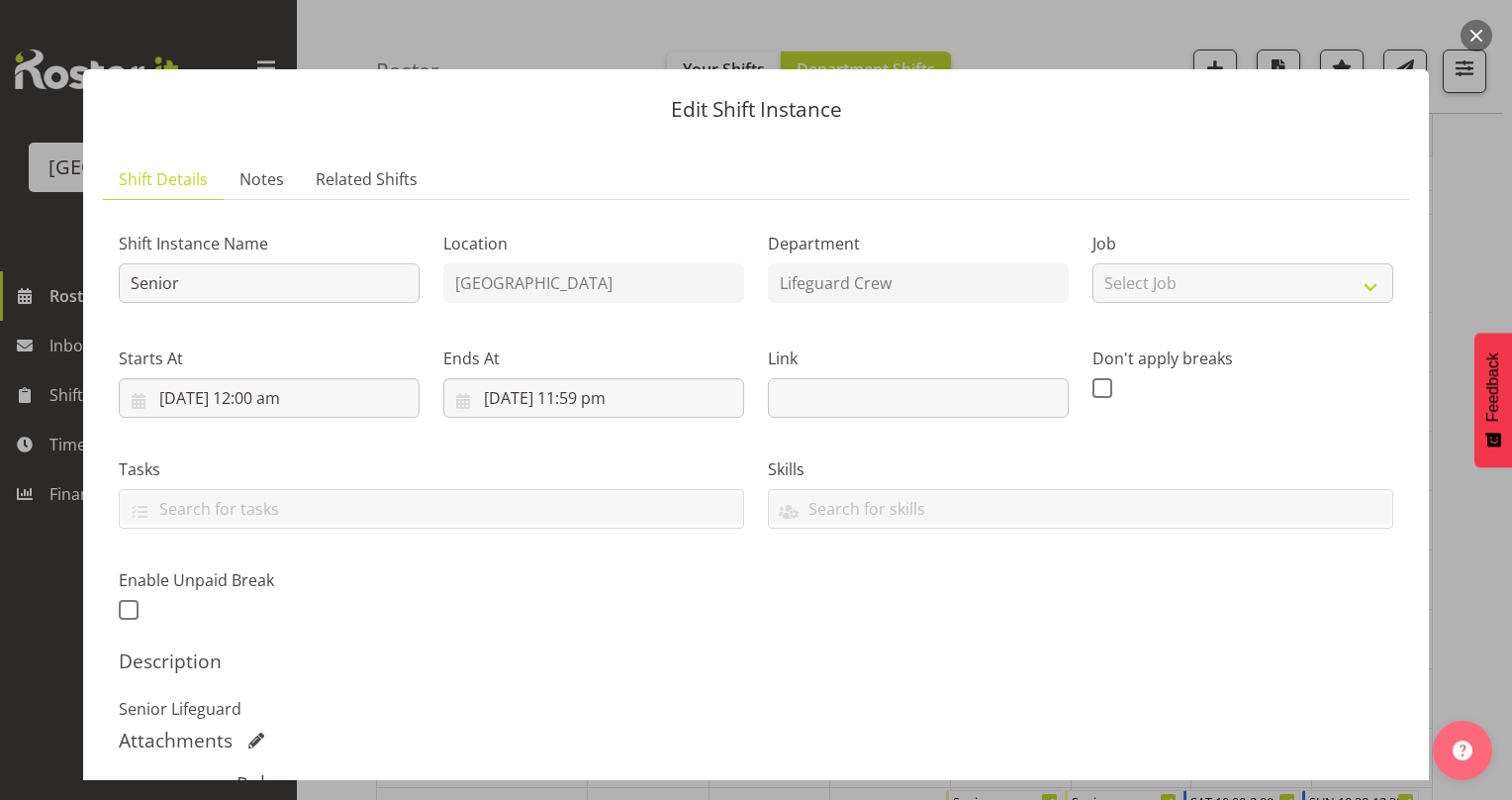 scroll, scrollTop: 411, scrollLeft: 0, axis: vertical 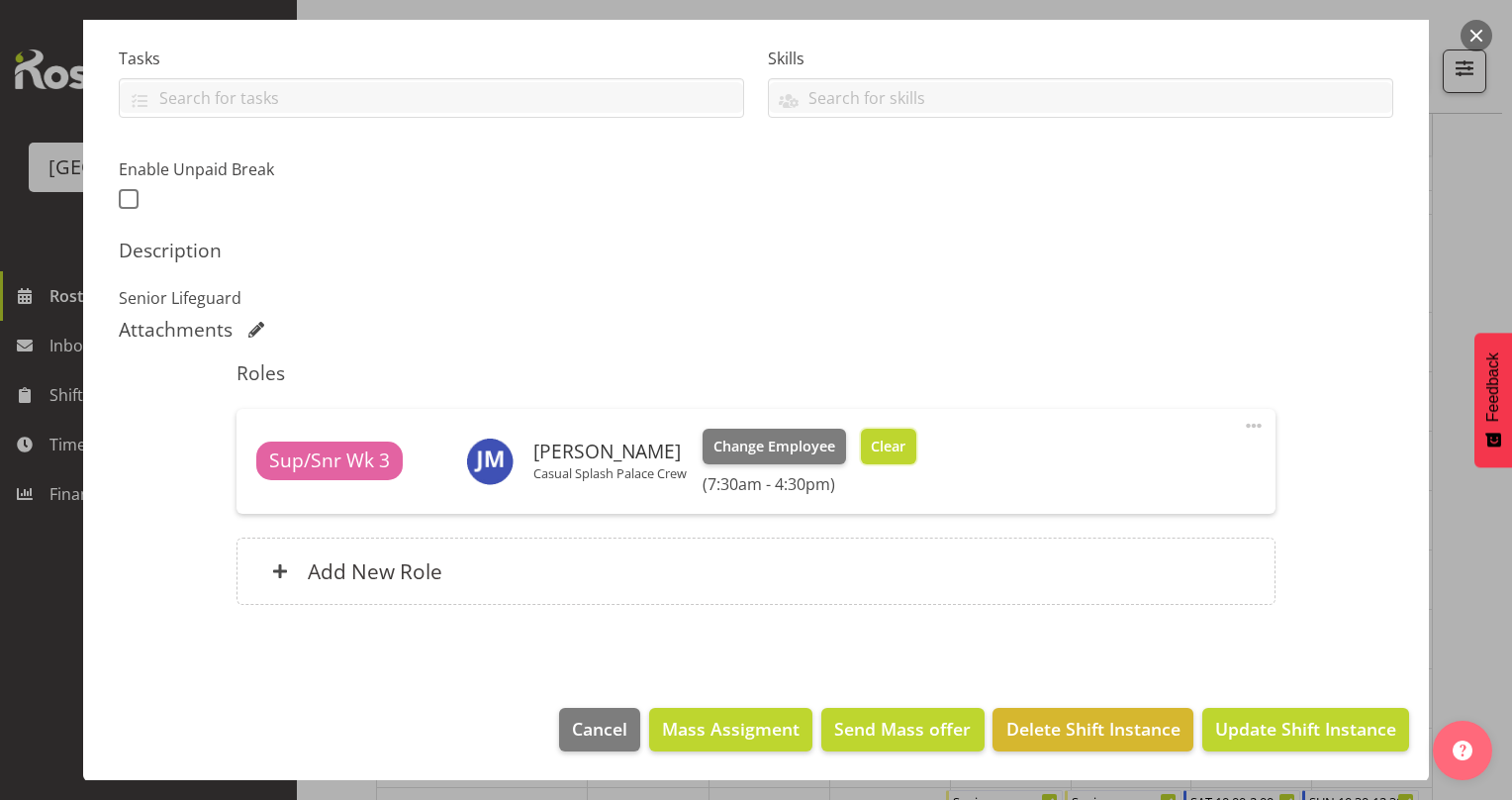 click on "Clear" at bounding box center [888, 447] 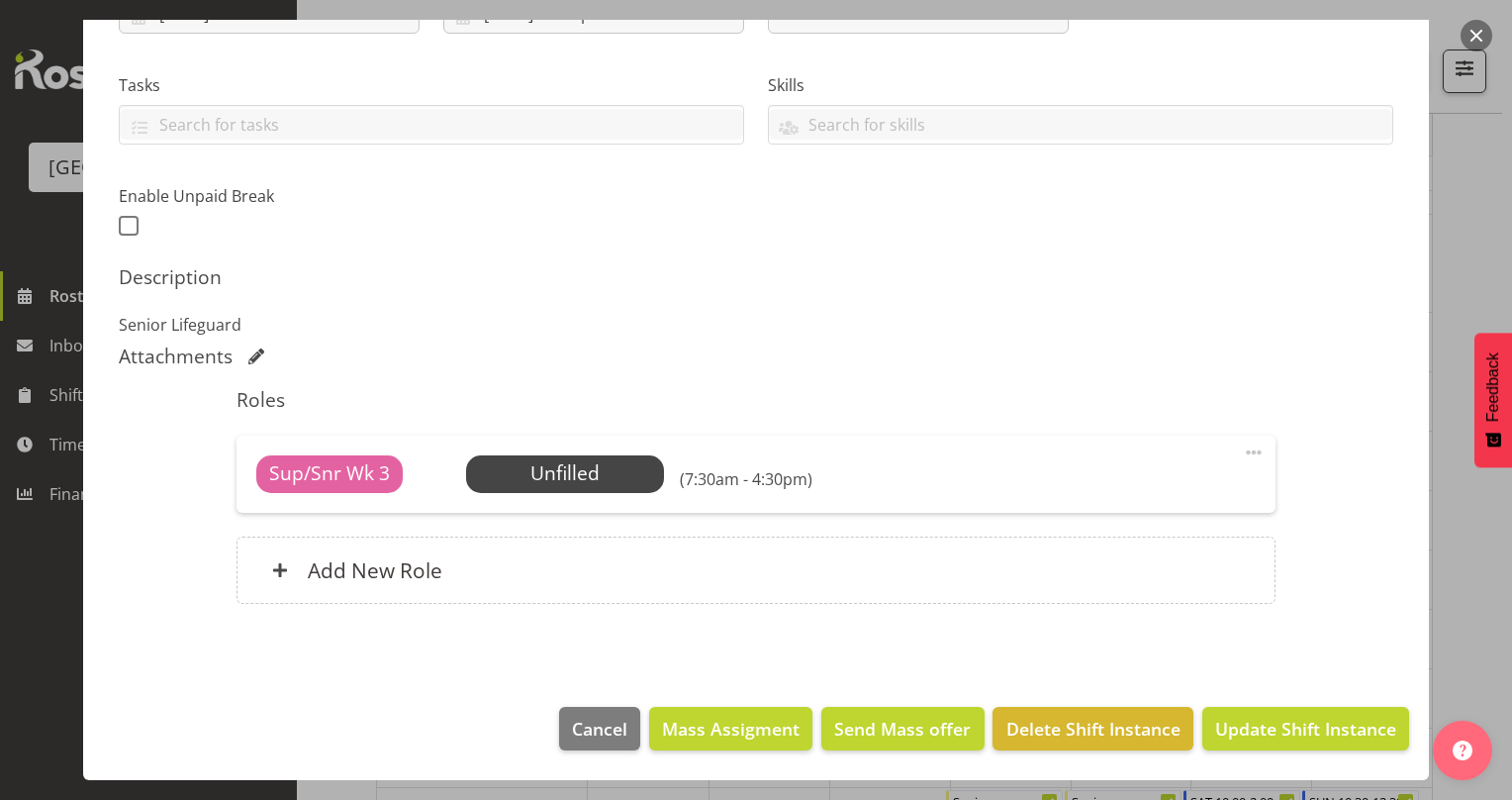 scroll, scrollTop: 383, scrollLeft: 0, axis: vertical 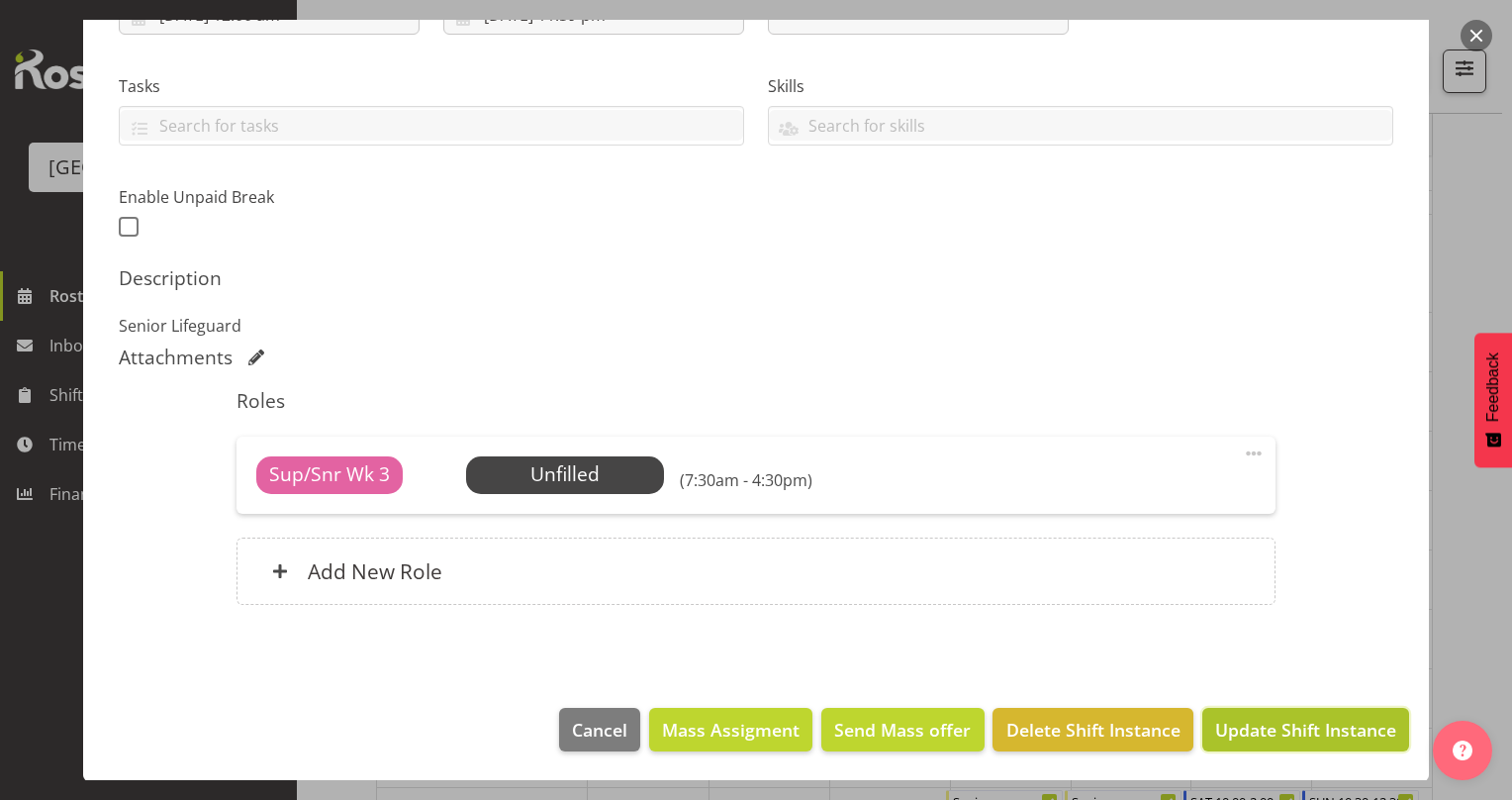 click on "Update Shift Instance" at bounding box center (1305, 730) 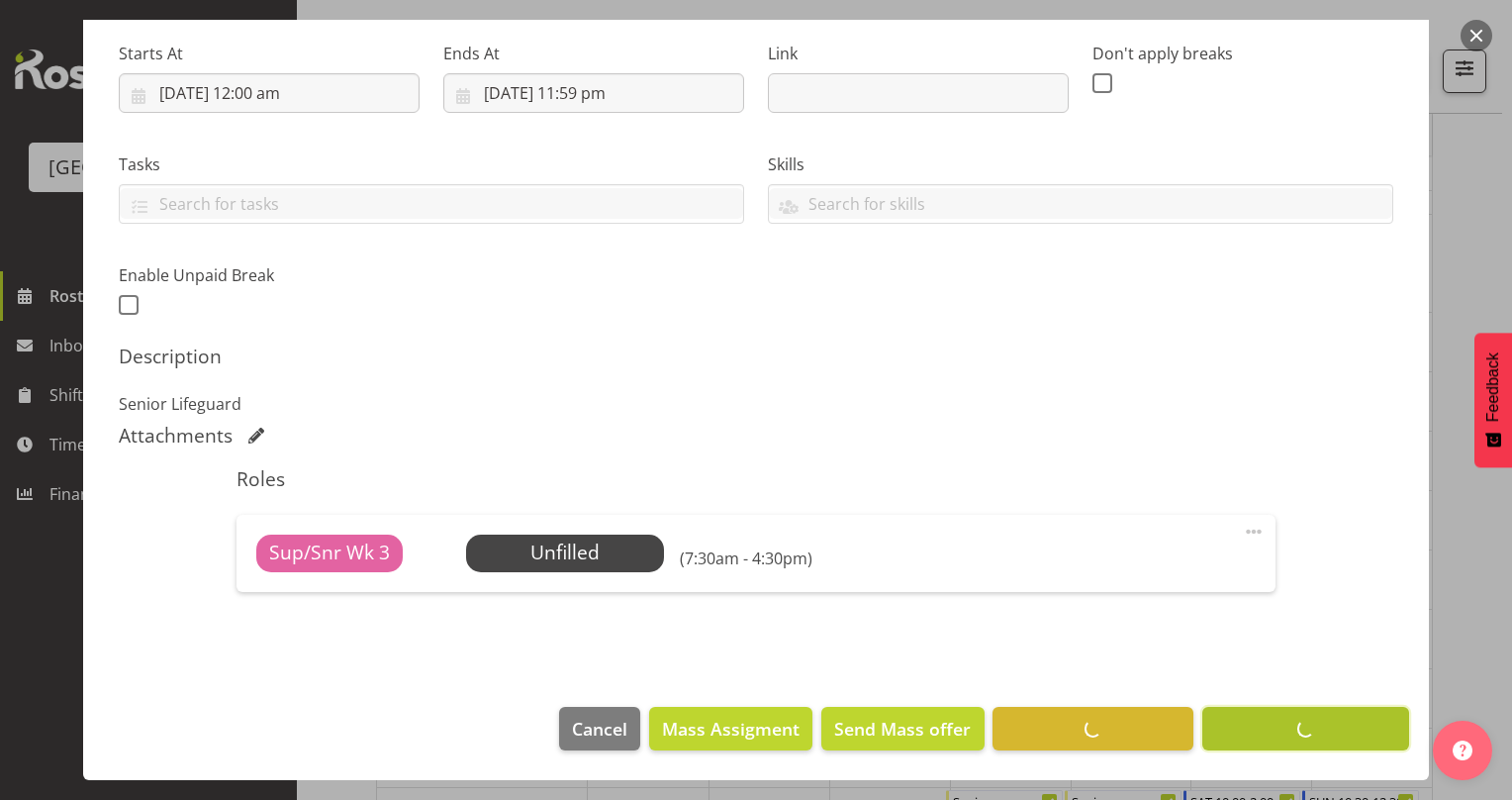 scroll, scrollTop: 305, scrollLeft: 0, axis: vertical 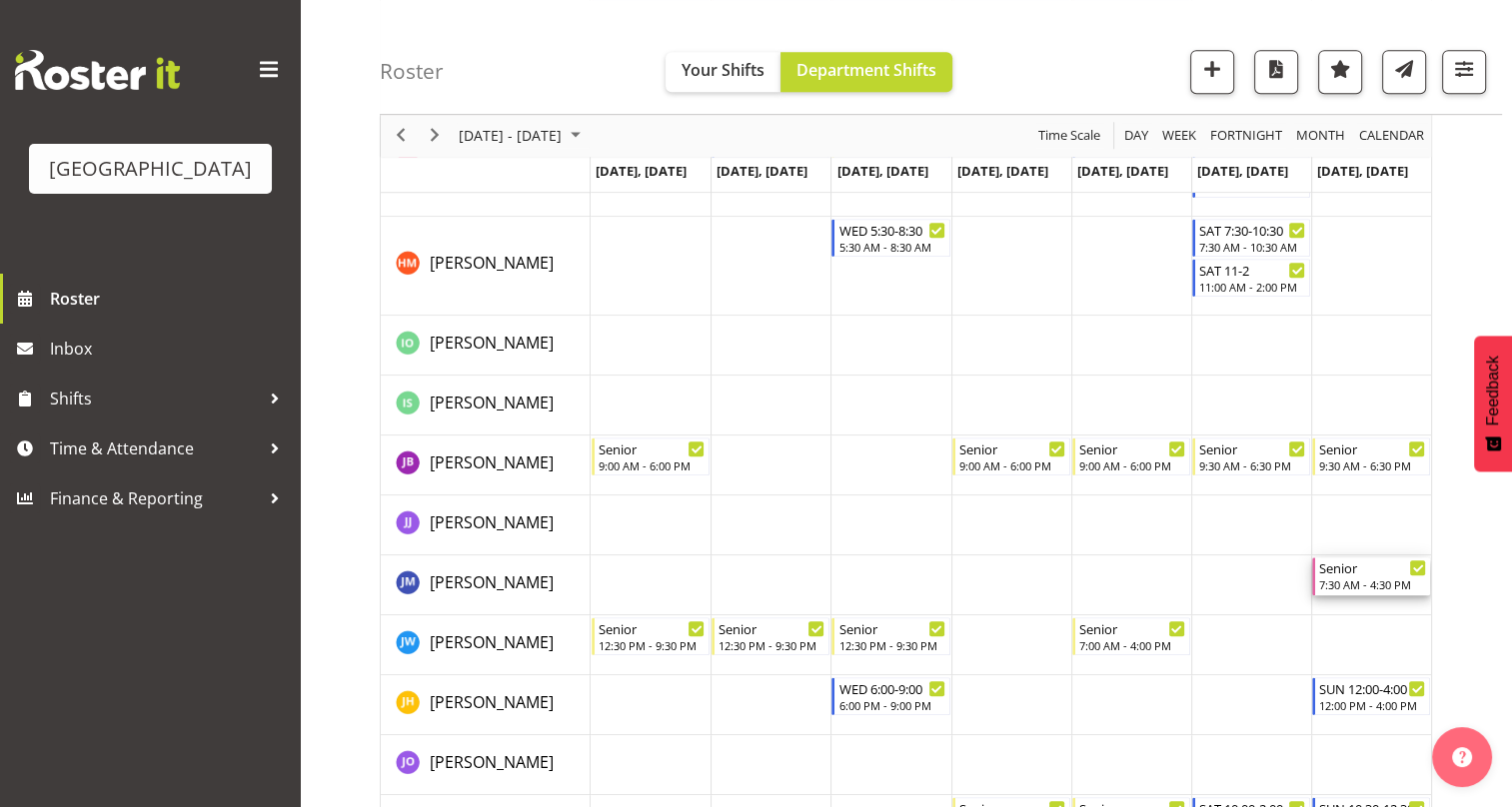 click on "7:30 AM - 4:30 PM" at bounding box center [1372, 584] 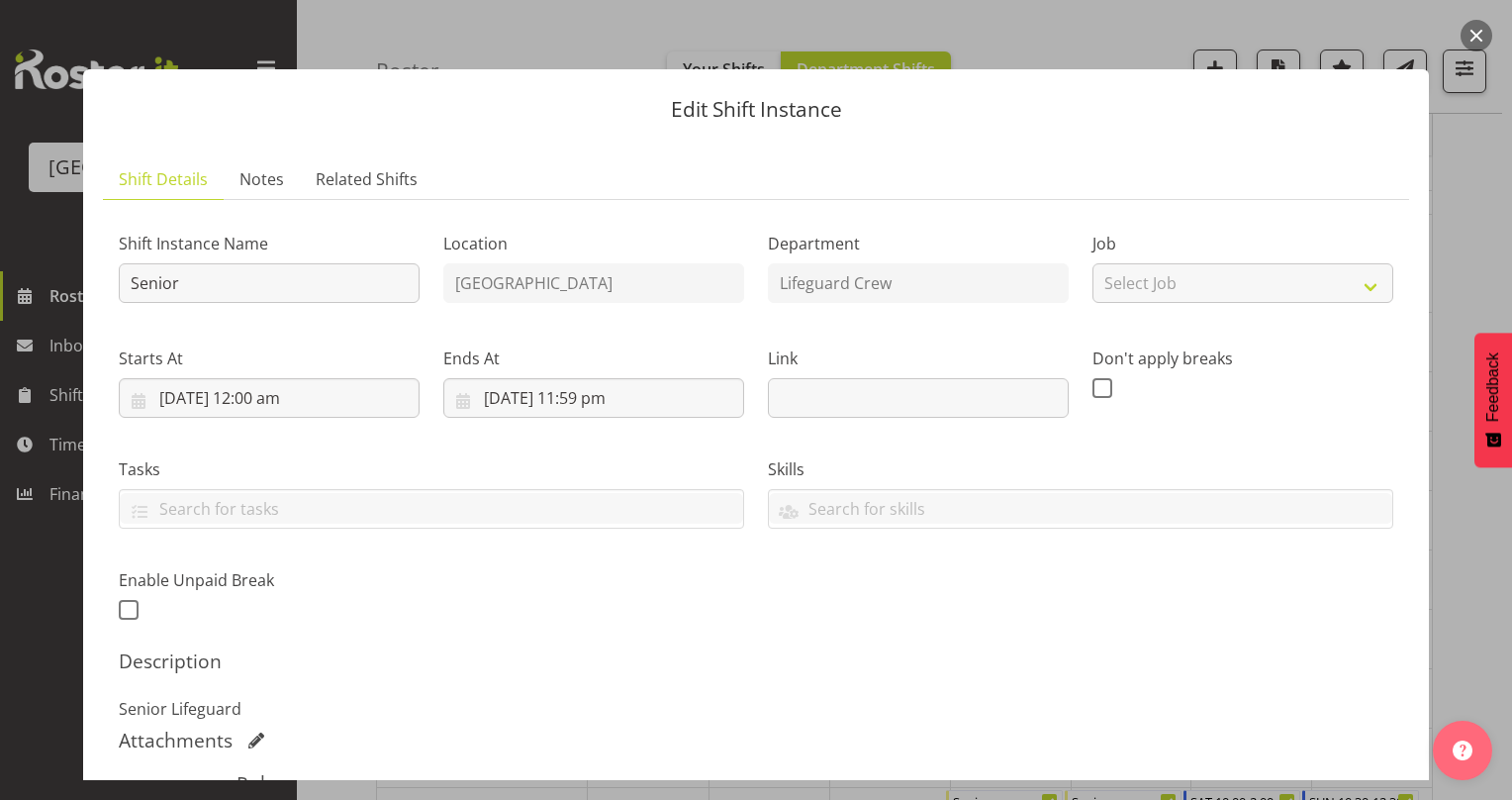 scroll, scrollTop: 411, scrollLeft: 0, axis: vertical 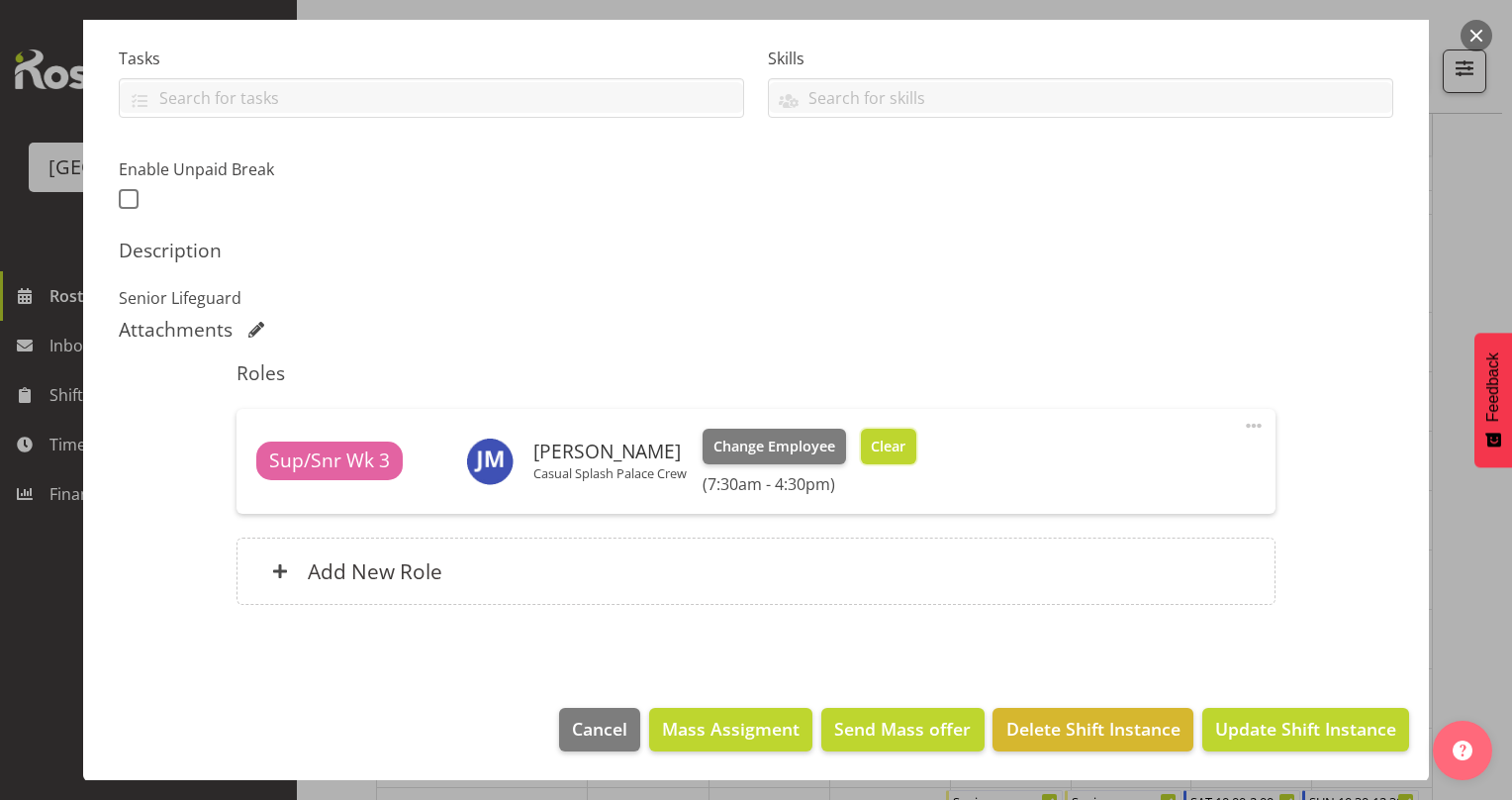 click on "Clear" at bounding box center [888, 447] 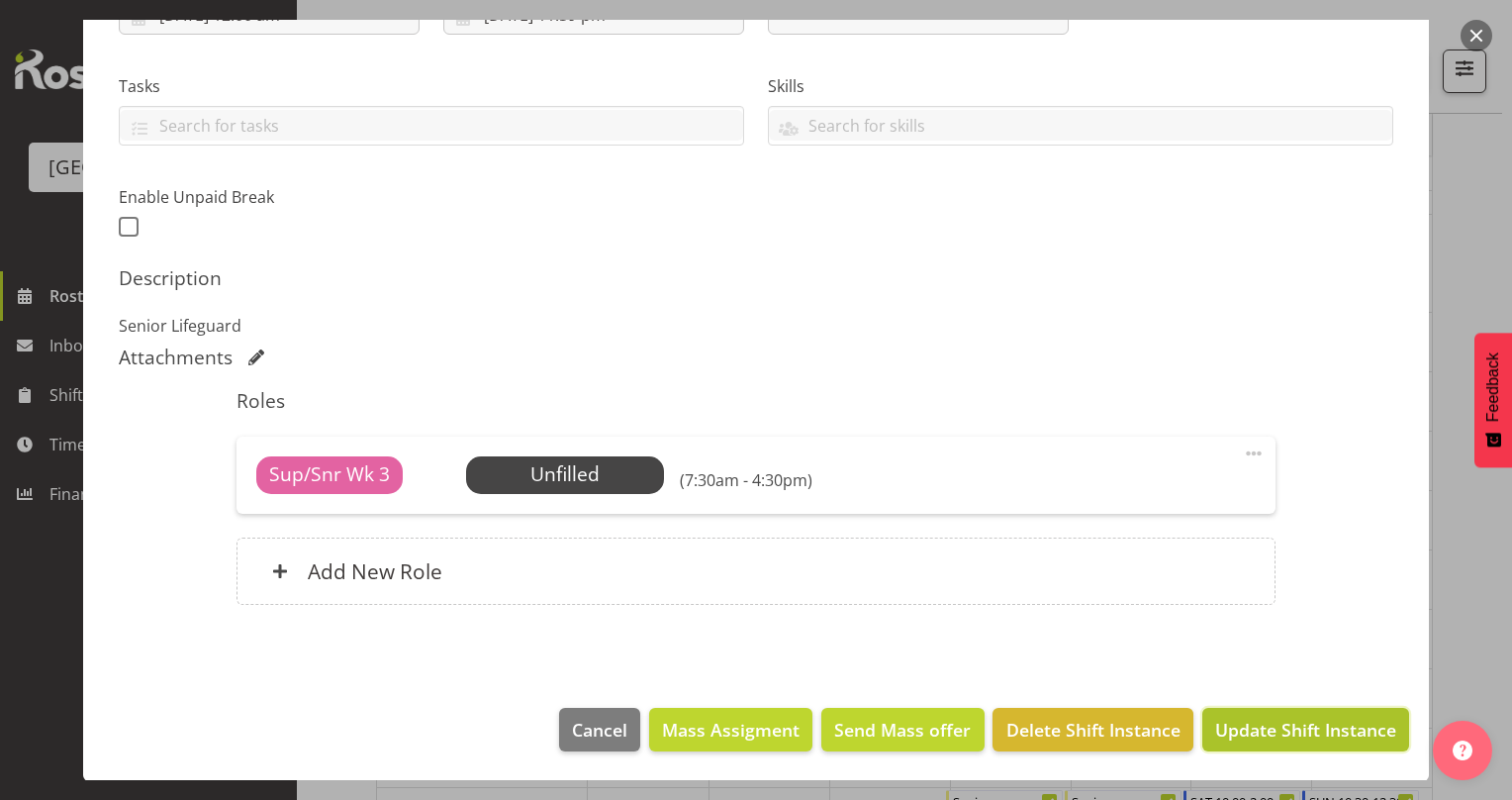 click on "Update Shift Instance" at bounding box center [1305, 730] 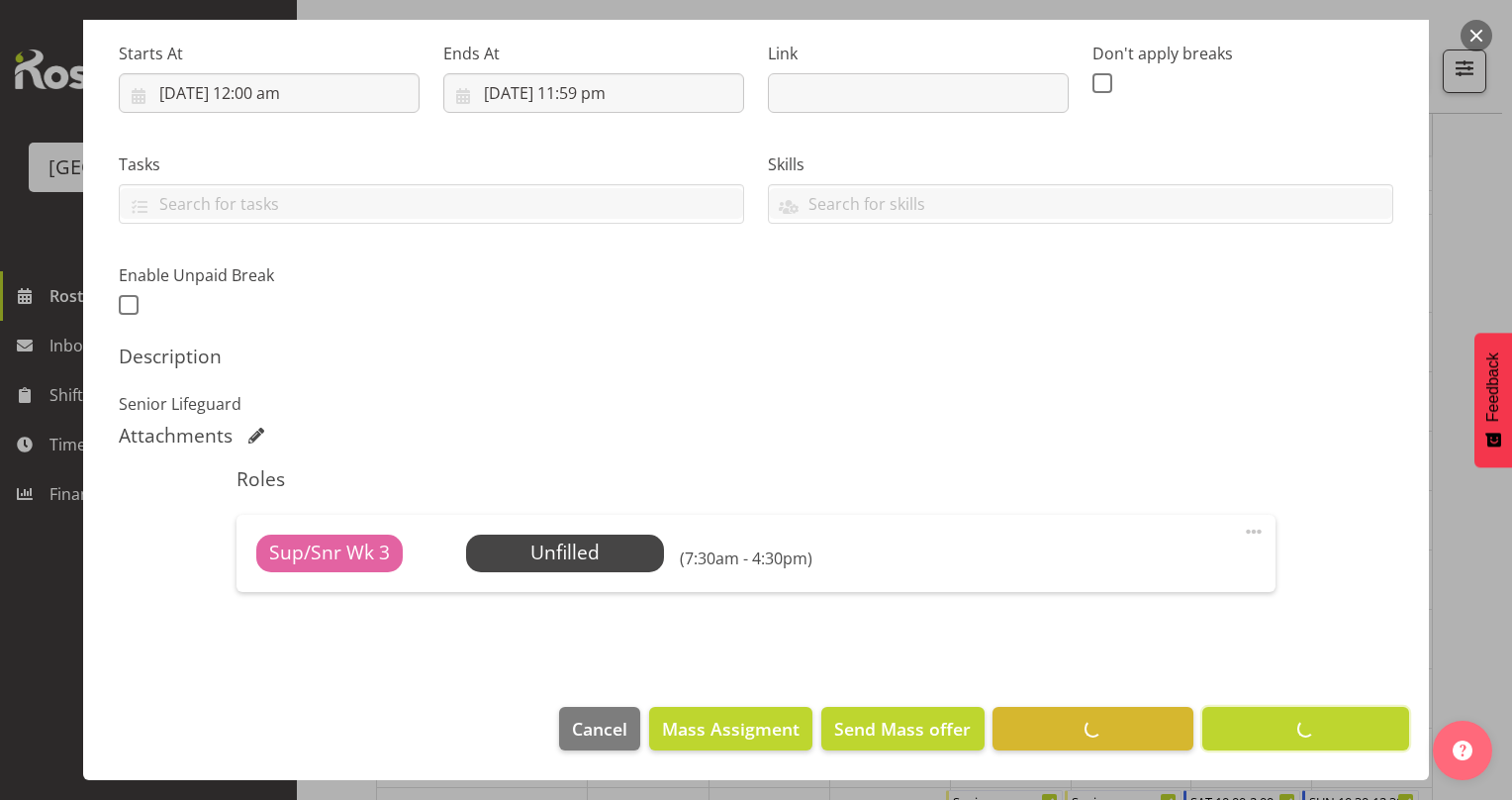 scroll, scrollTop: 305, scrollLeft: 0, axis: vertical 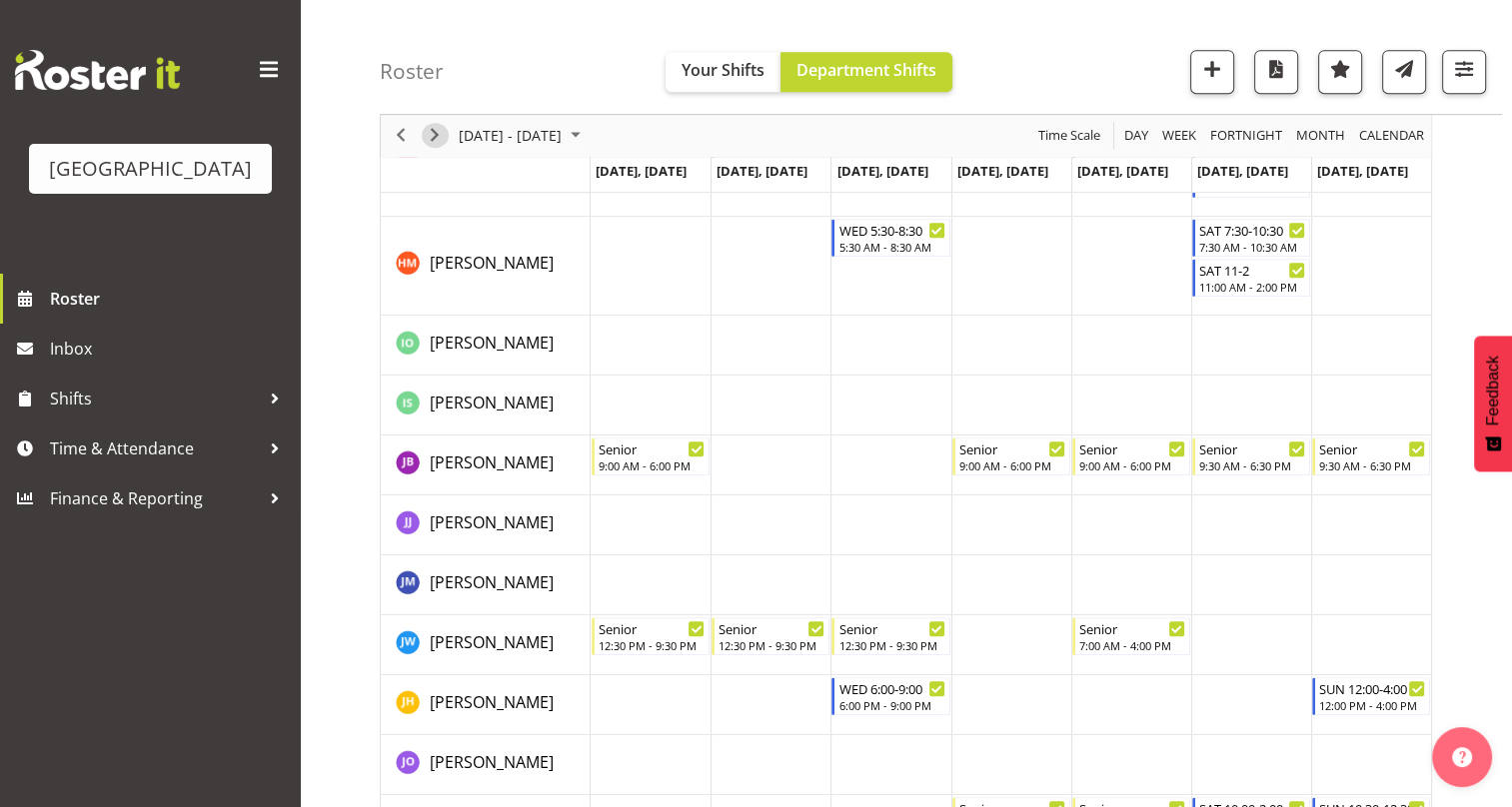 click at bounding box center [435, 136] 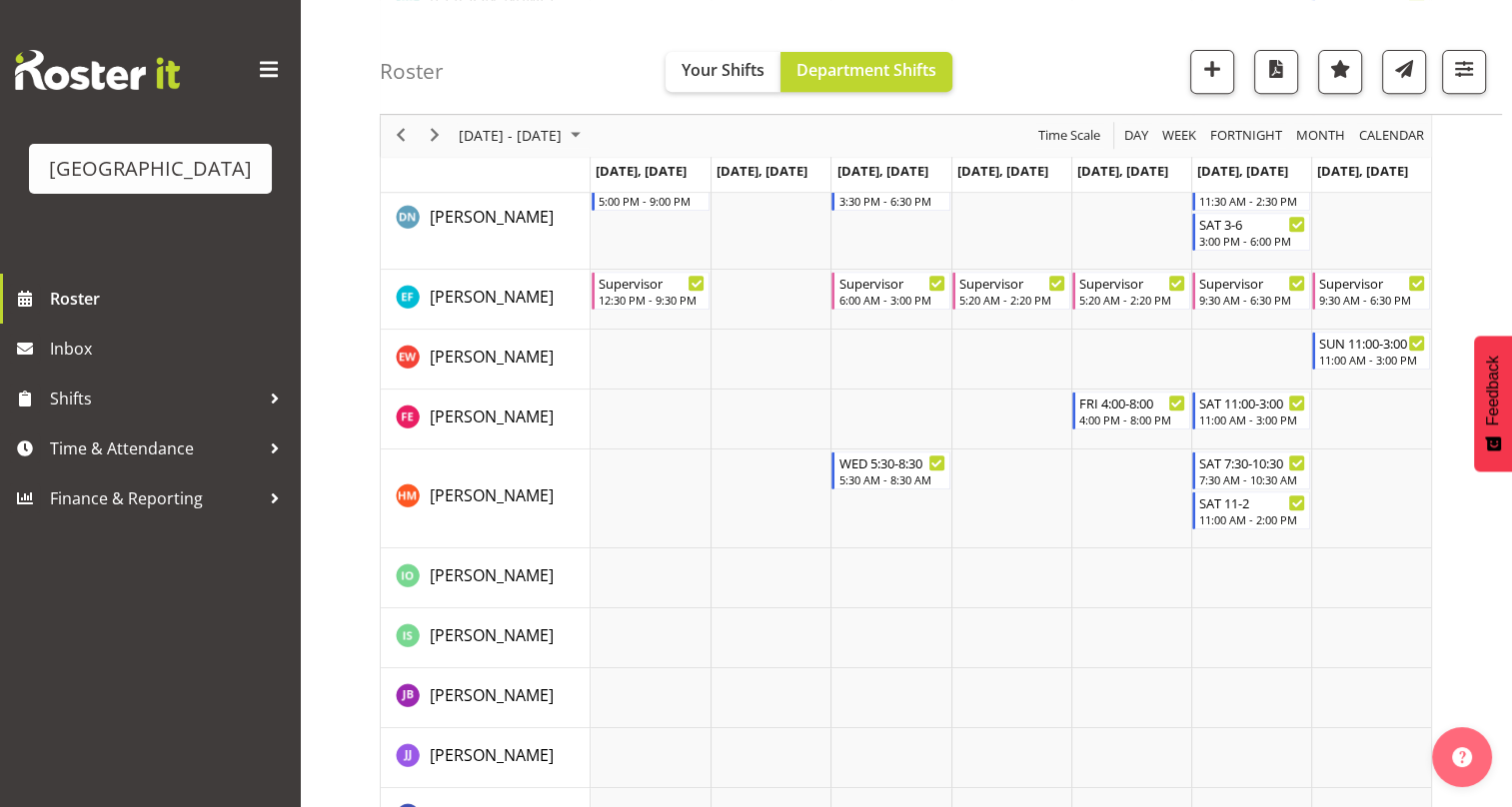 scroll, scrollTop: 1298, scrollLeft: 0, axis: vertical 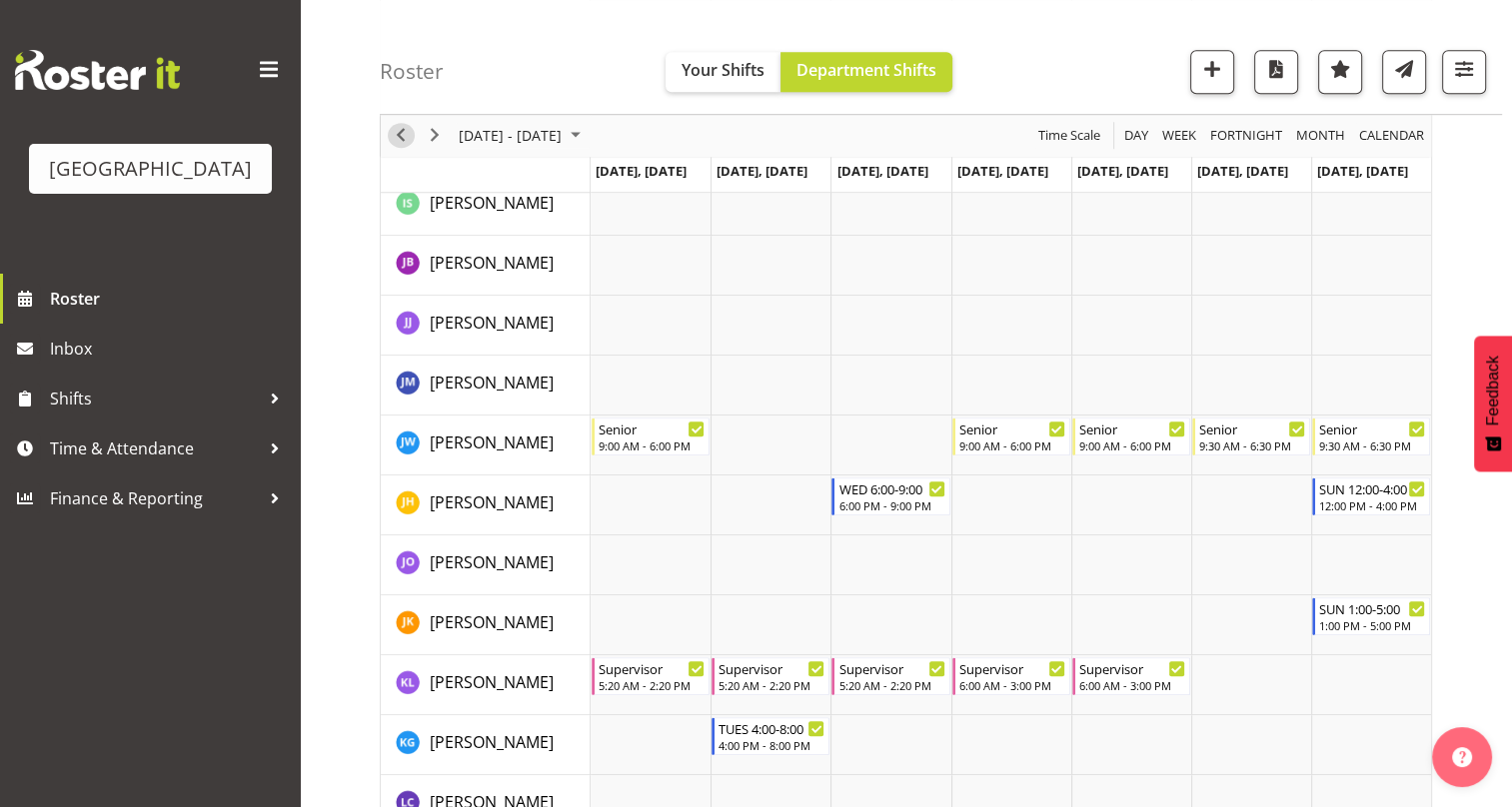 click at bounding box center (401, 136) 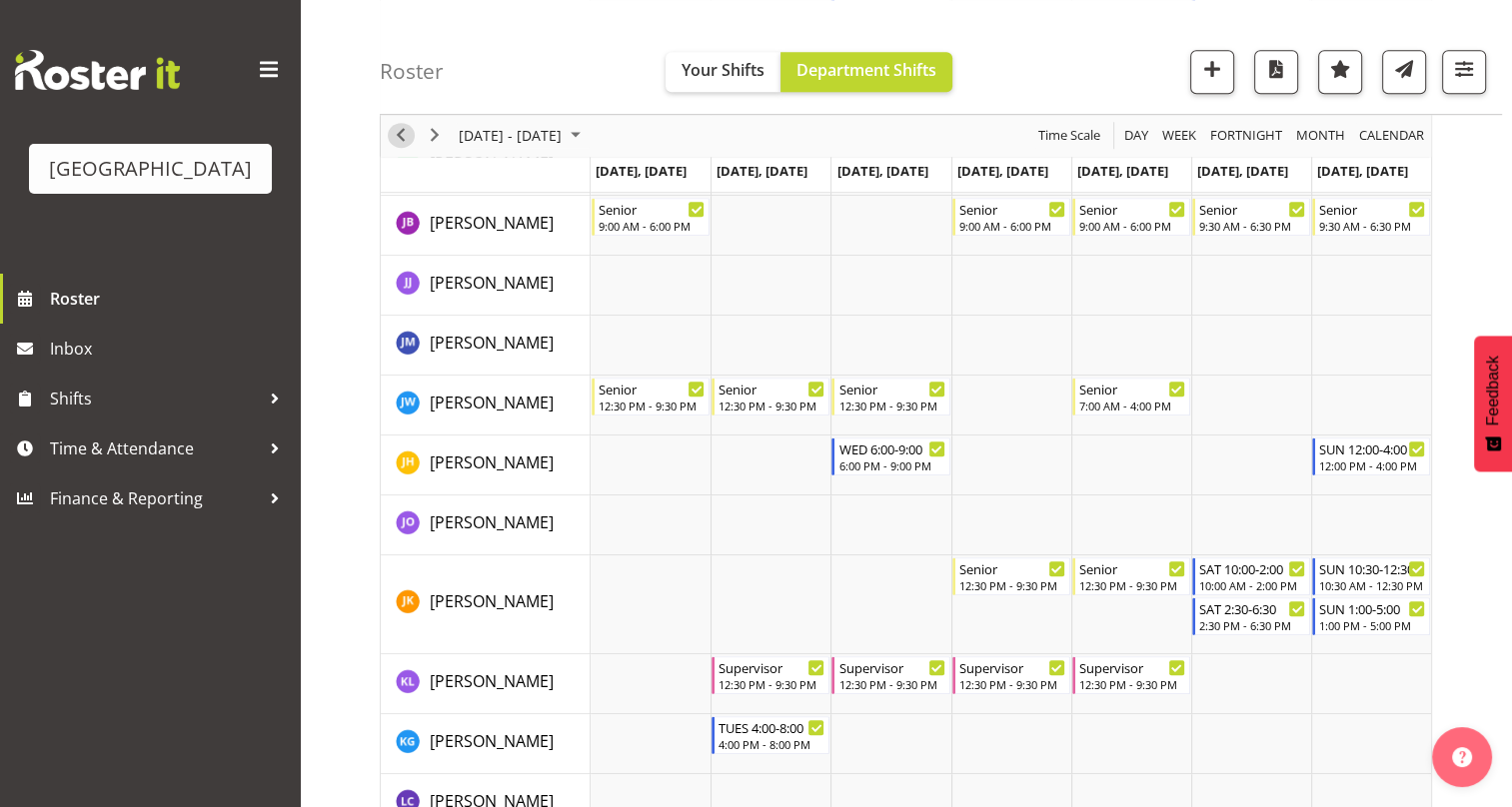 click at bounding box center (401, 136) 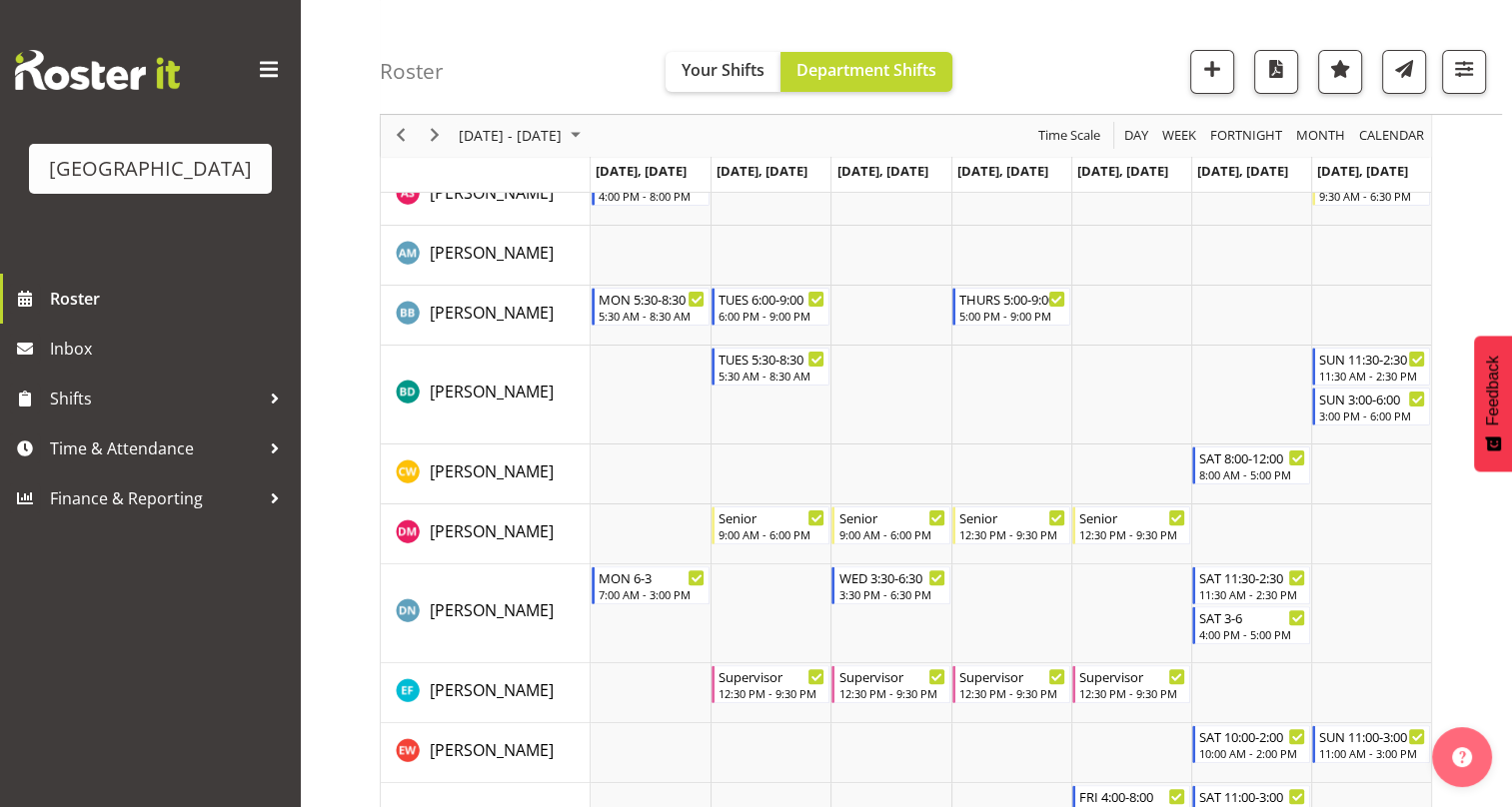 scroll, scrollTop: 0, scrollLeft: 0, axis: both 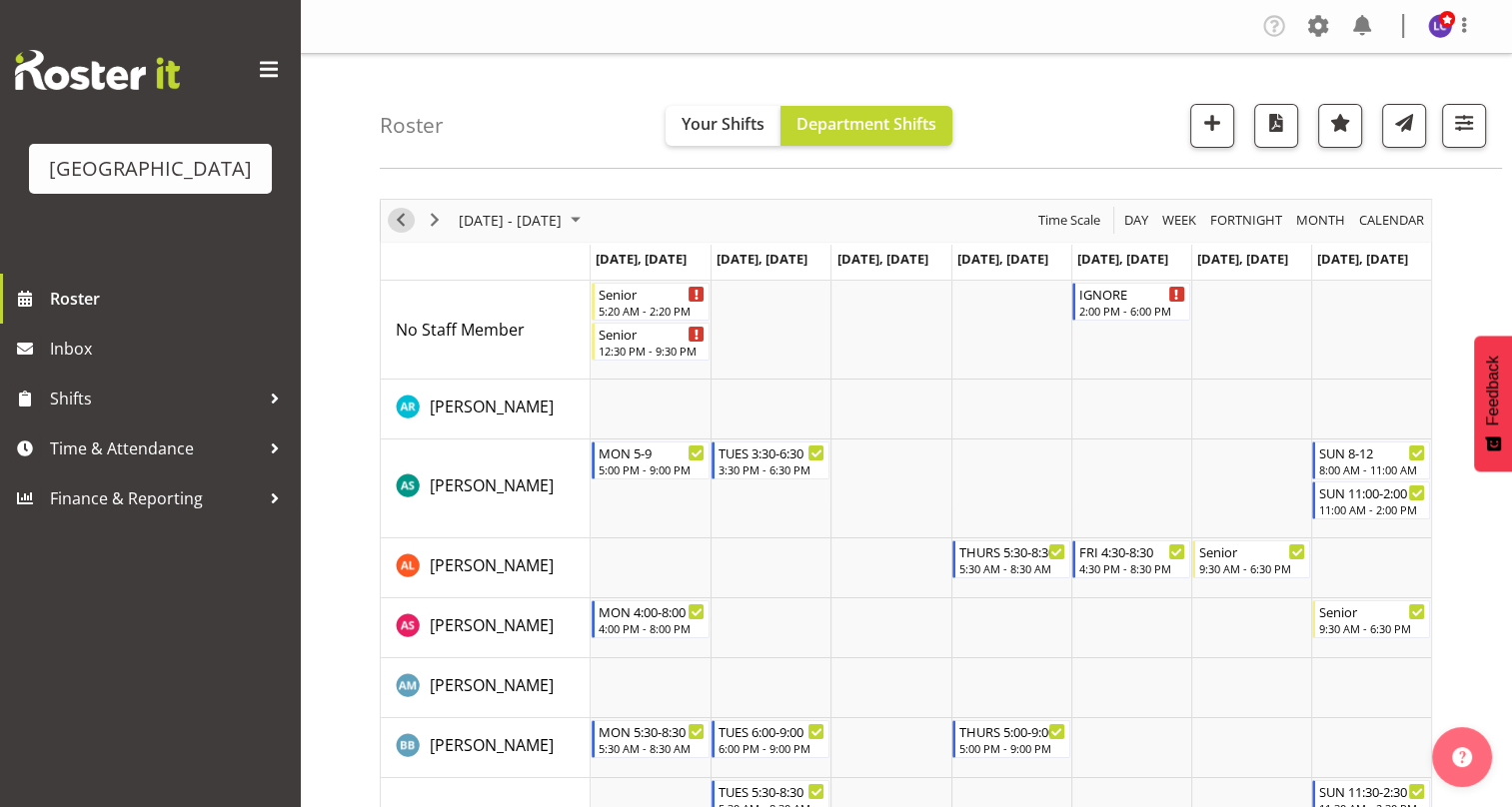 click at bounding box center (401, 220) 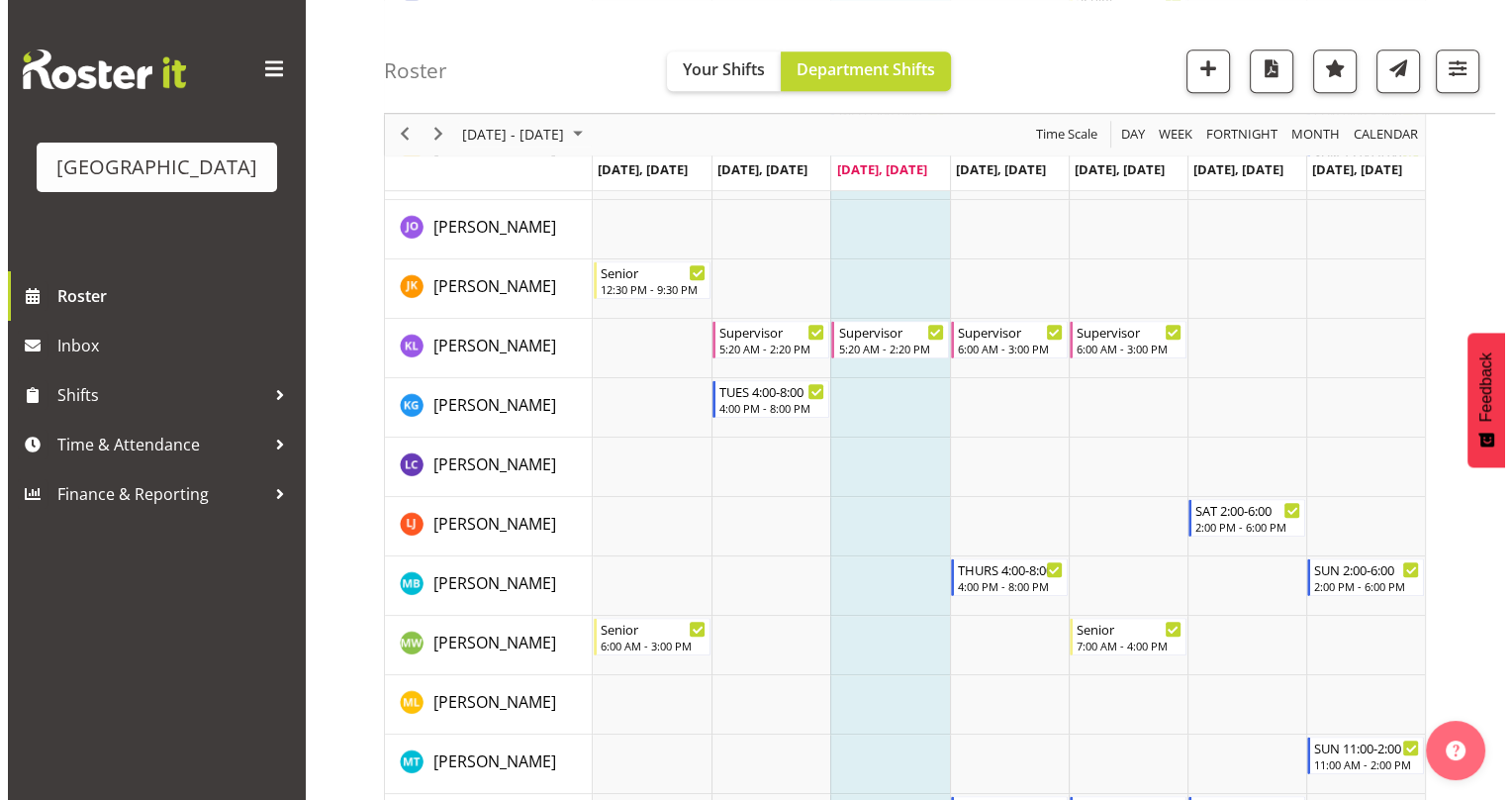 scroll, scrollTop: 1188, scrollLeft: 0, axis: vertical 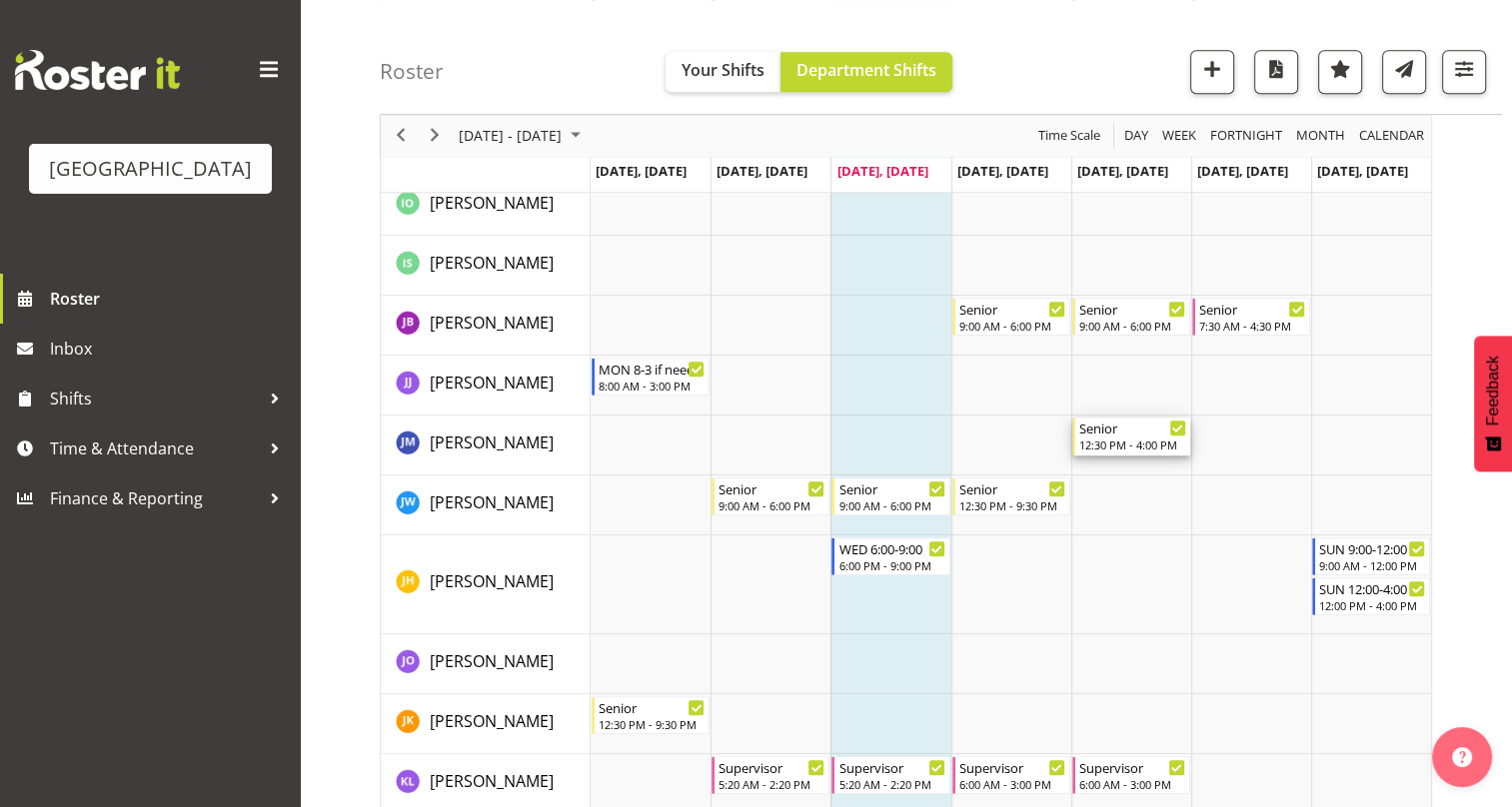 click on "12:30 PM - 4:00 PM" at bounding box center (1132, 444) 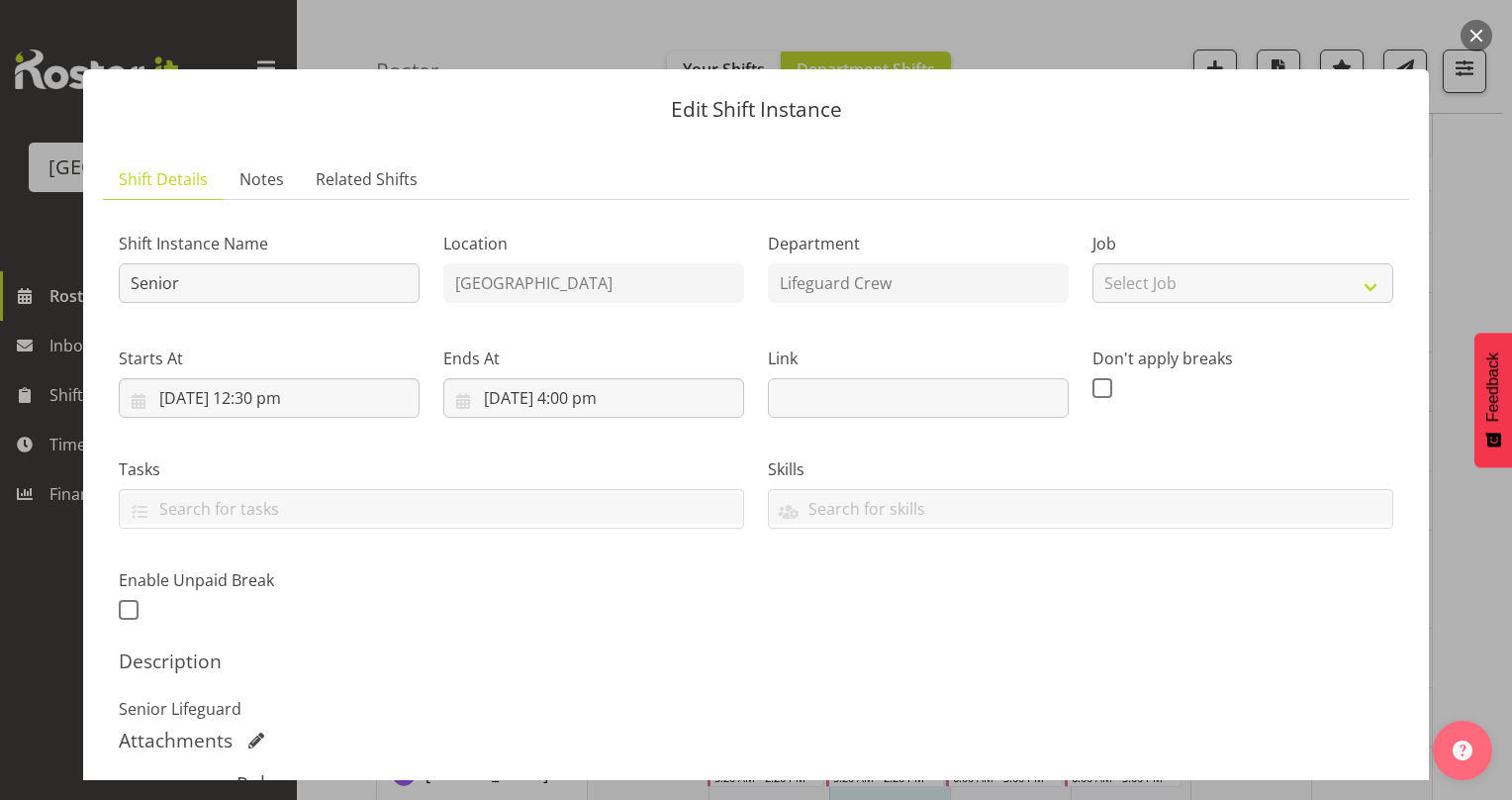 scroll, scrollTop: 411, scrollLeft: 0, axis: vertical 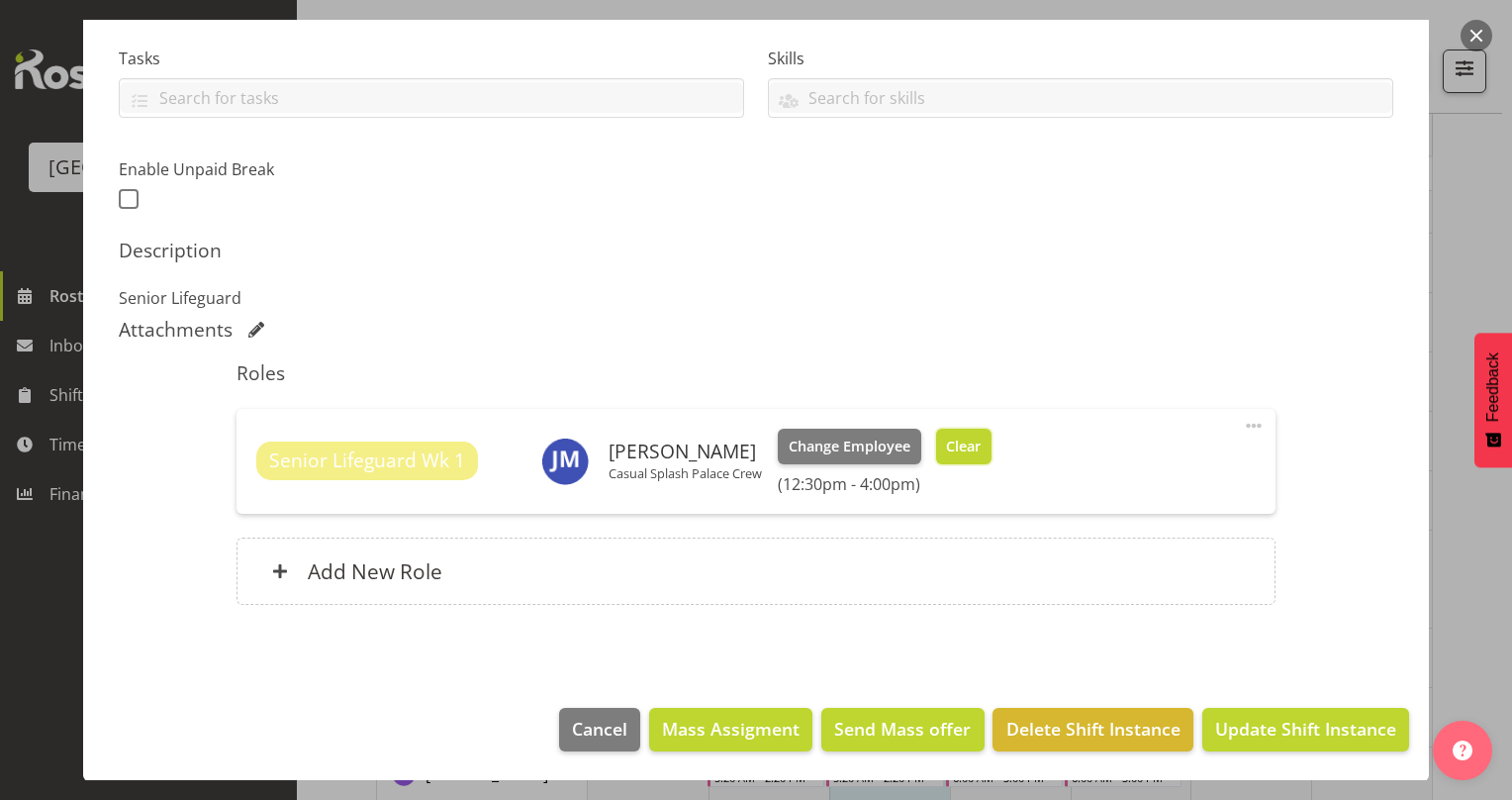 click on "Clear" at bounding box center (963, 447) 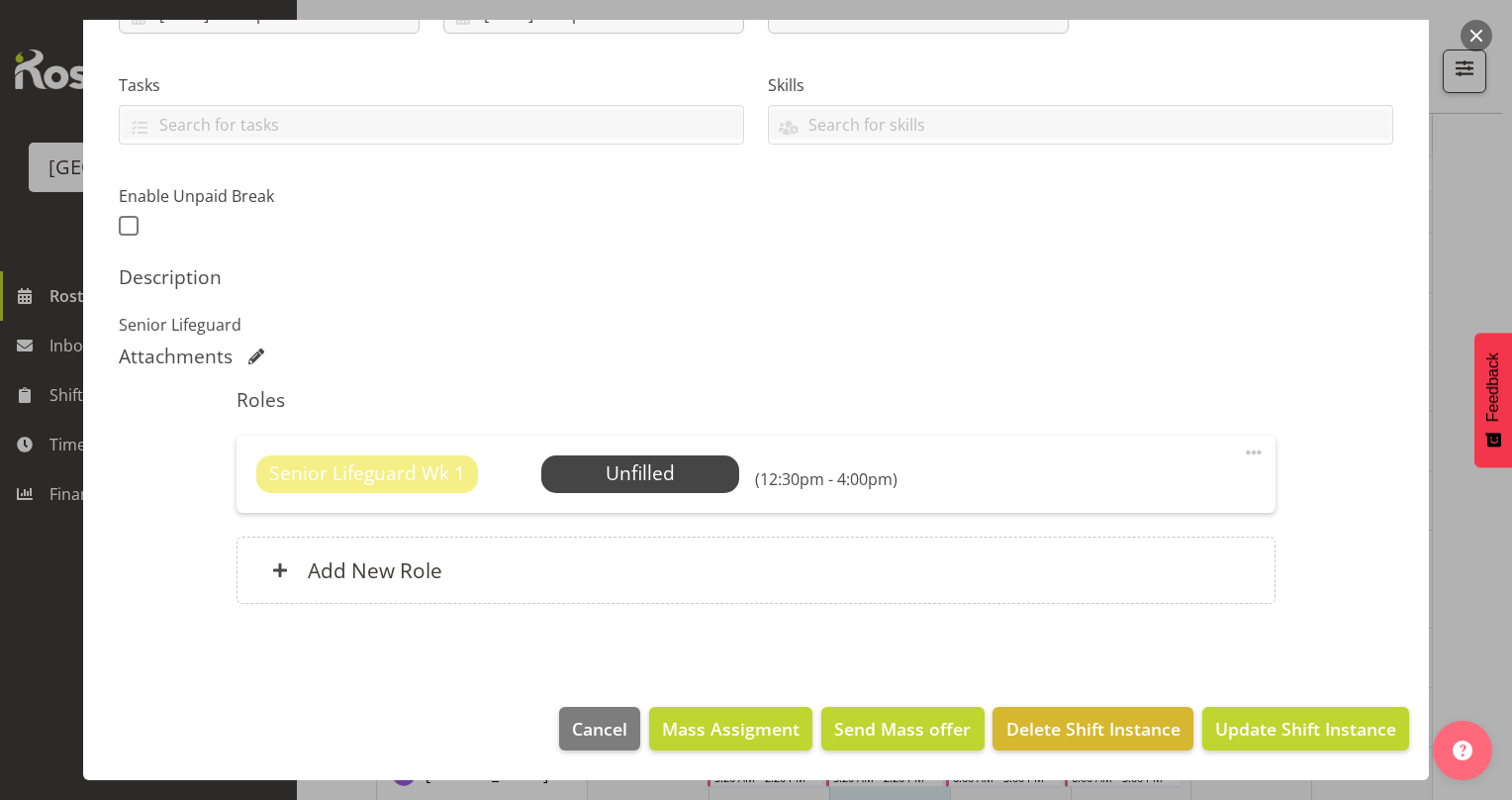 scroll, scrollTop: 383, scrollLeft: 0, axis: vertical 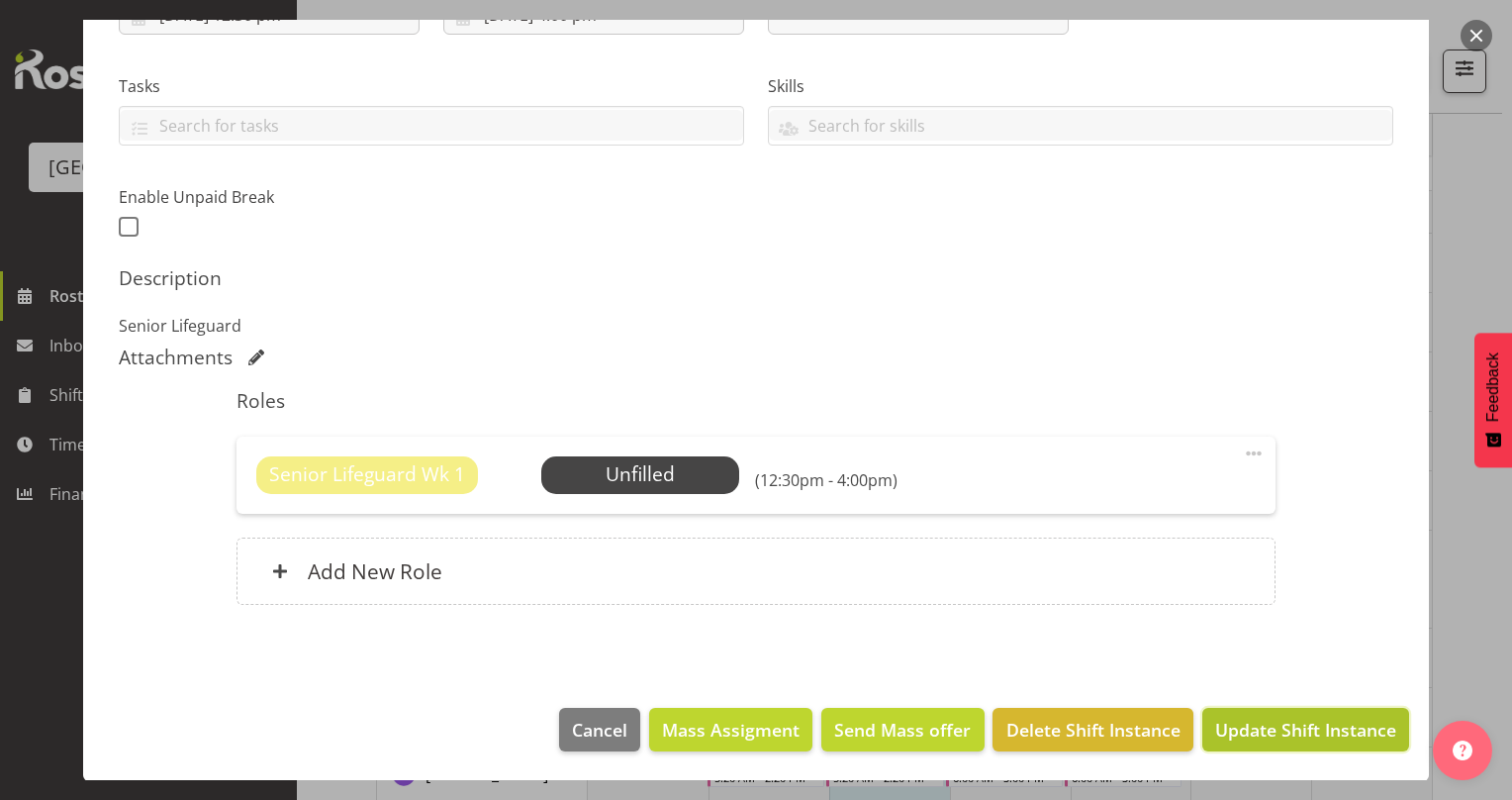 click on "Update Shift Instance" at bounding box center [1305, 730] 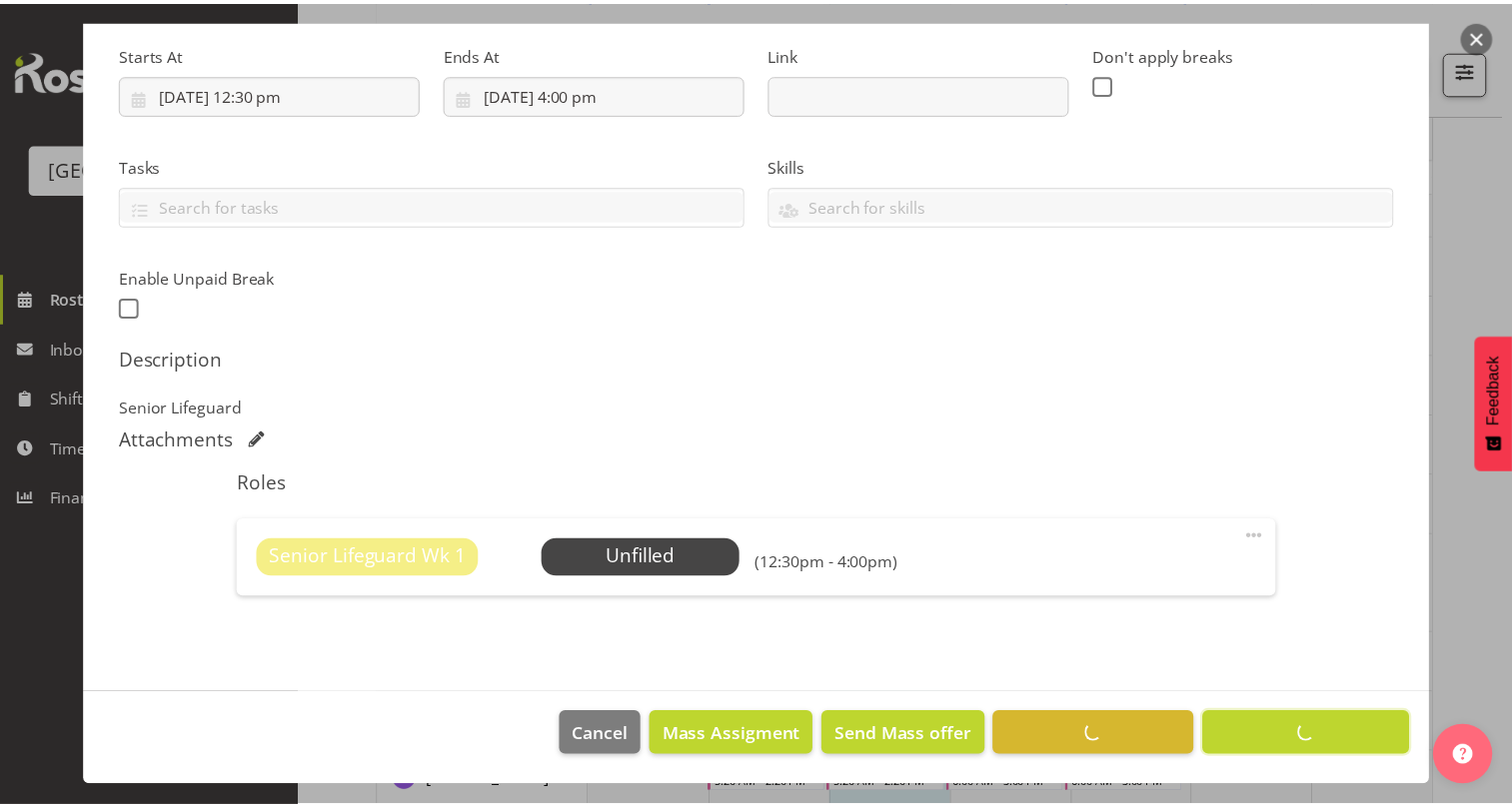 scroll, scrollTop: 308, scrollLeft: 0, axis: vertical 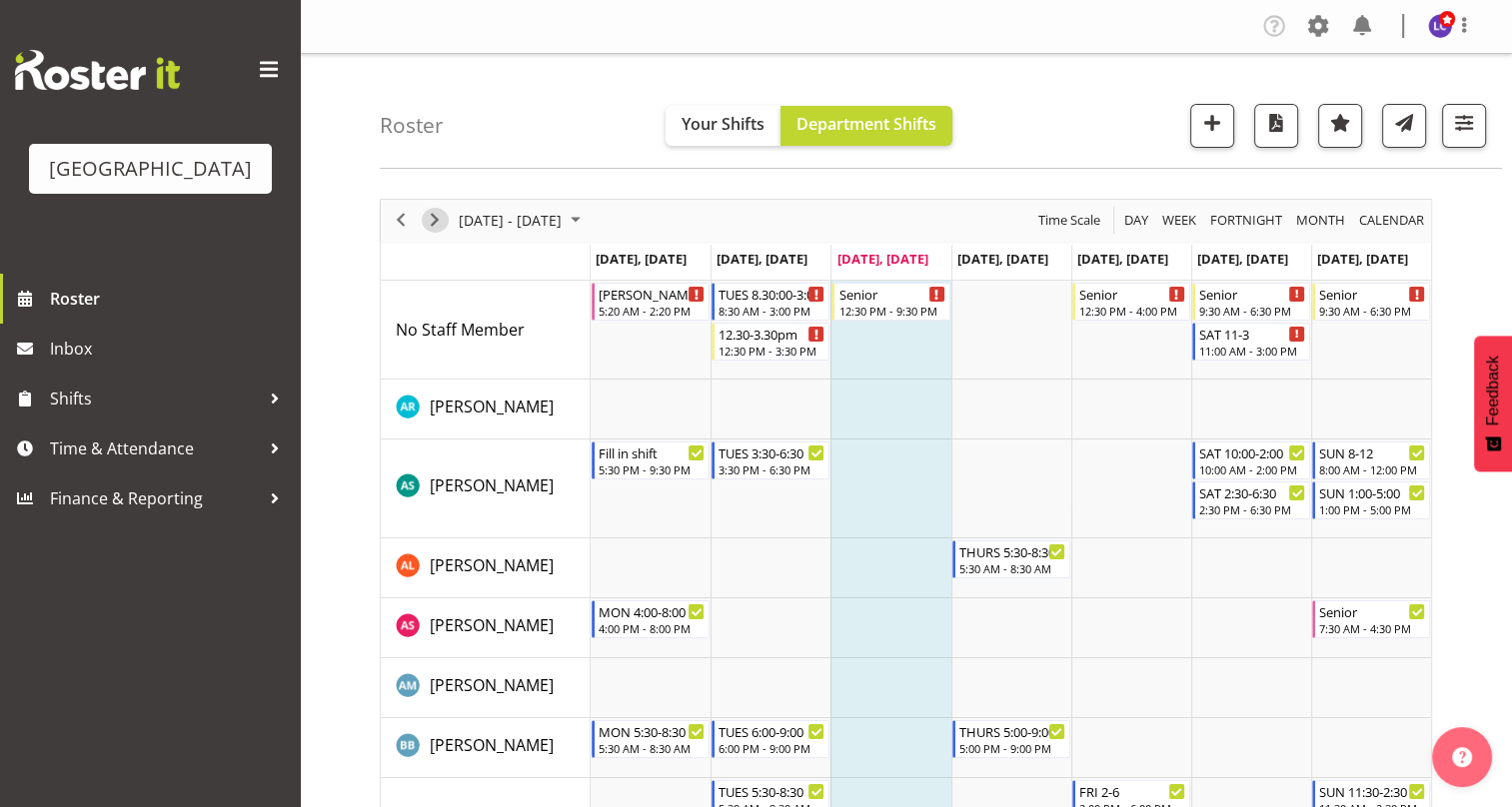 drag, startPoint x: 439, startPoint y: 220, endPoint x: 451, endPoint y: 231, distance: 16.27882 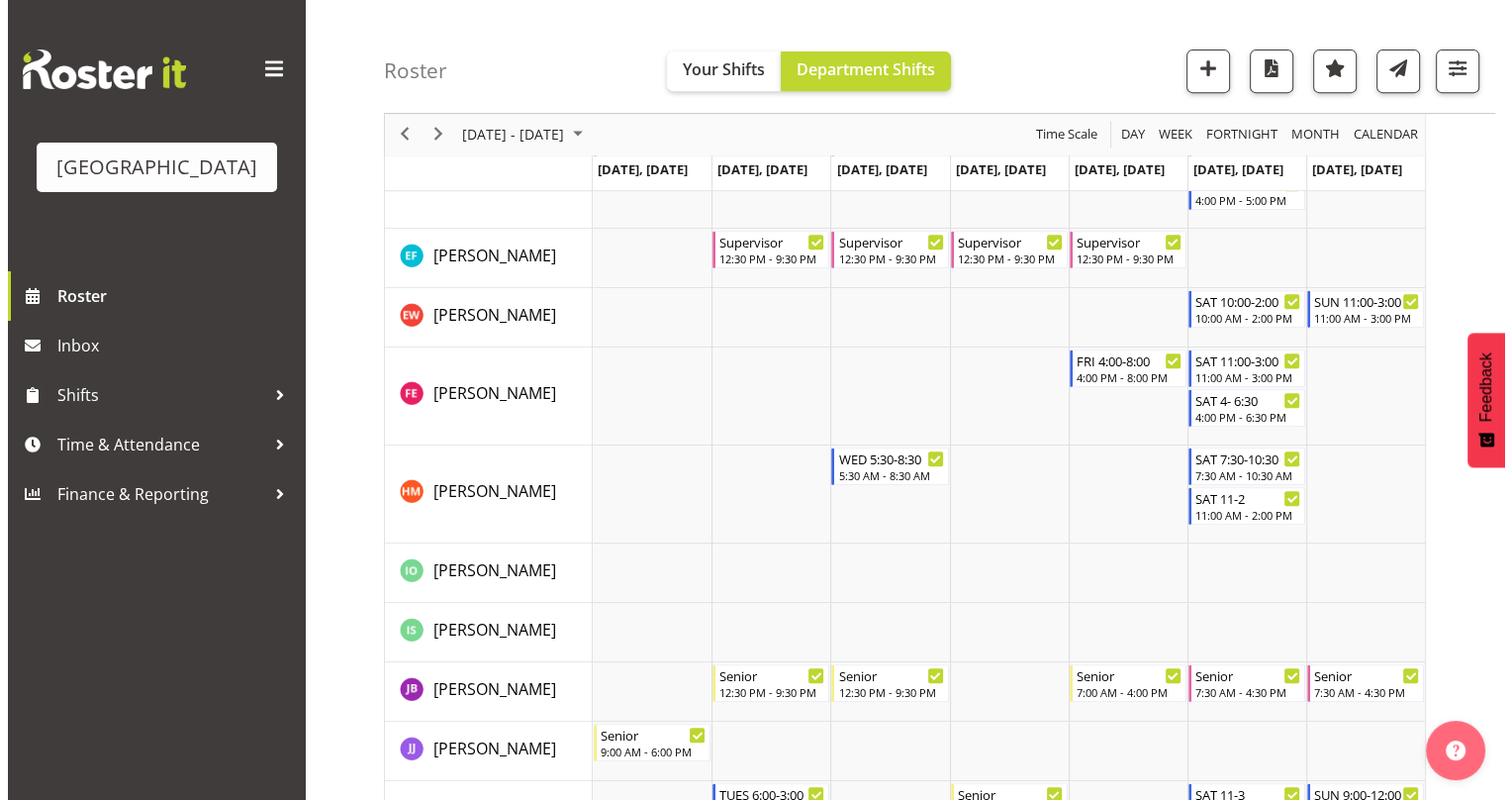 scroll, scrollTop: 1287, scrollLeft: 0, axis: vertical 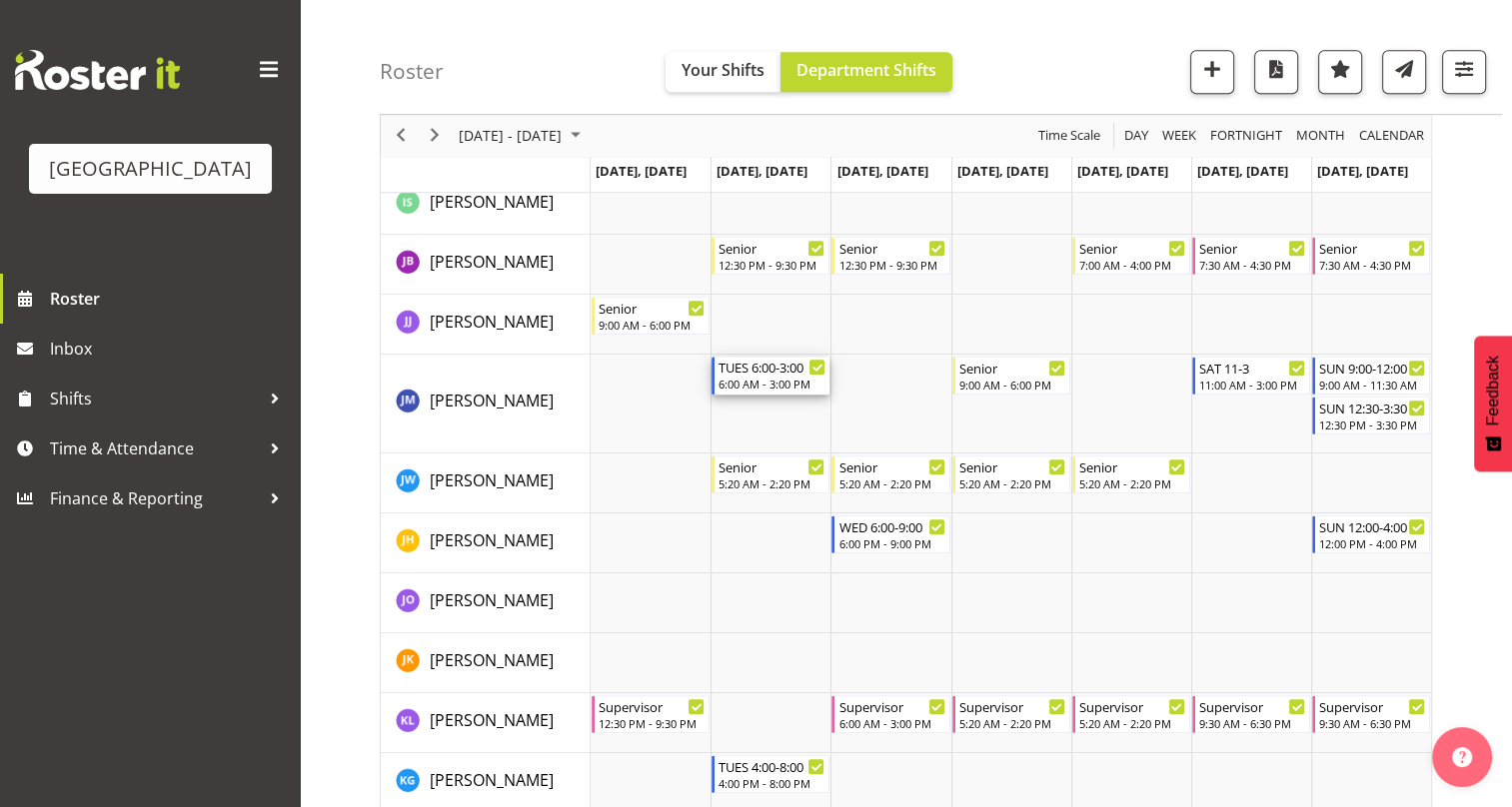 click on "6:00 AM - 3:00 PM" at bounding box center (771, 384) 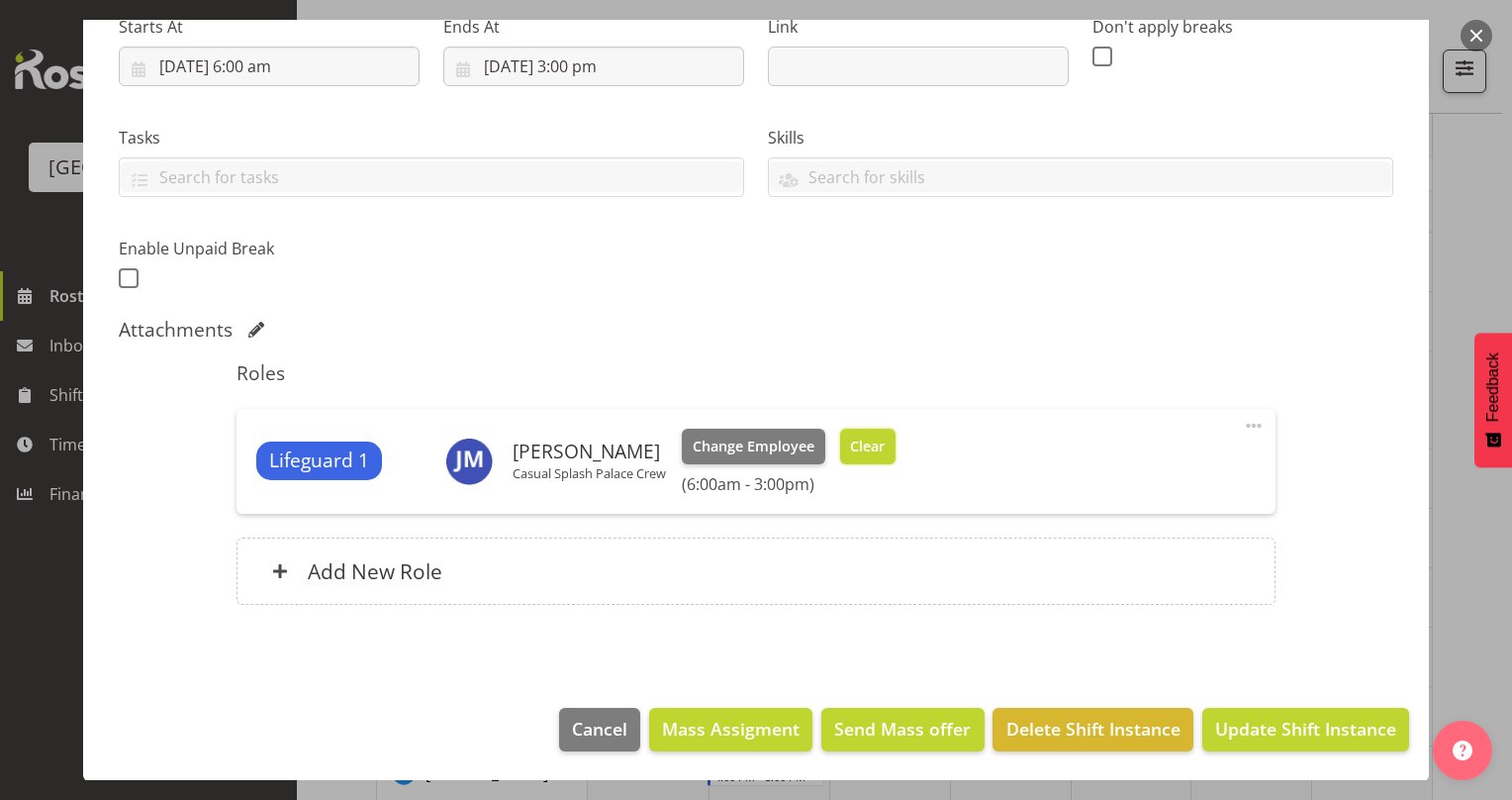 click on "Clear" at bounding box center (867, 447) 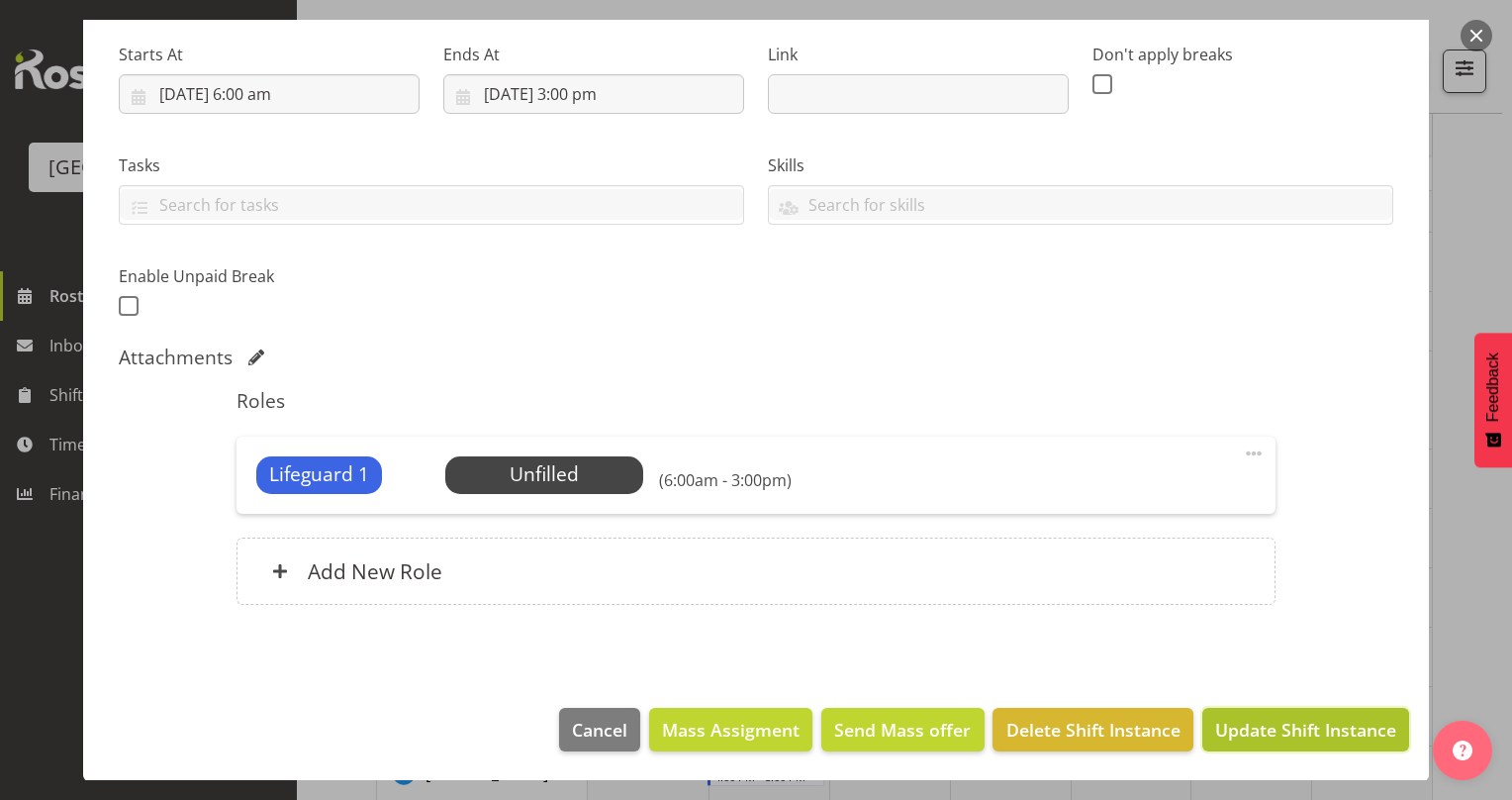 click on "Update Shift Instance" at bounding box center [1305, 730] 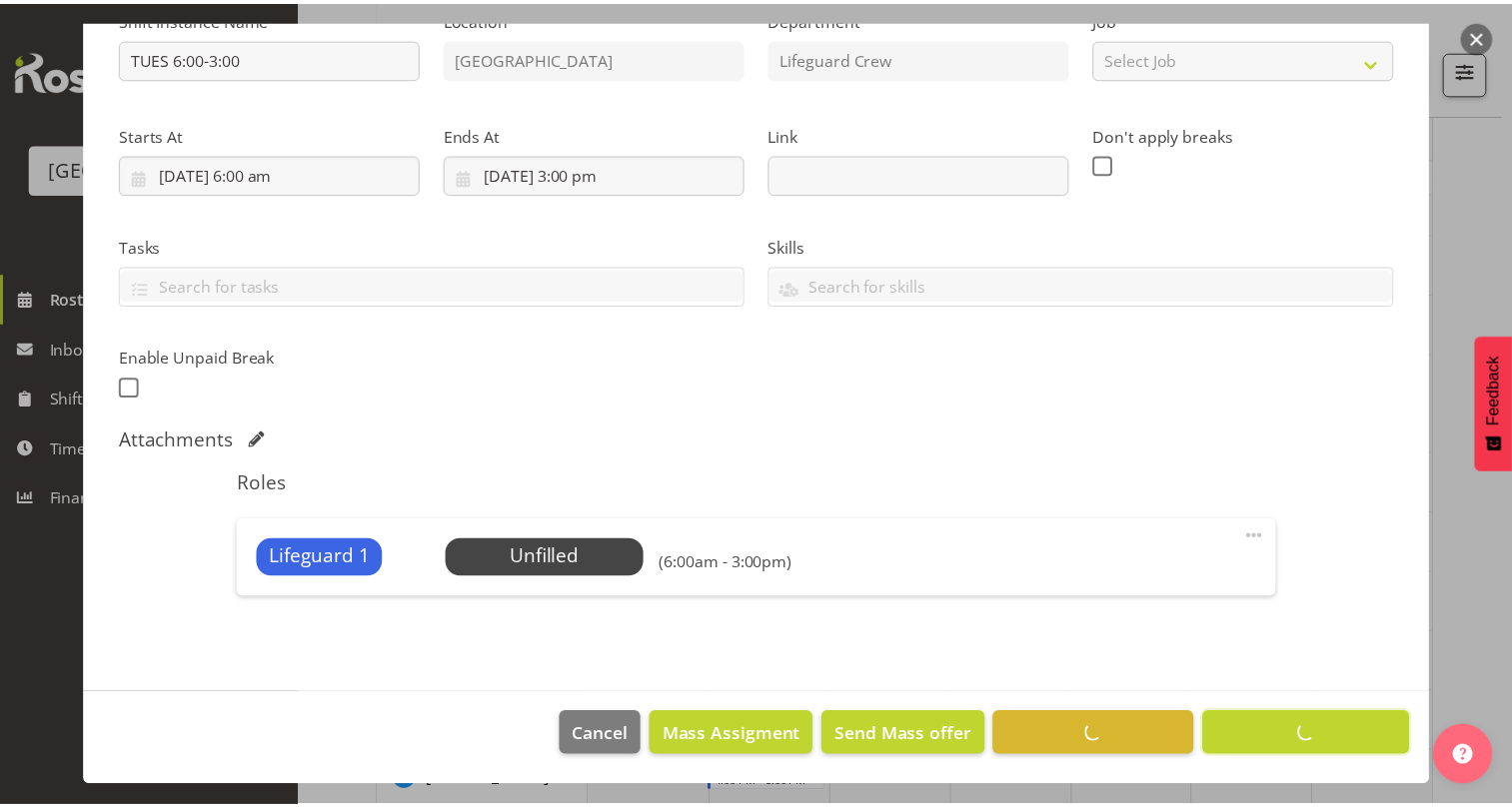 scroll, scrollTop: 228, scrollLeft: 0, axis: vertical 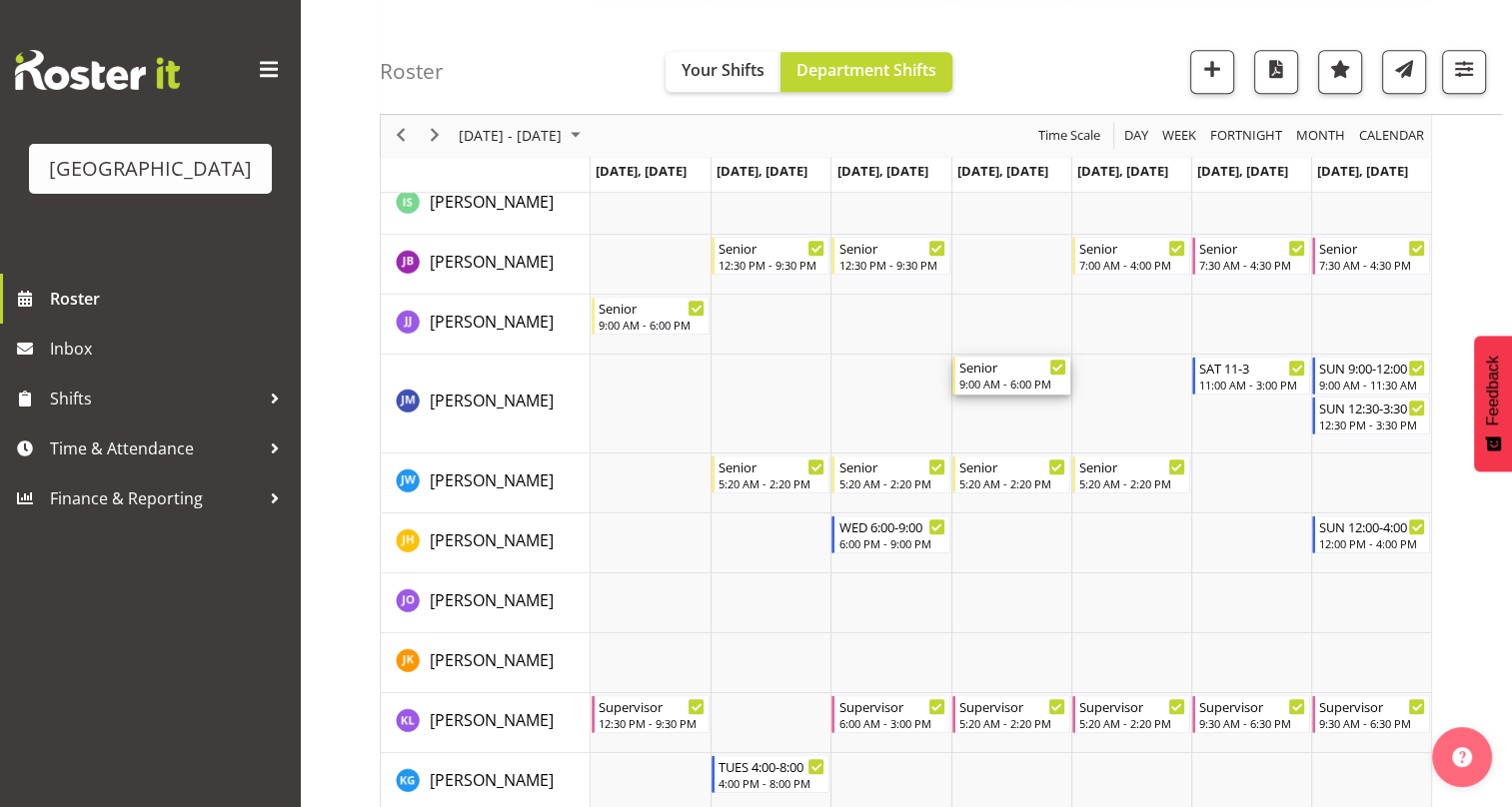 click on "9:00 AM - 6:00 PM" at bounding box center (1012, 384) 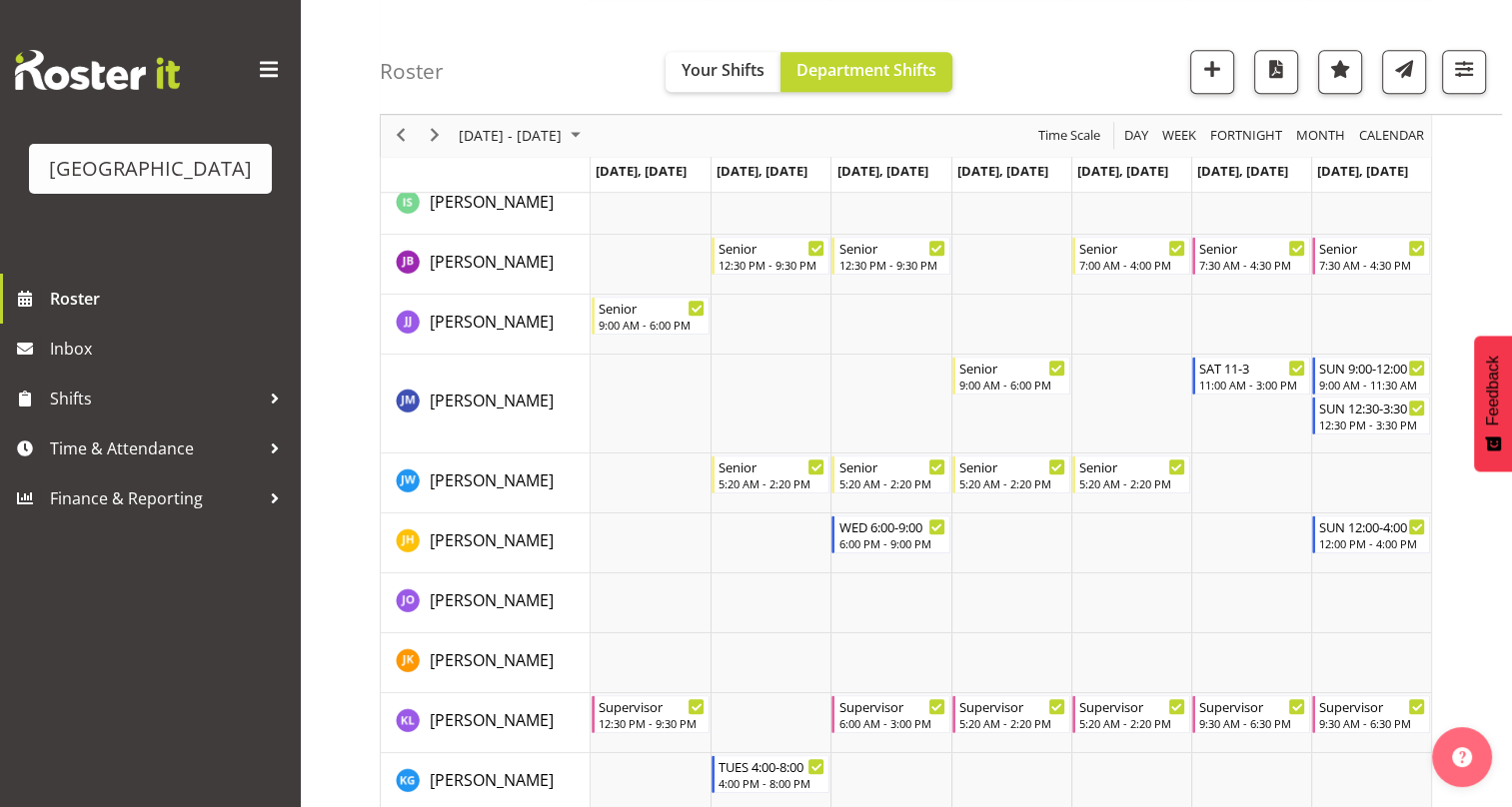 click at bounding box center [0, 0] 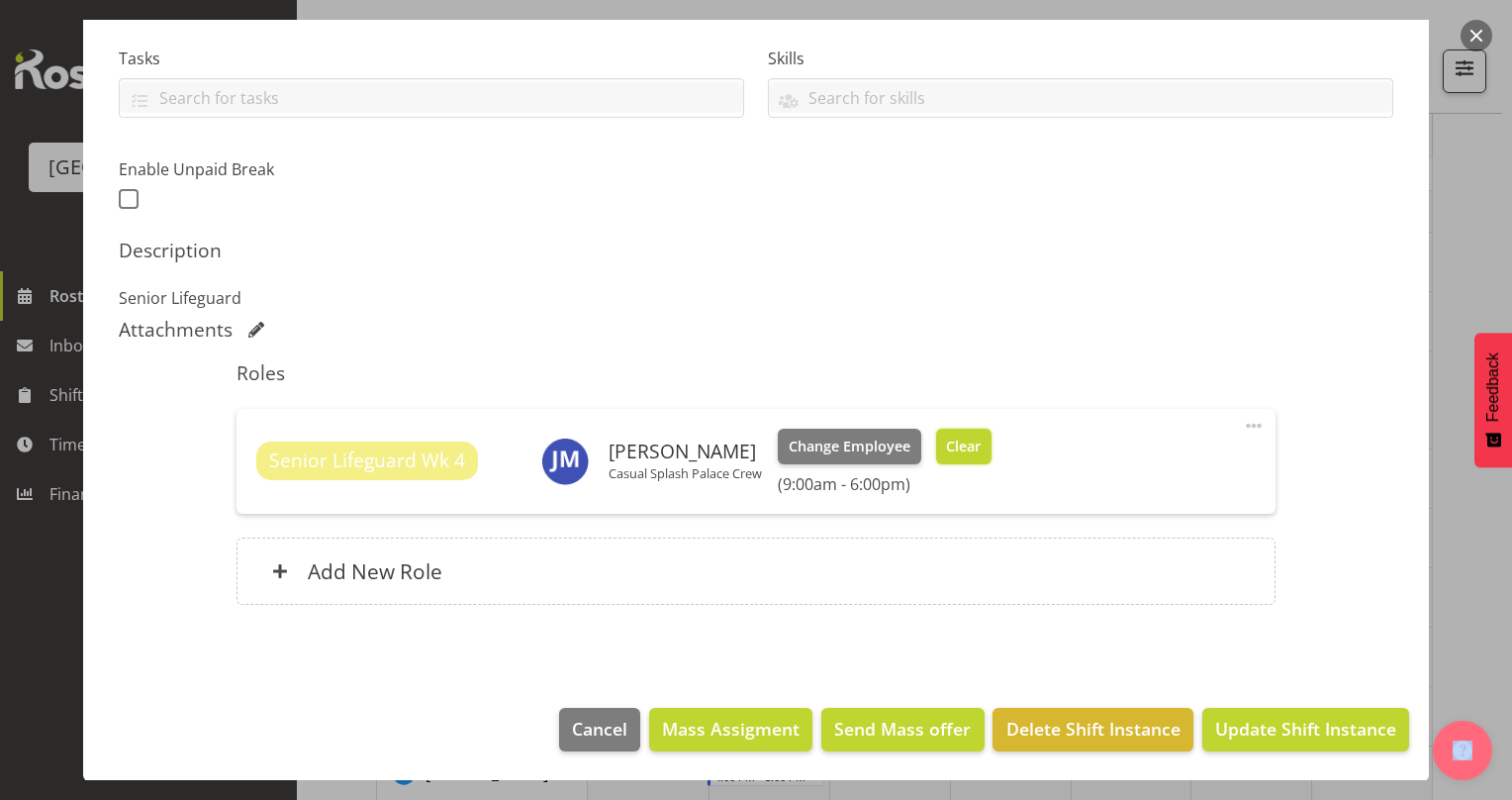 click on "Clear" at bounding box center [963, 447] 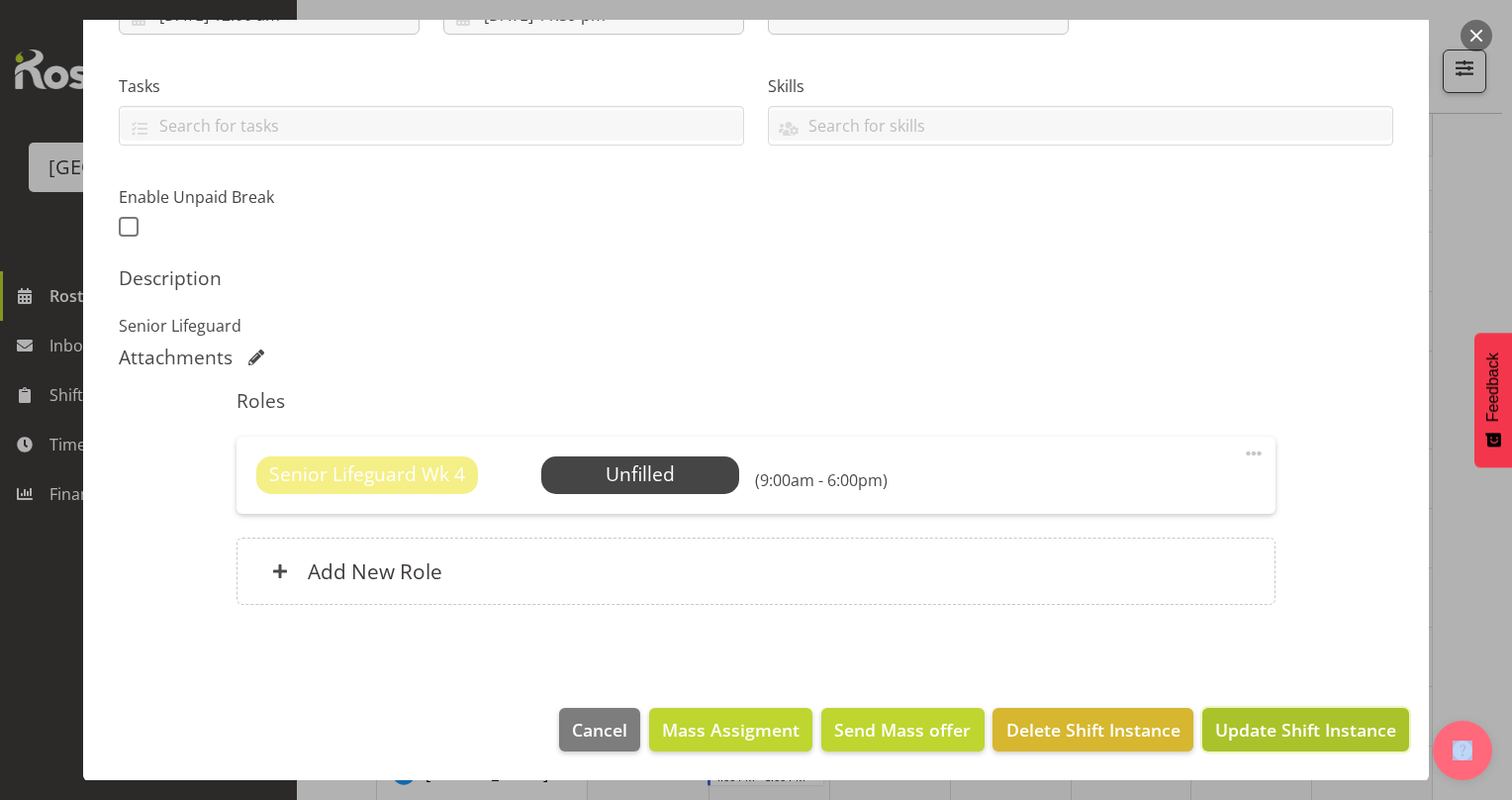 click on "Update Shift Instance" at bounding box center [1305, 730] 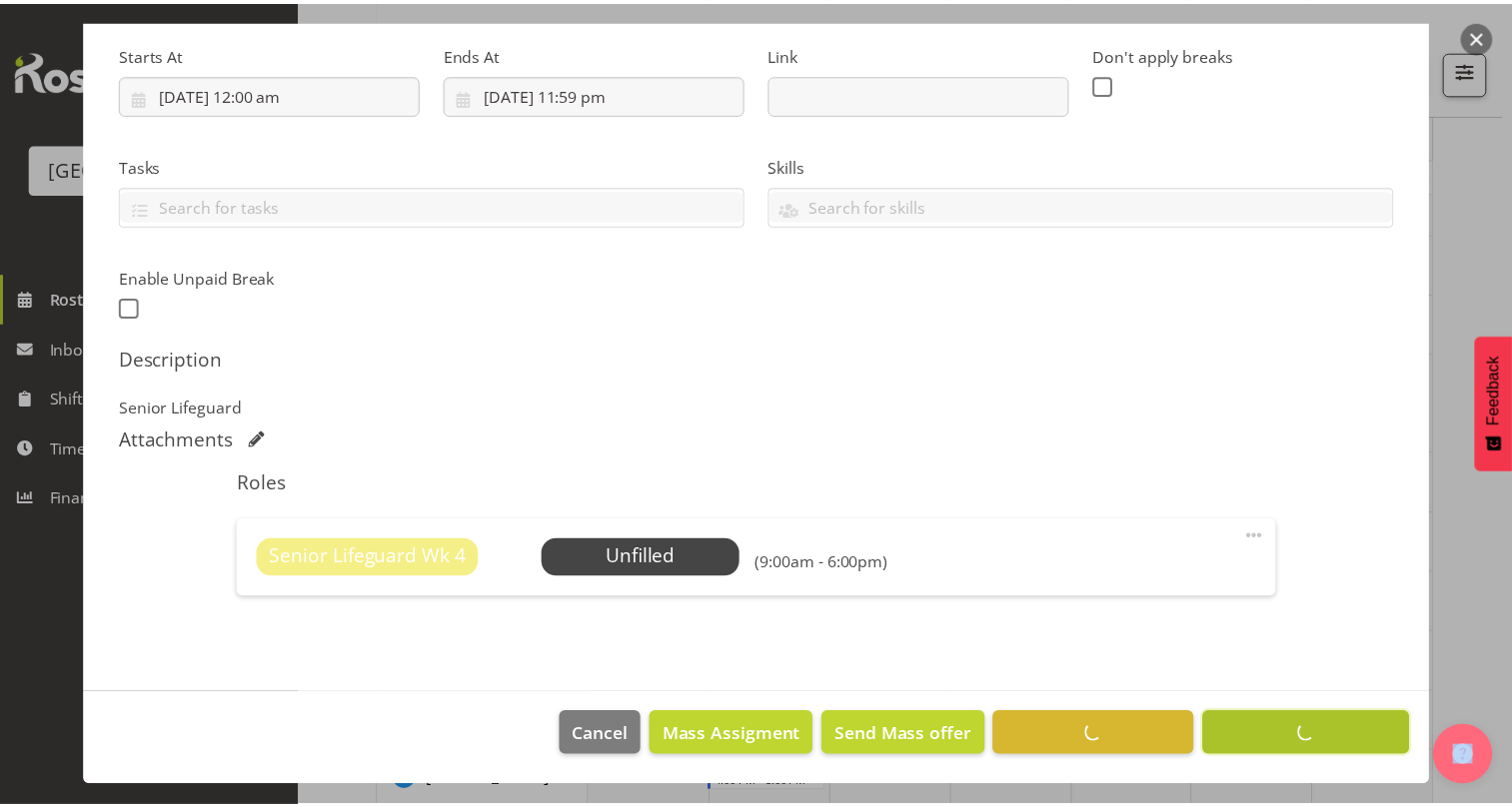 scroll, scrollTop: 308, scrollLeft: 0, axis: vertical 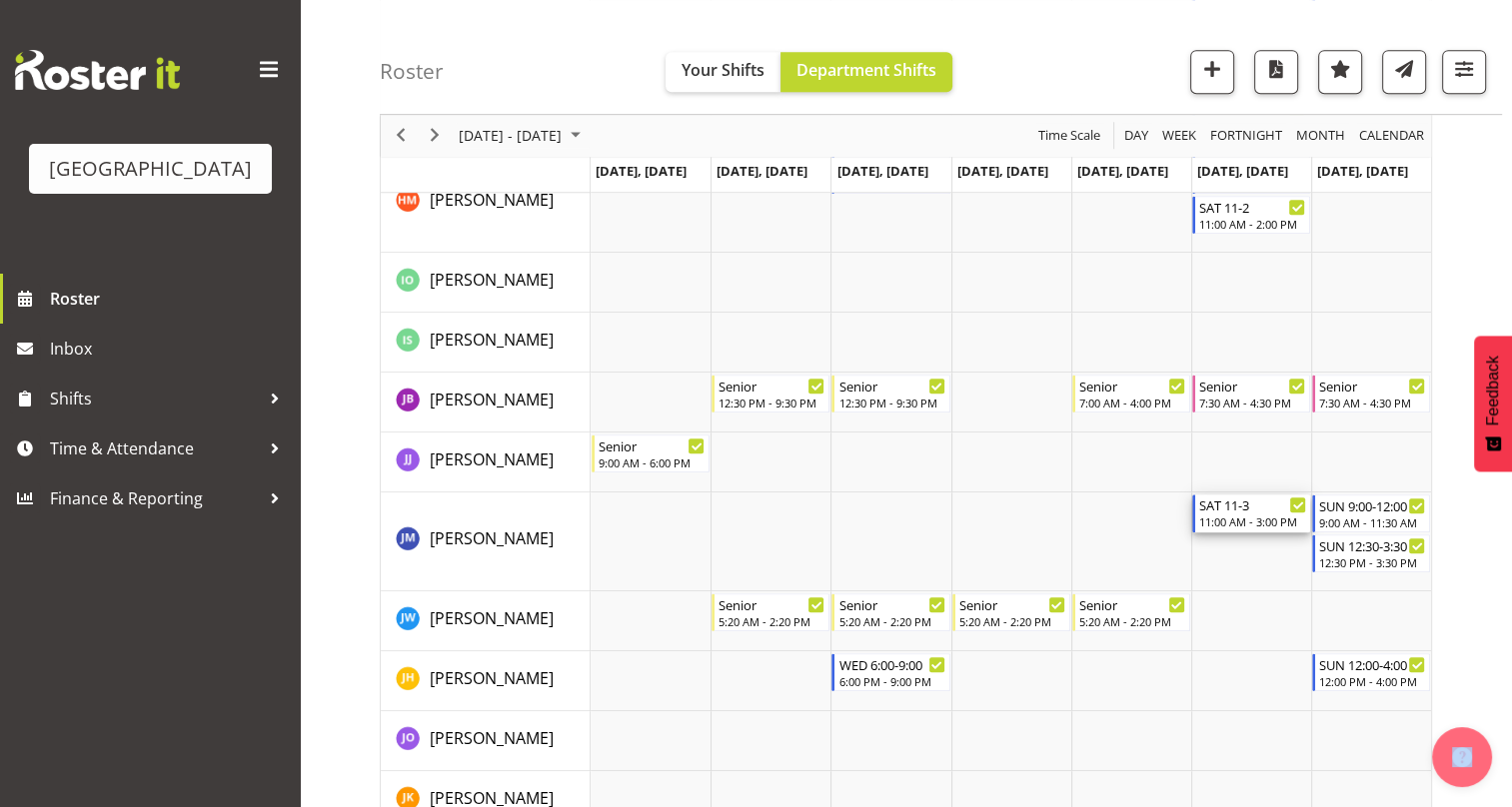 click on "SAT 11-3" at bounding box center [1252, 504] 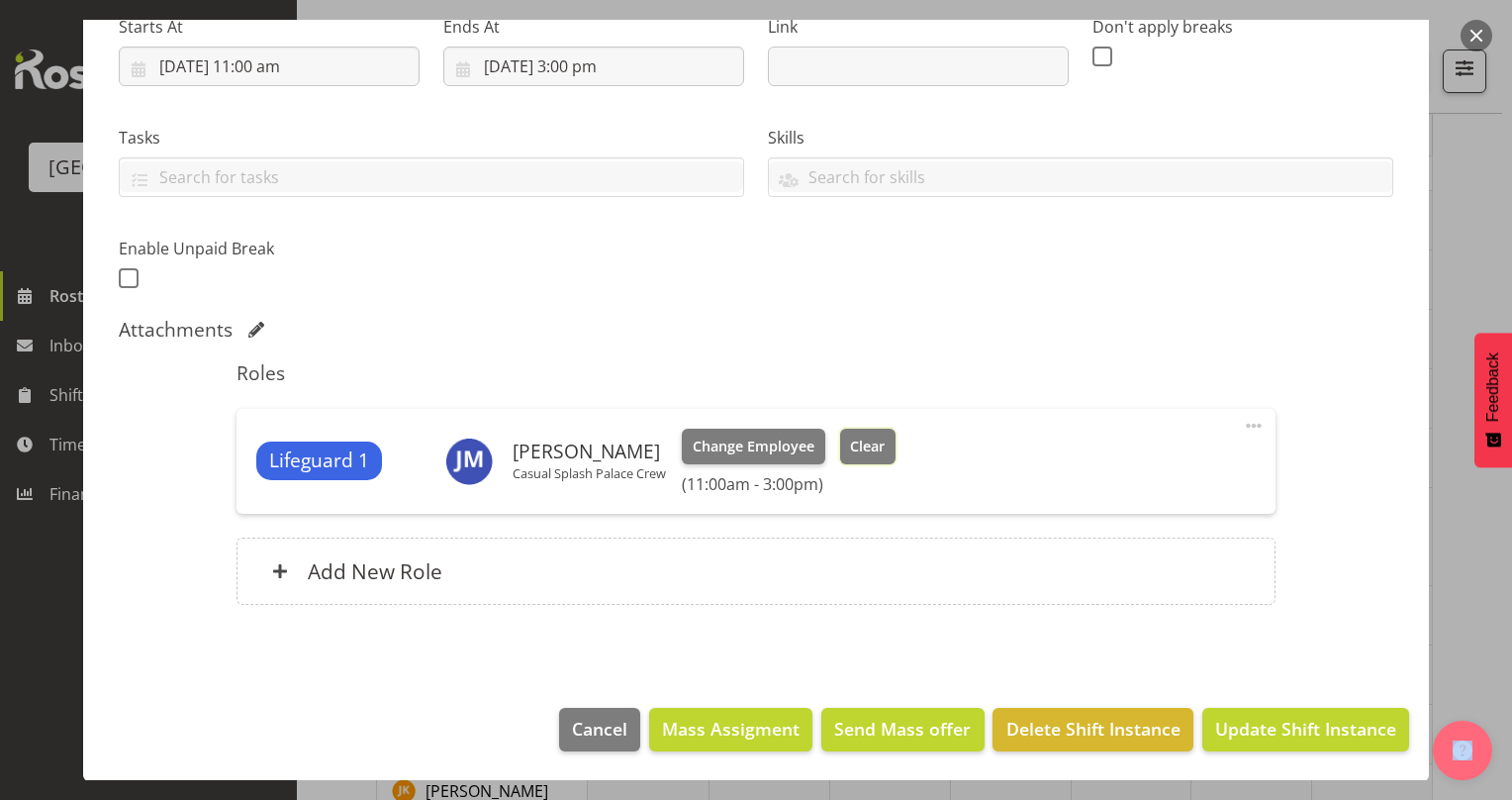 click on "Clear" at bounding box center (868, 447) 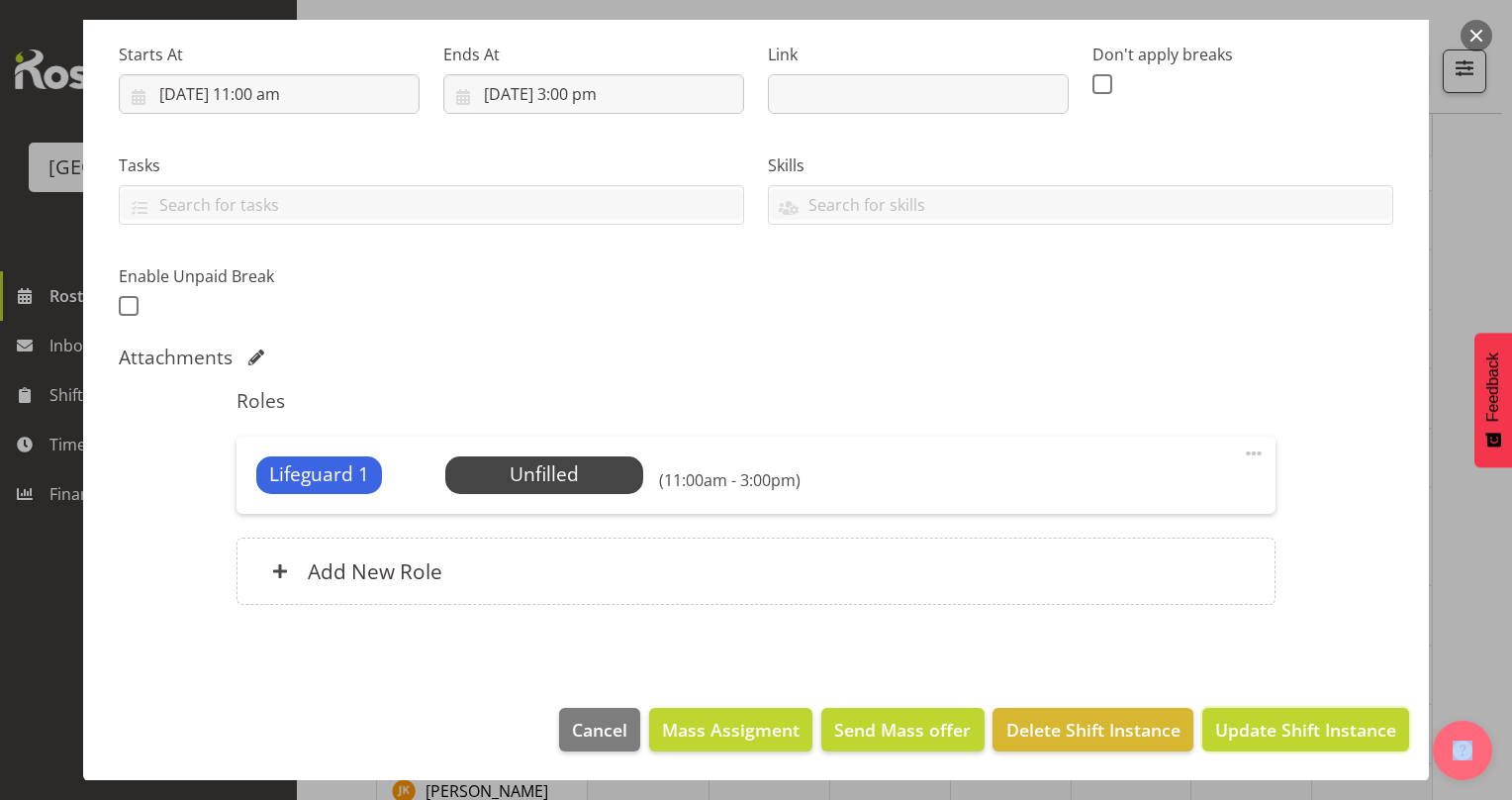 click on "Update Shift Instance" at bounding box center [1305, 730] 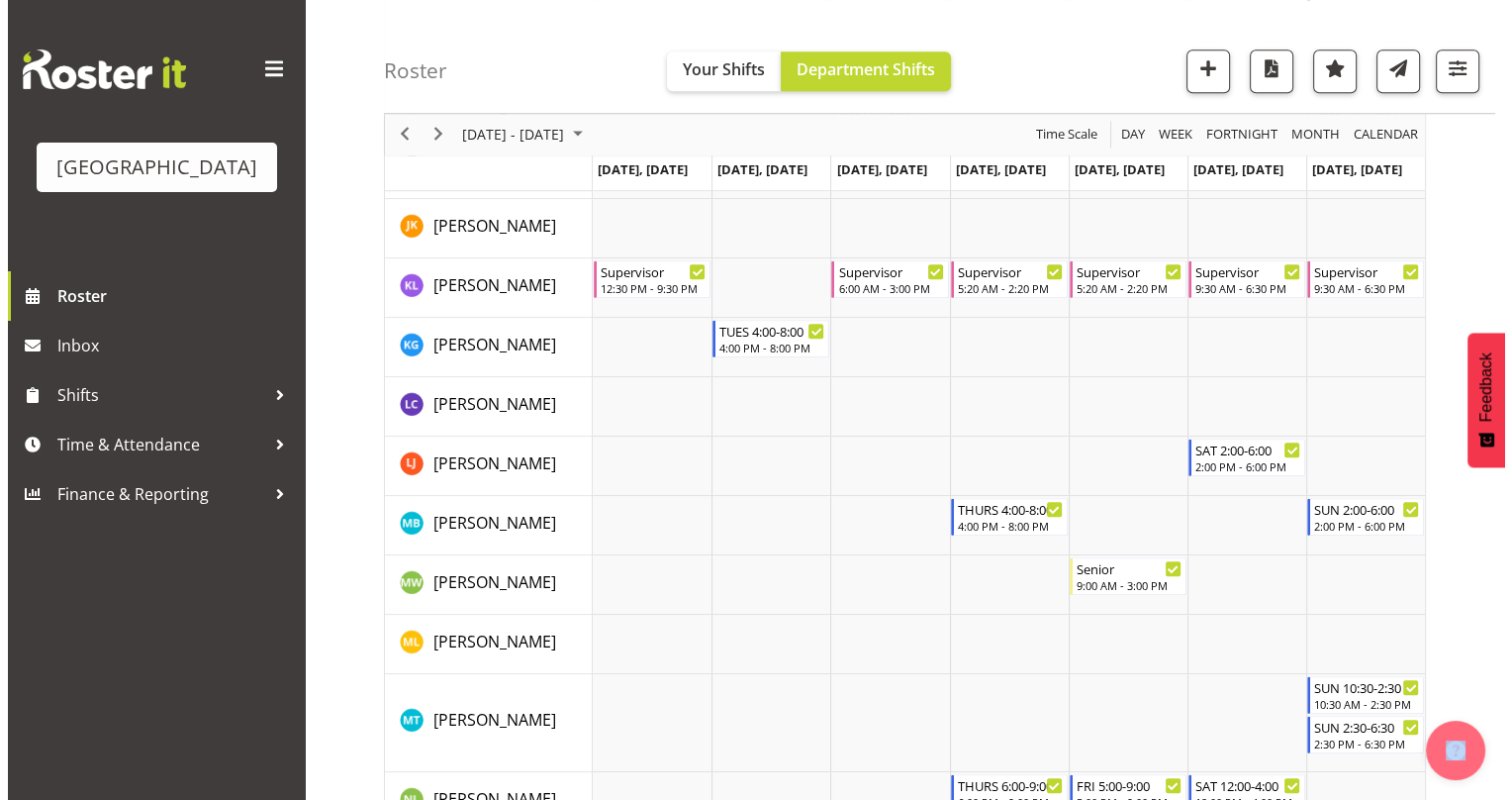 scroll, scrollTop: 1287, scrollLeft: 0, axis: vertical 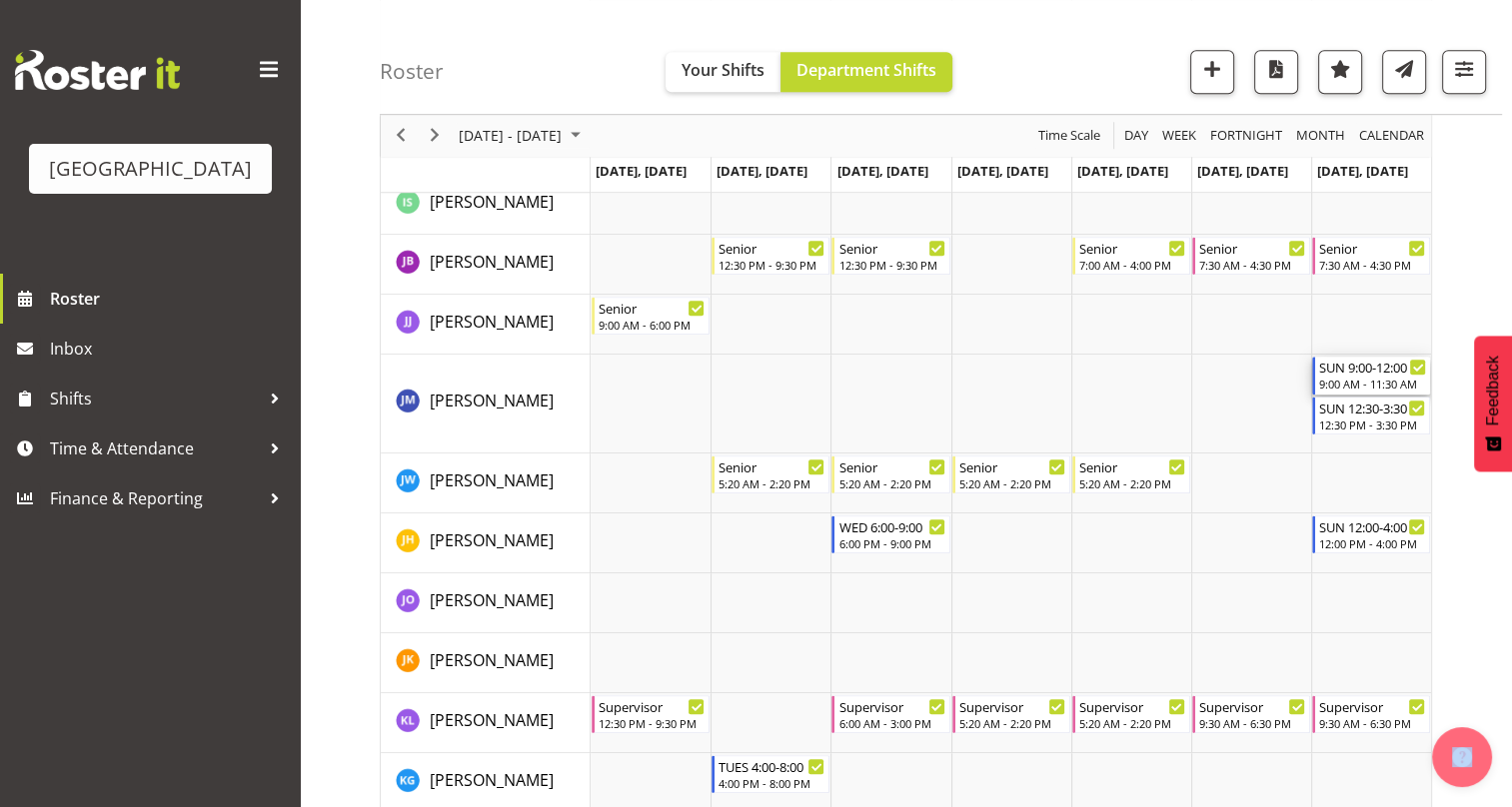 click on "SUN 9:00-12:00" at bounding box center [1372, 367] 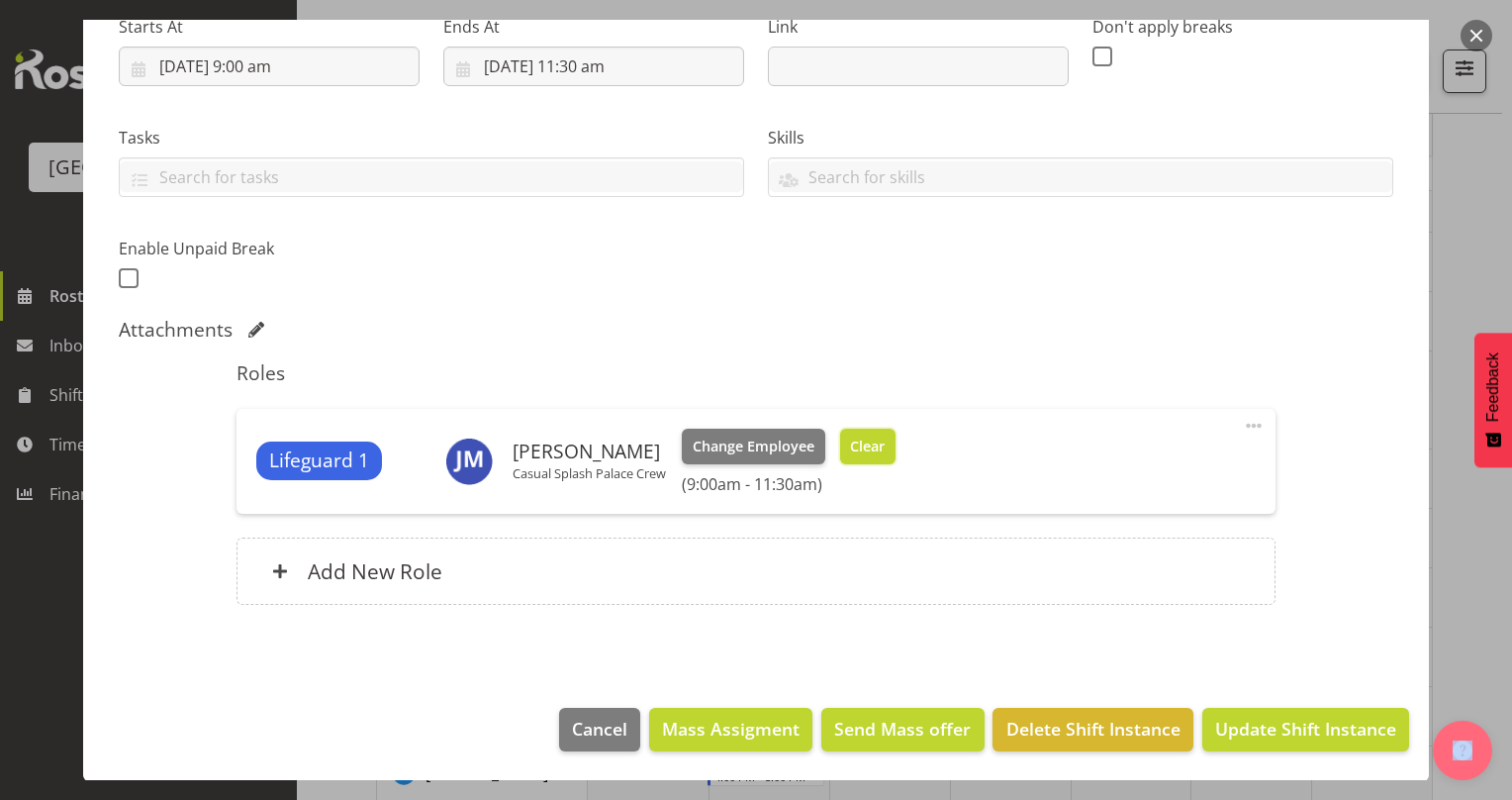 click on "Clear" at bounding box center [868, 447] 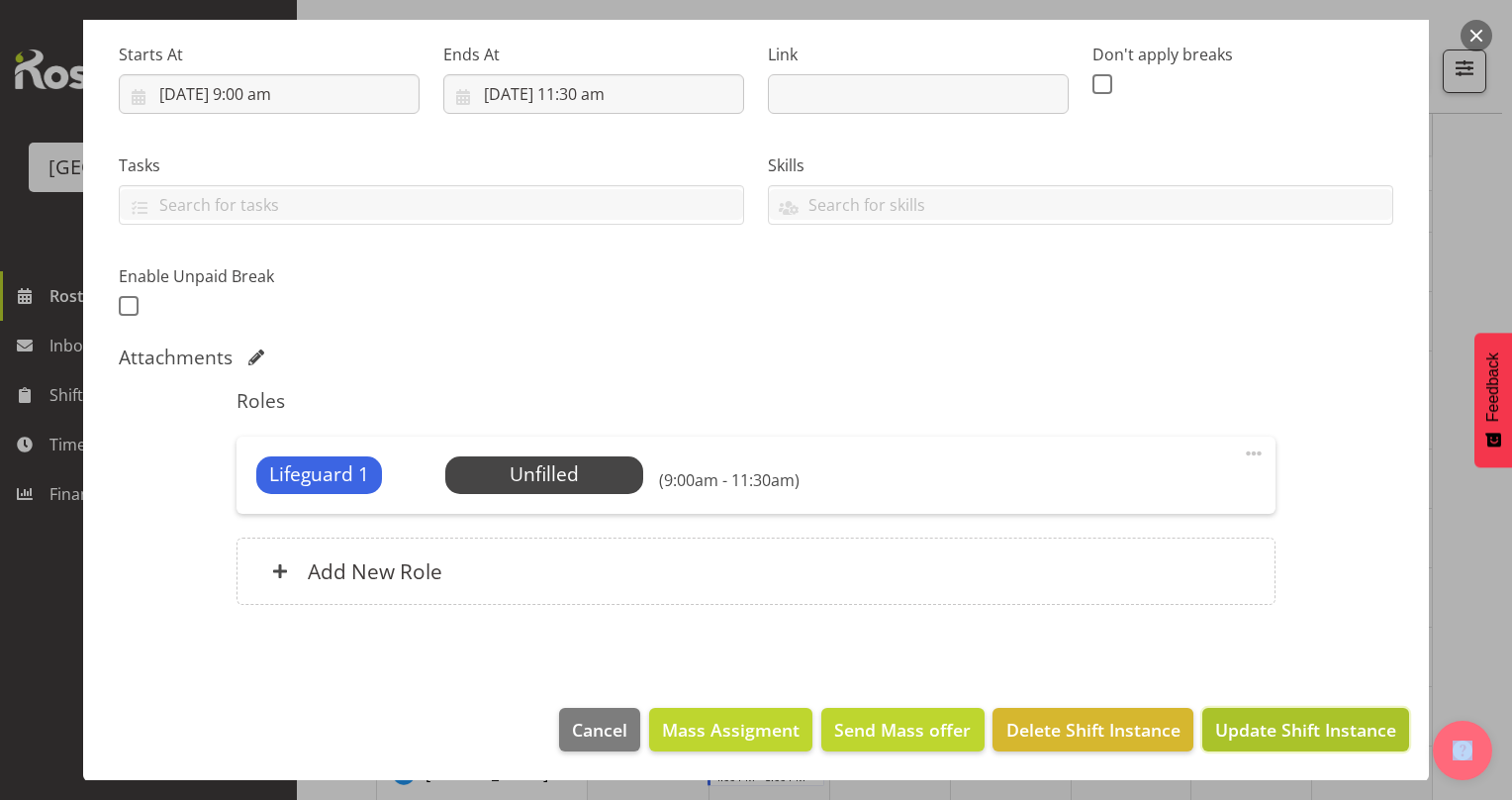 click on "Update Shift Instance" at bounding box center (1305, 730) 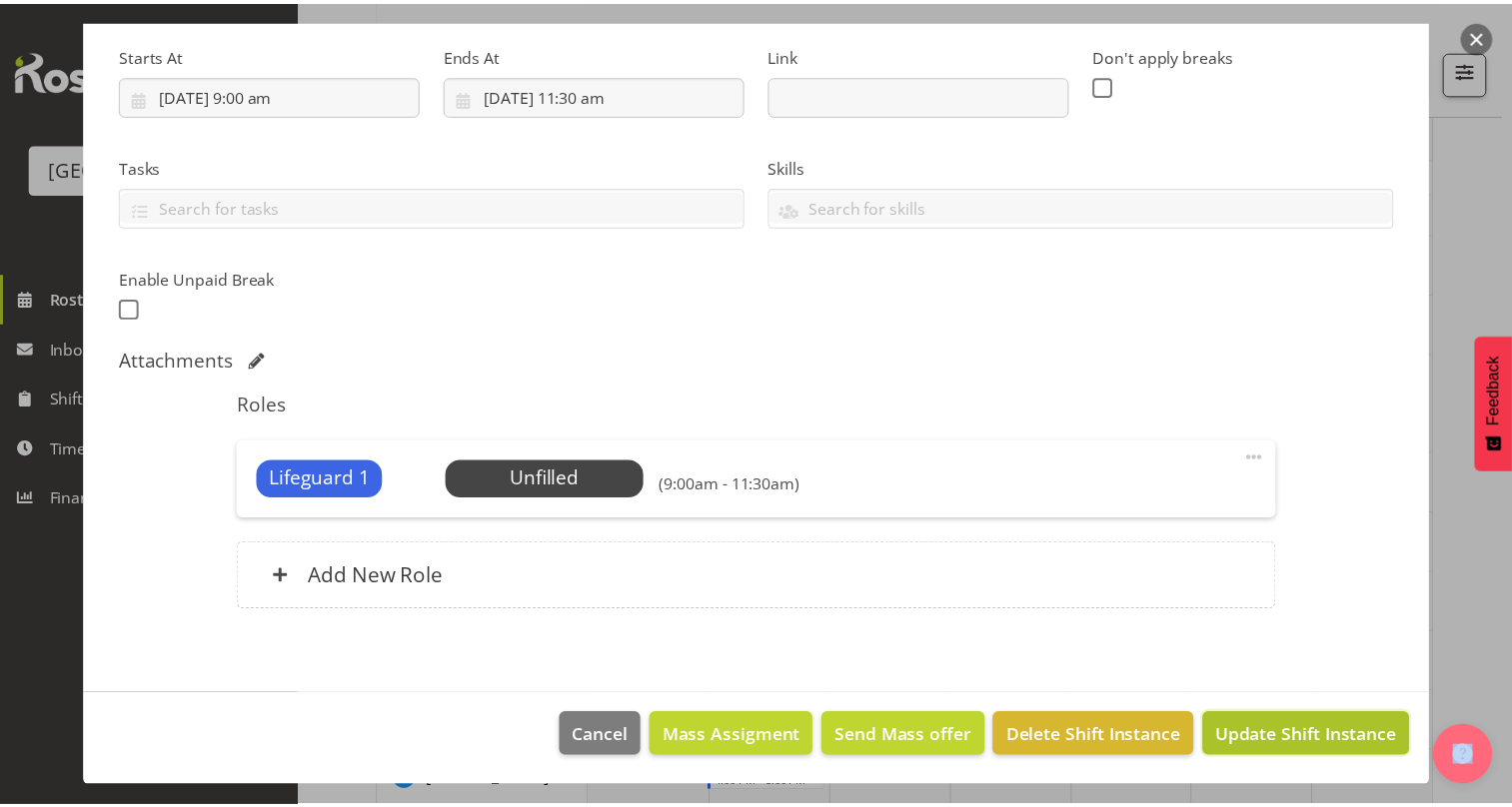 scroll, scrollTop: 228, scrollLeft: 0, axis: vertical 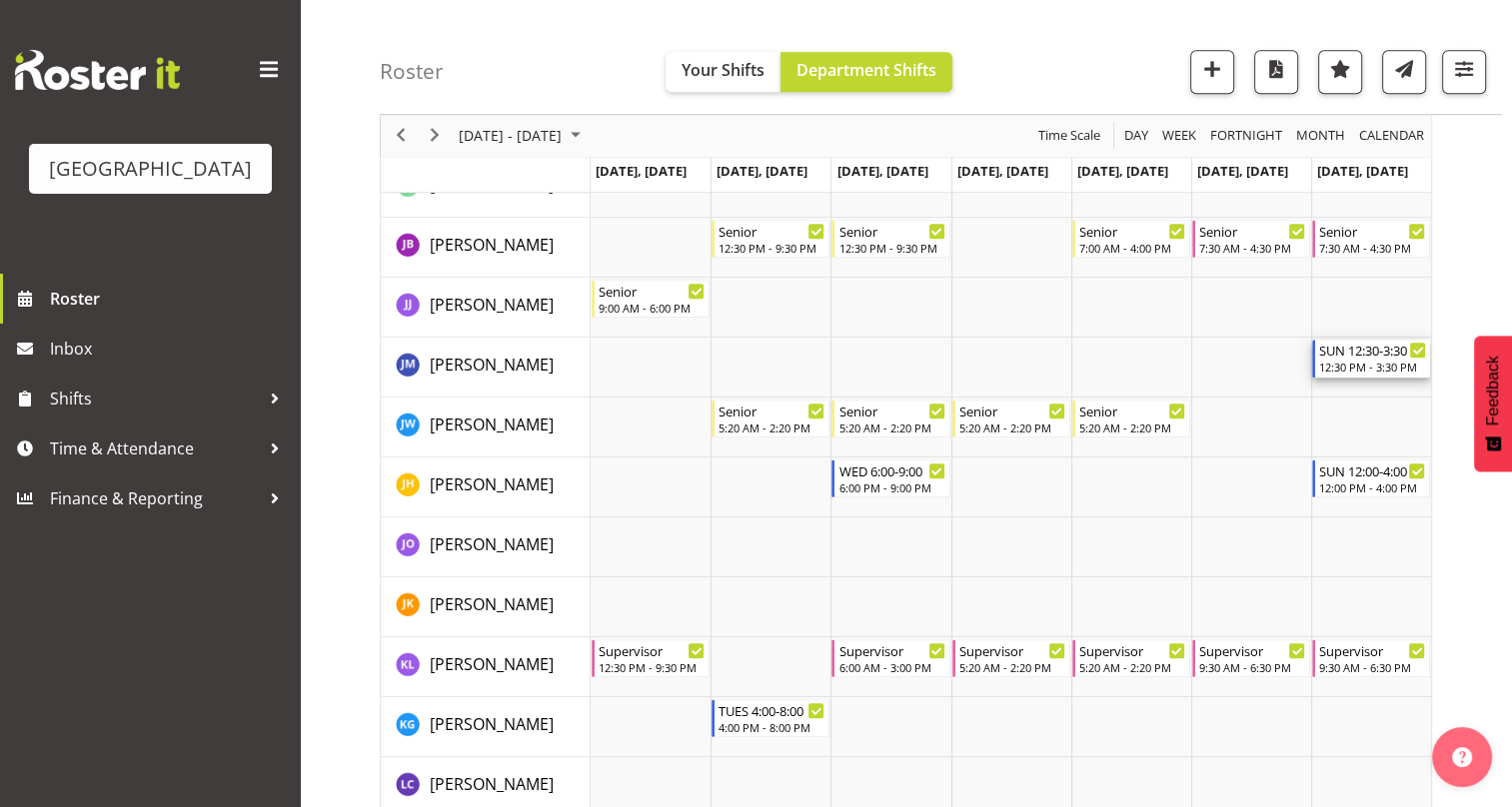 click on "12:30 PM - 3:30 PM" at bounding box center (1372, 367) 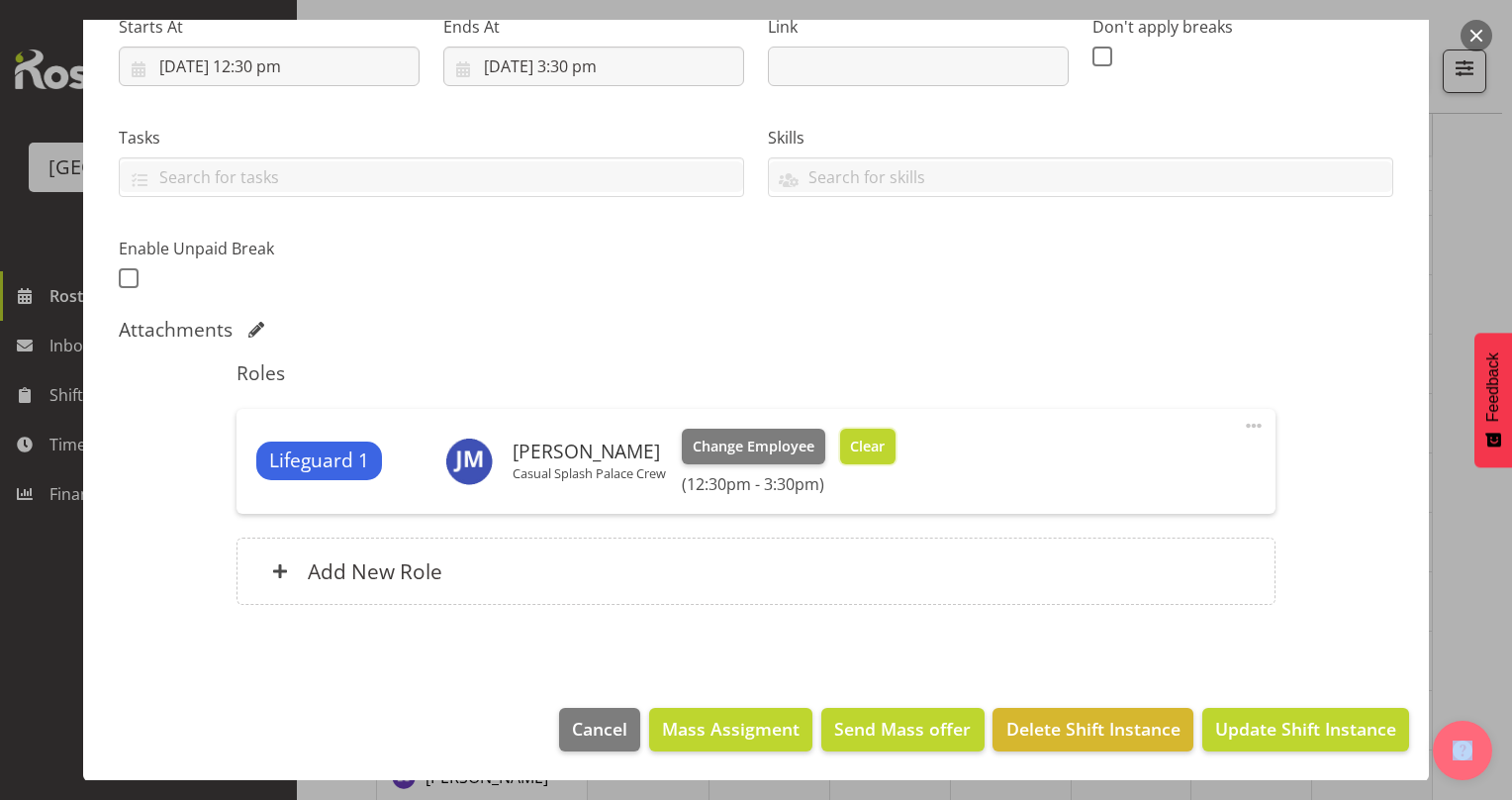 click on "Clear" at bounding box center (868, 447) 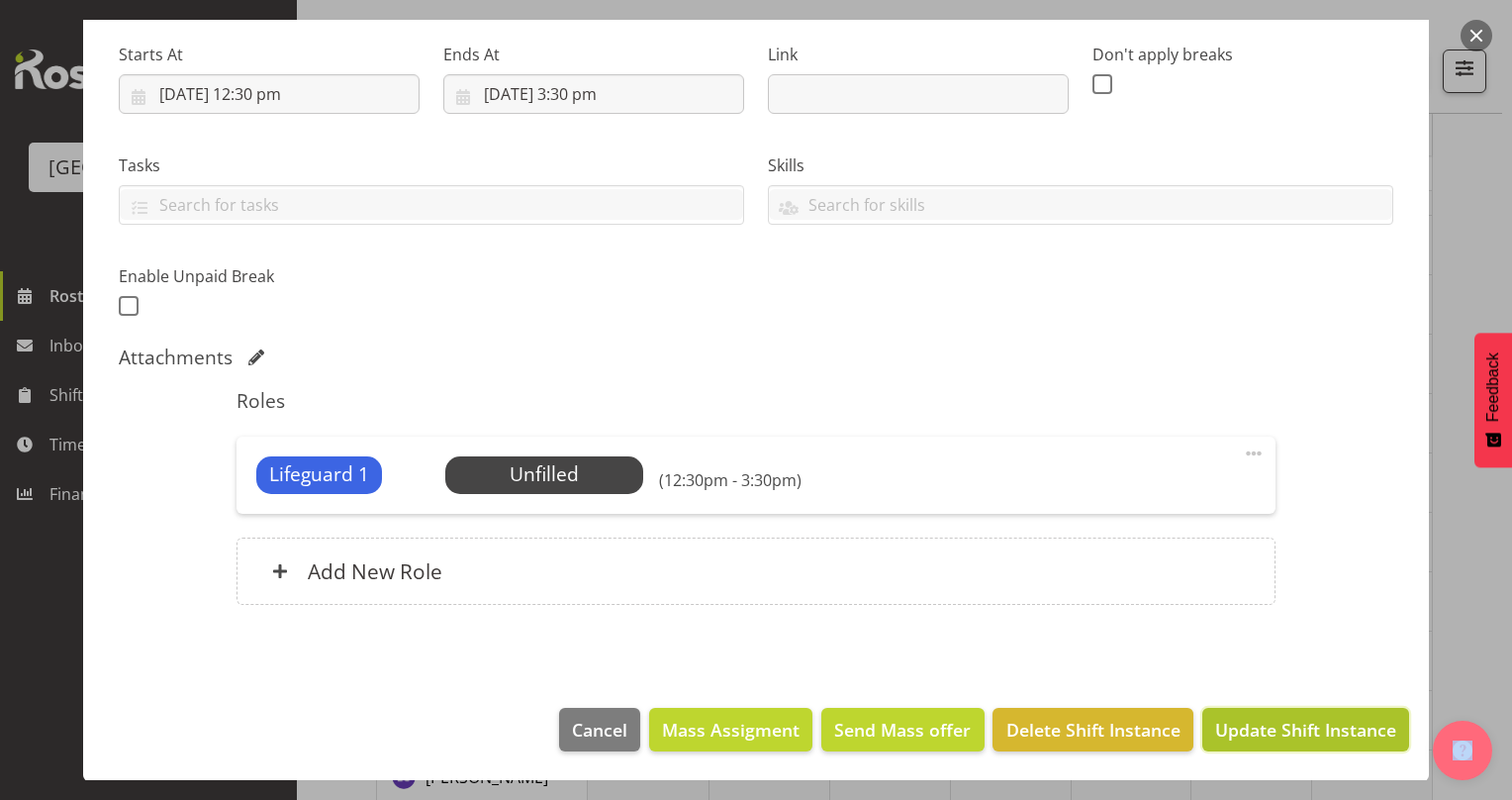 click on "Update Shift Instance" at bounding box center (1305, 730) 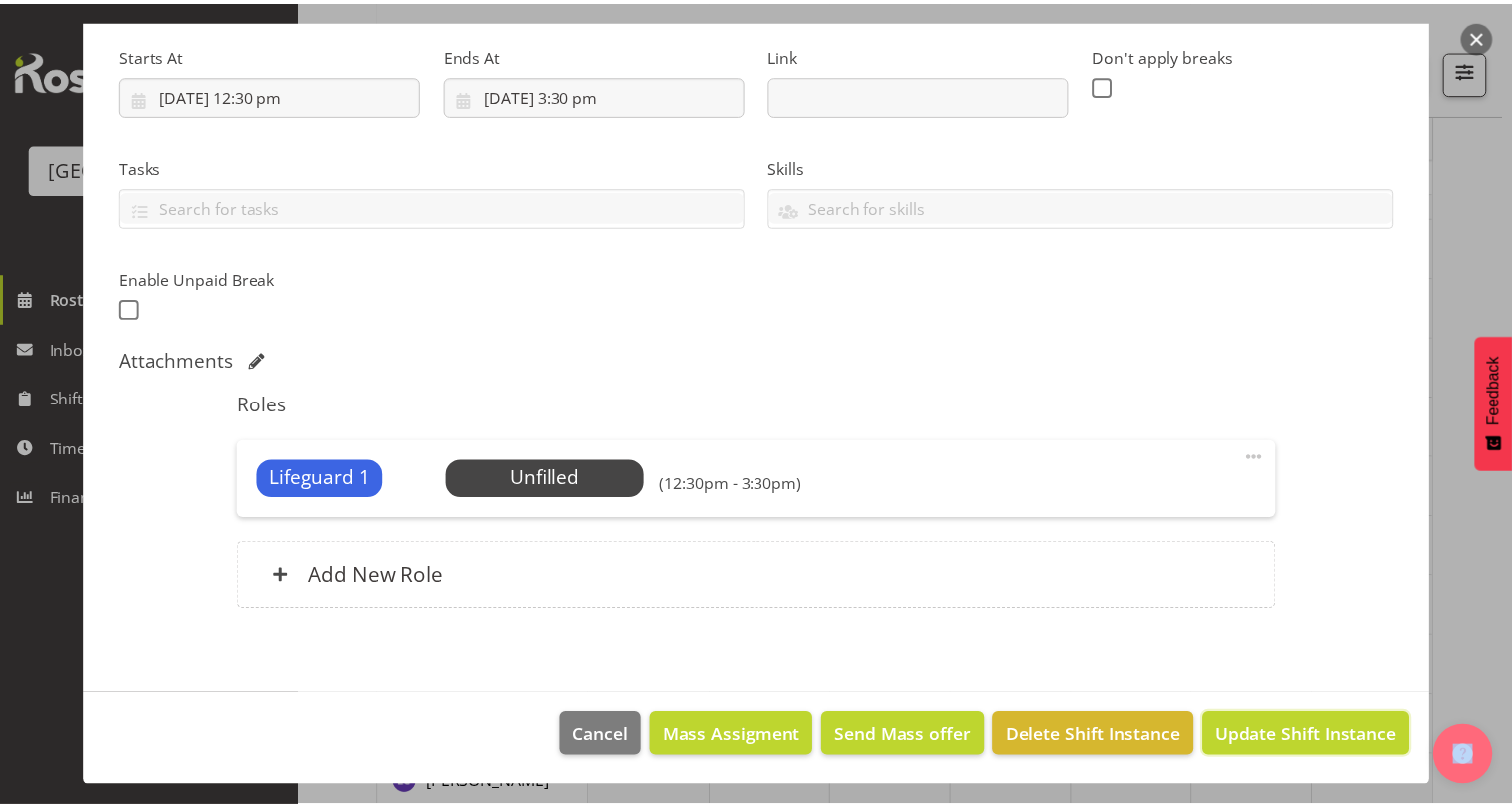 scroll, scrollTop: 228, scrollLeft: 0, axis: vertical 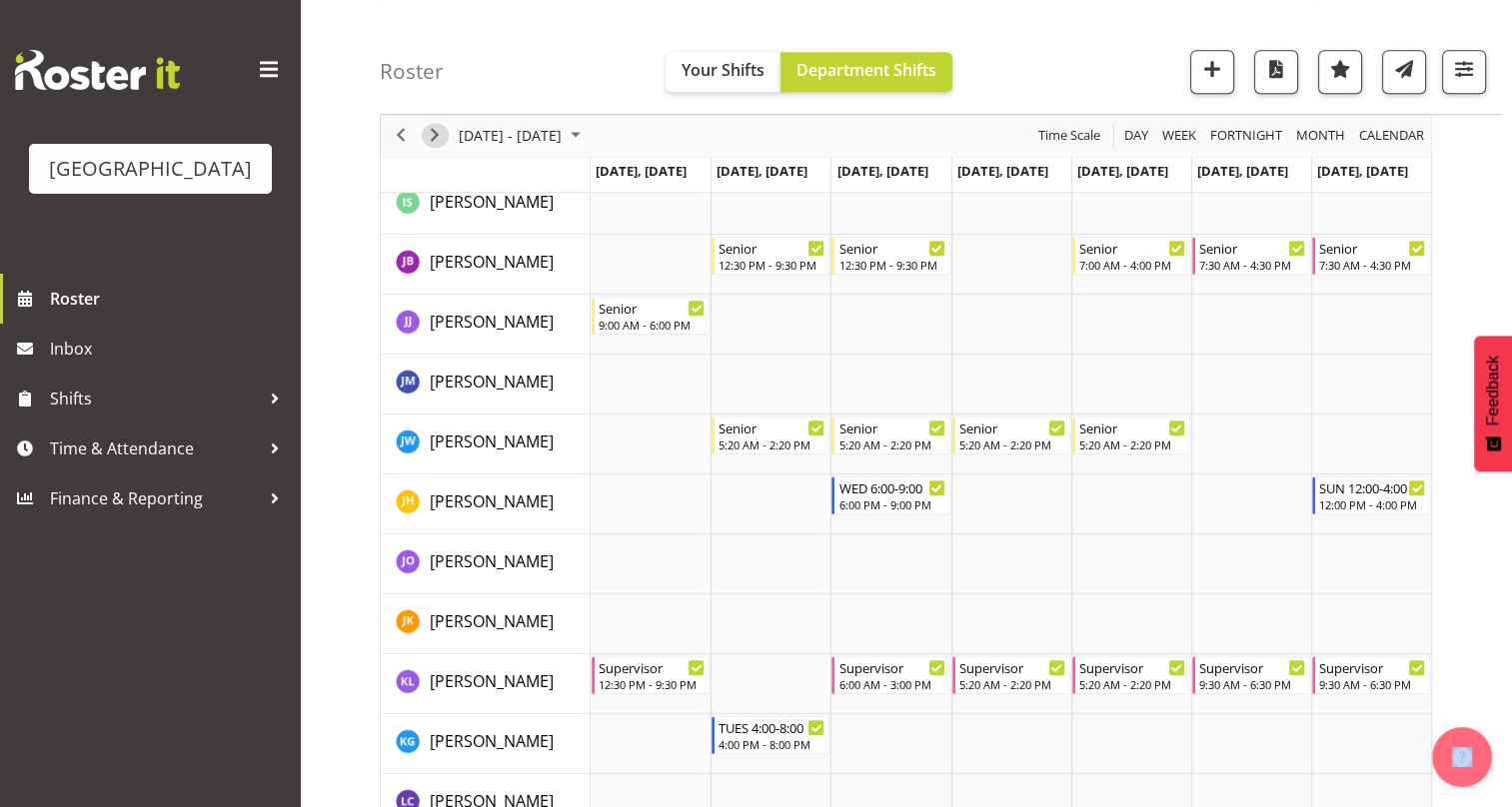 click at bounding box center [435, 136] 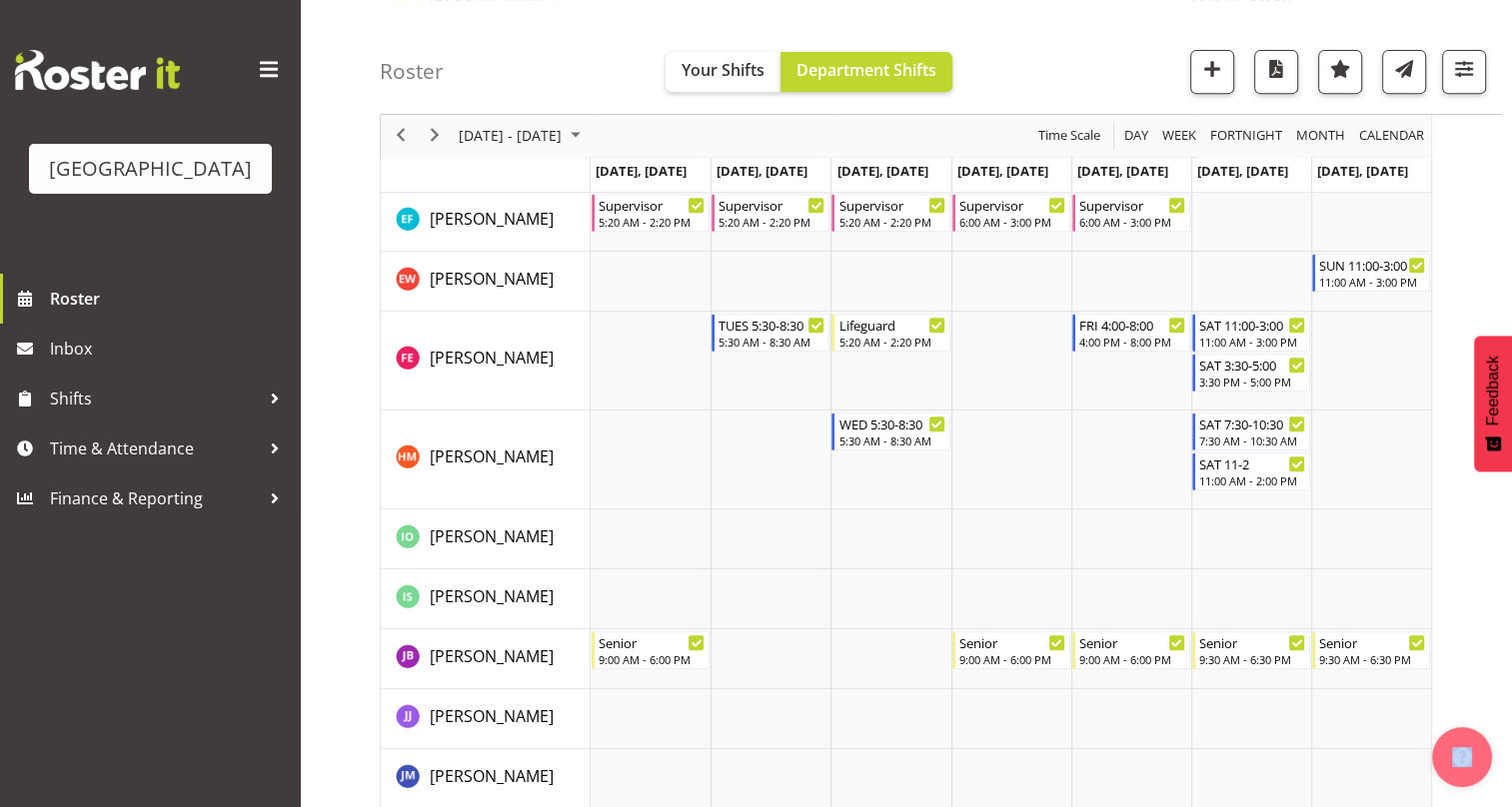 scroll, scrollTop: 1298, scrollLeft: 0, axis: vertical 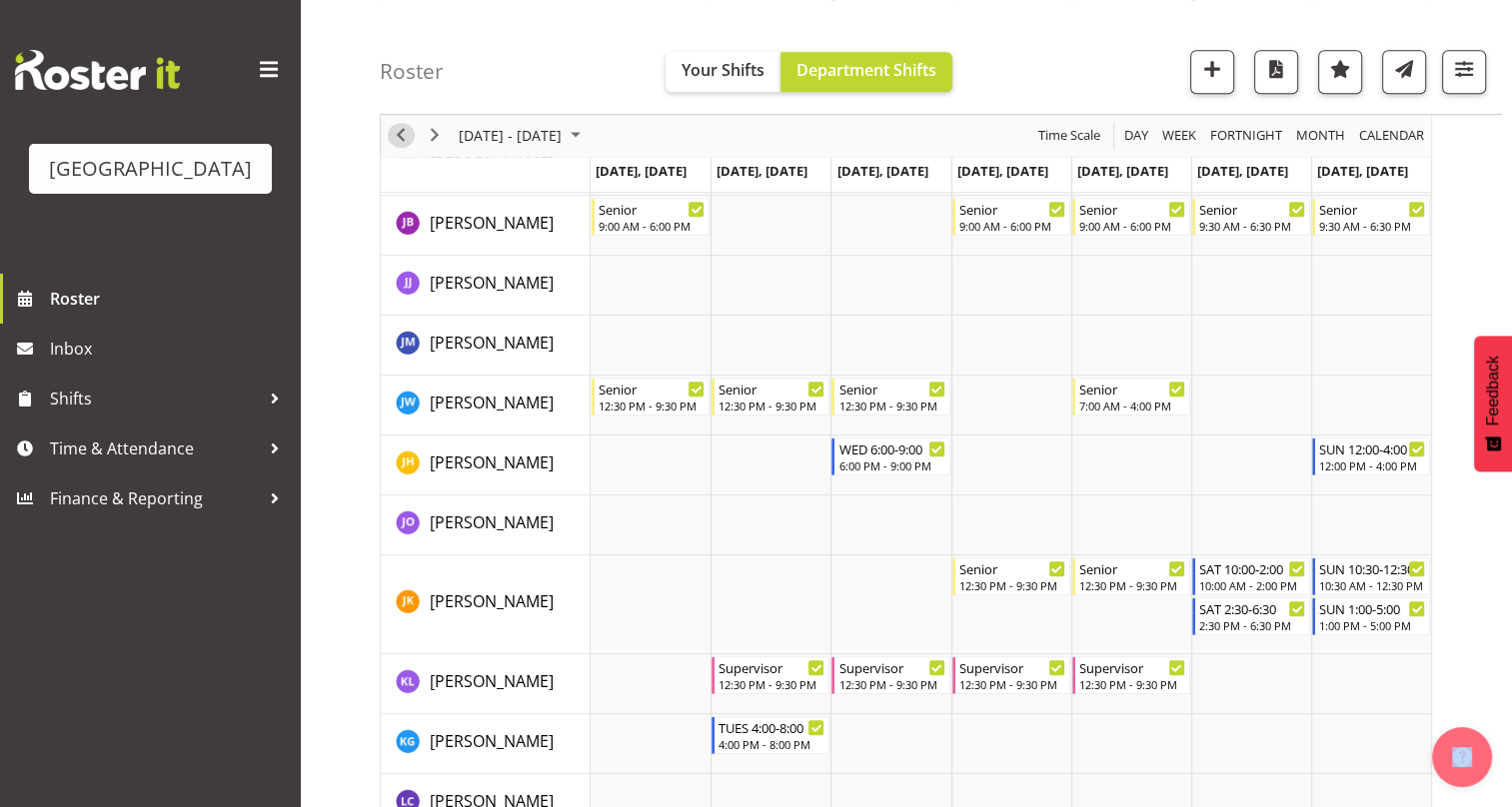 click at bounding box center (401, 136) 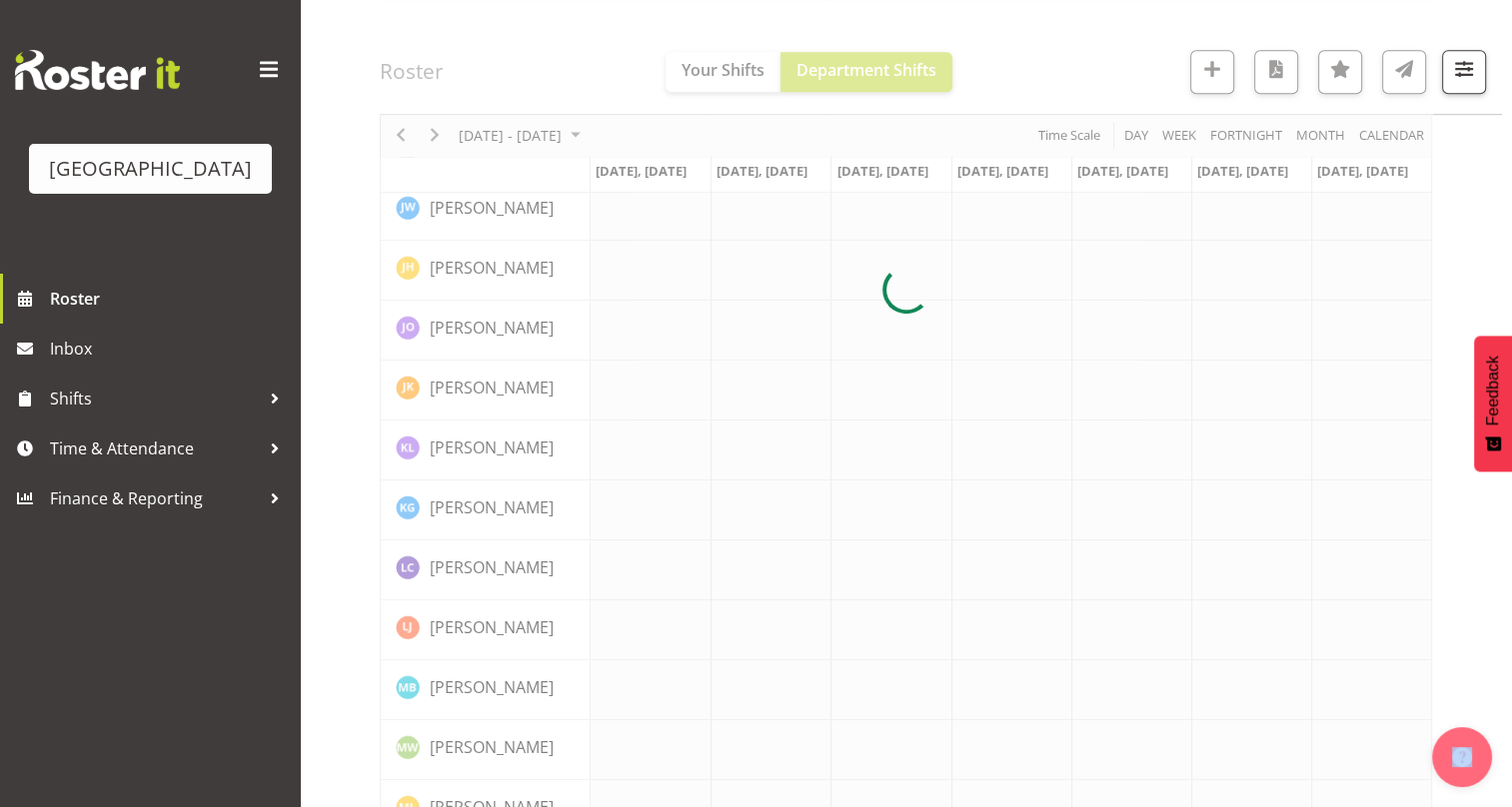 scroll, scrollTop: 0, scrollLeft: 0, axis: both 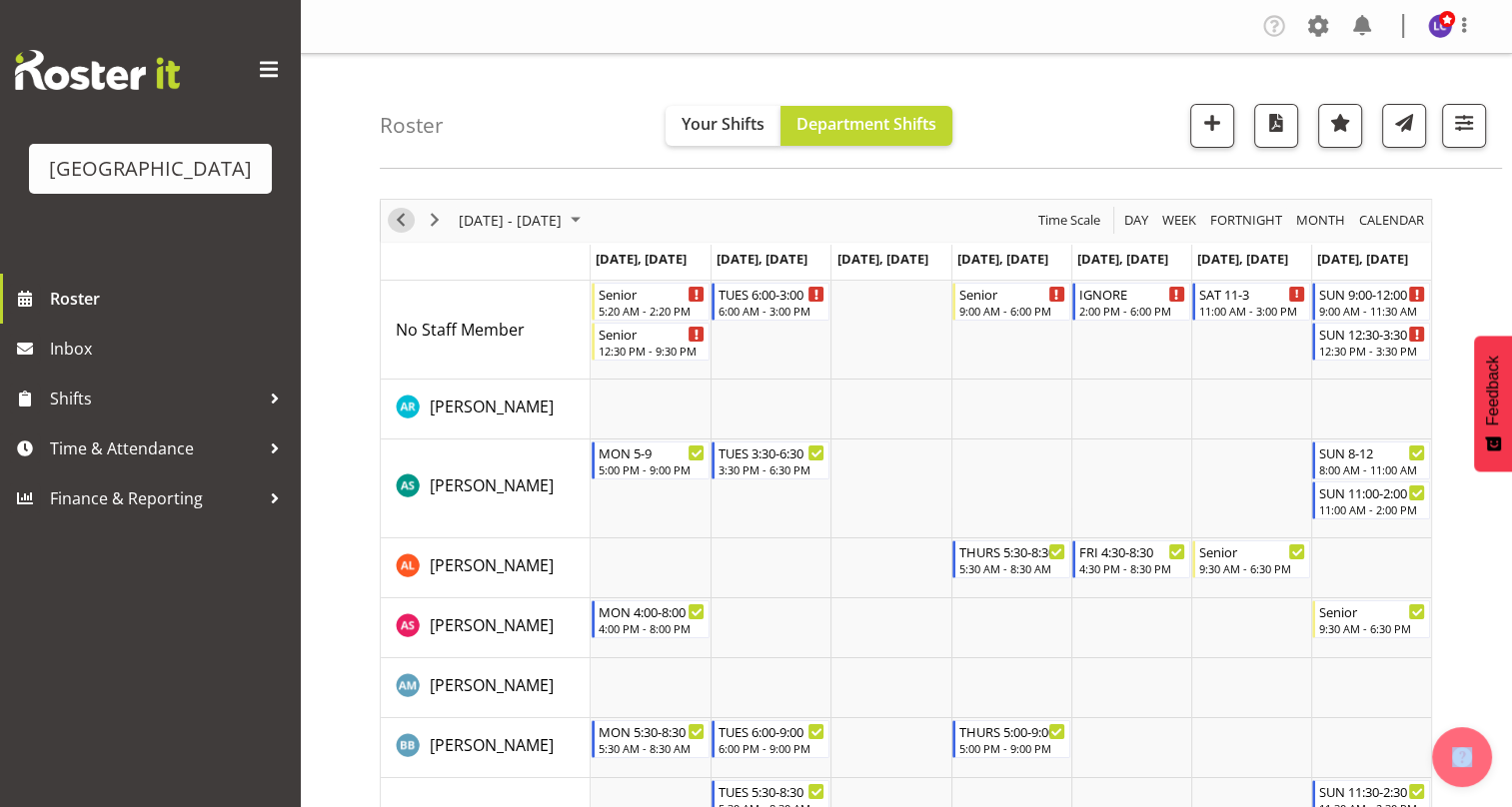 click at bounding box center [401, 220] 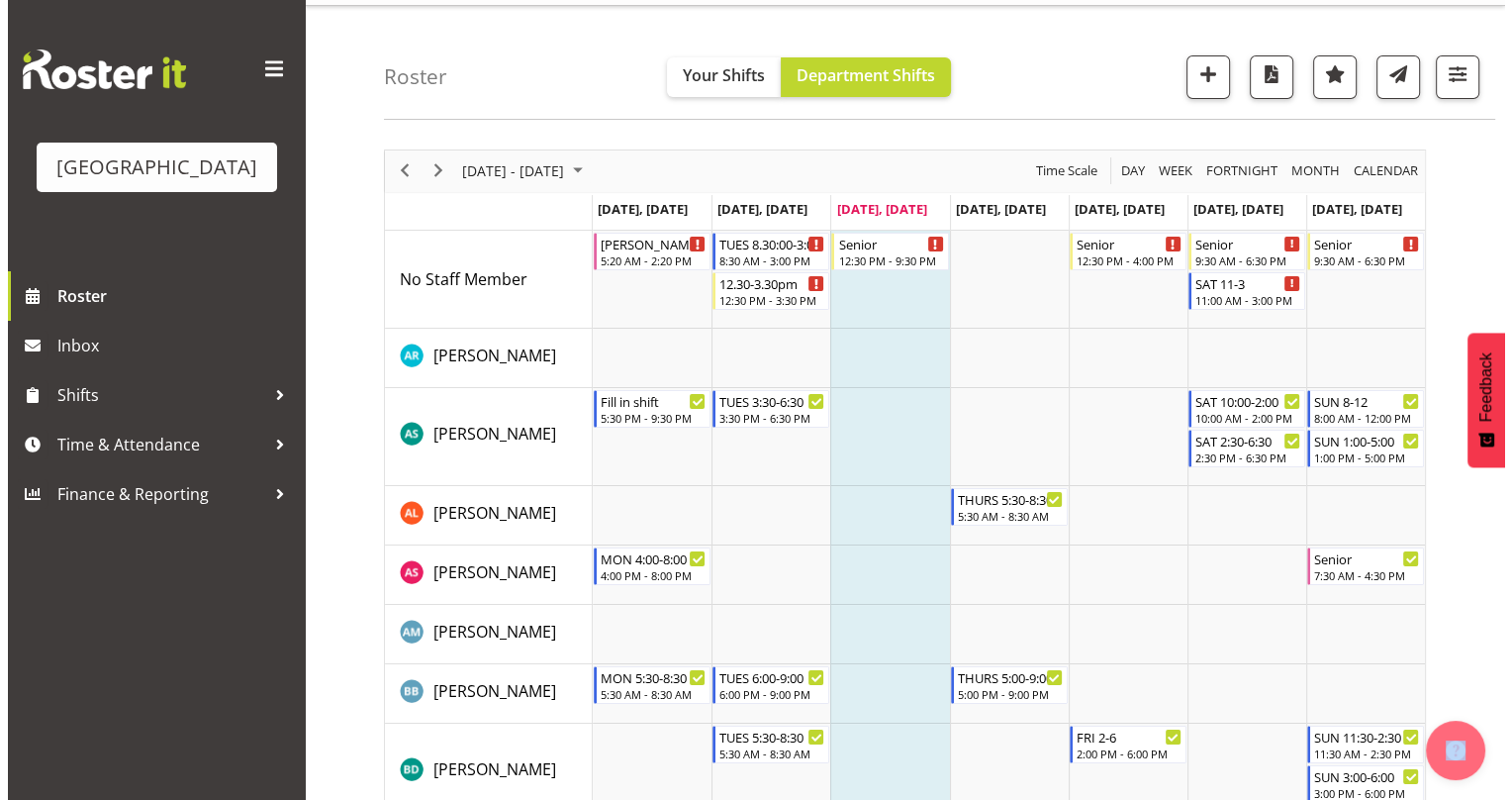 scroll, scrollTop: 58, scrollLeft: 0, axis: vertical 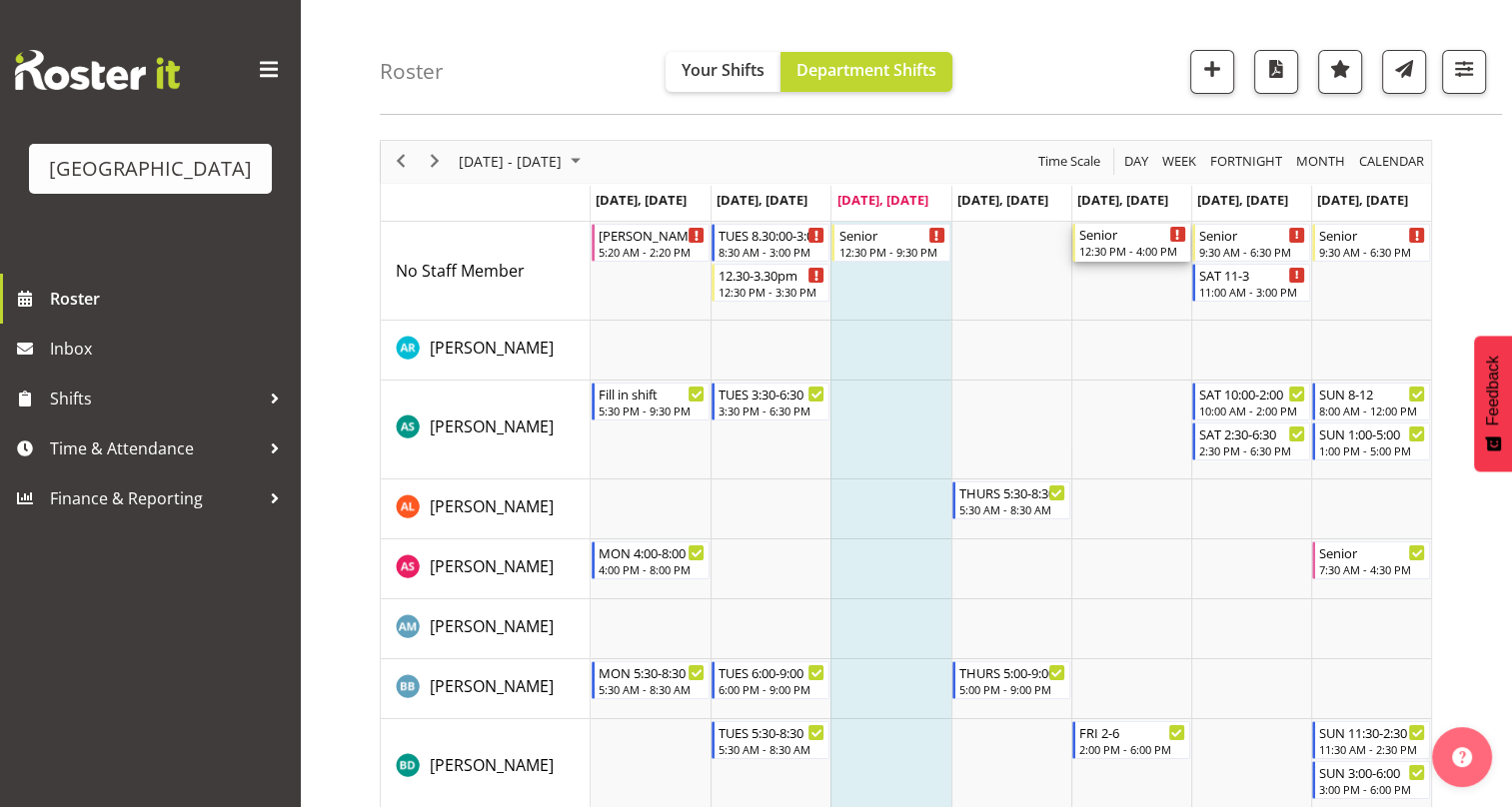 click on "12:30 PM - 4:00 PM" at bounding box center (1132, 251) 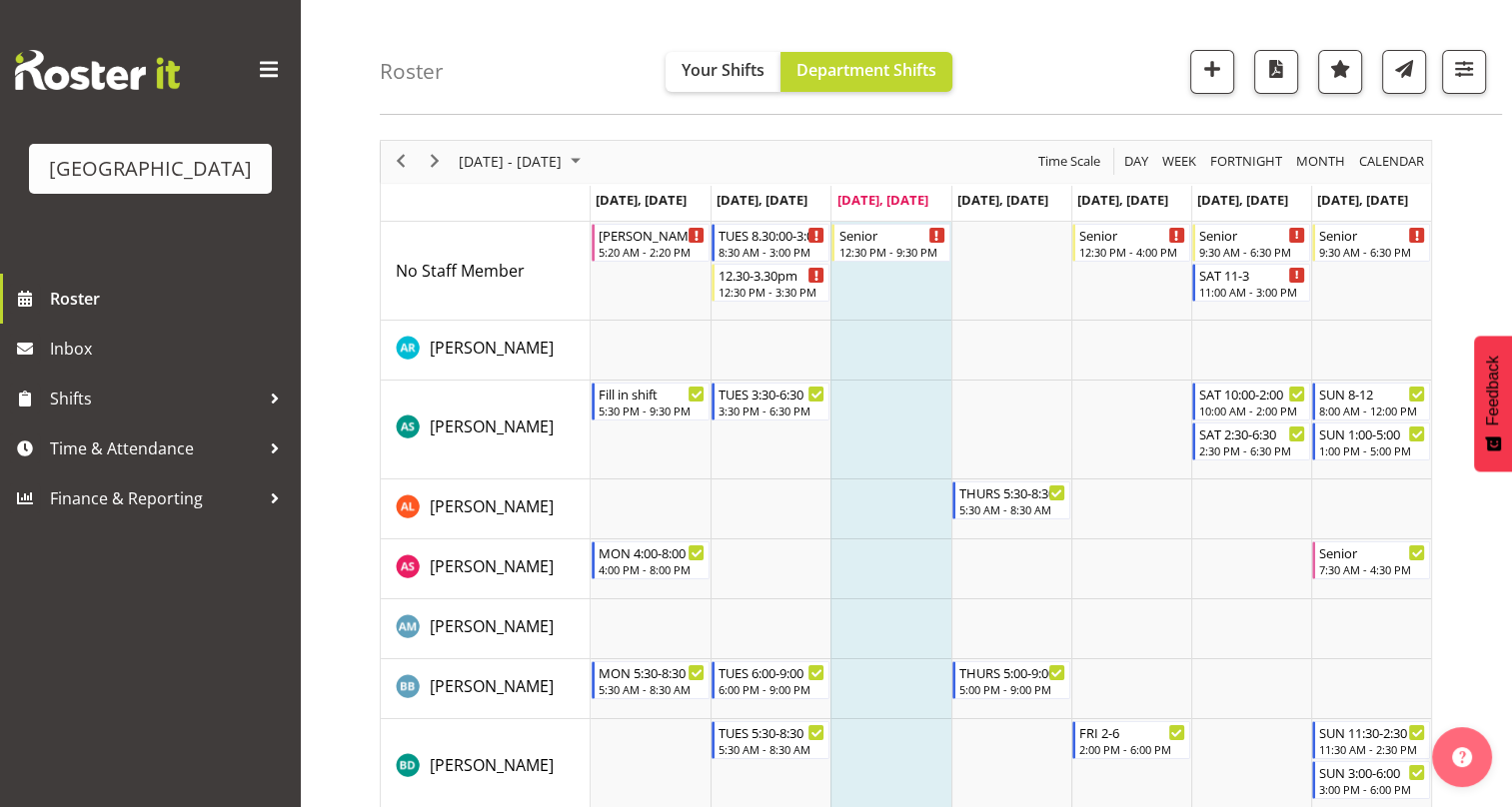 click at bounding box center [0, 0] 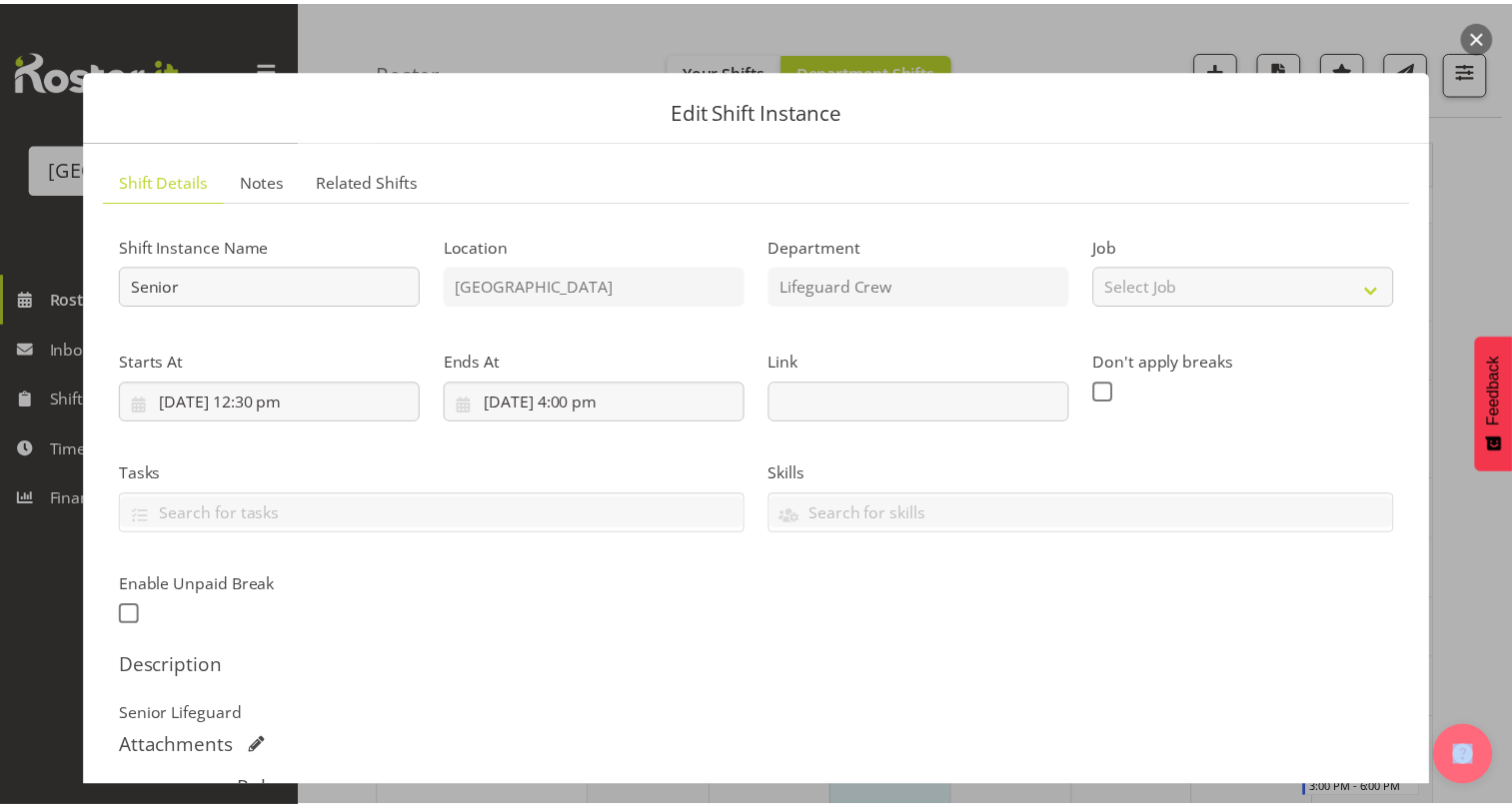 scroll, scrollTop: 387, scrollLeft: 0, axis: vertical 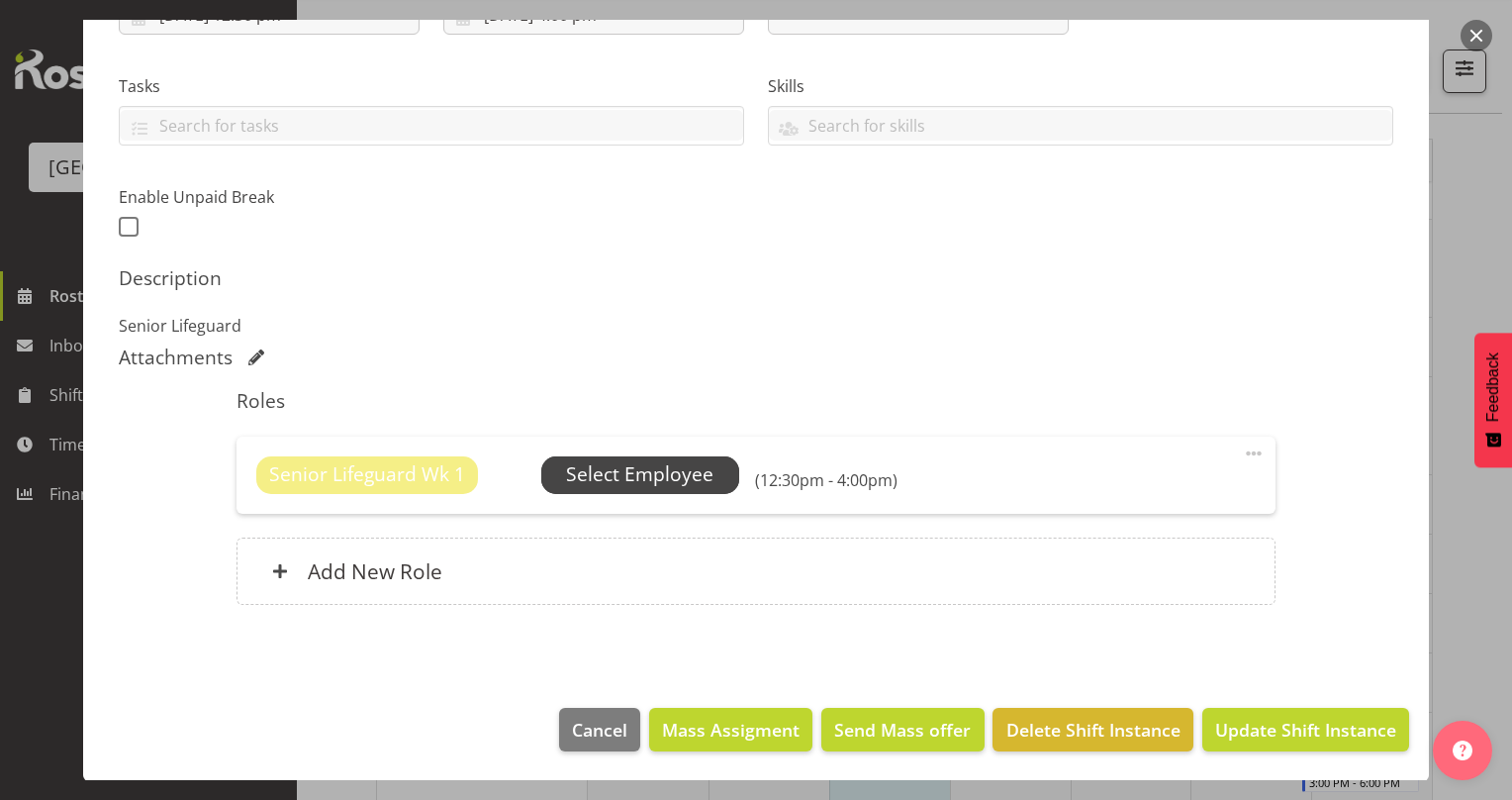 click on "Select Employee" at bounding box center [639, 474] 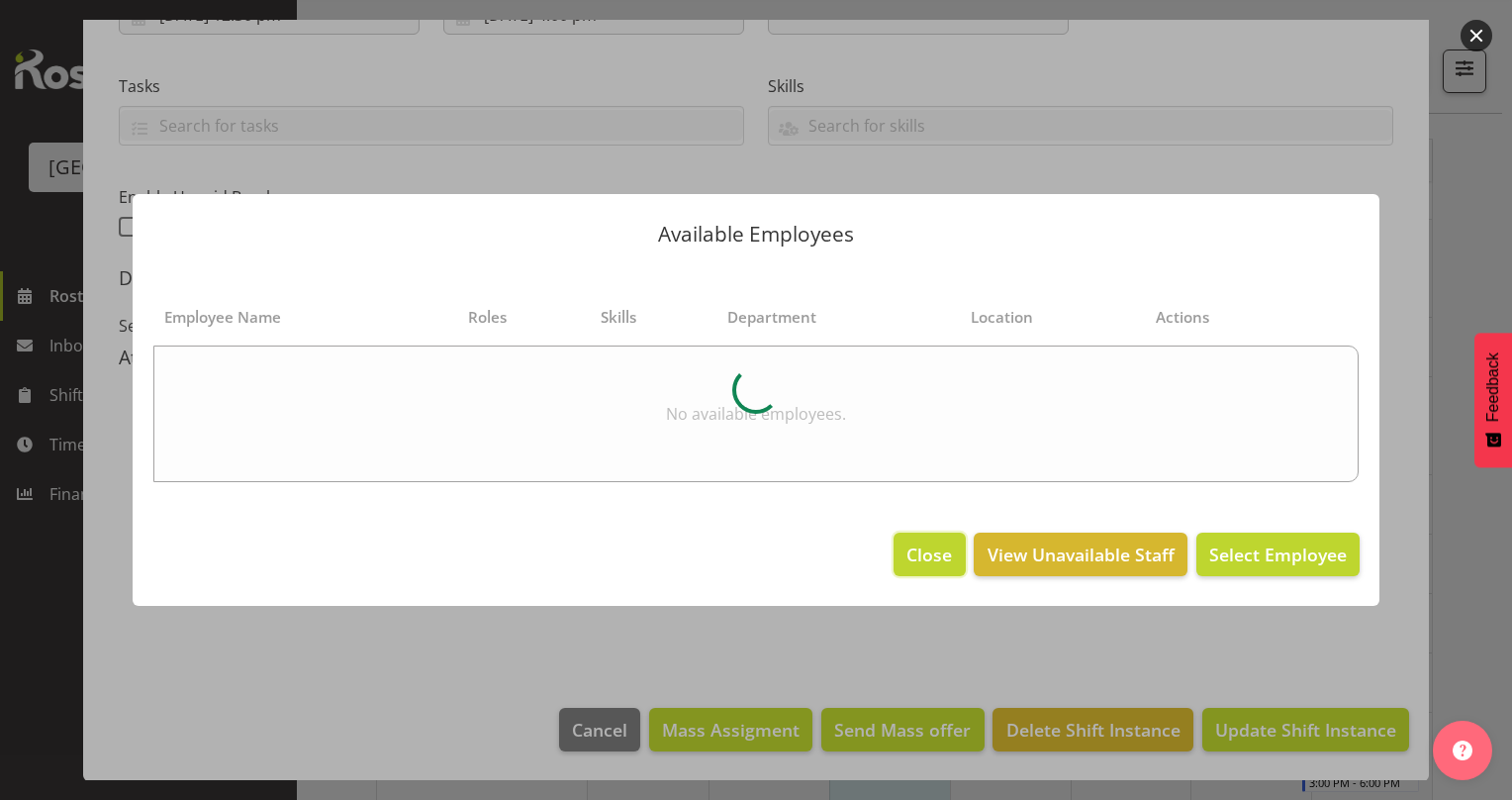 click on "Close" at bounding box center [929, 554] 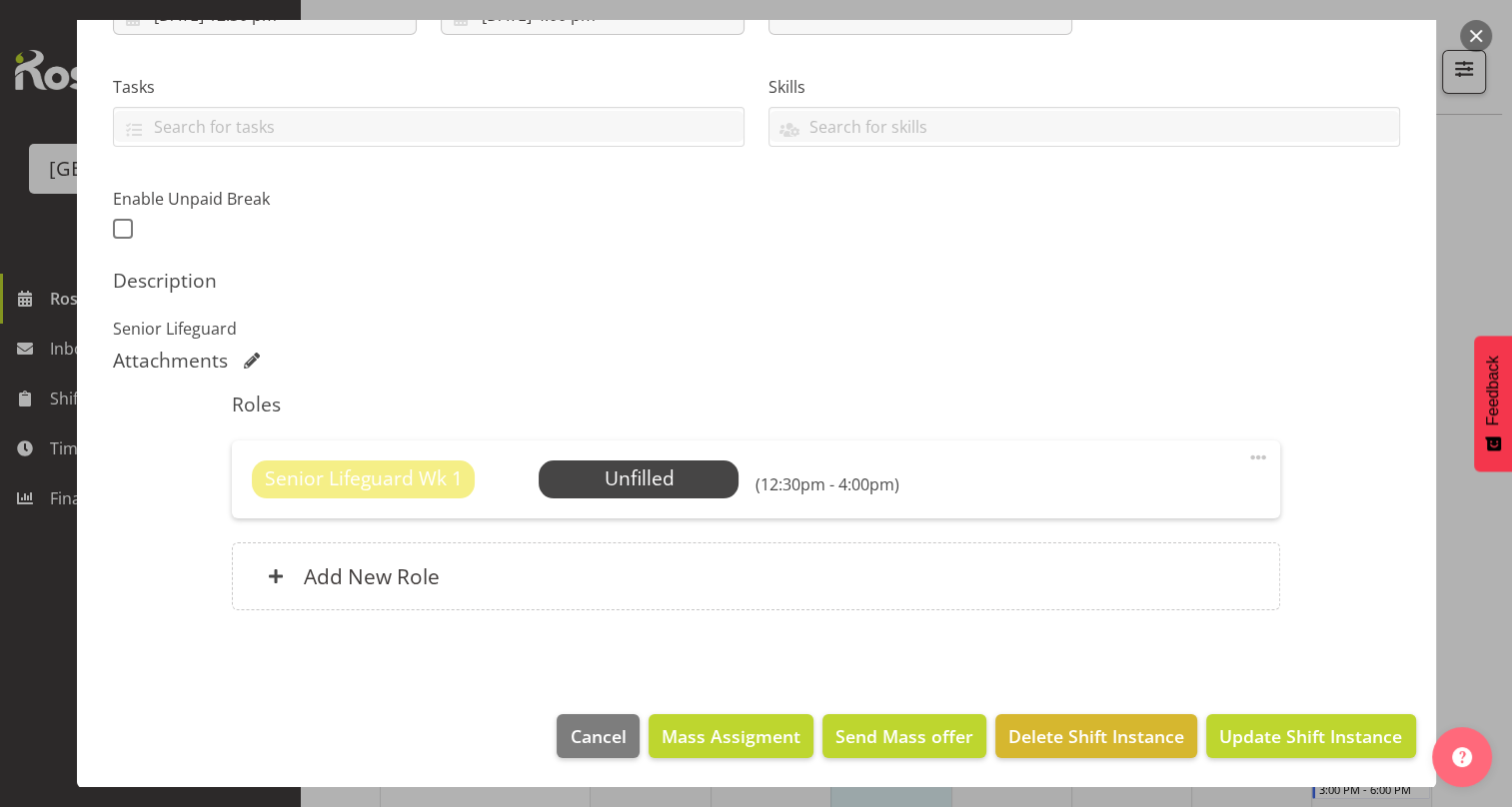 scroll, scrollTop: 0, scrollLeft: 0, axis: both 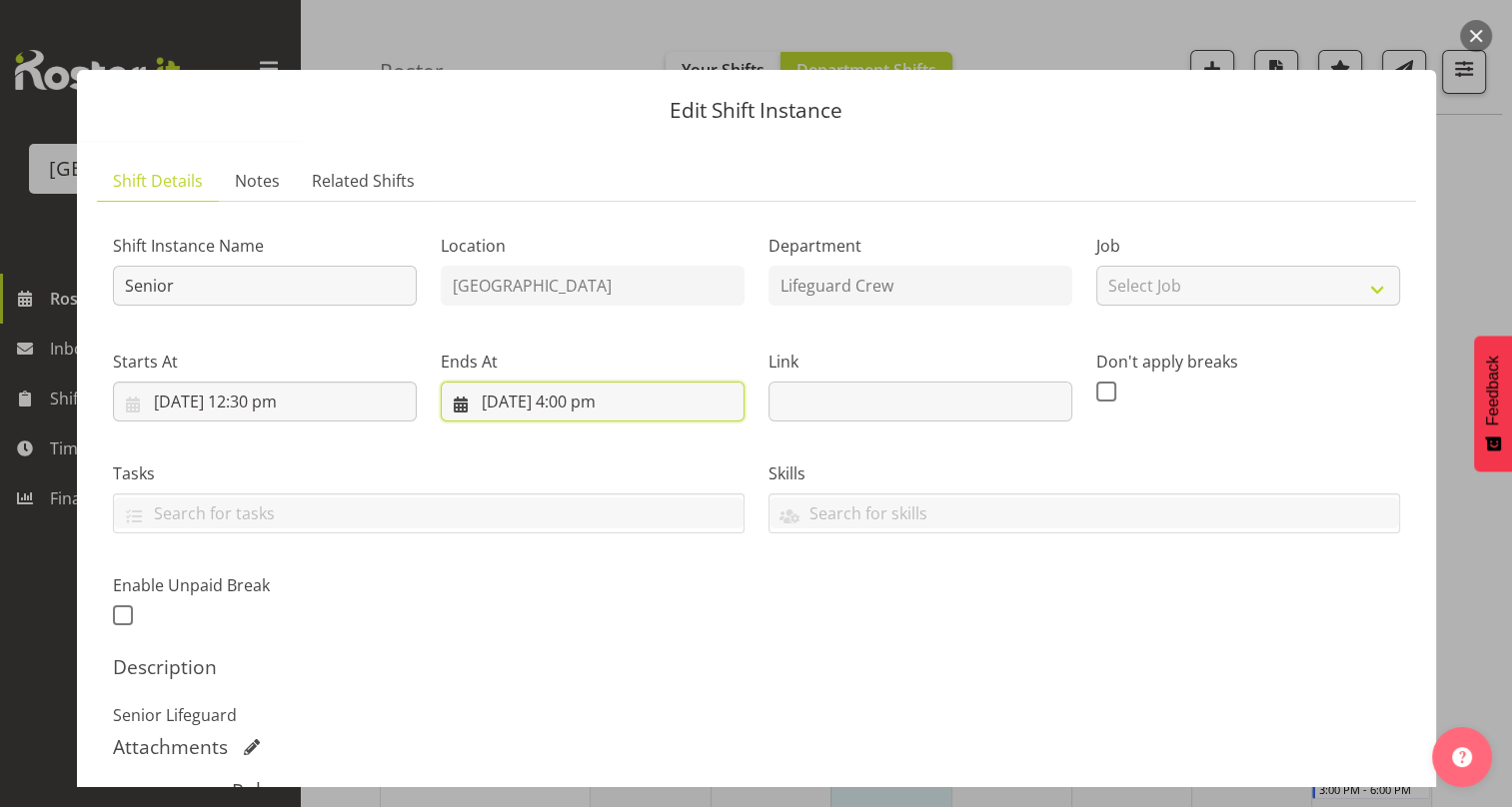 click on "25/07/2025, 4:00 pm" at bounding box center (593, 402) 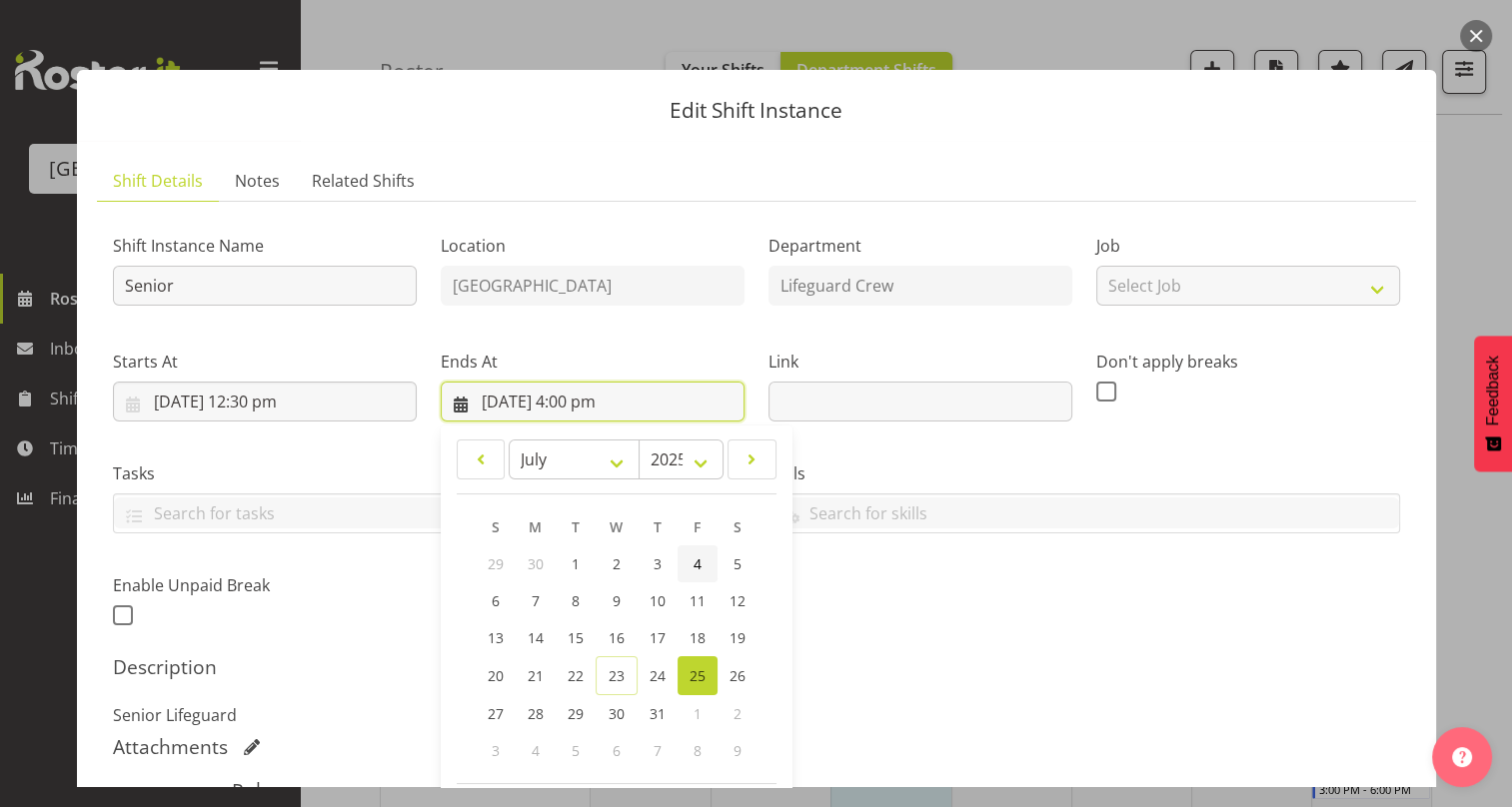 scroll, scrollTop: 387, scrollLeft: 0, axis: vertical 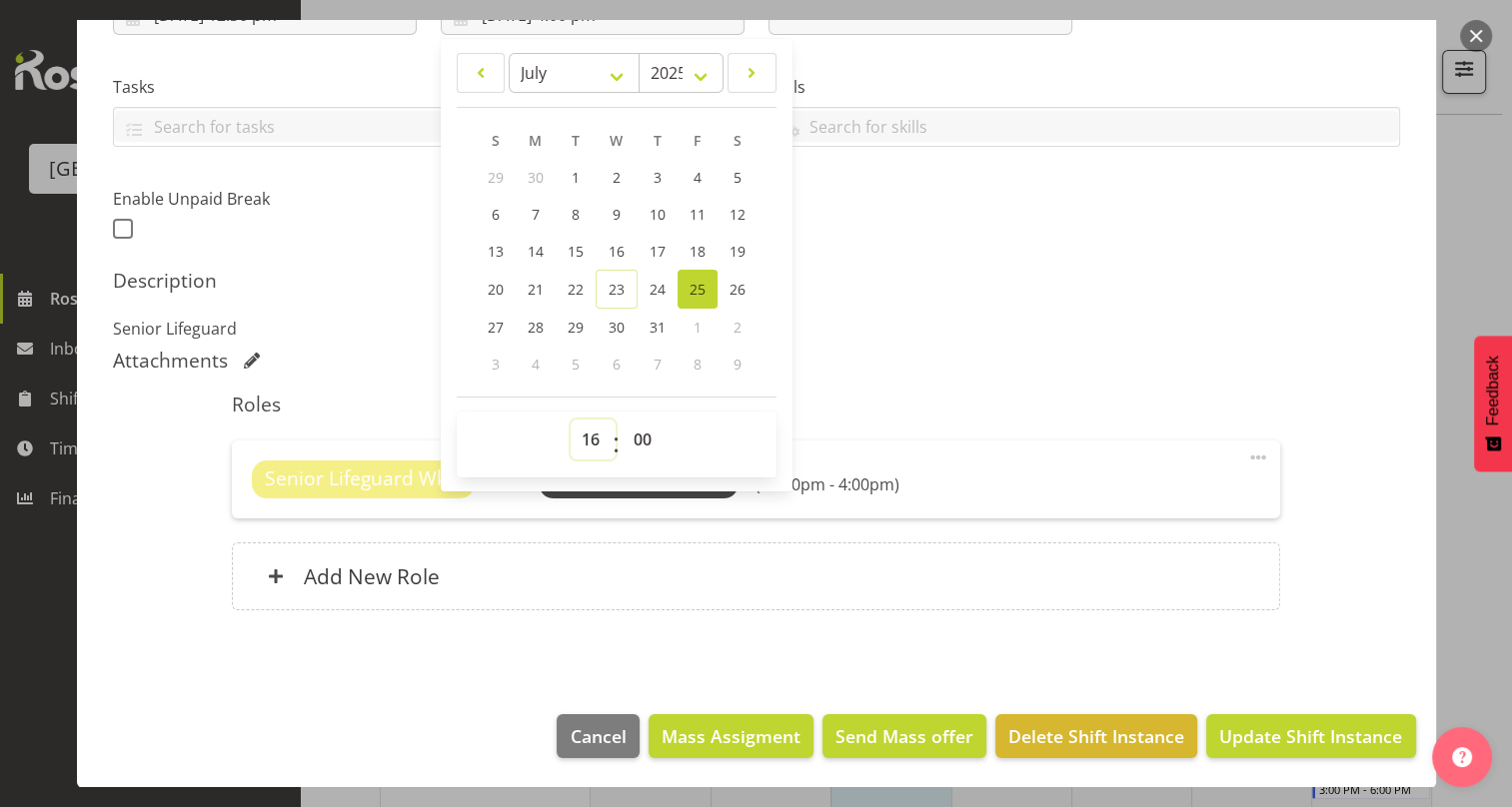 click on "00   01   02   03   04   05   06   07   08   09   10   11   12   13   14   15   16   17   18   19   20   21   22   23" at bounding box center [593, 439] 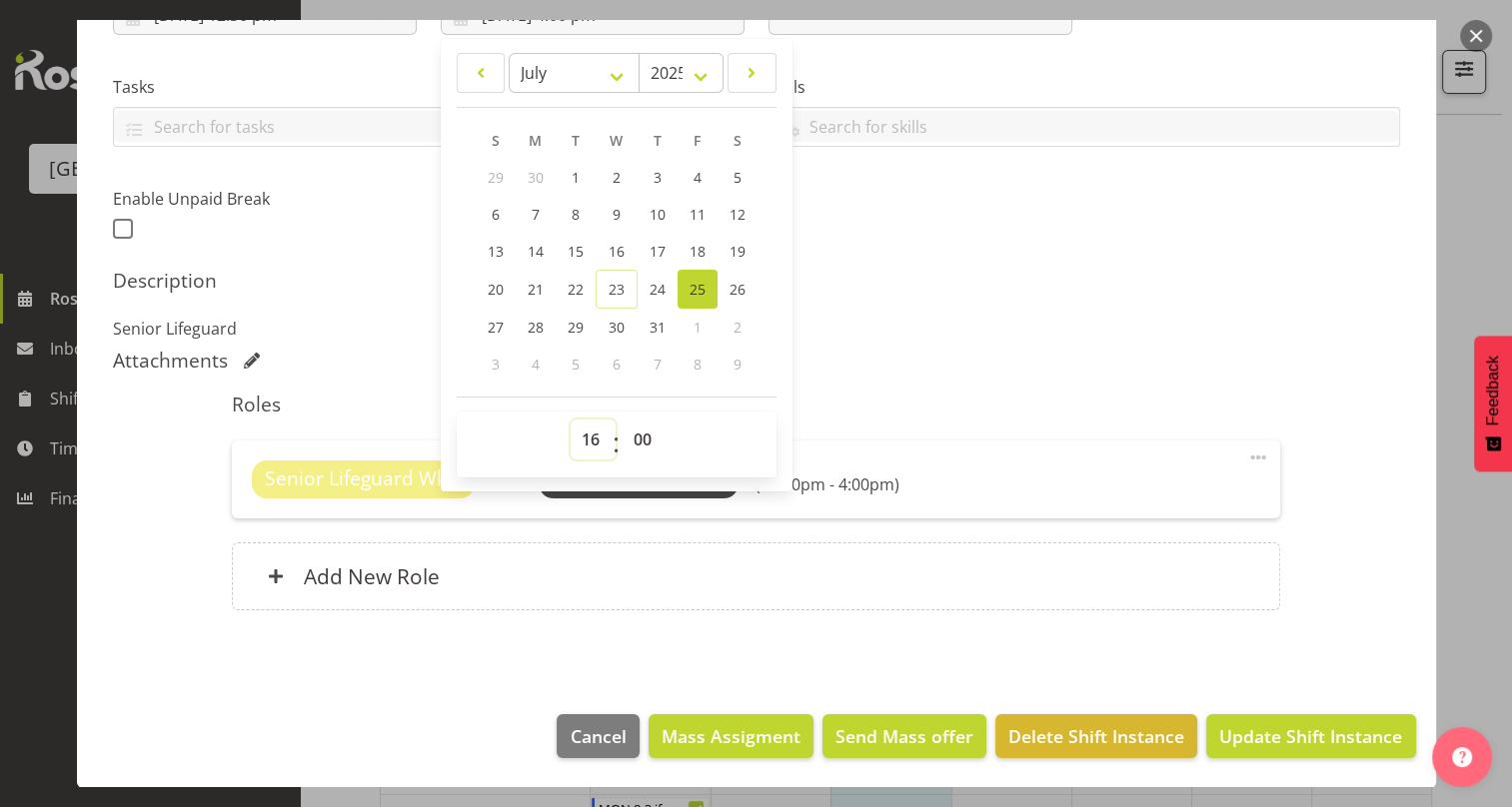 scroll, scrollTop: 1357, scrollLeft: 0, axis: vertical 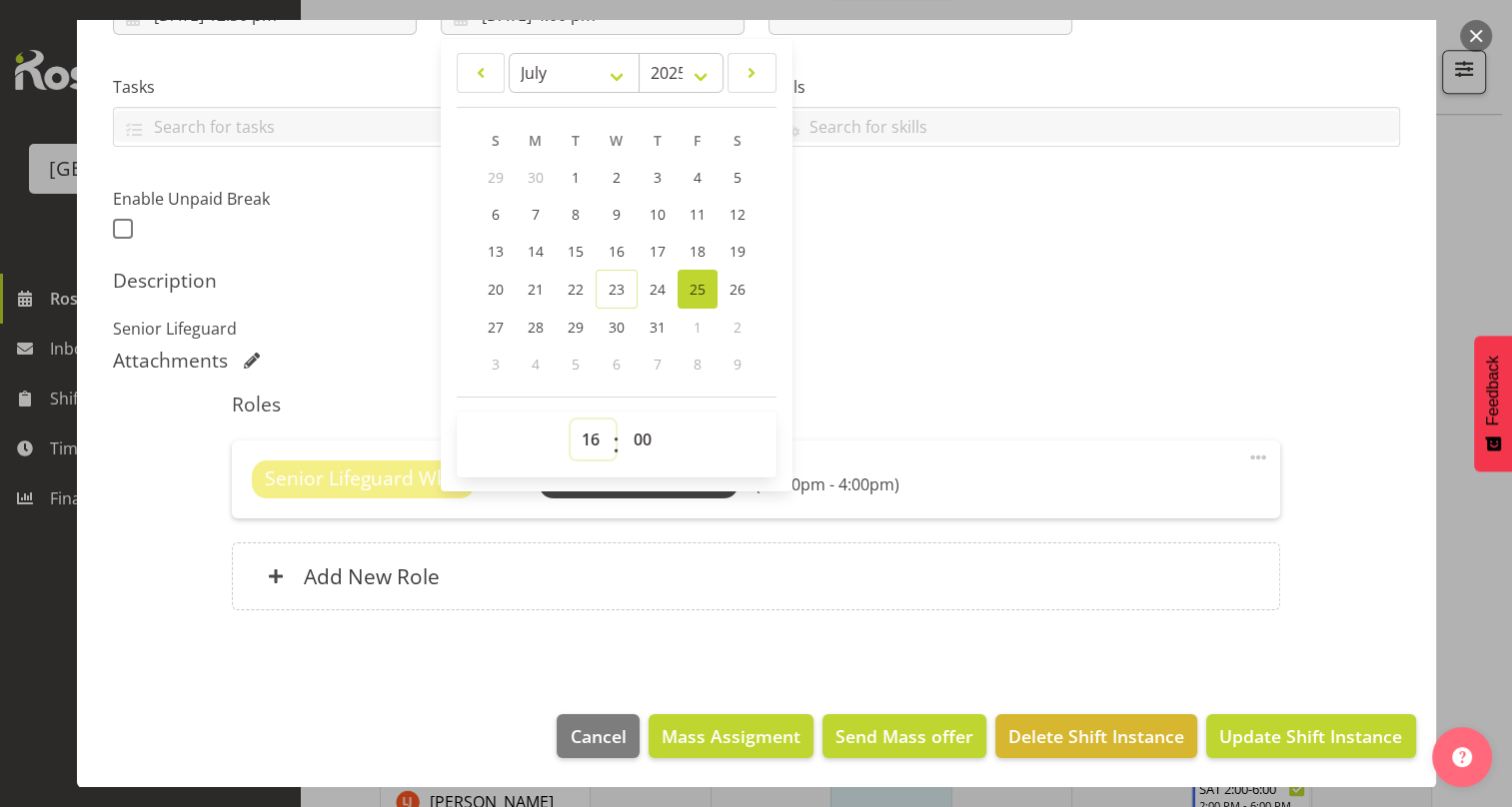 click on "00   01   02   03   04   05   06   07   08   09   10   11   12   13   14   15   16   17   18   19   20   21   22   23" at bounding box center [593, 439] 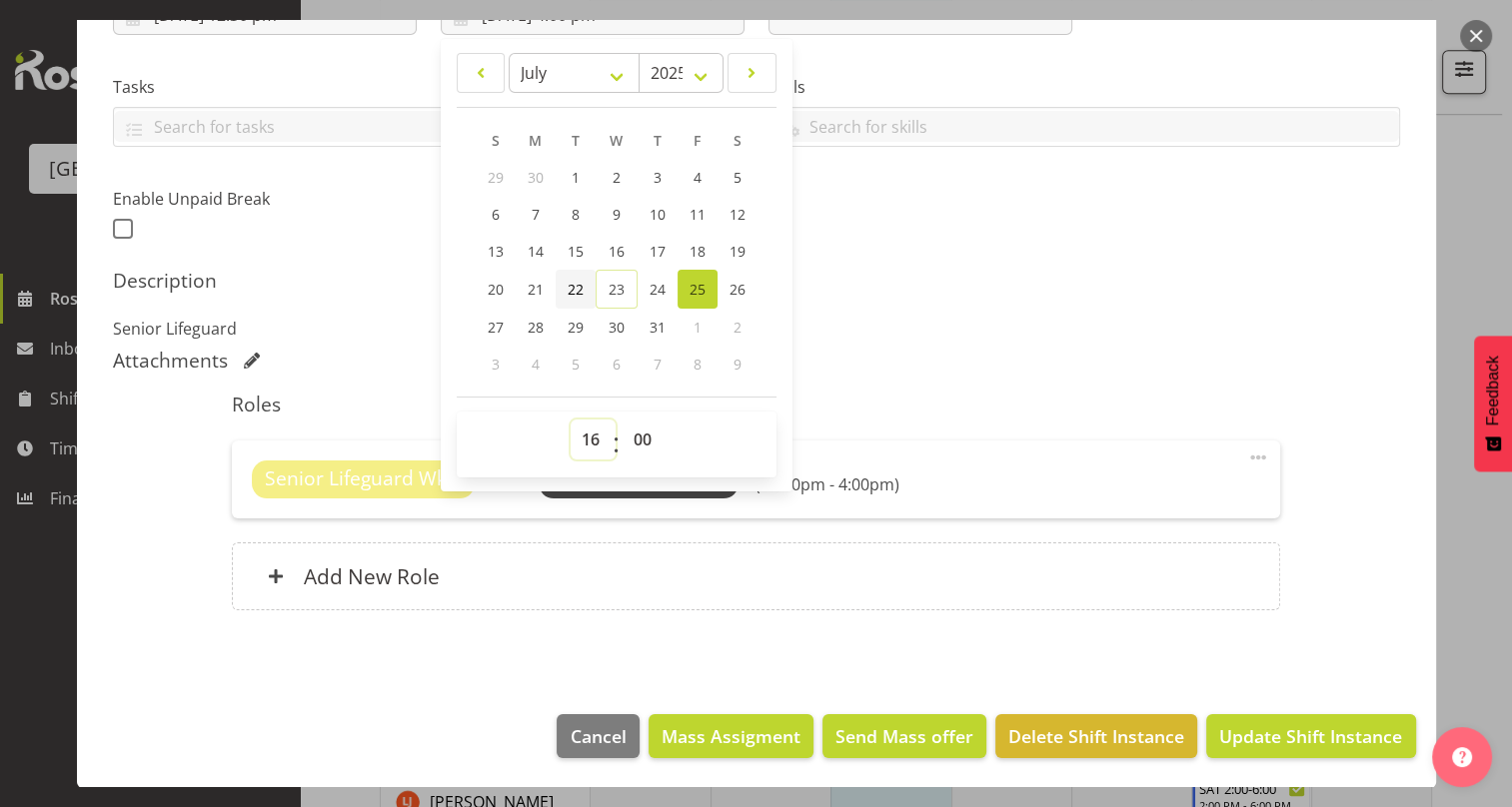select on "21" 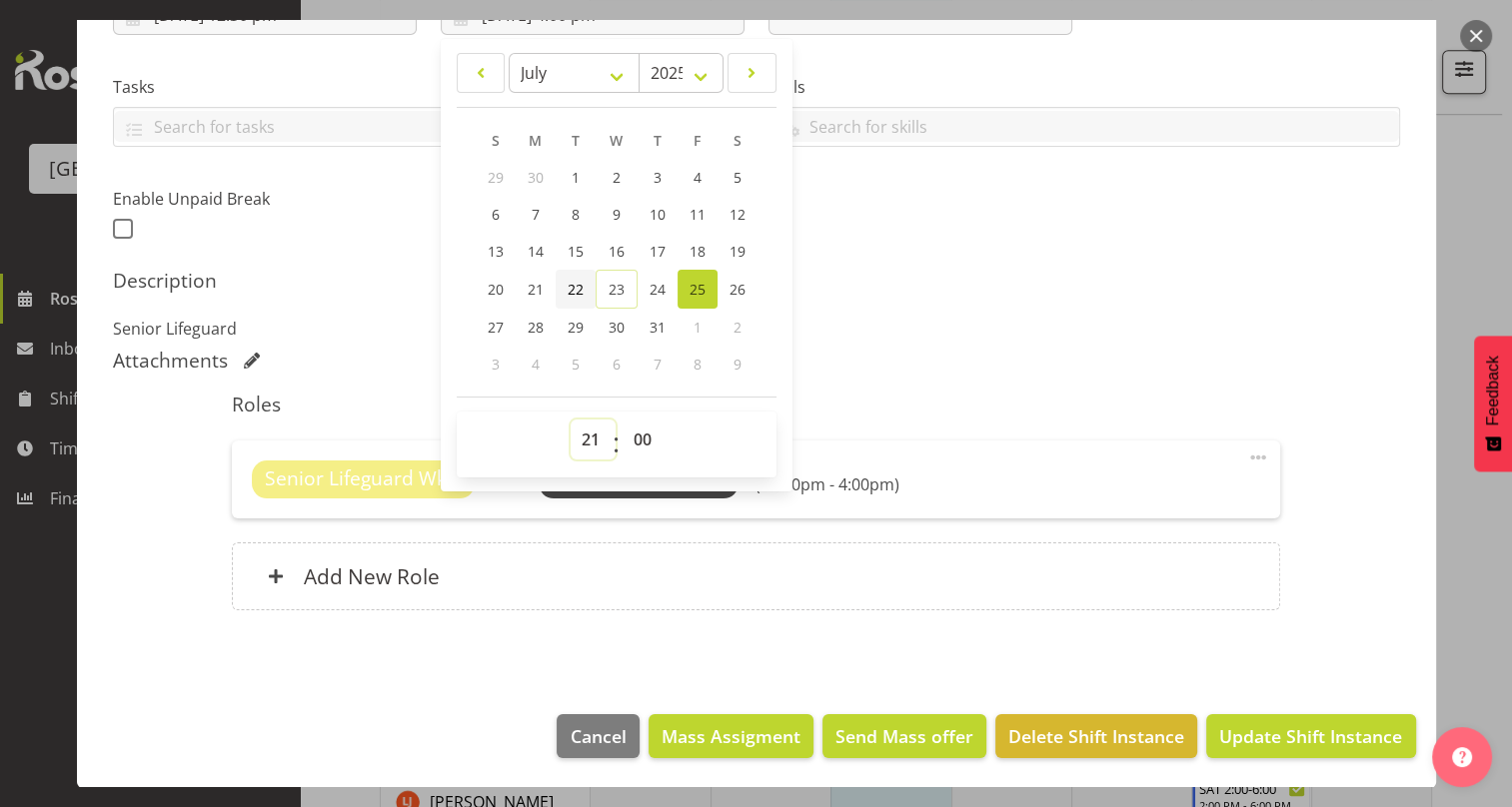 click on "00   01   02   03   04   05   06   07   08   09   10   11   12   13   14   15   16   17   18   19   20   21   22   23" at bounding box center (593, 439) 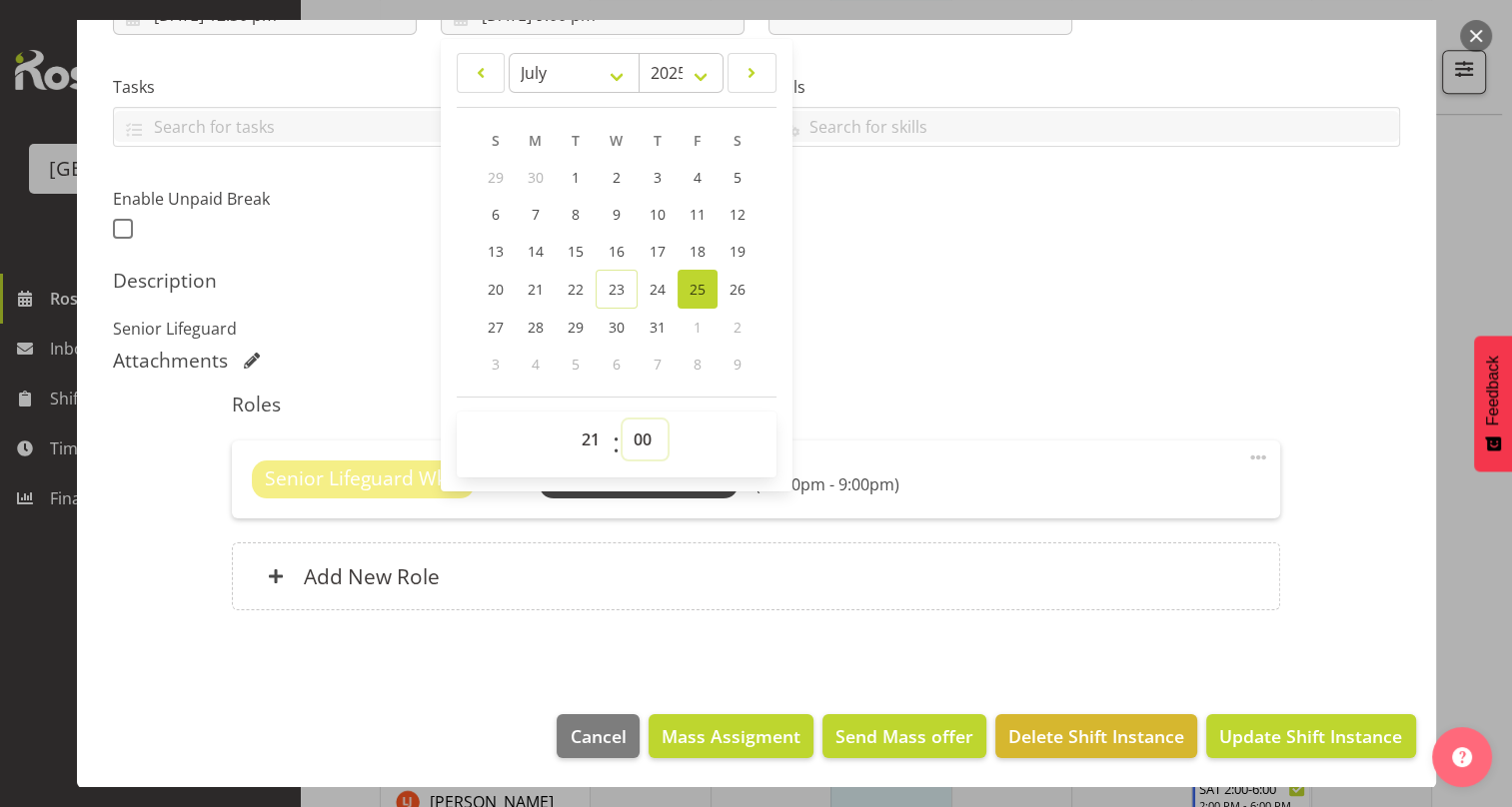 click on "00   01   02   03   04   05   06   07   08   09   10   11   12   13   14   15   16   17   18   19   20   21   22   23   24   25   26   27   28   29   30   31   32   33   34   35   36   37   38   39   40   41   42   43   44   45   46   47   48   49   50   51   52   53   54   55   56   57   58   59" at bounding box center (645, 439) 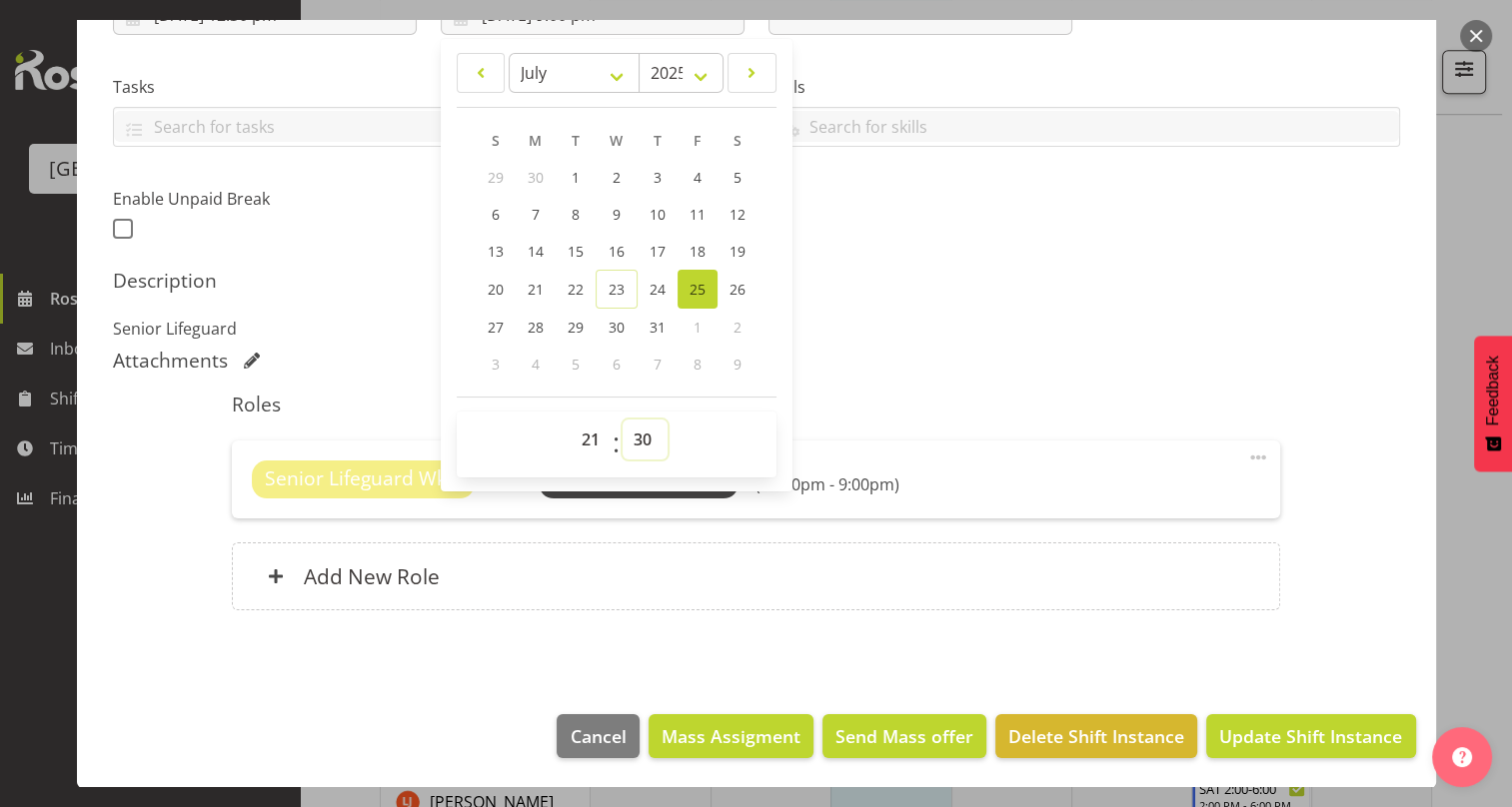 click on "00   01   02   03   04   05   06   07   08   09   10   11   12   13   14   15   16   17   18   19   20   21   22   23   24   25   26   27   28   29   30   31   32   33   34   35   36   37   38   39   40   41   42   43   44   45   46   47   48   49   50   51   52   53   54   55   56   57   58   59" at bounding box center (645, 439) 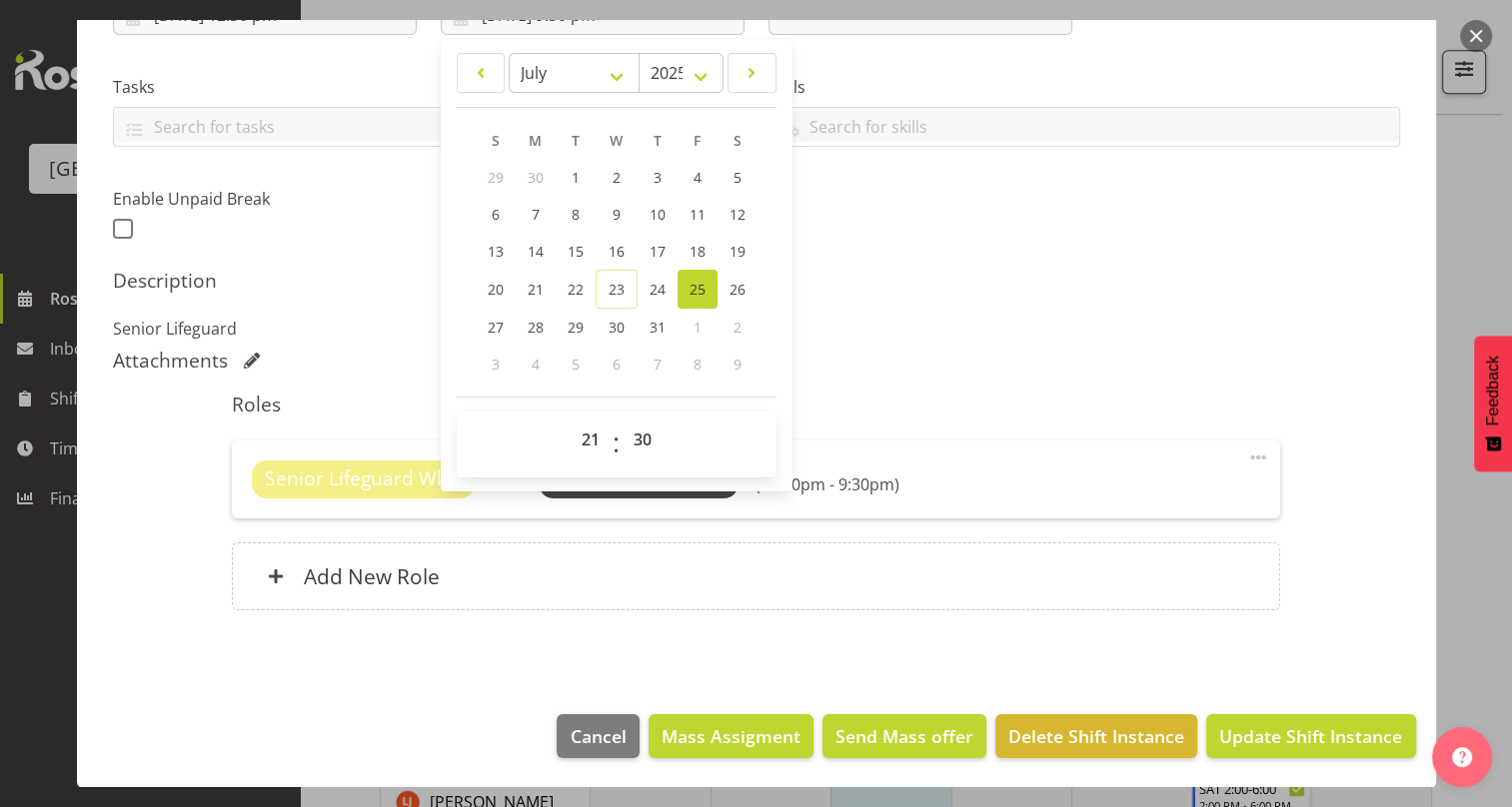 click on "Description
Senior Lifeguard" at bounding box center (756, 305) 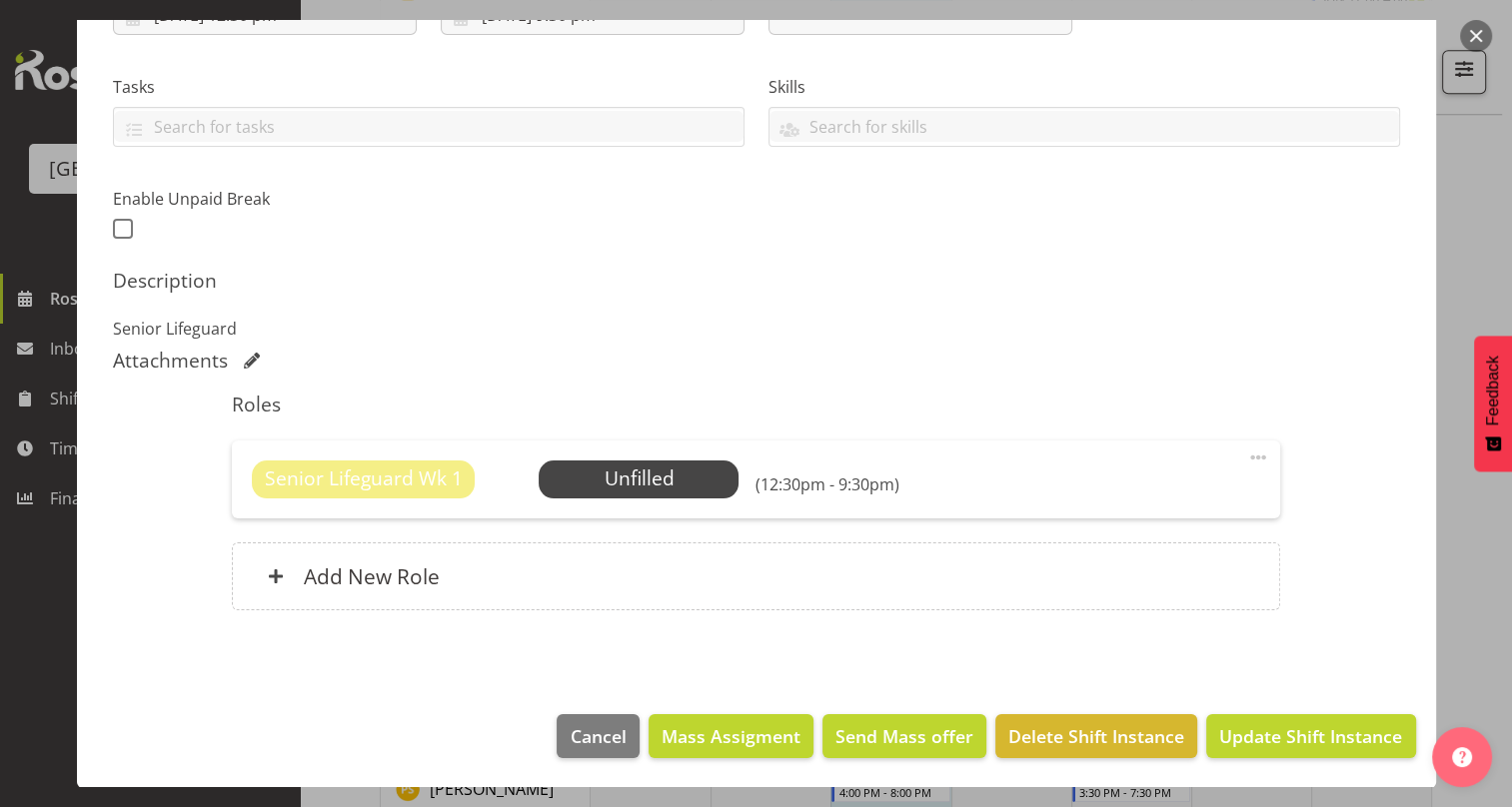 scroll, scrollTop: 2222, scrollLeft: 0, axis: vertical 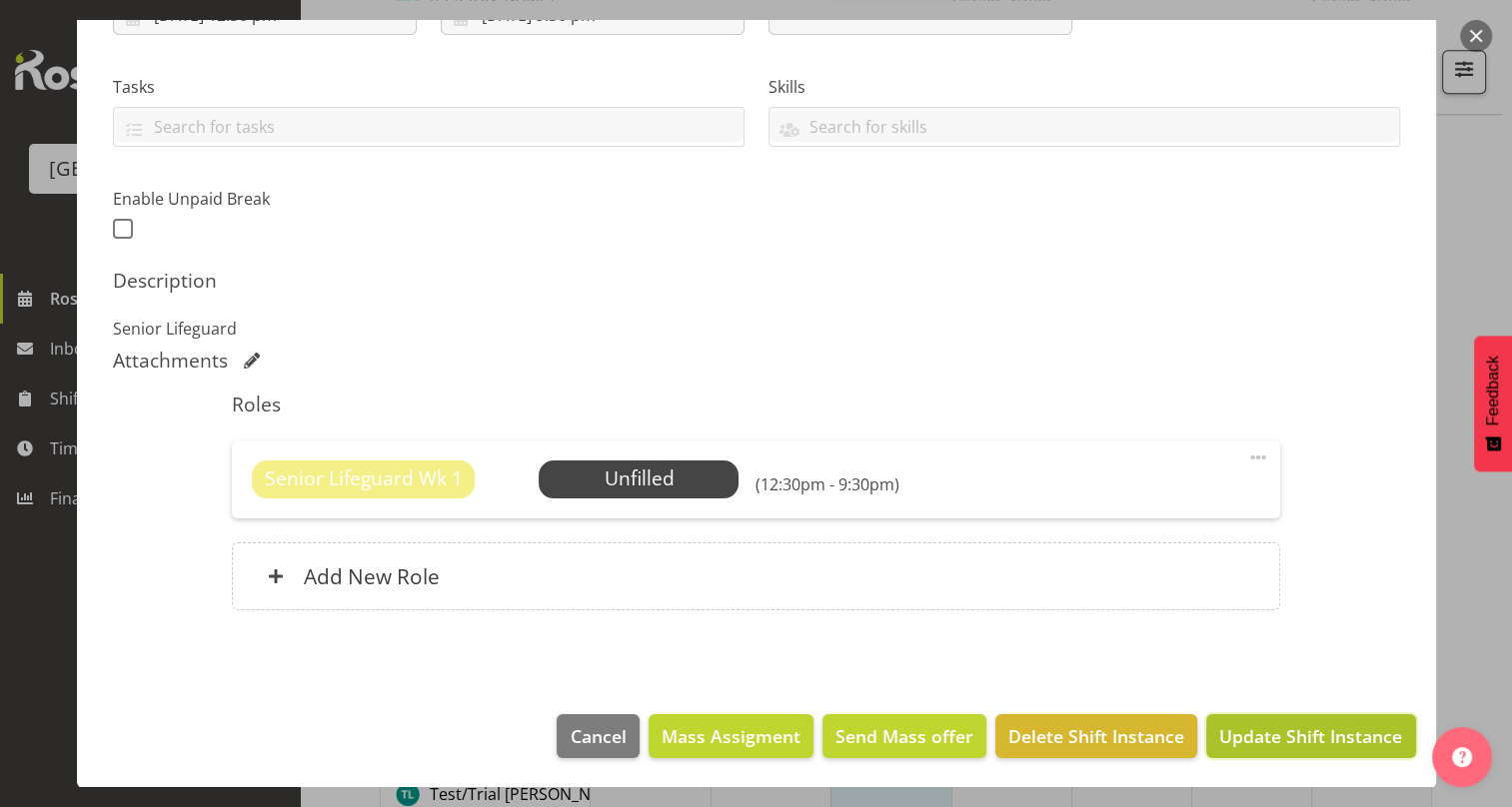 click on "Update Shift Instance" at bounding box center (1310, 736) 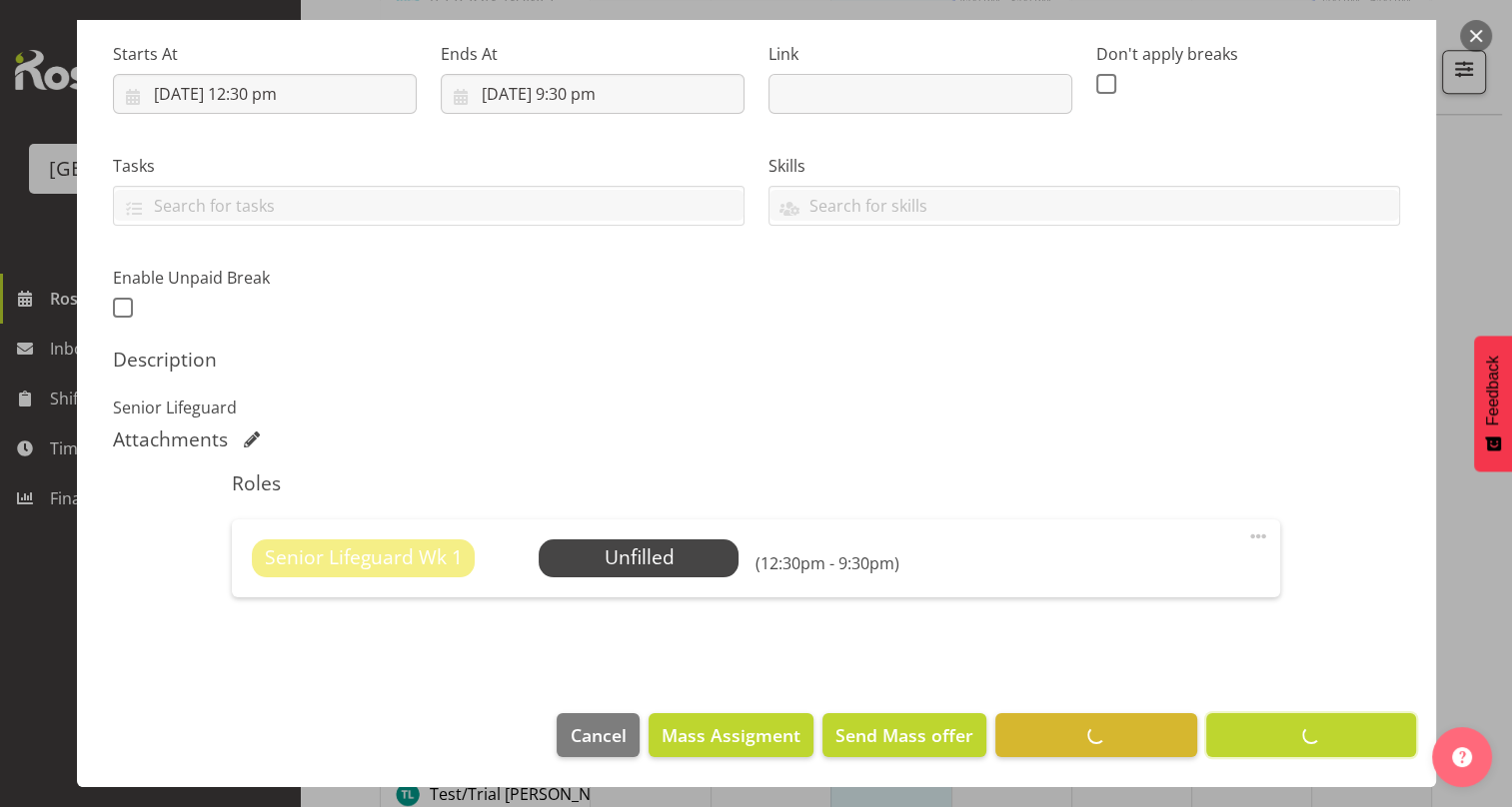 scroll, scrollTop: 308, scrollLeft: 0, axis: vertical 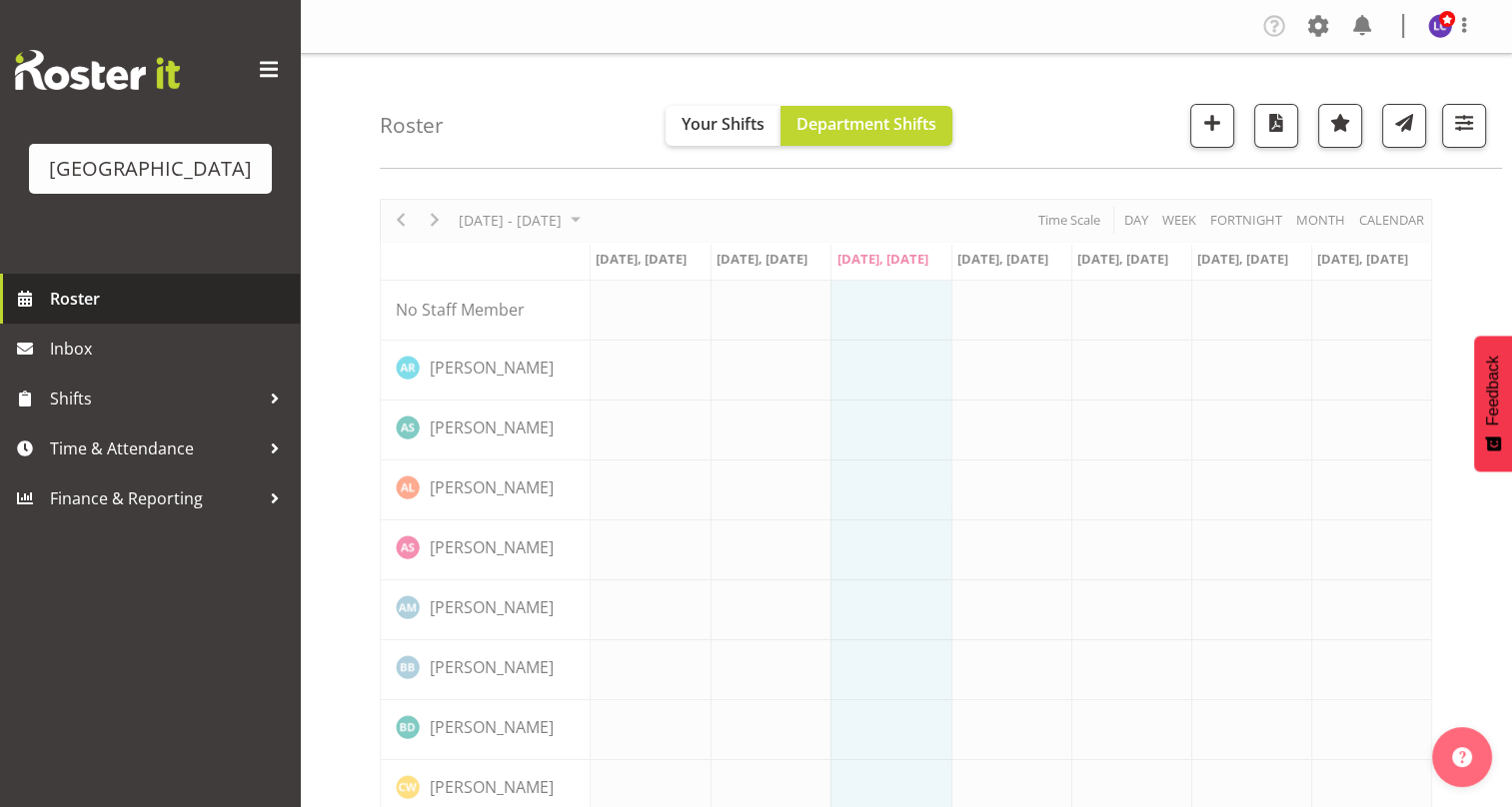 click on "Roster" at bounding box center [170, 299] 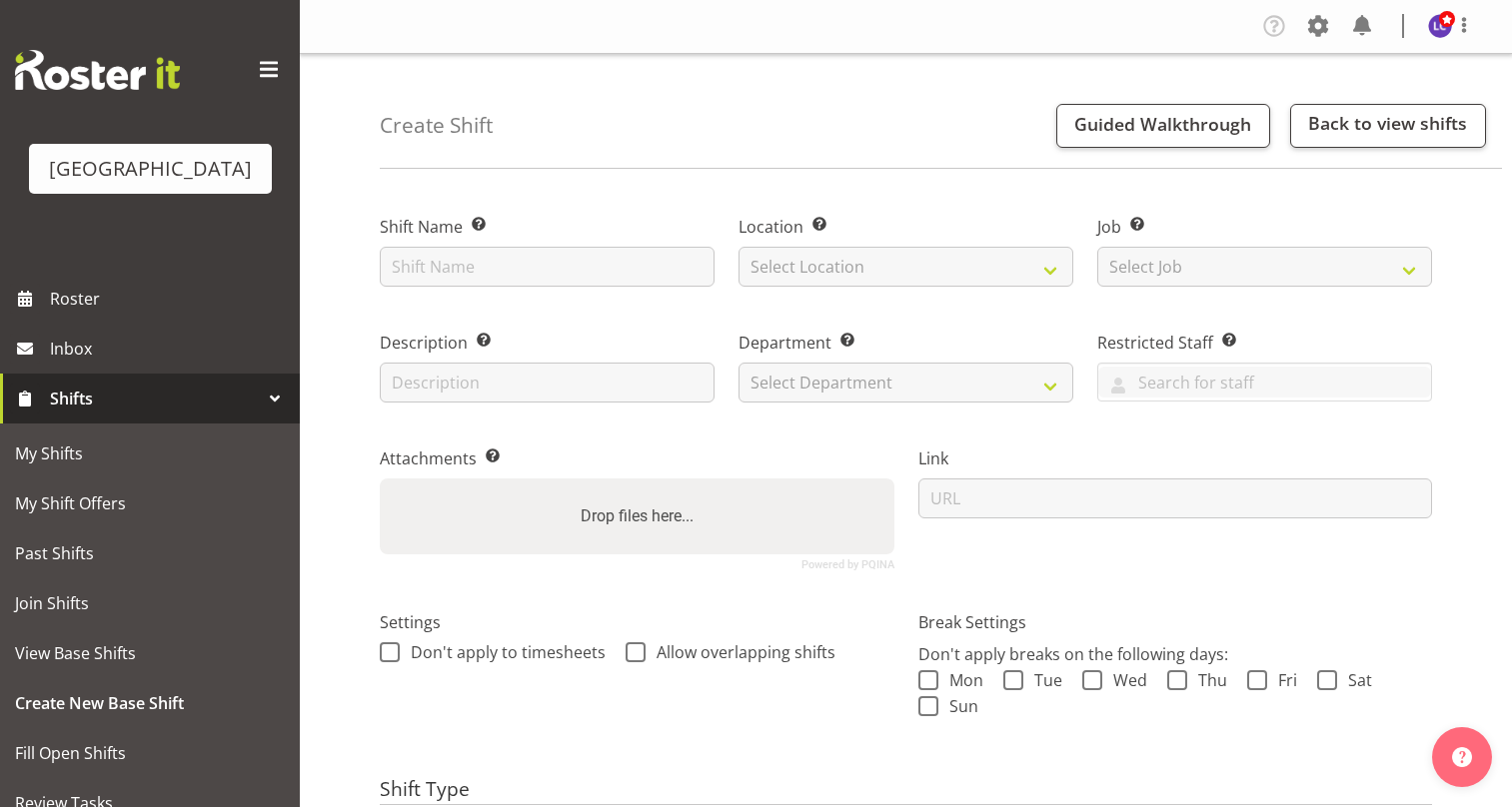 scroll, scrollTop: 0, scrollLeft: 0, axis: both 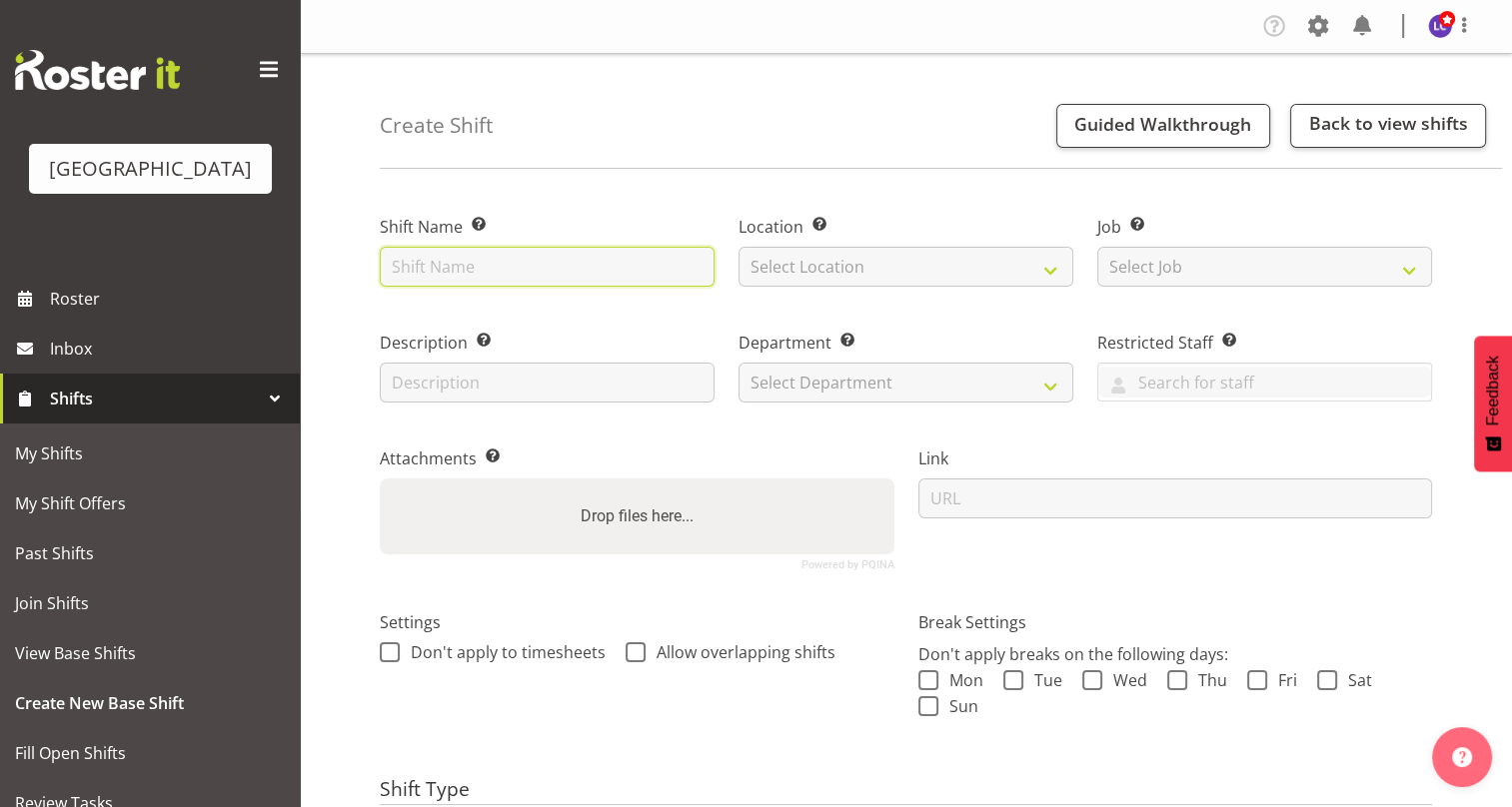 click at bounding box center (547, 267) 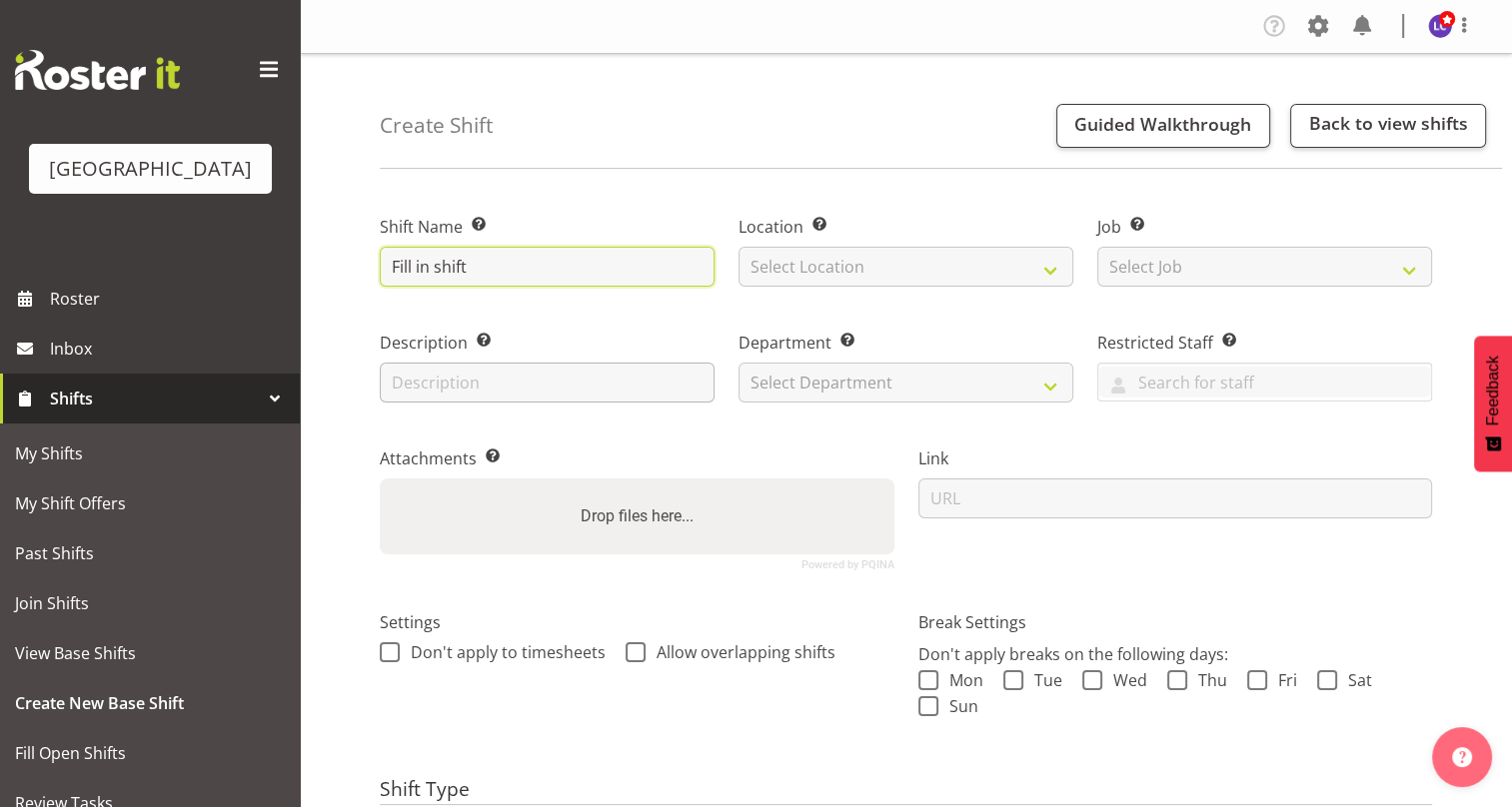 type on "Fill in shift" 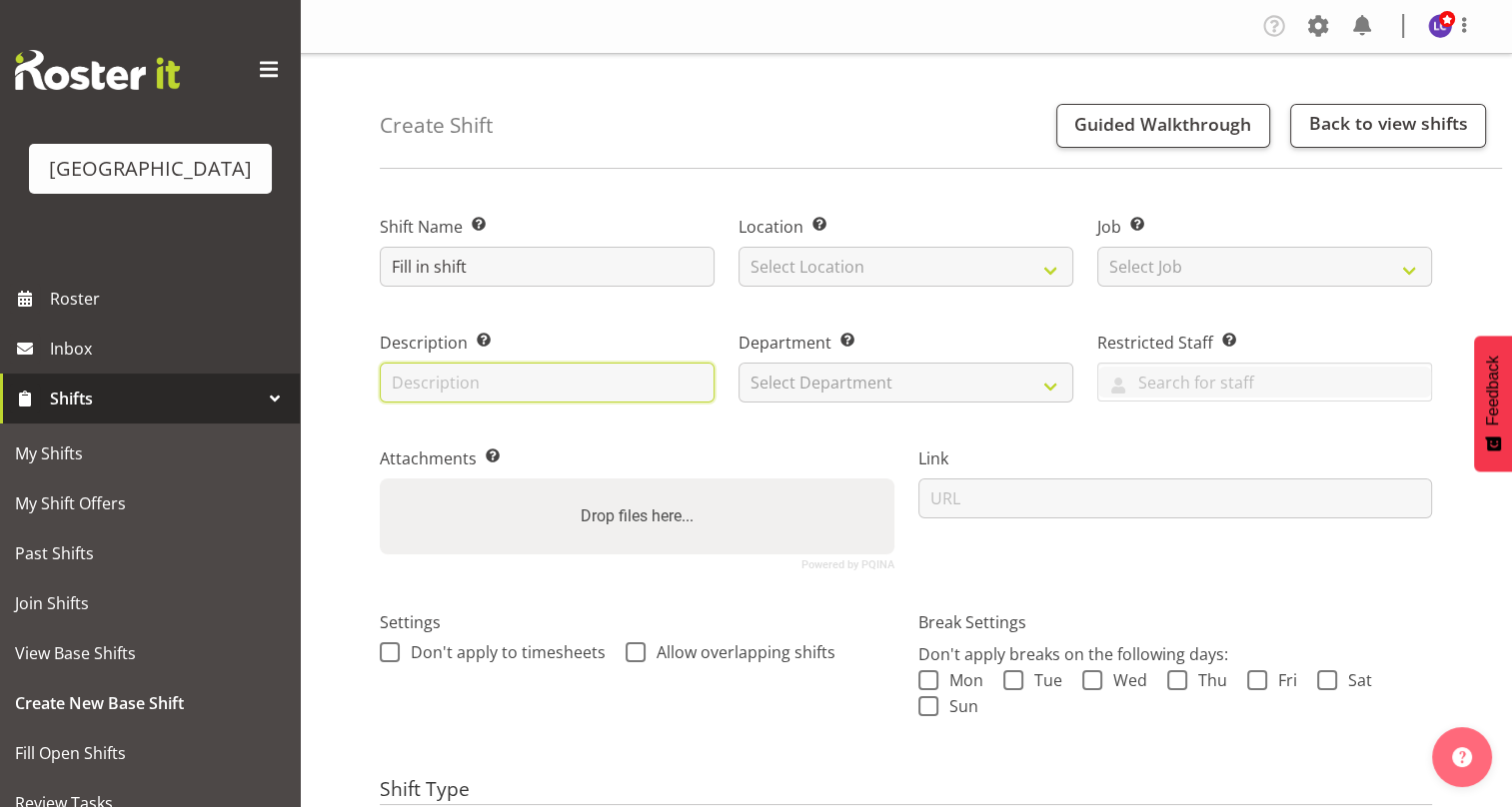 click at bounding box center [547, 383] 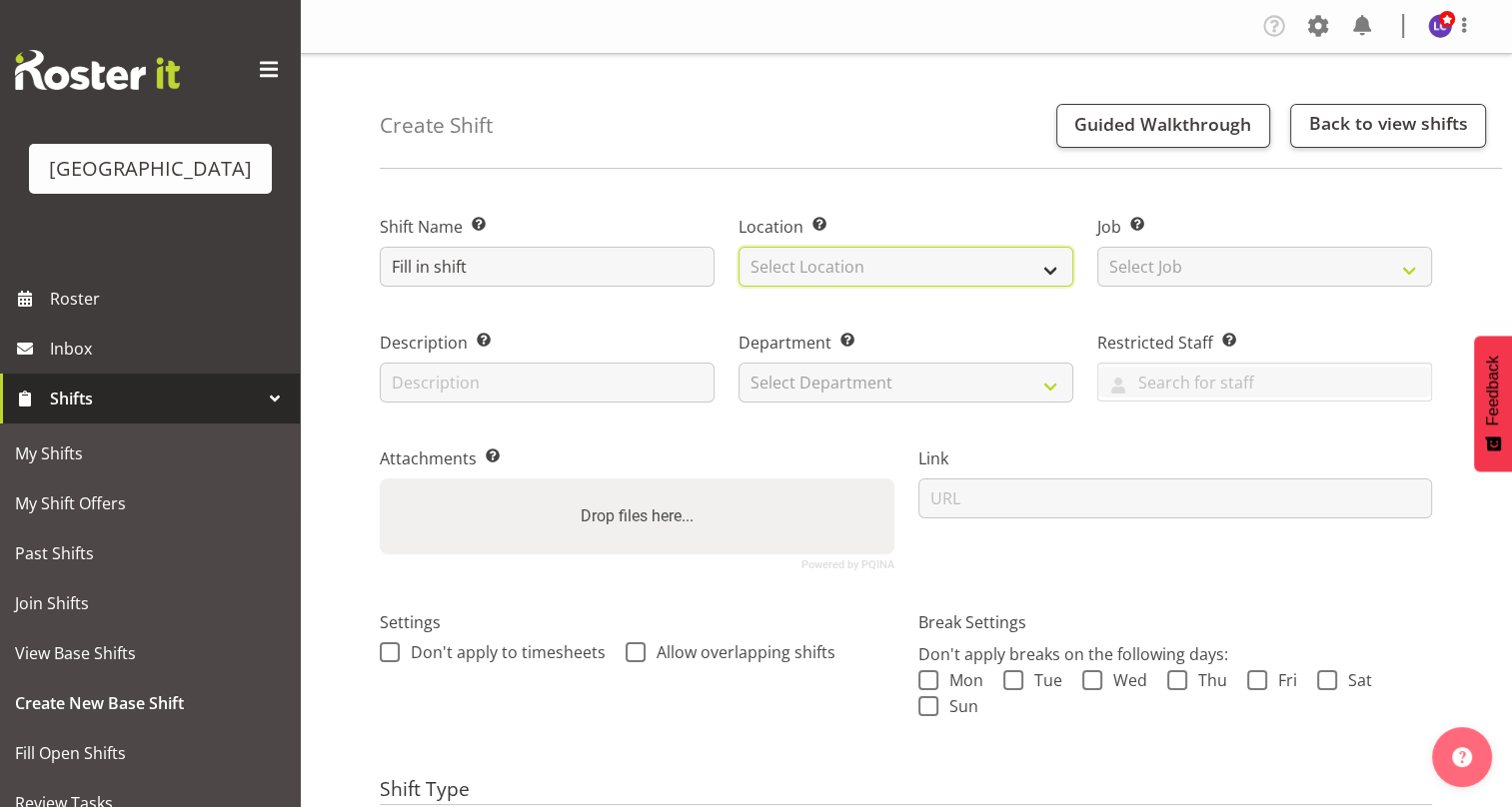 click on "Select Location  Splash Palace" at bounding box center [905, 267] 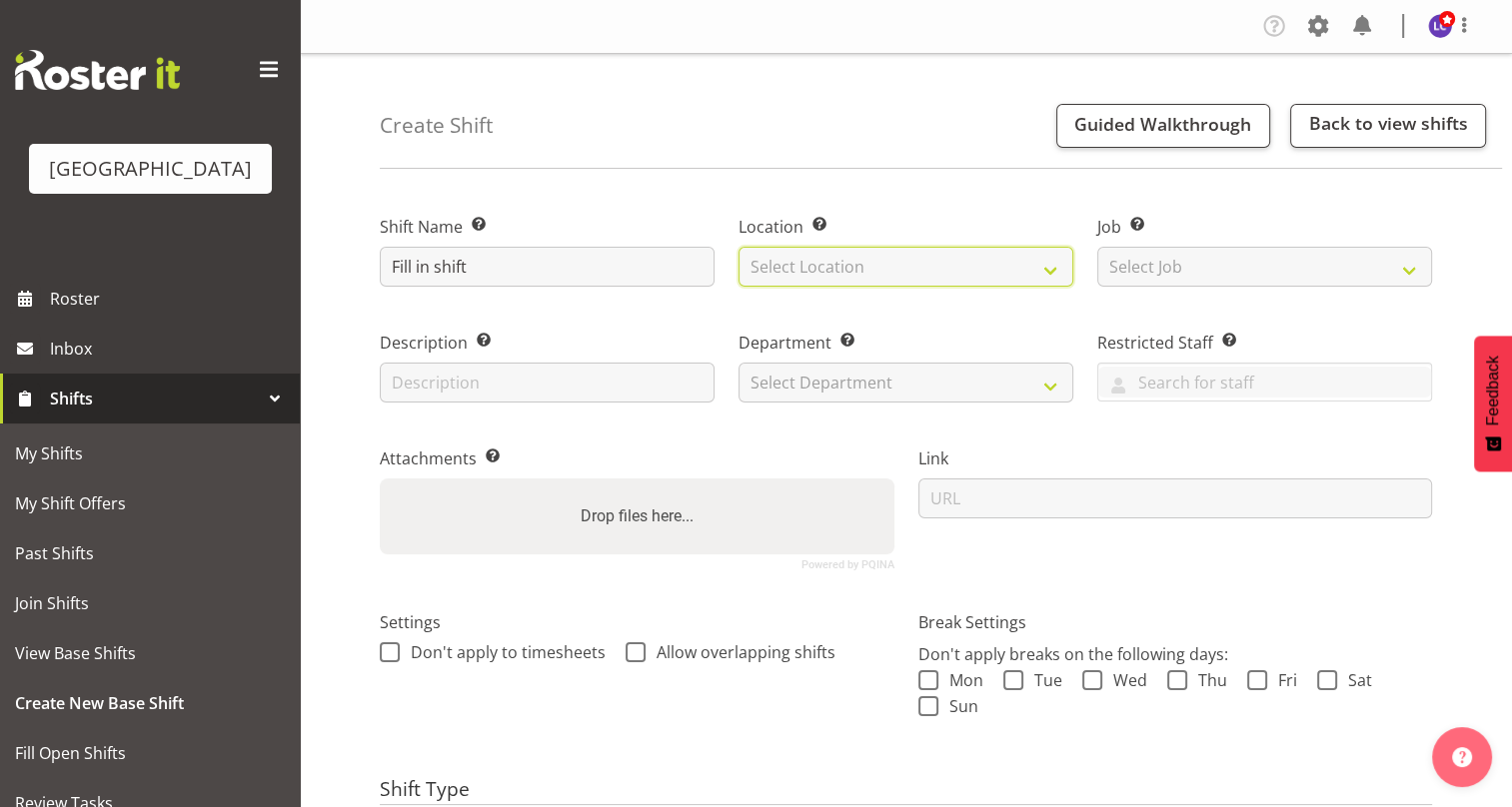 select on "83" 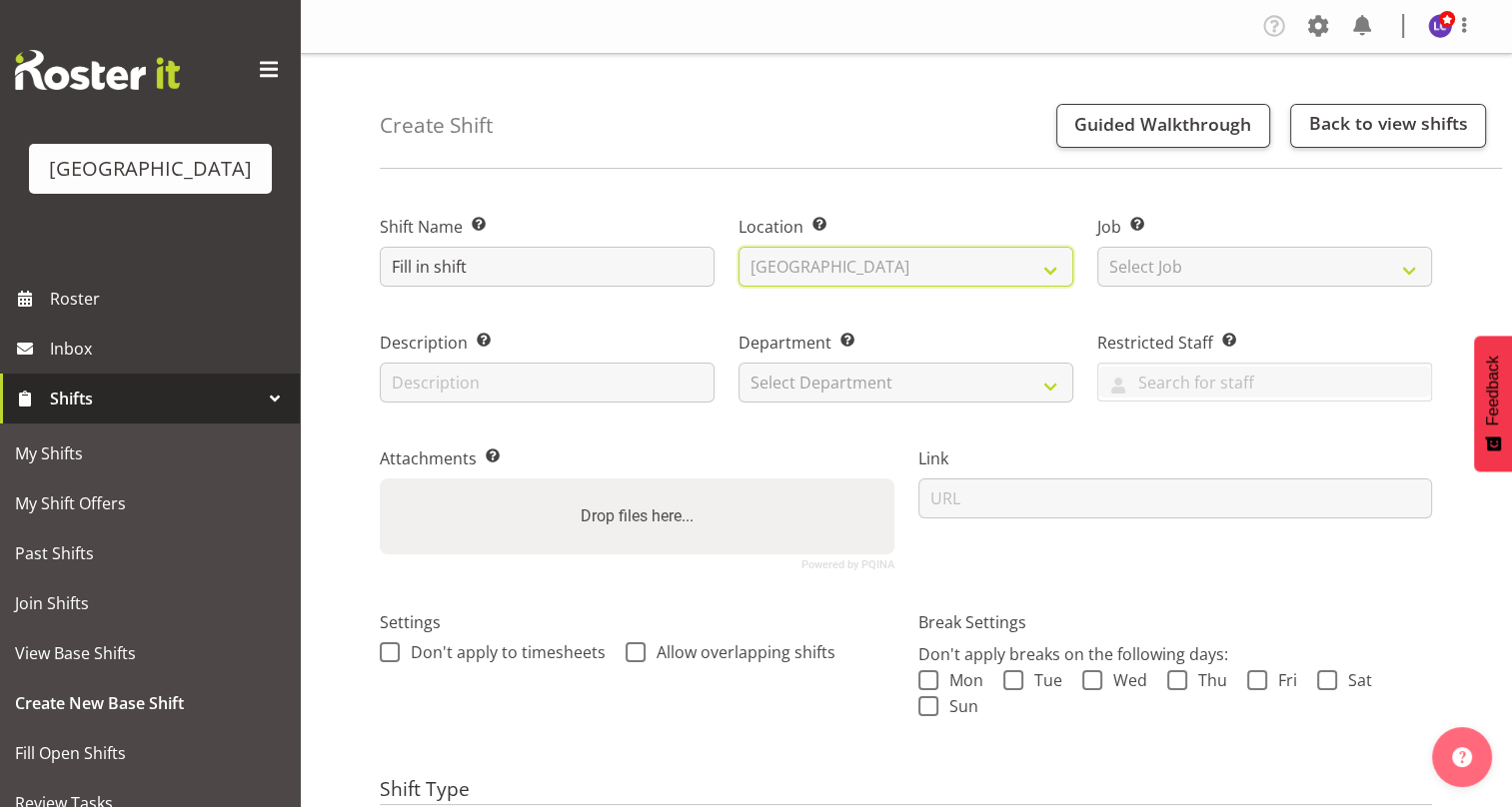 click on "Select Location  Splash Palace" at bounding box center [905, 267] 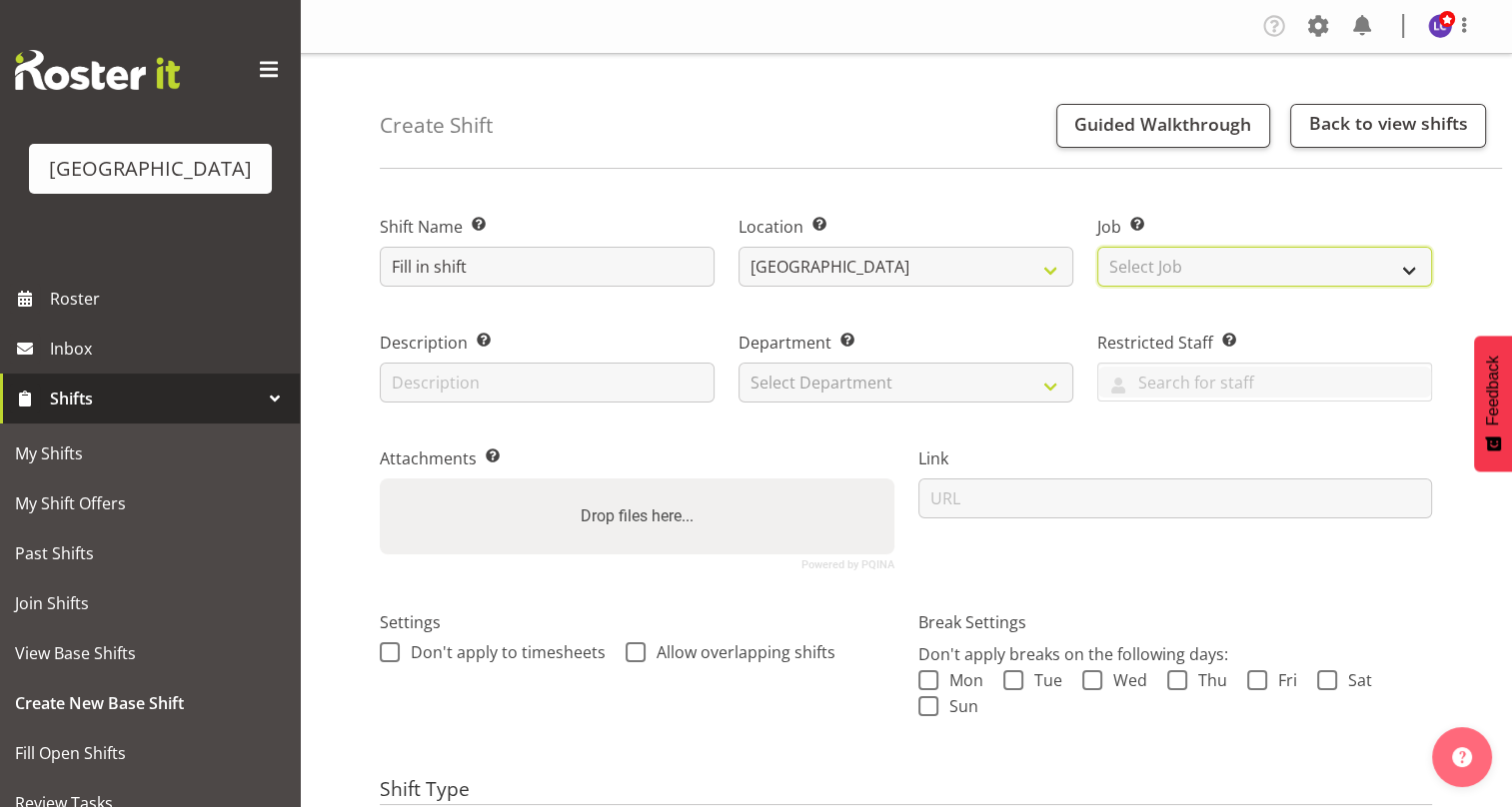 click on "Select Job  Create new job   ACSO" at bounding box center (1264, 267) 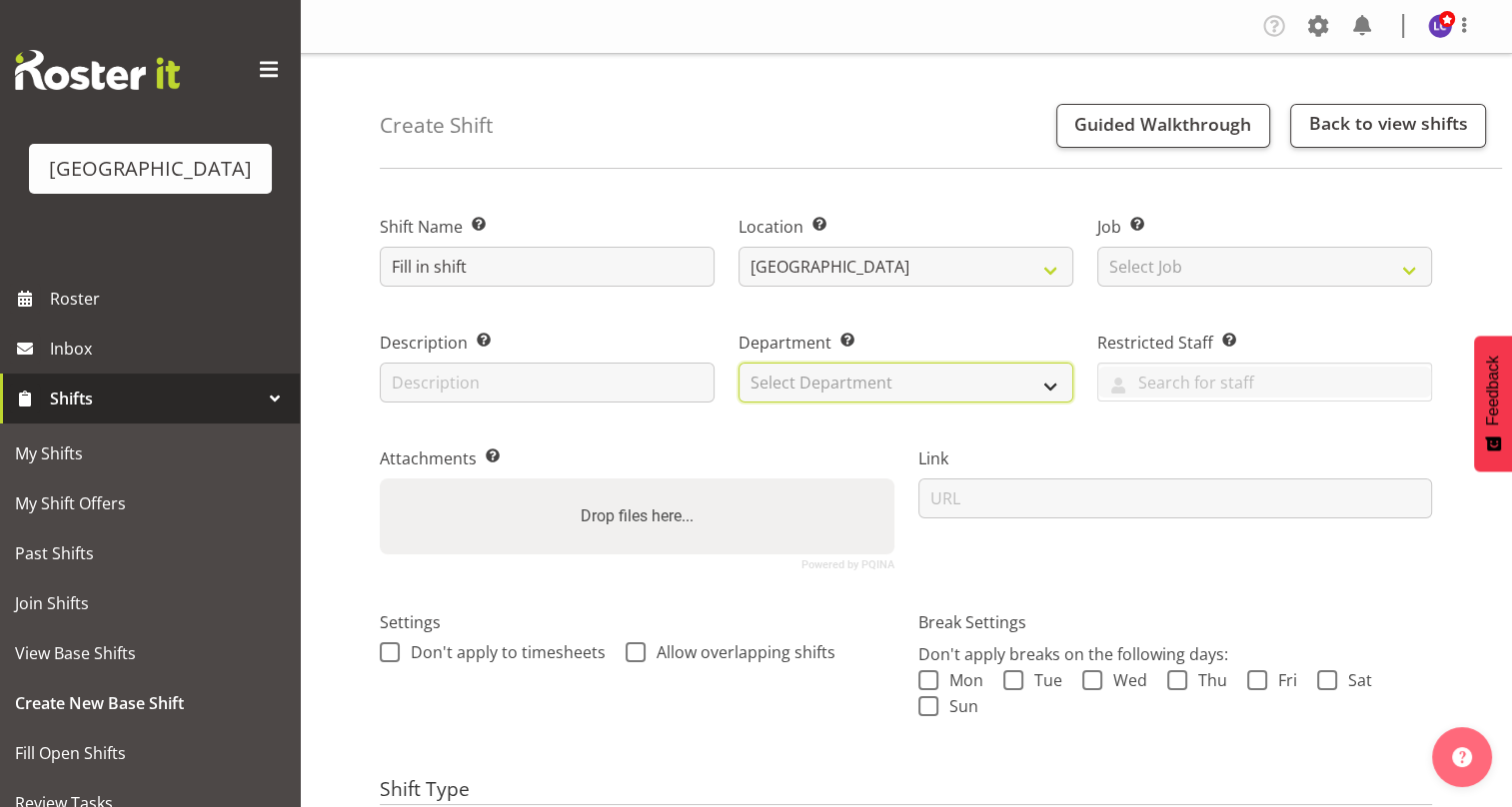 click on "Select Department  Cleaning Crew Customer Services Crew Lifeguard Crew Maintenance Crew Swim School Crew" at bounding box center (905, 383) 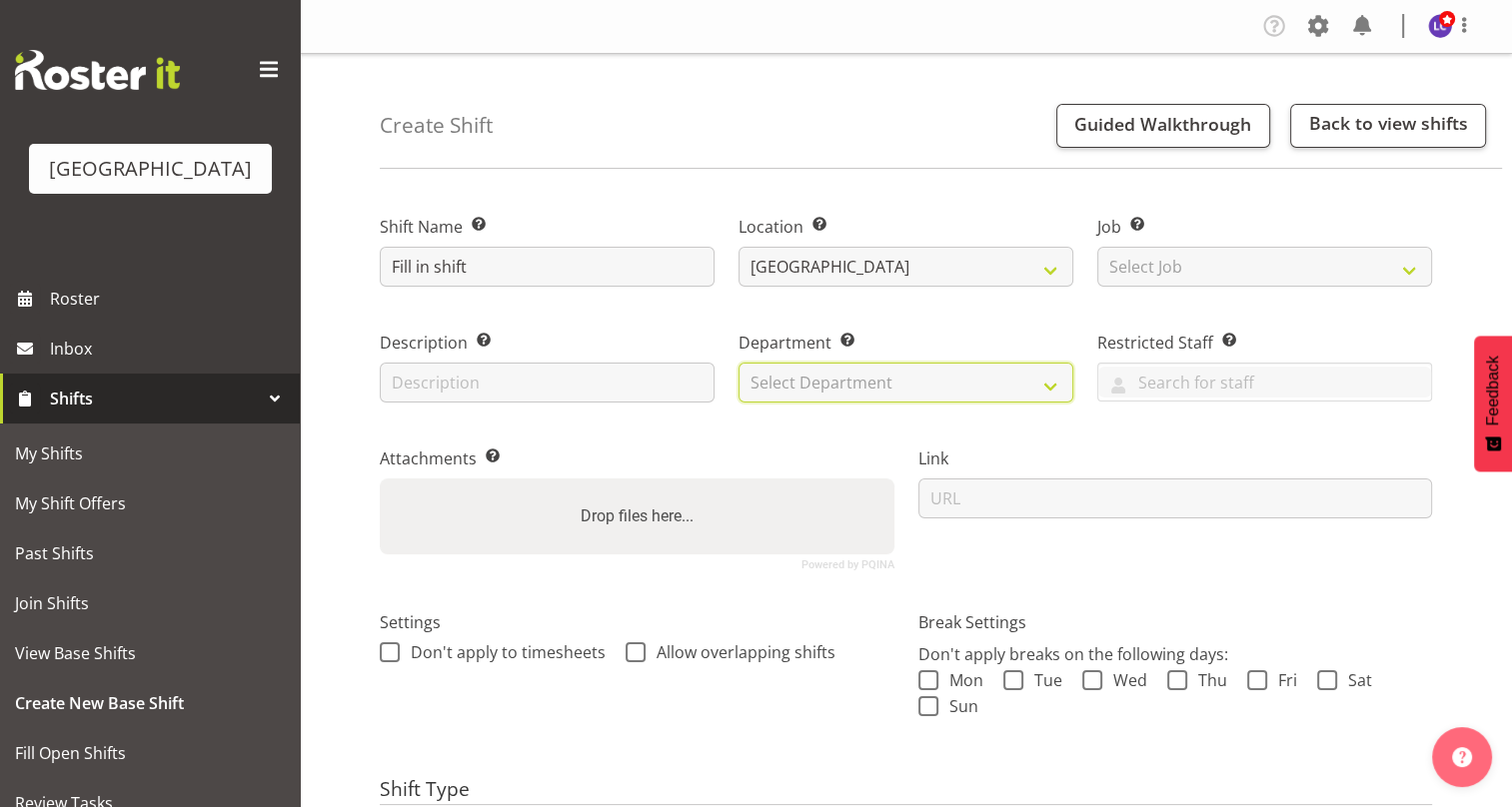 select on "114" 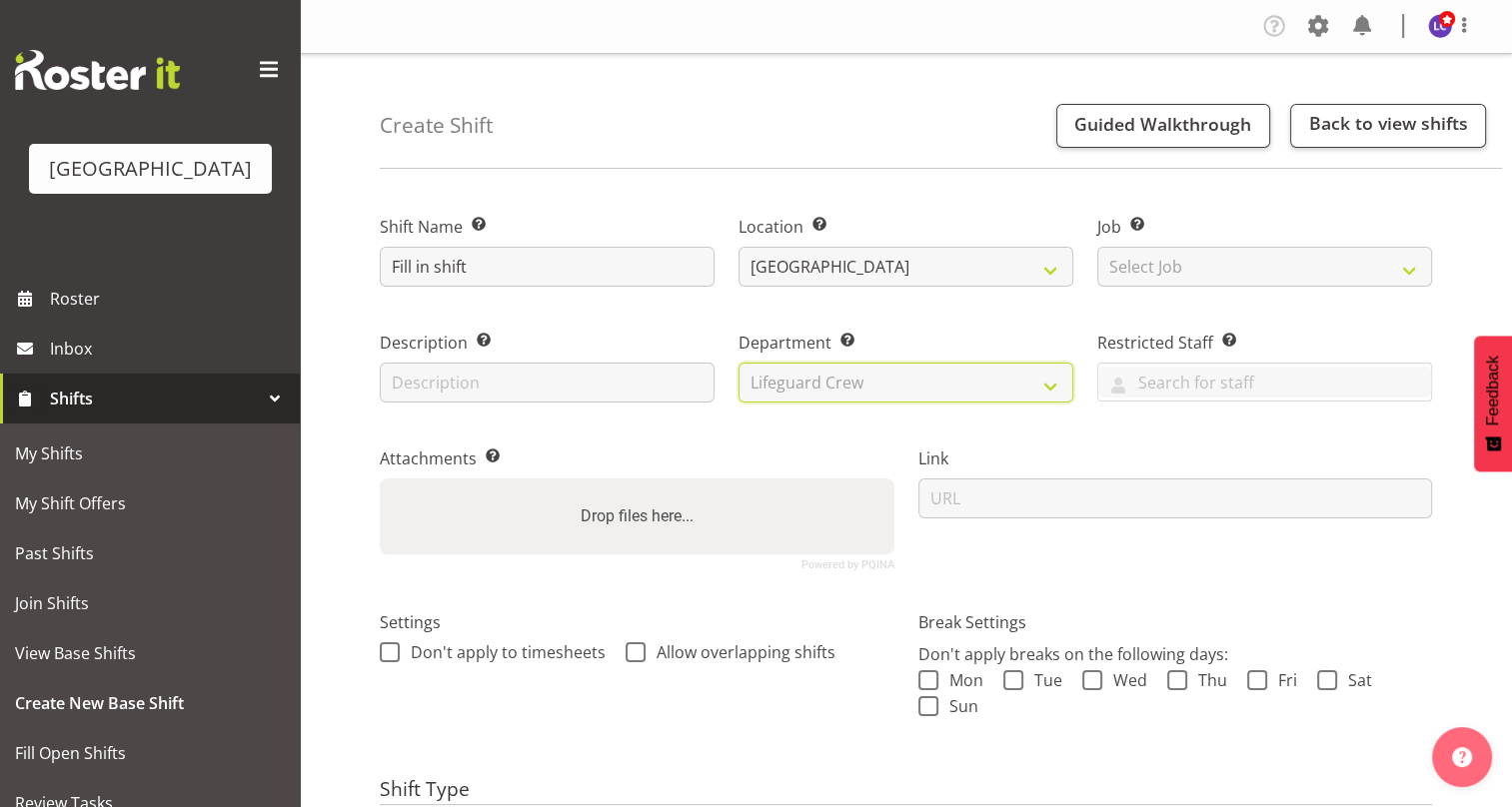 click on "Select Department  Cleaning Crew Customer Services Crew Lifeguard Crew Maintenance Crew Swim School Crew" at bounding box center [905, 383] 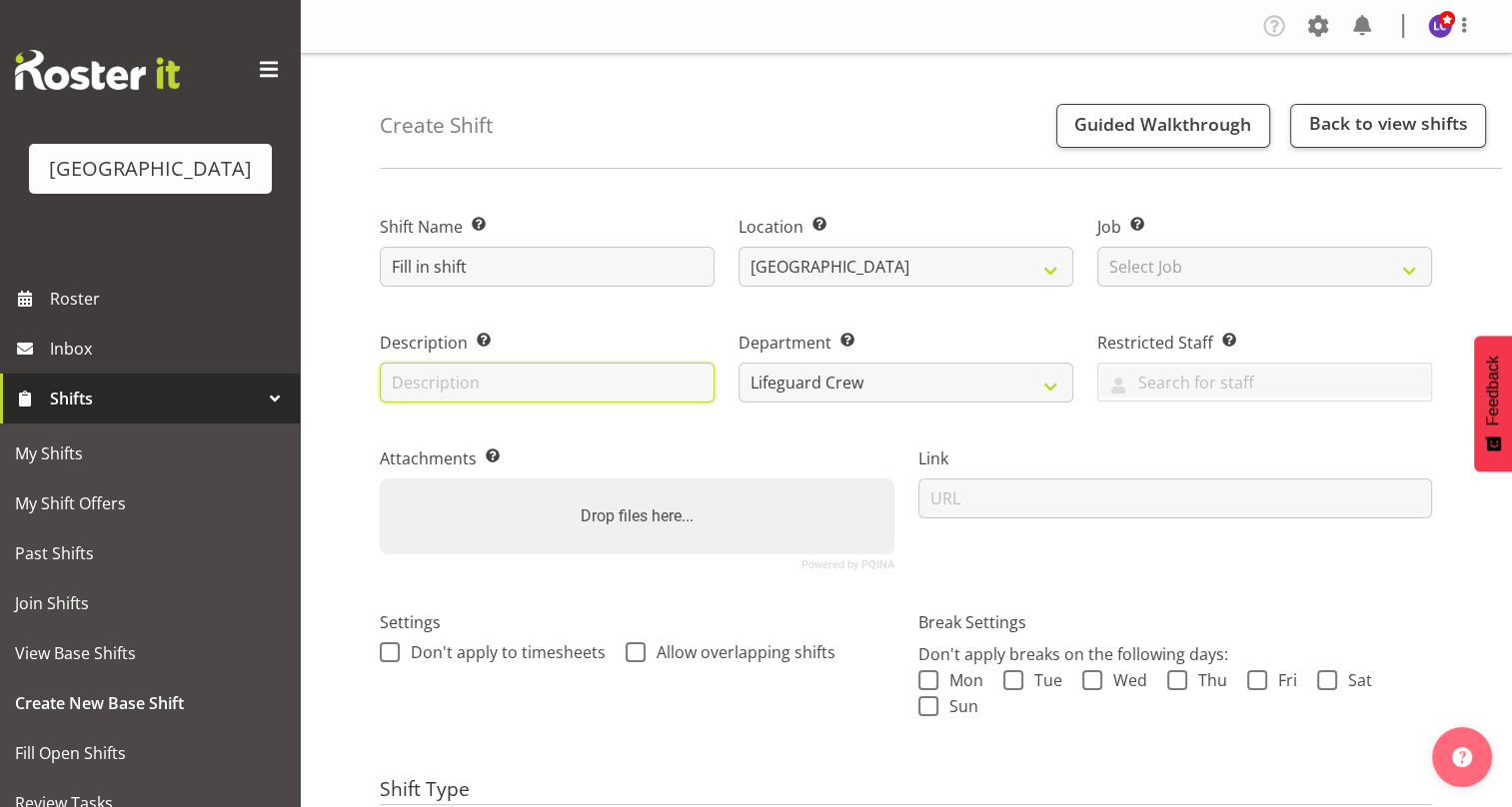 click at bounding box center [547, 383] 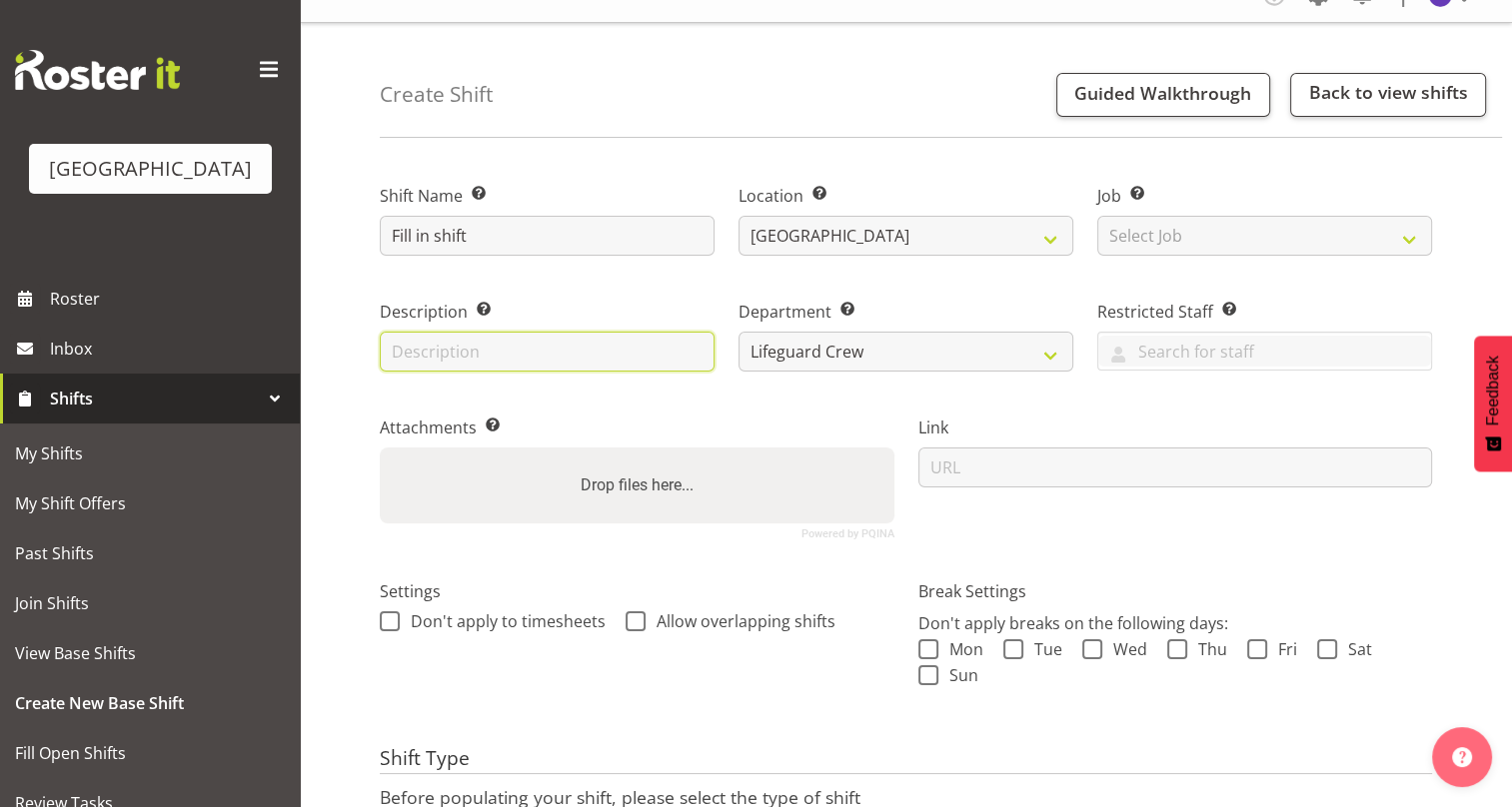 scroll, scrollTop: 0, scrollLeft: 0, axis: both 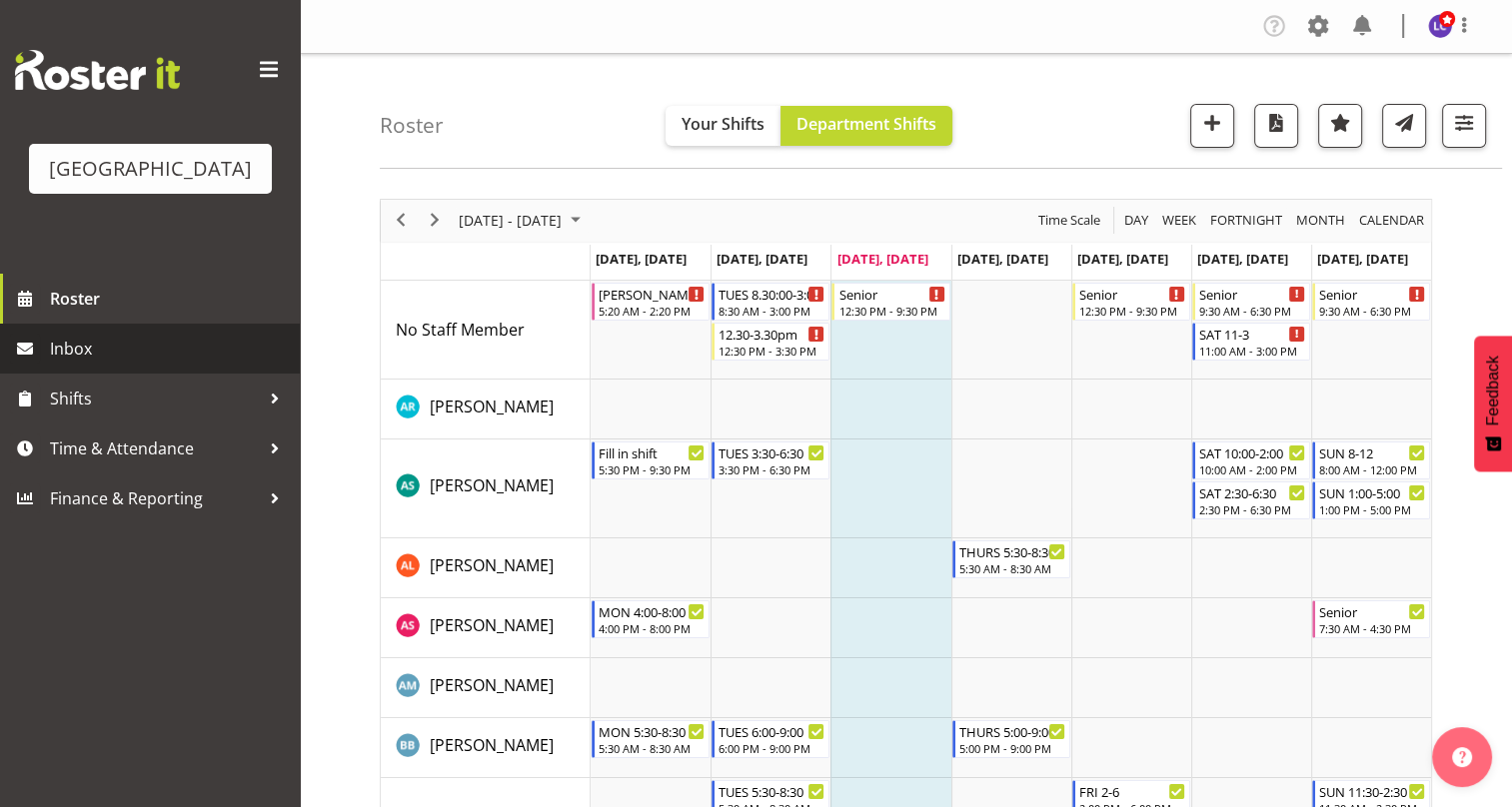 click on "Inbox" at bounding box center (170, 349) 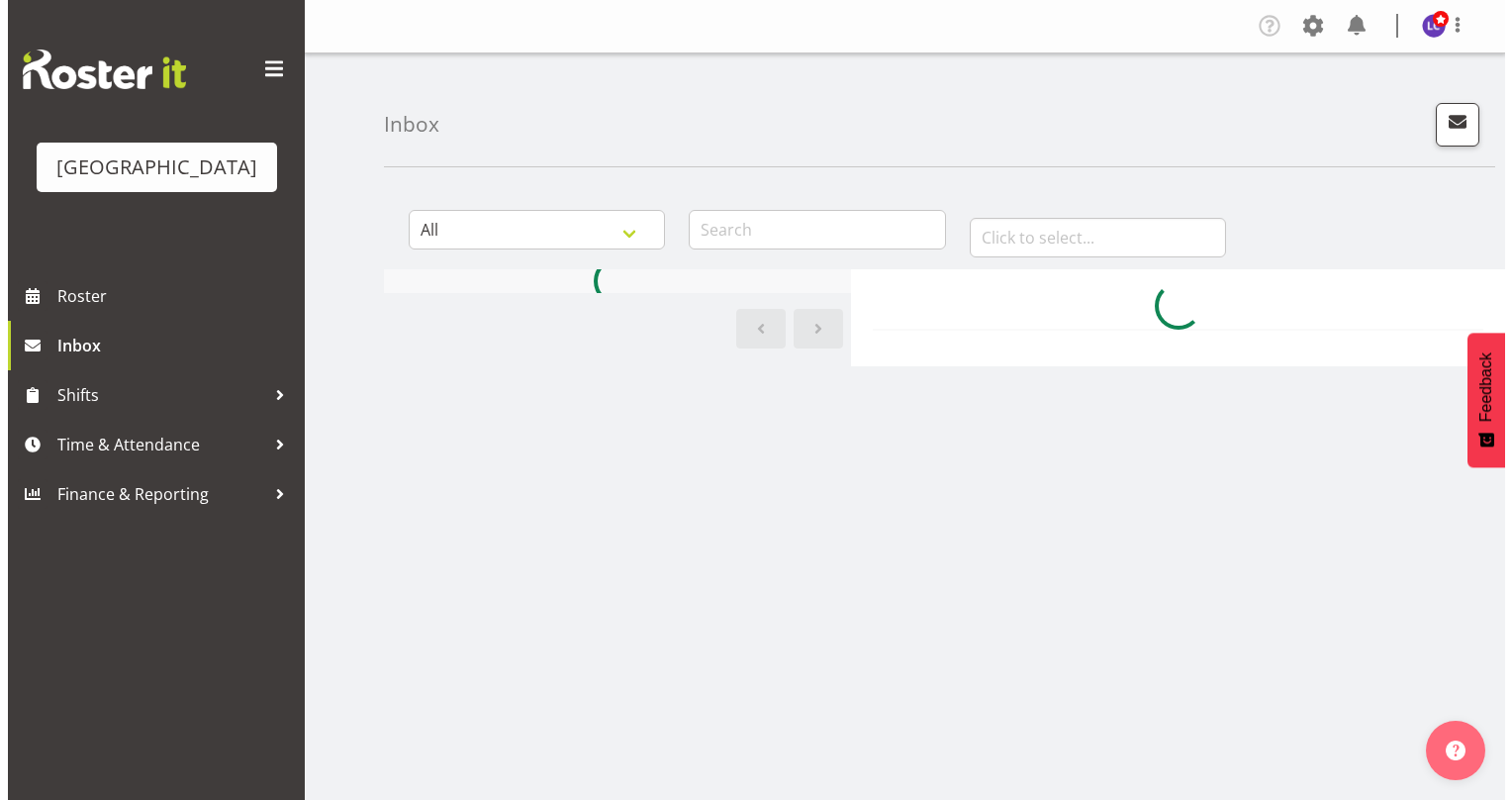 scroll, scrollTop: 0, scrollLeft: 0, axis: both 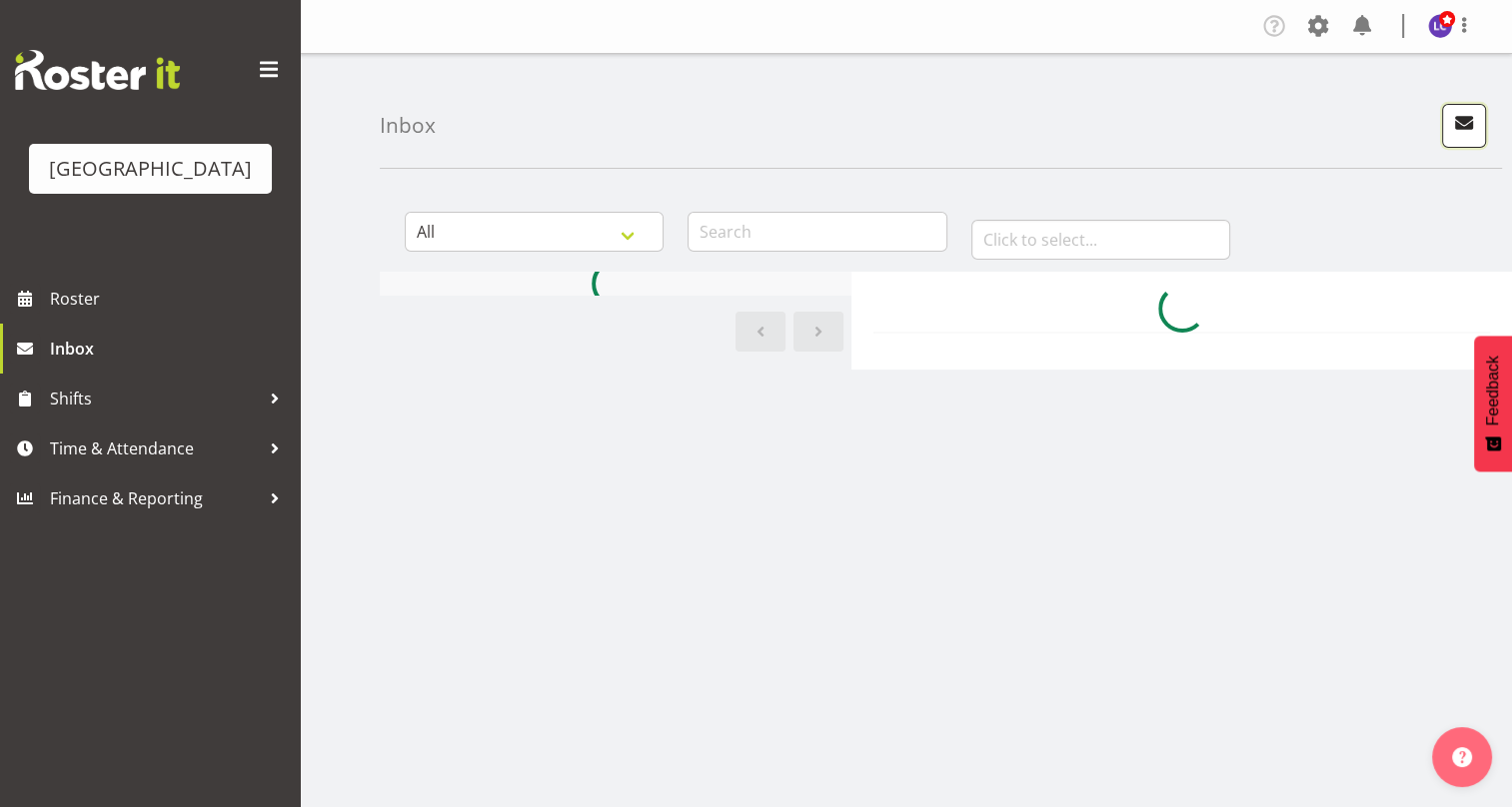 click at bounding box center [1464, 123] 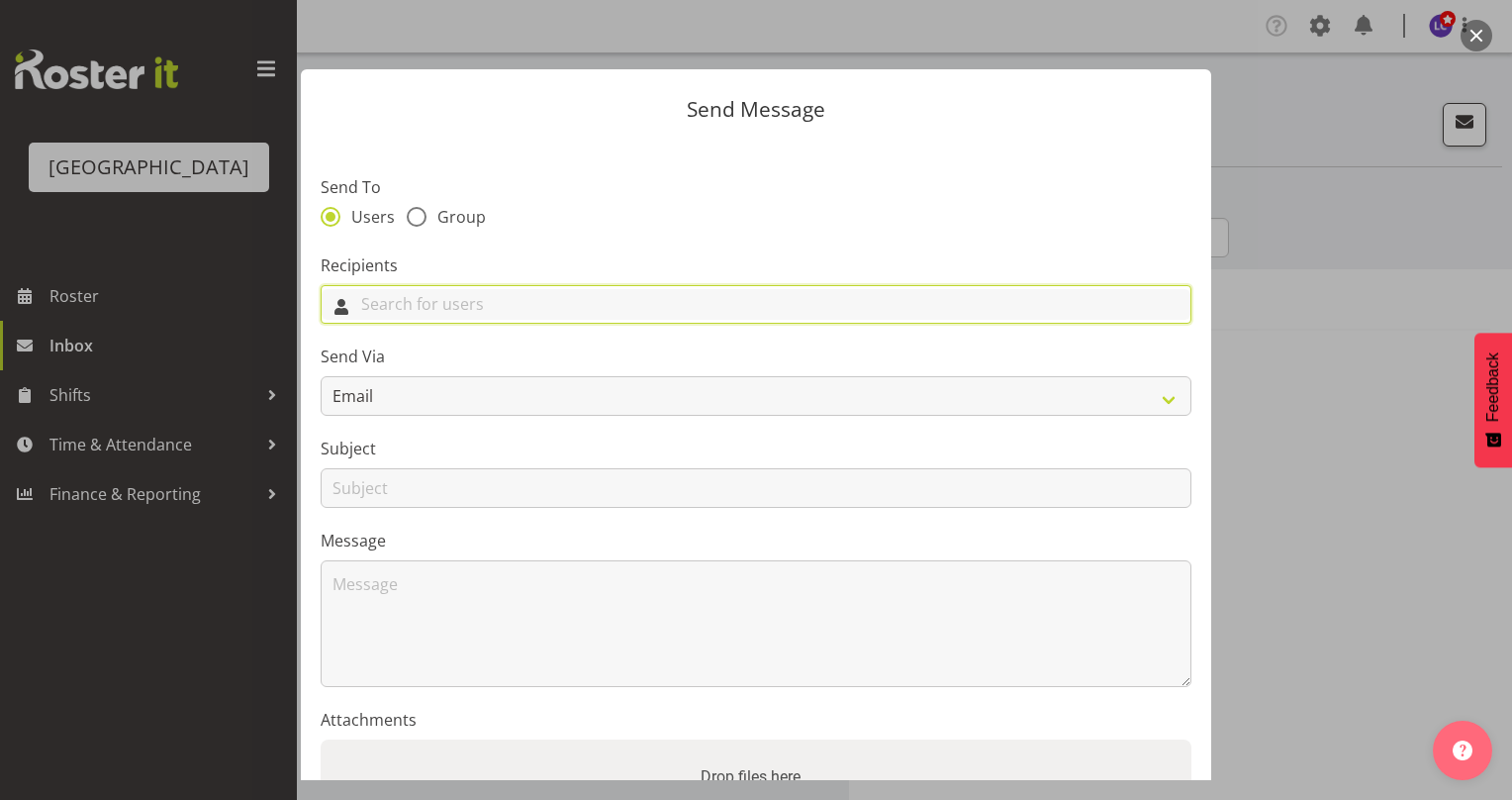 click at bounding box center [756, 304] 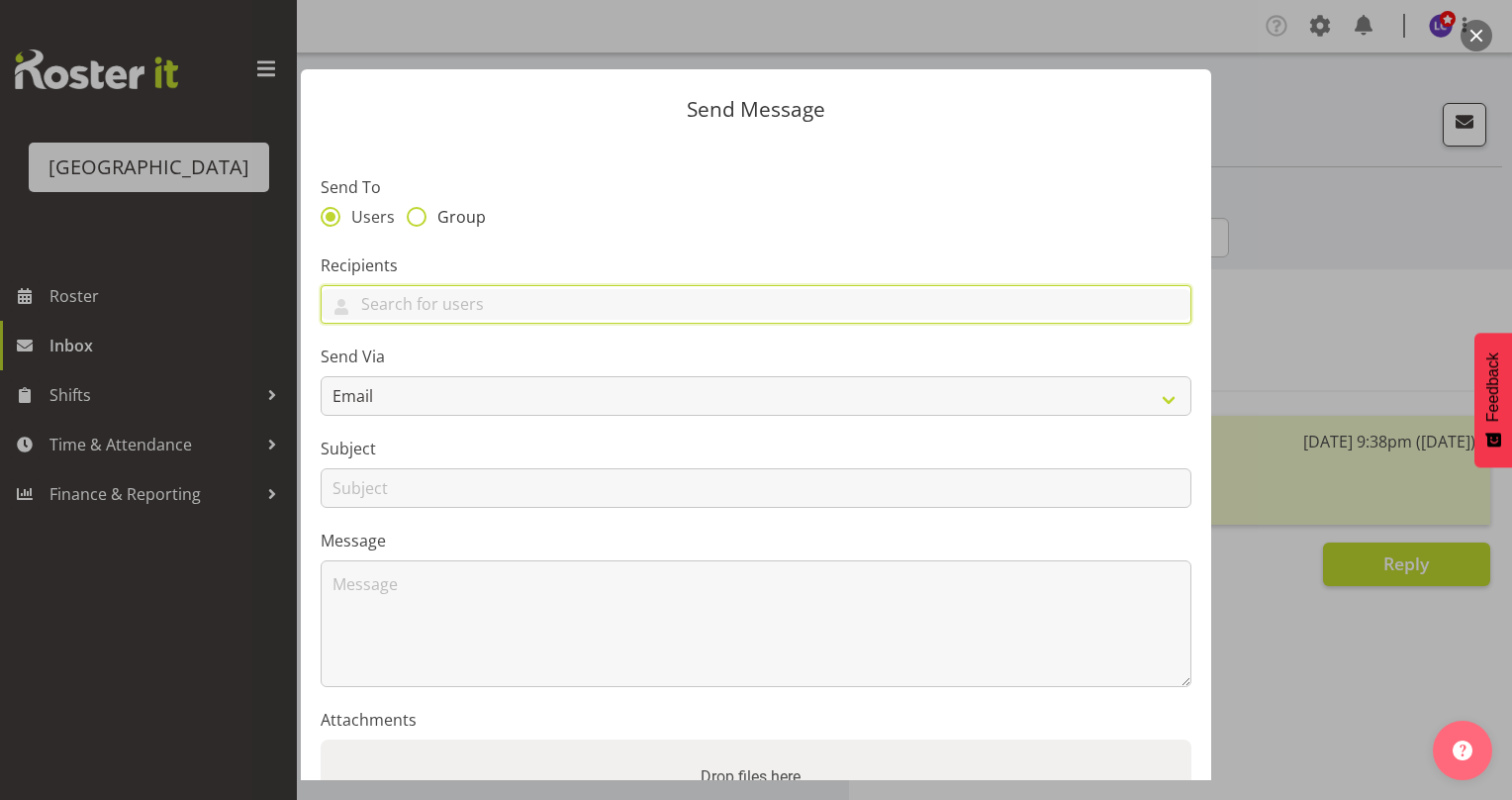 click on "Group" at bounding box center [456, 217] 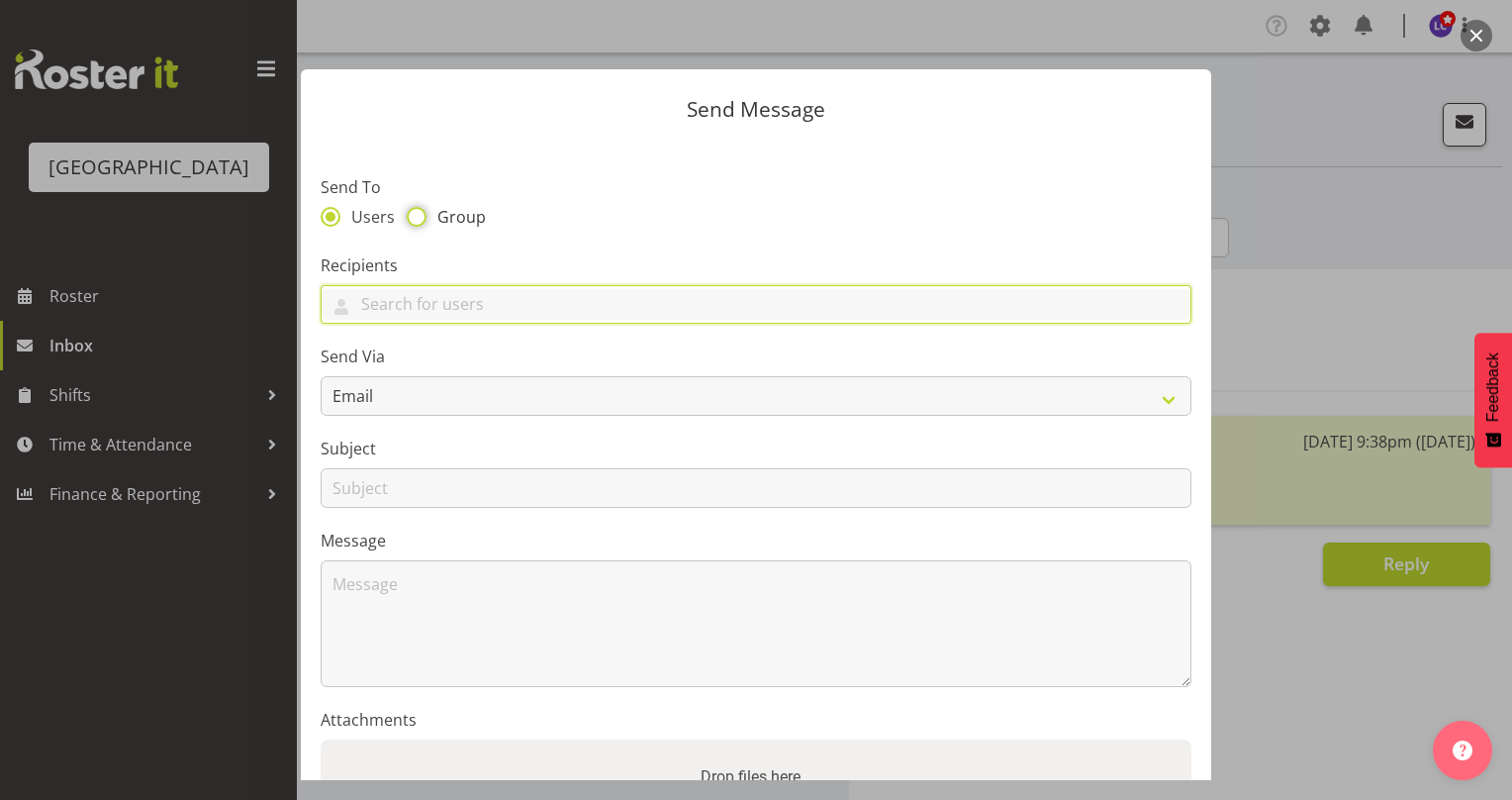 click on "Group" at bounding box center (413, 216) 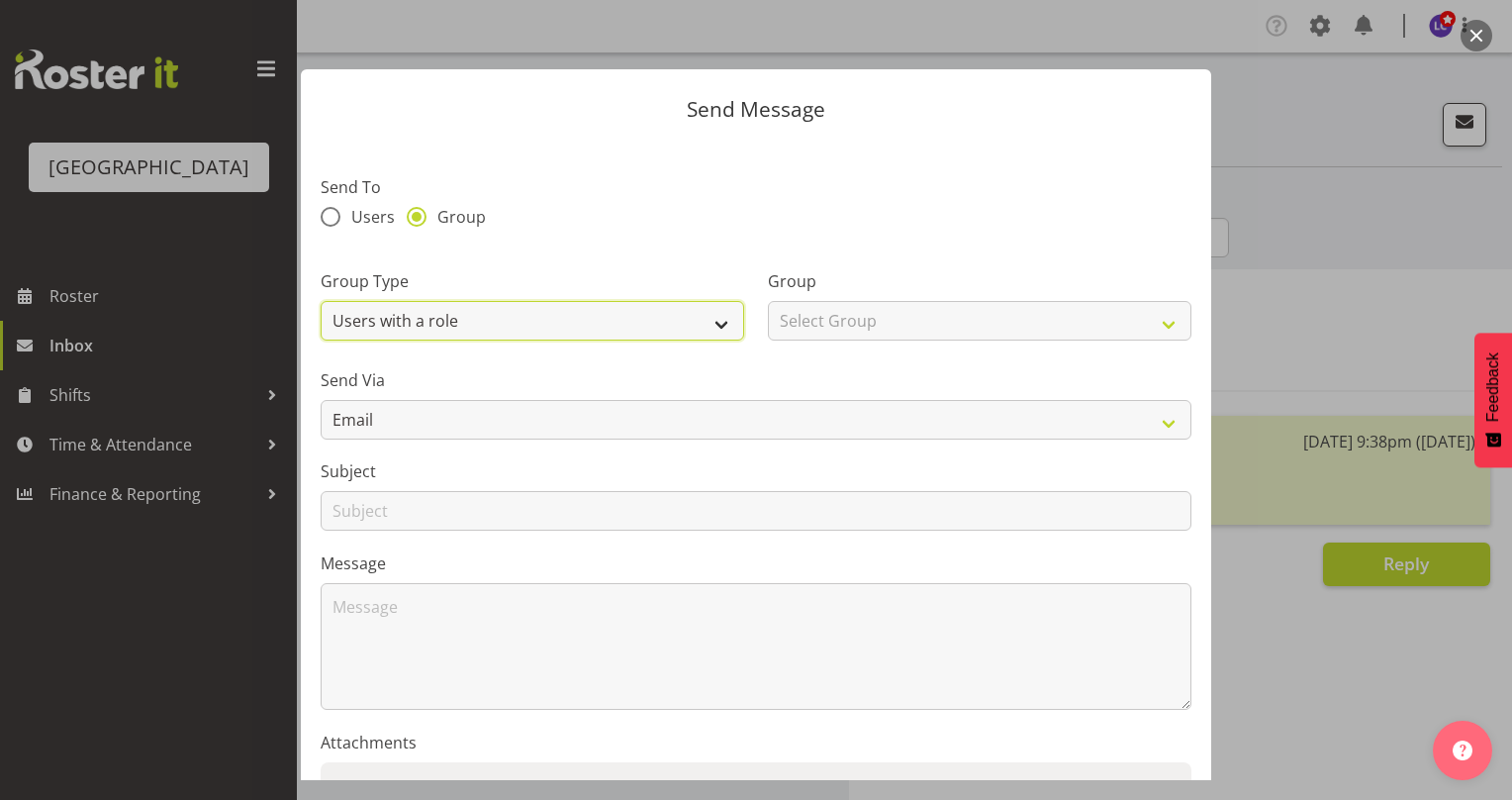 click on "Users with a role   Users with a skill   Primary users in a location   All users in a location   Primary users in a department   All users in a department" at bounding box center (532, 321) 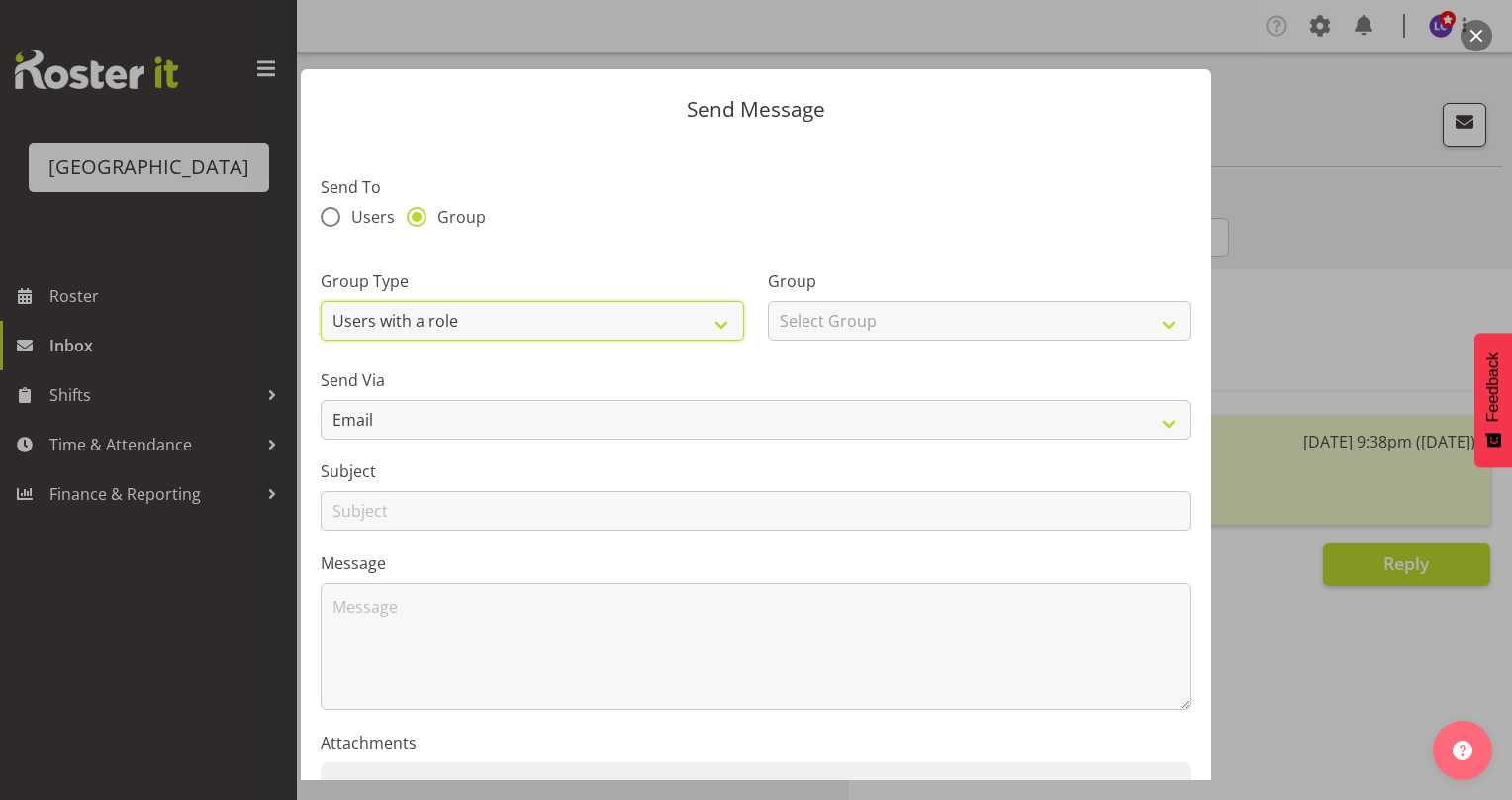 select on "all_department" 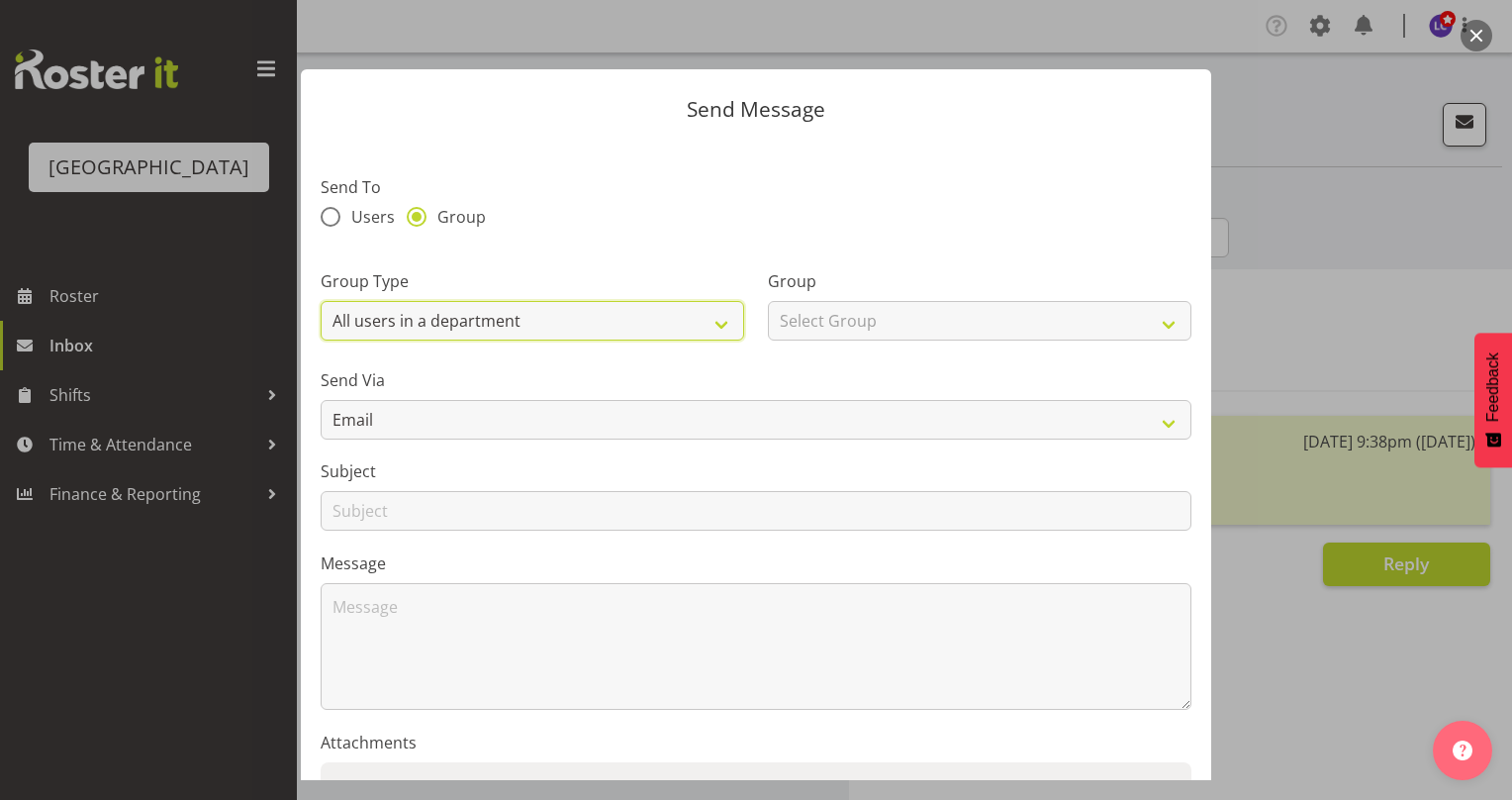 click on "Users with a role   Users with a skill   Primary users in a location   All users in a location   Primary users in a department   All users in a department" at bounding box center (532, 321) 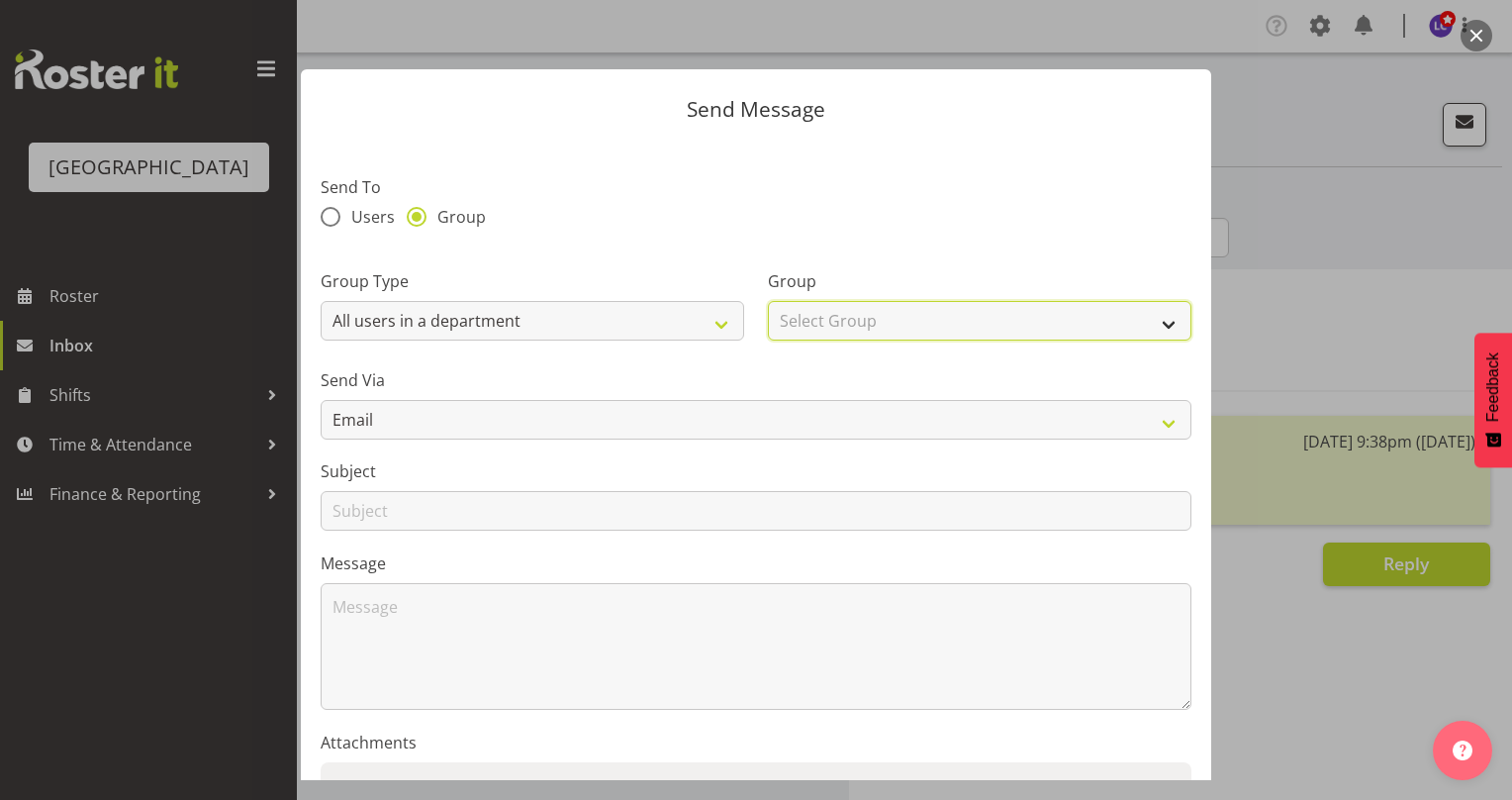 drag, startPoint x: 849, startPoint y: 323, endPoint x: 851, endPoint y: 340, distance: 17.117243 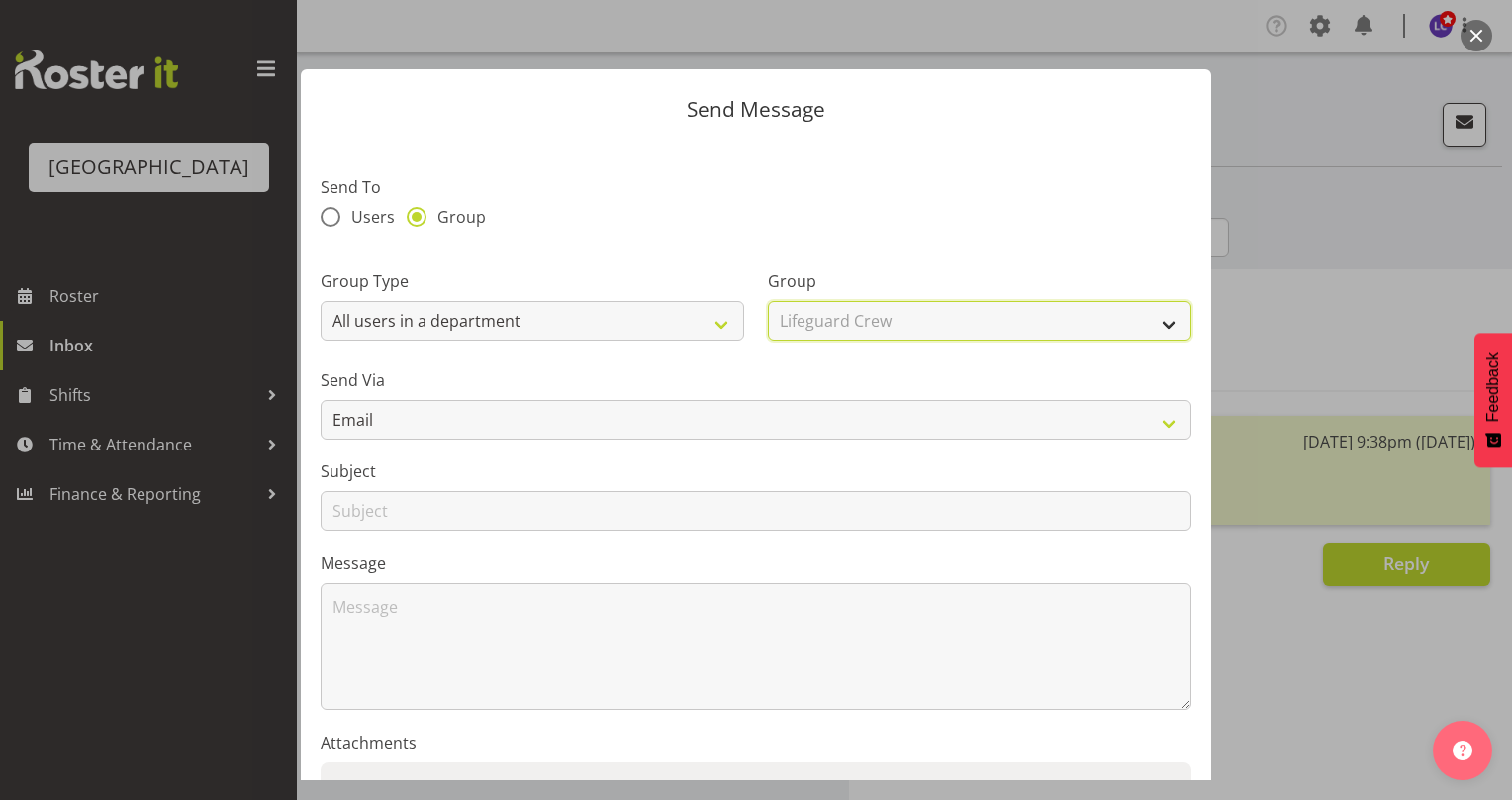 click on "Select Group  Cleaning Crew Customer Services Crew Lifeguard Crew Maintenance Crew Swim School Crew" at bounding box center [980, 321] 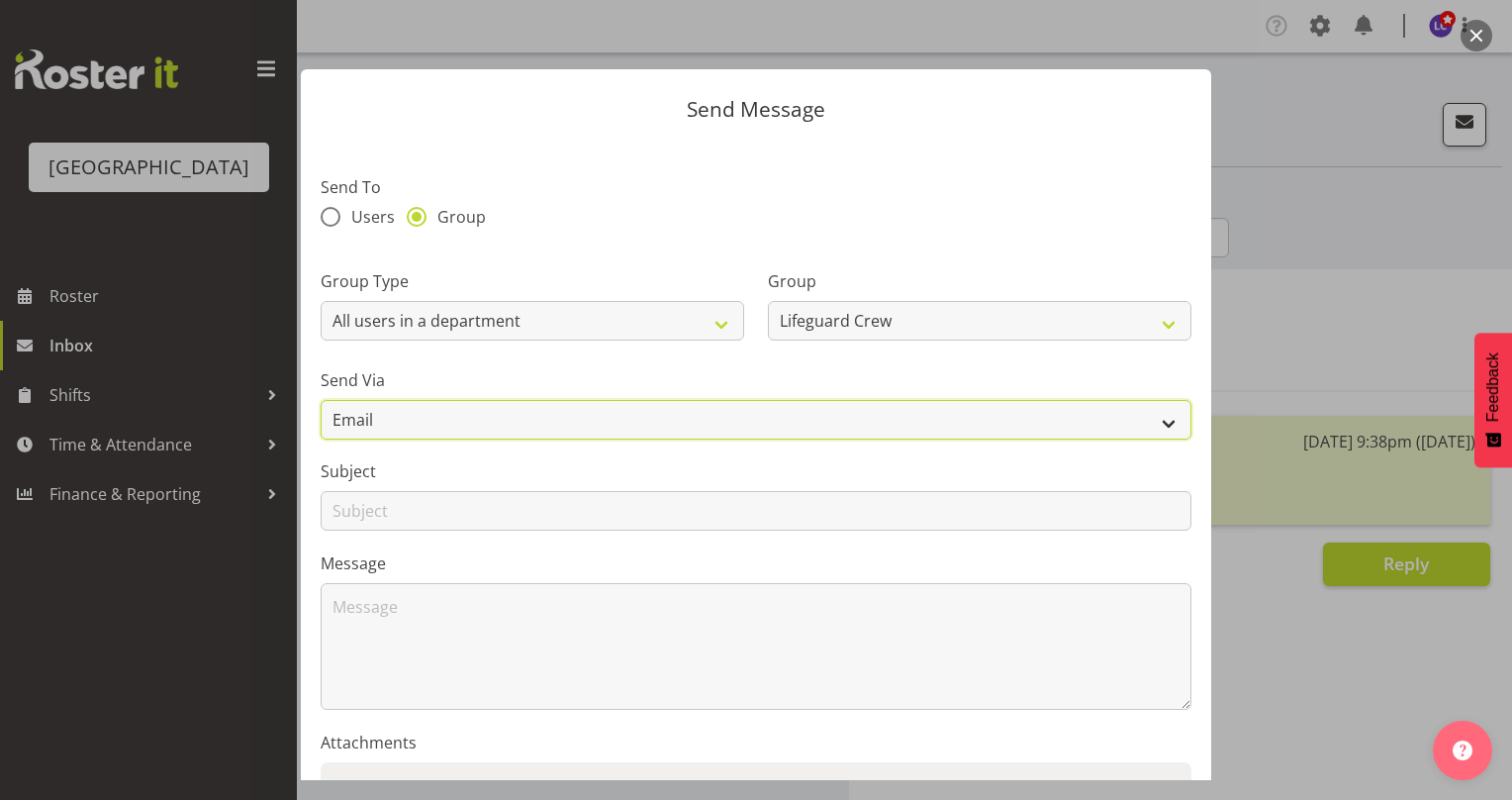 drag, startPoint x: 659, startPoint y: 426, endPoint x: 637, endPoint y: 429, distance: 22.203603 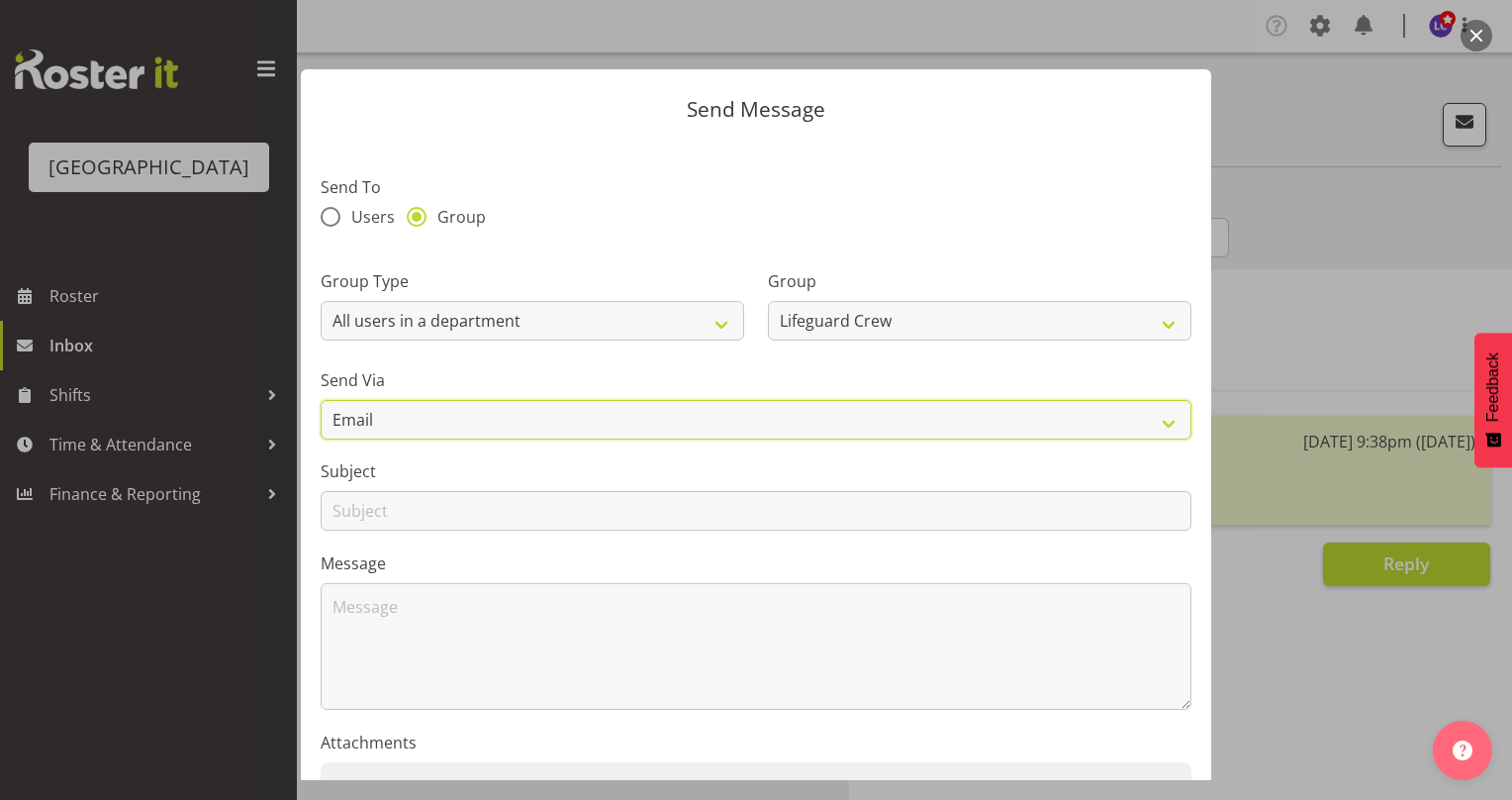 select on "sms" 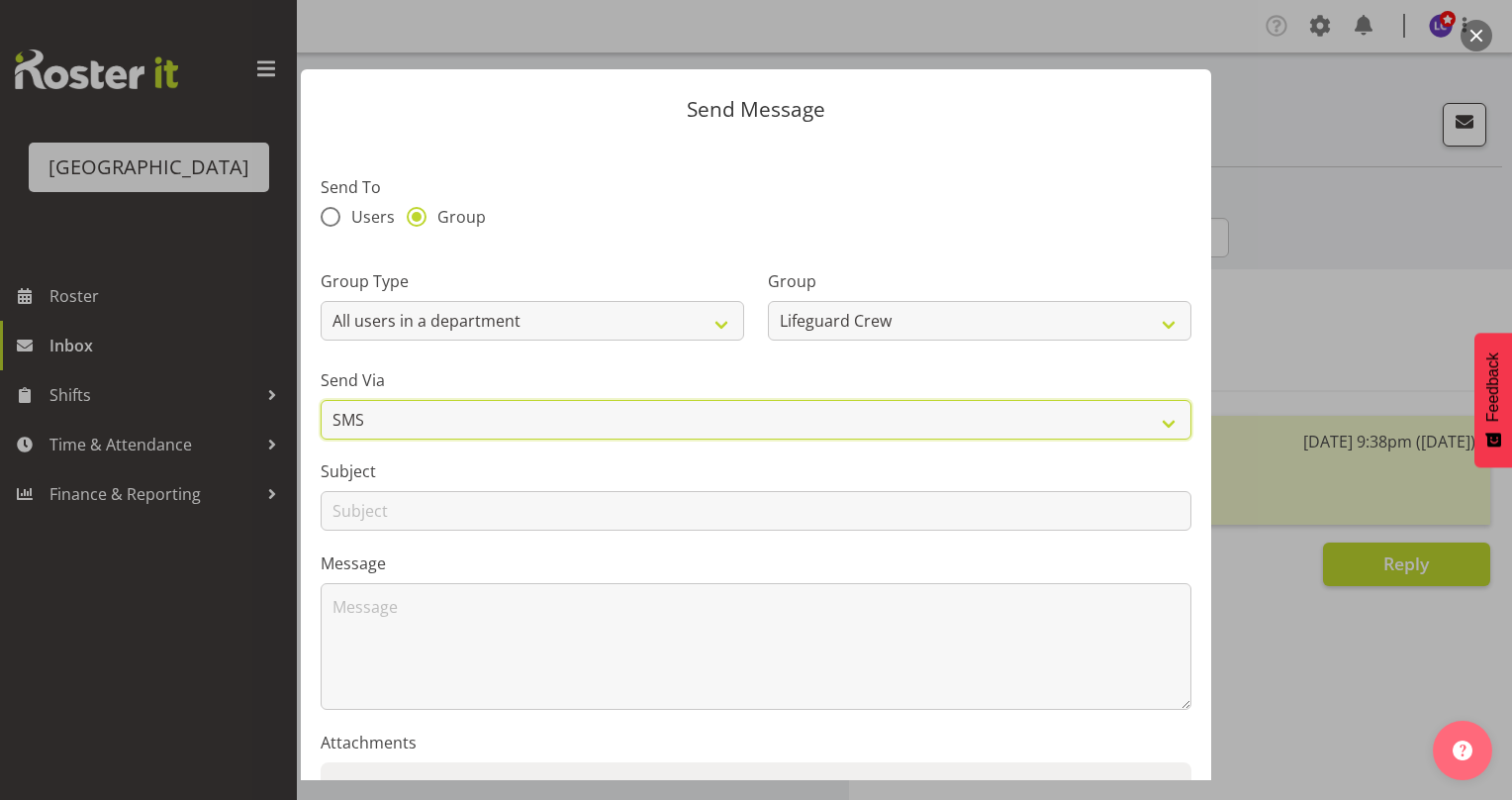 click on "Email   SMS" at bounding box center [756, 420] 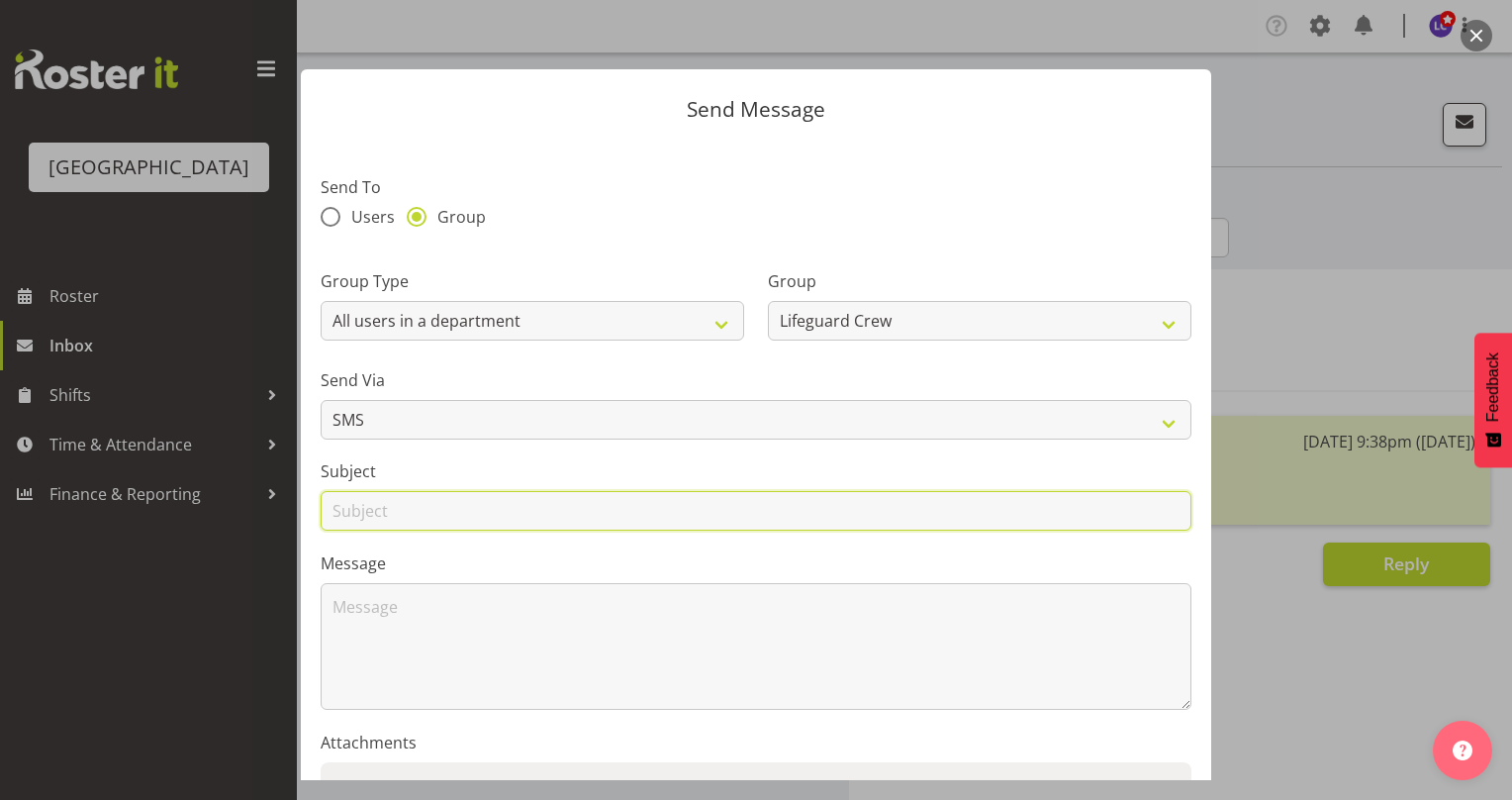 drag, startPoint x: 525, startPoint y: 503, endPoint x: 526, endPoint y: 531, distance: 28.01785 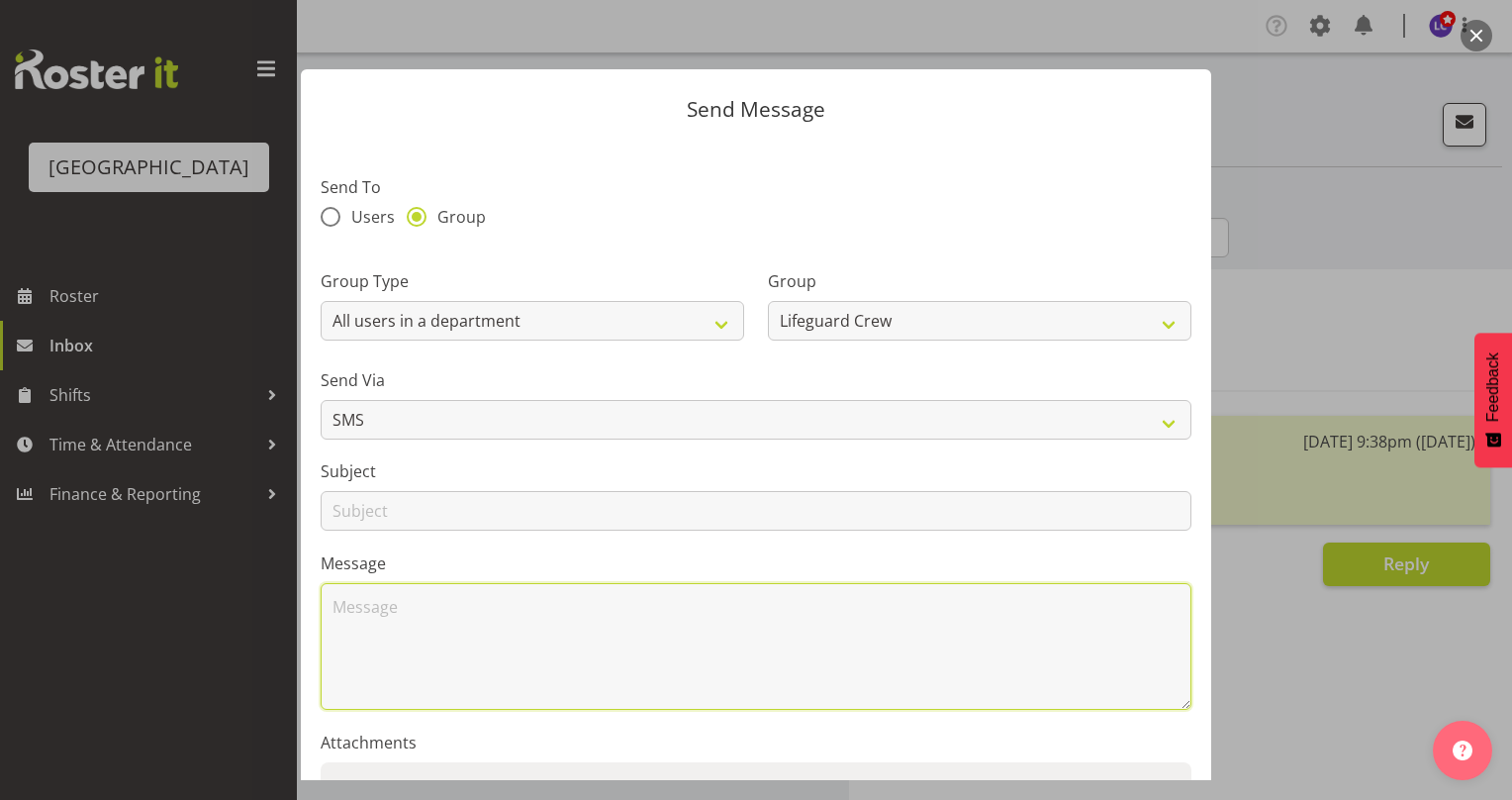 click at bounding box center (756, 647) 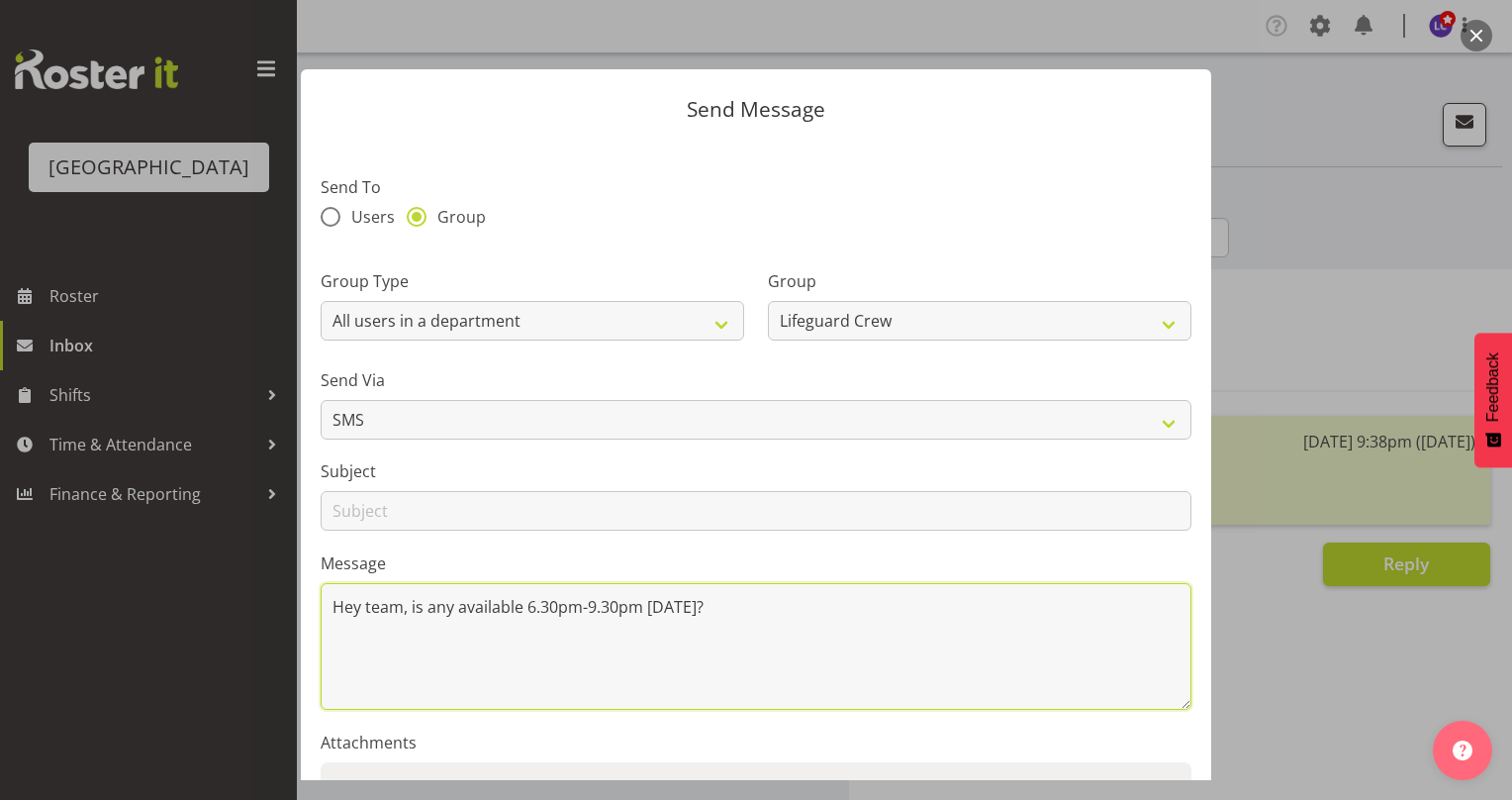 click on "Hey team, is any available 6.30pm-9.30pm today?" at bounding box center [756, 647] 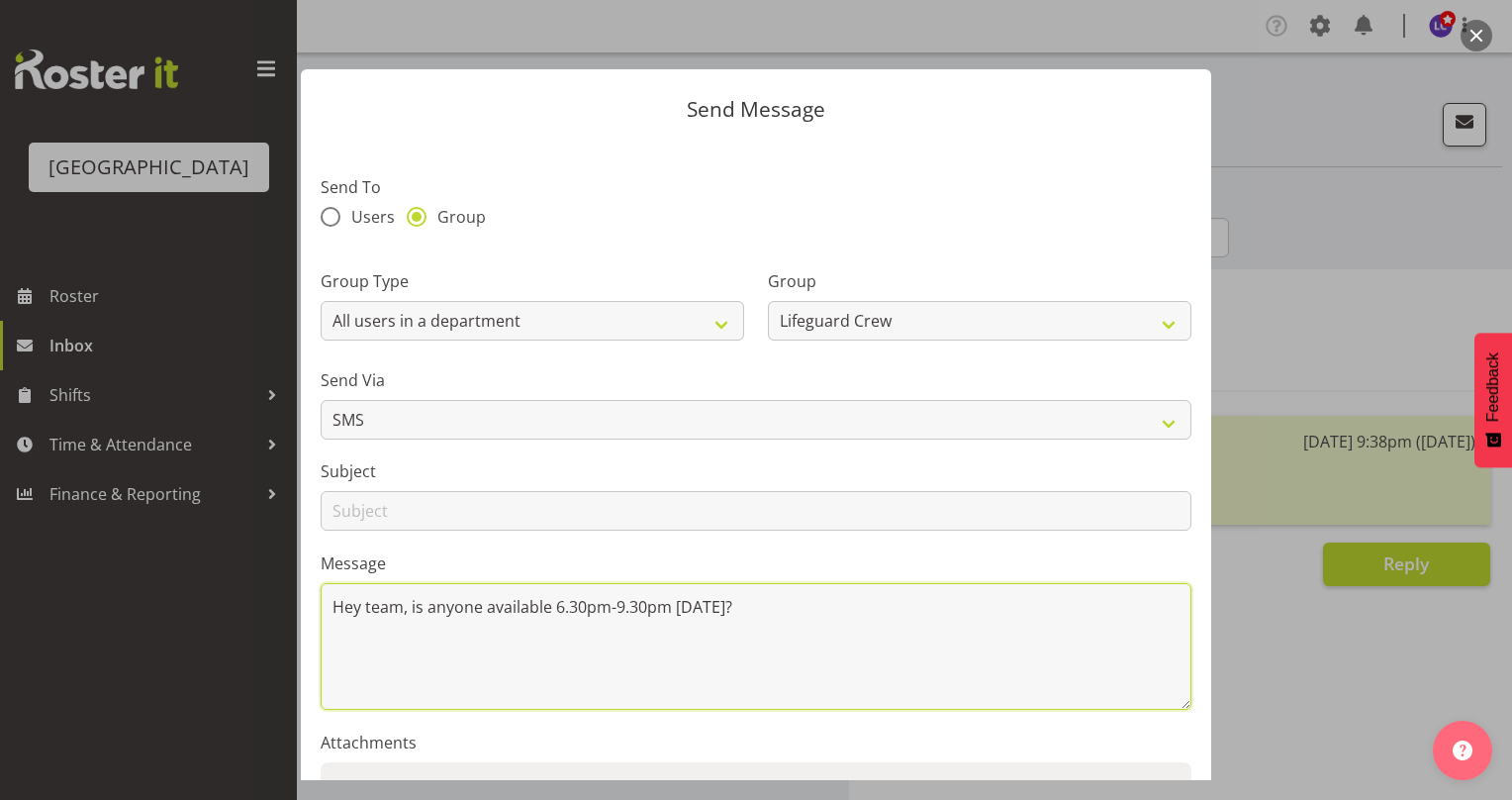 scroll, scrollTop: 218, scrollLeft: 0, axis: vertical 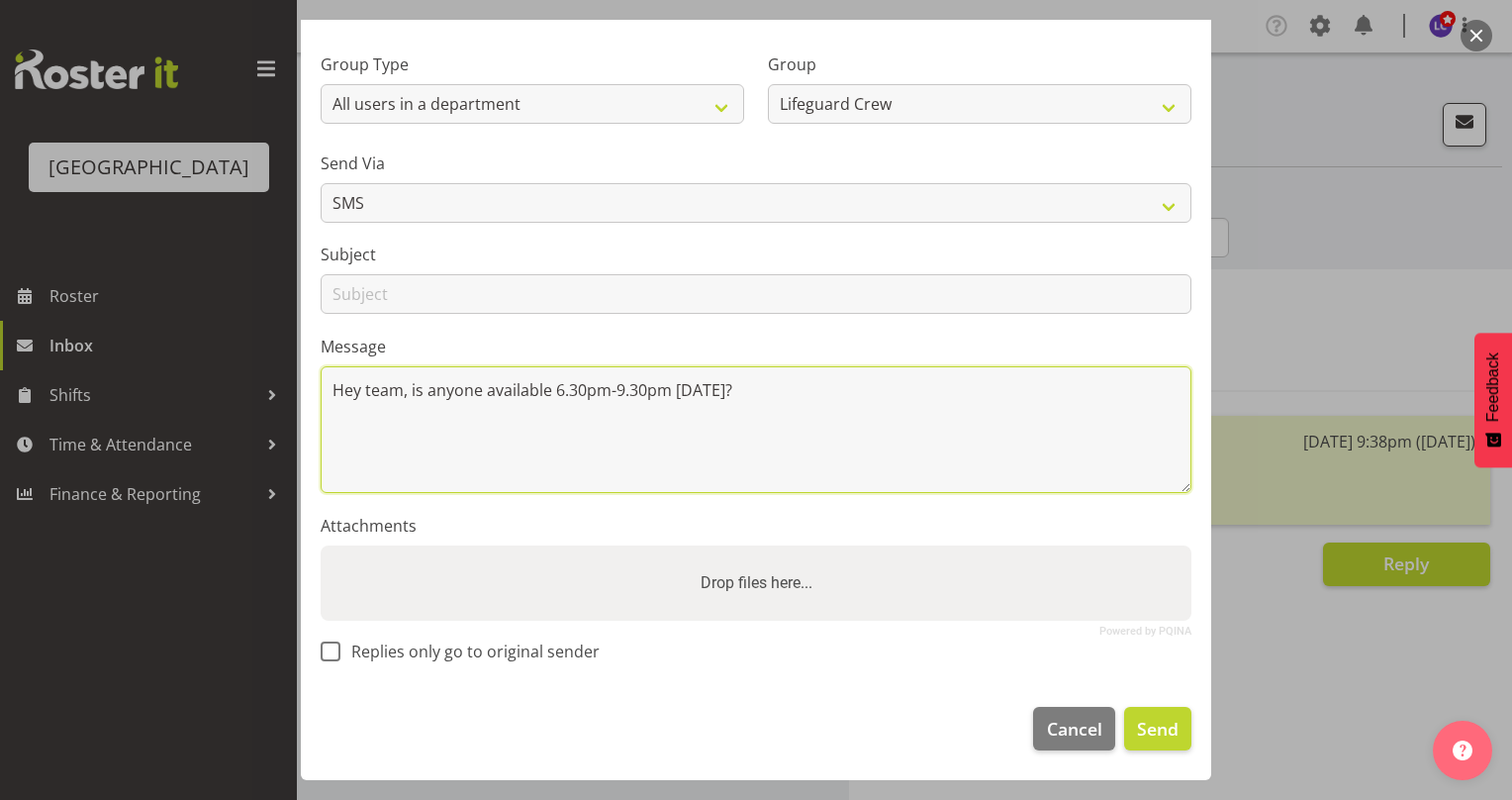 type on "Hey team, is anyone available 6.30pm-9.30pm today?" 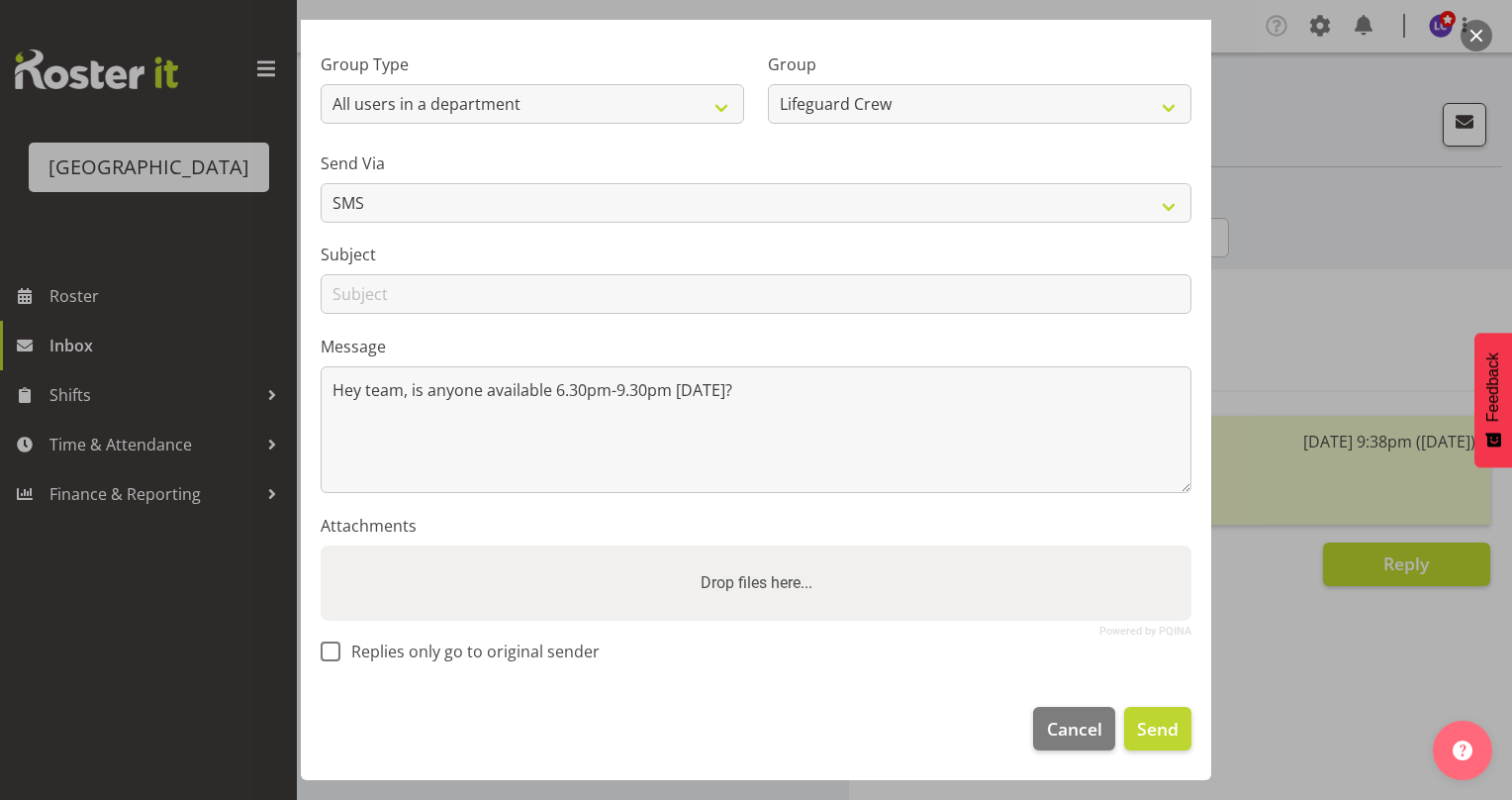 click on "Drop files here..." at bounding box center (756, 583) 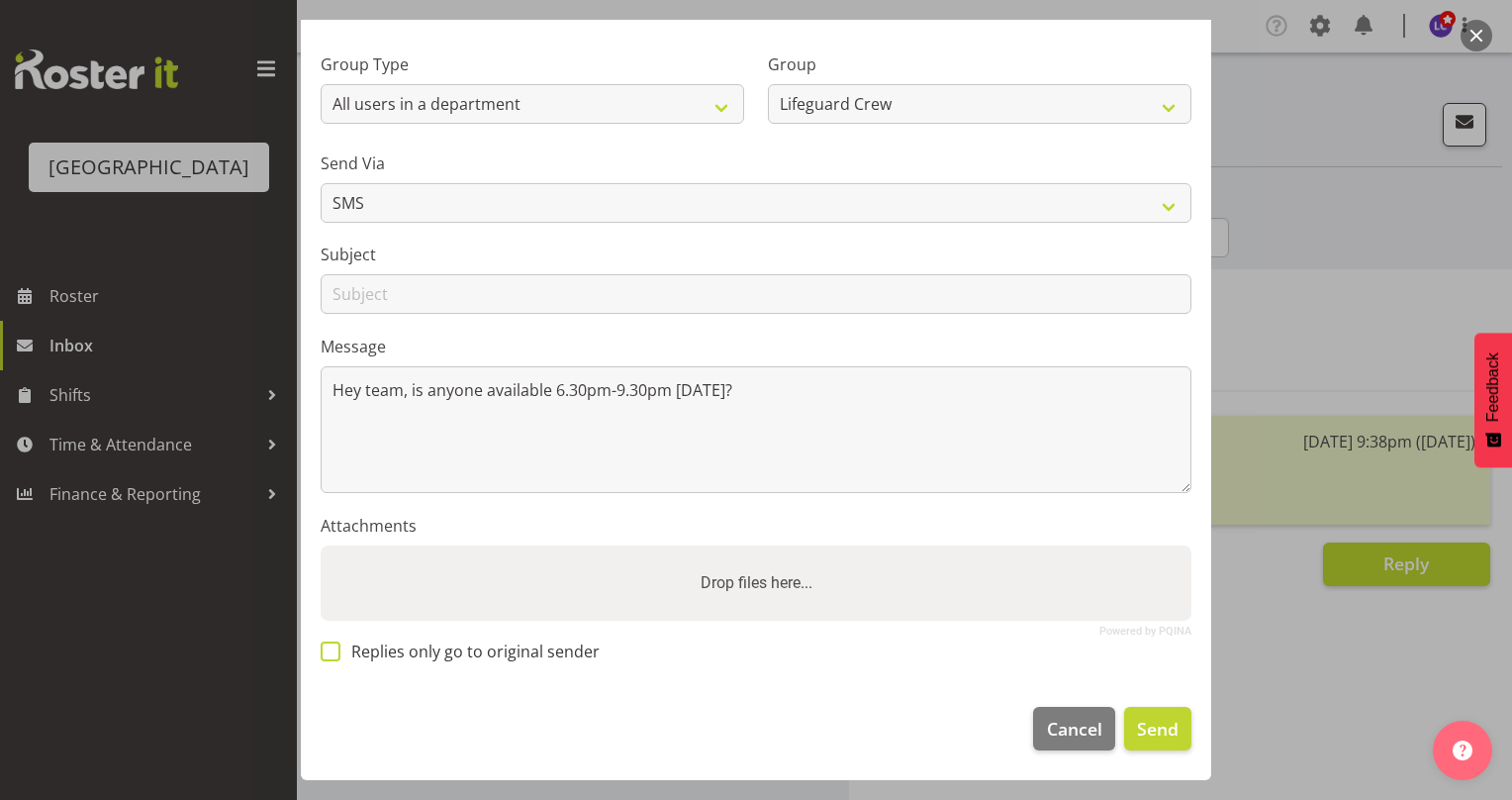 click on "Replies only go to original sender" at bounding box center (470, 651) 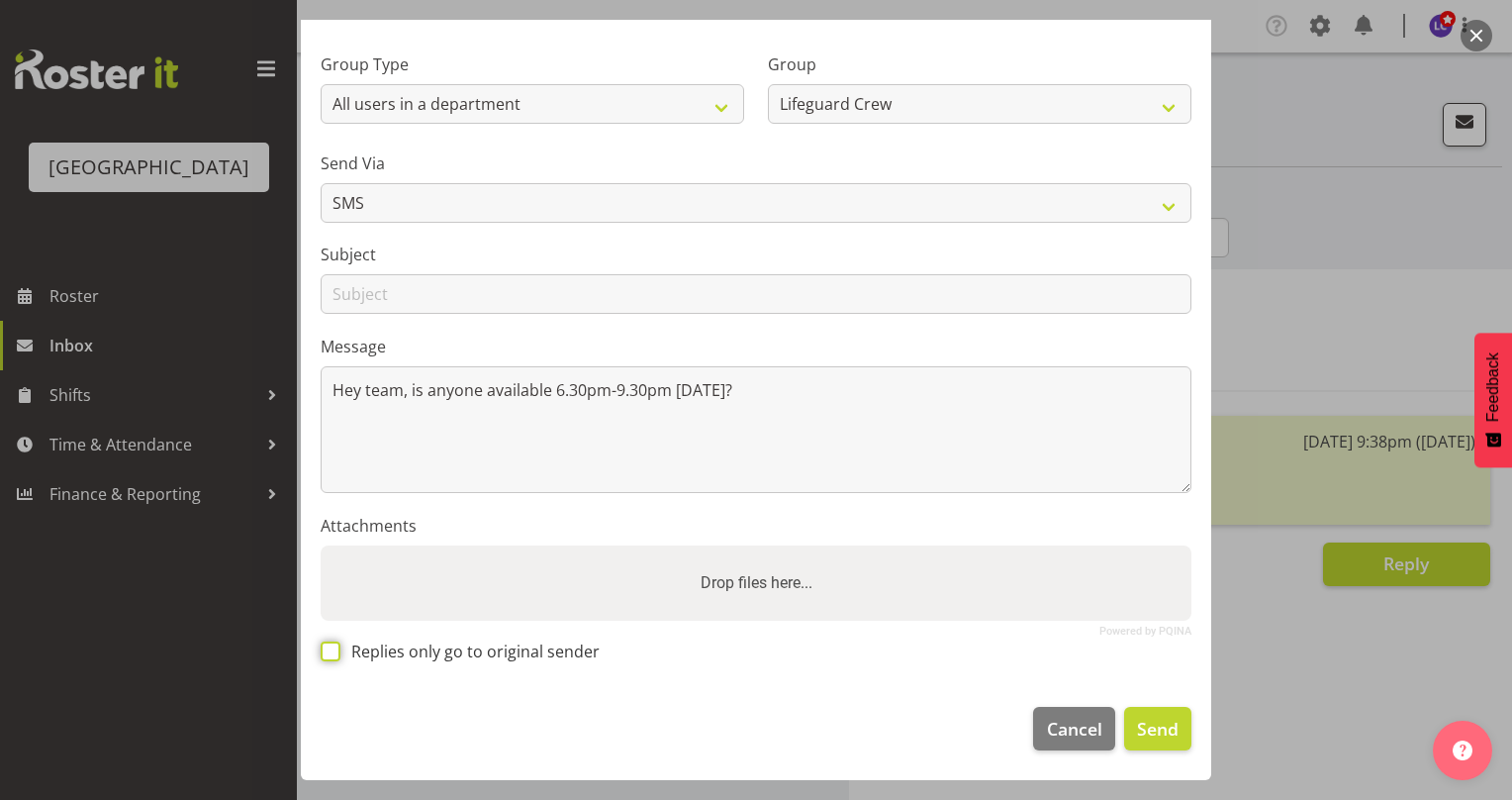click on "Replies only go to original sender" at bounding box center [327, 650] 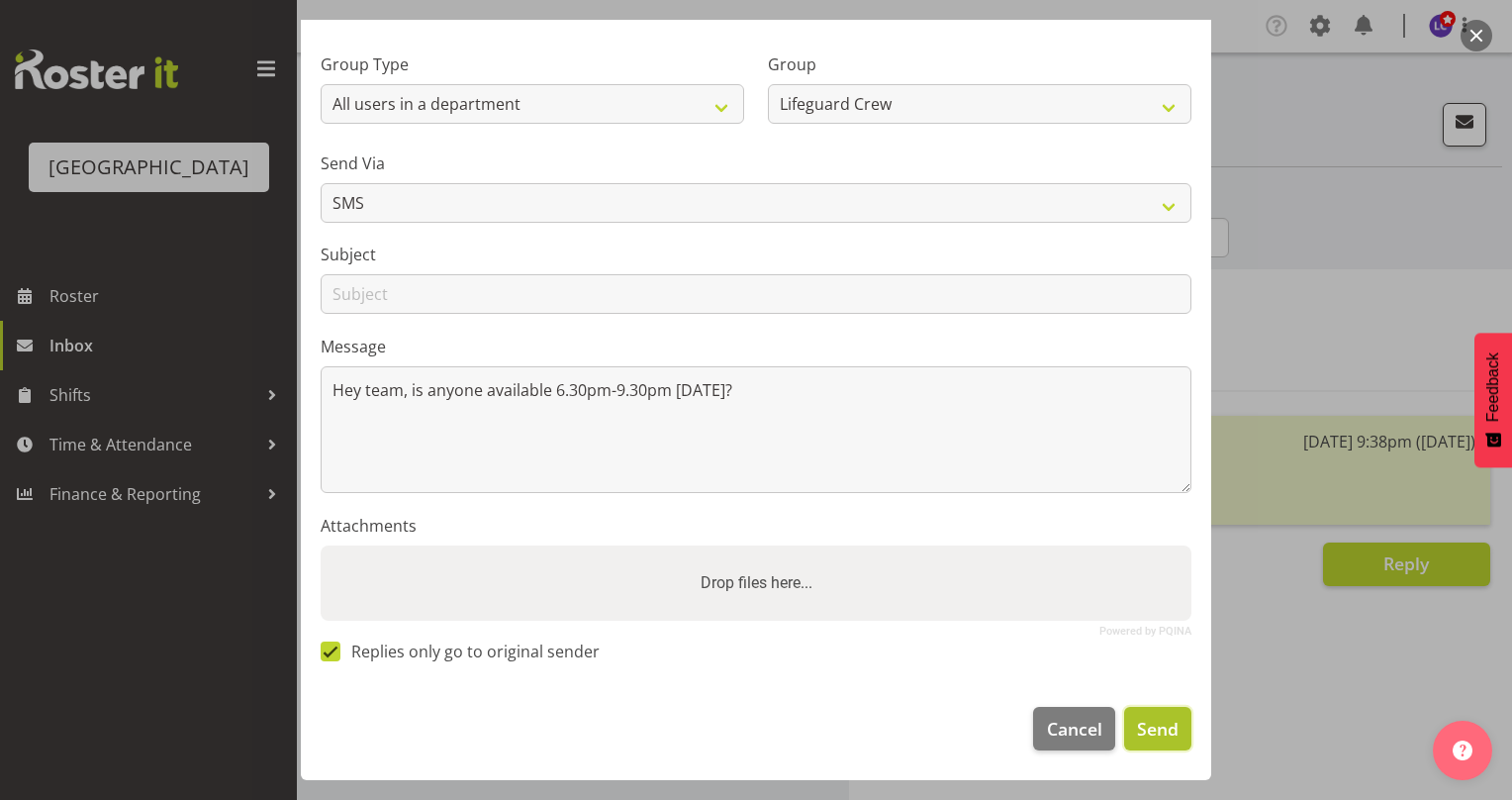 click on "Send" at bounding box center (1158, 729) 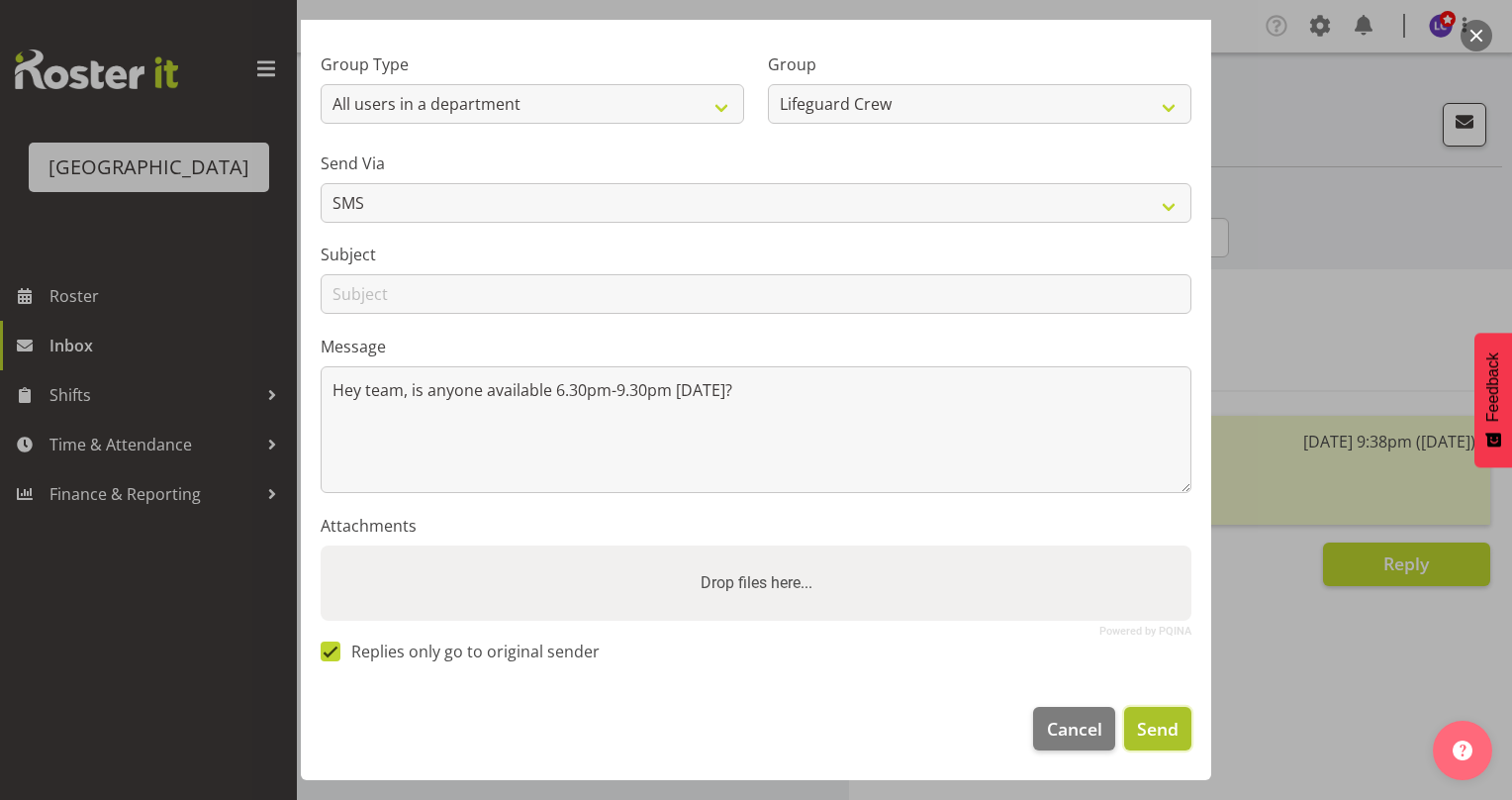 click on "Send" at bounding box center (1158, 729) 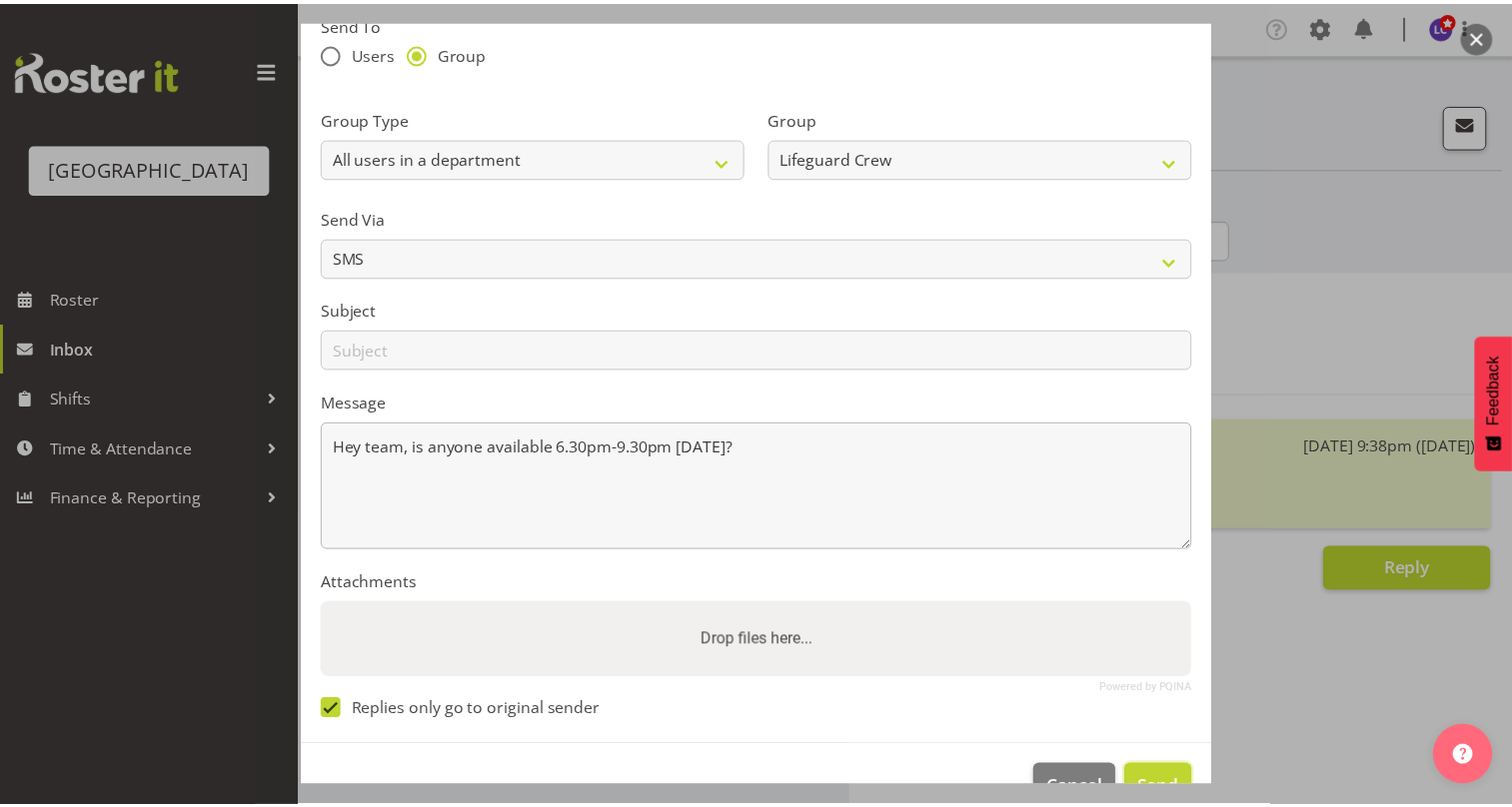 scroll, scrollTop: 220, scrollLeft: 0, axis: vertical 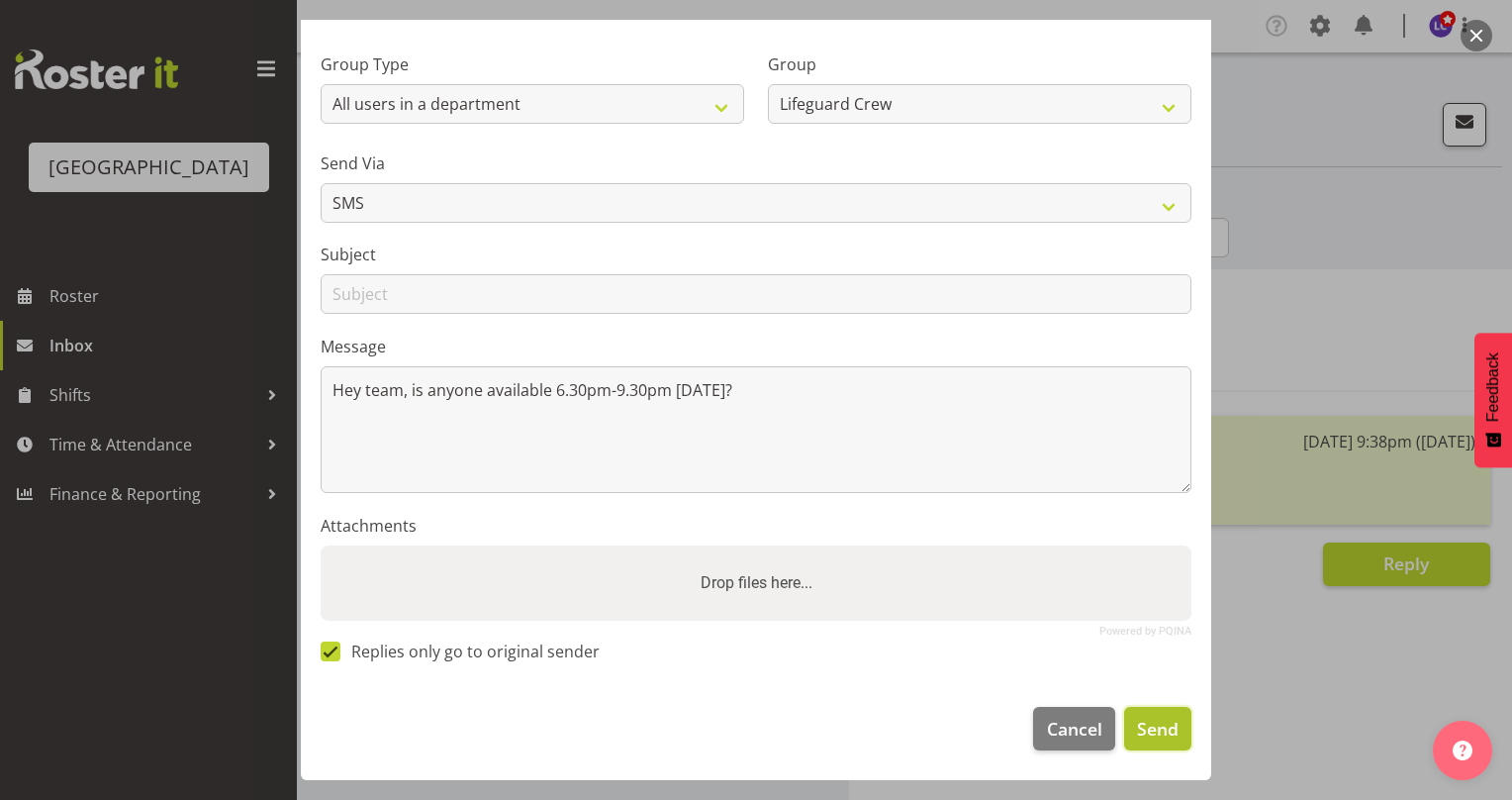 click on "Send" at bounding box center [1158, 729] 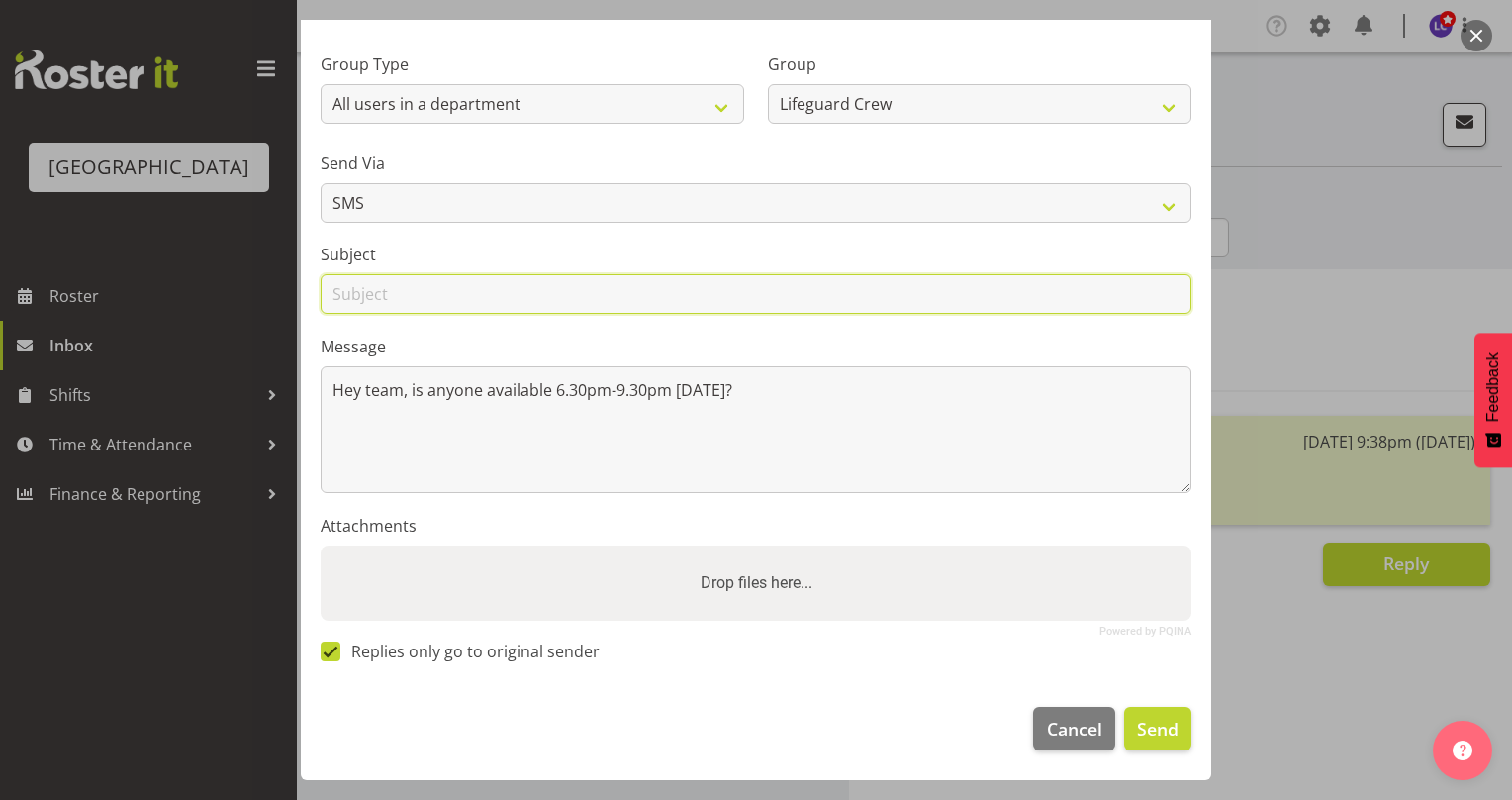 click at bounding box center [756, 294] 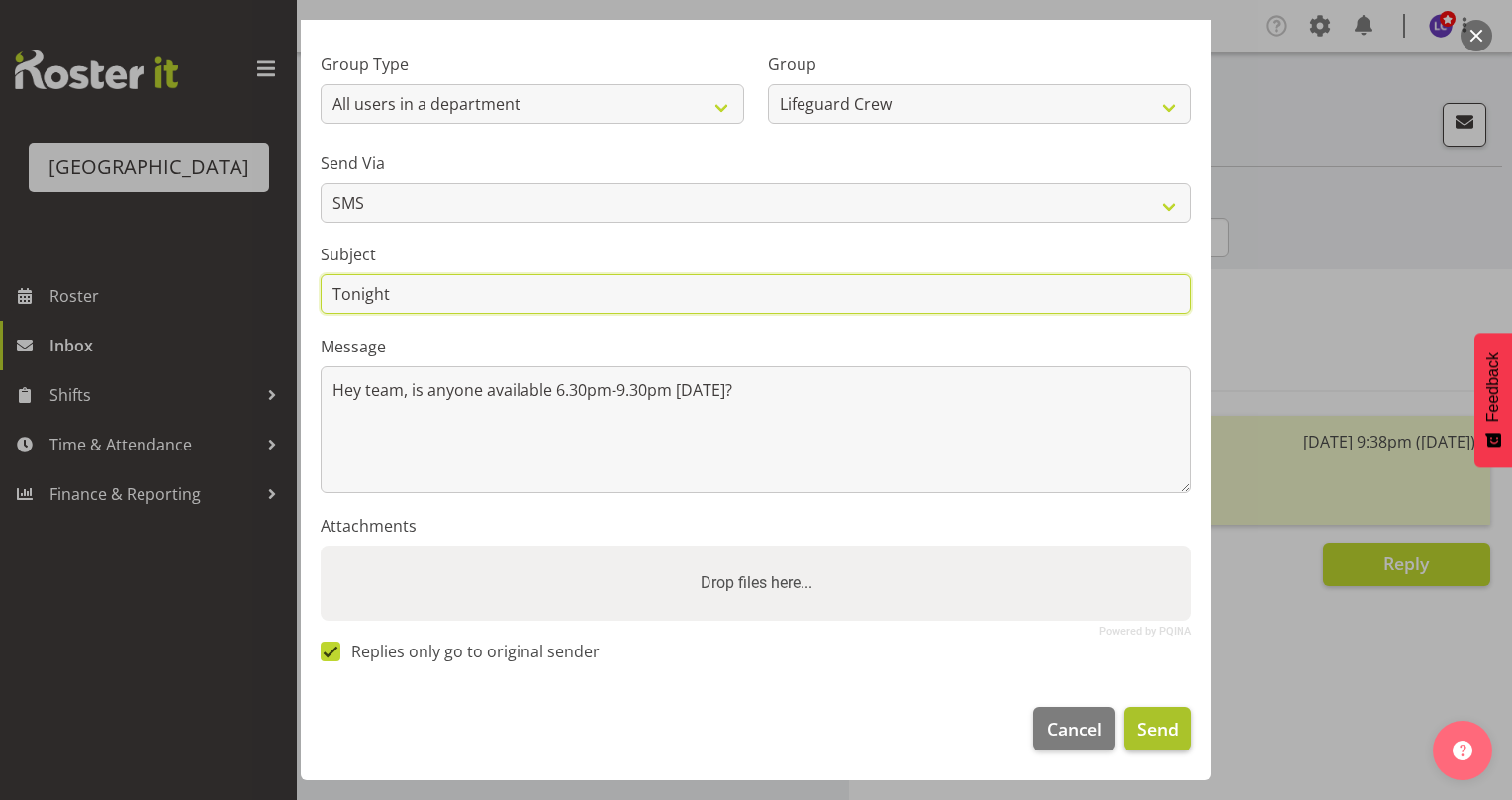 type on "Tonight" 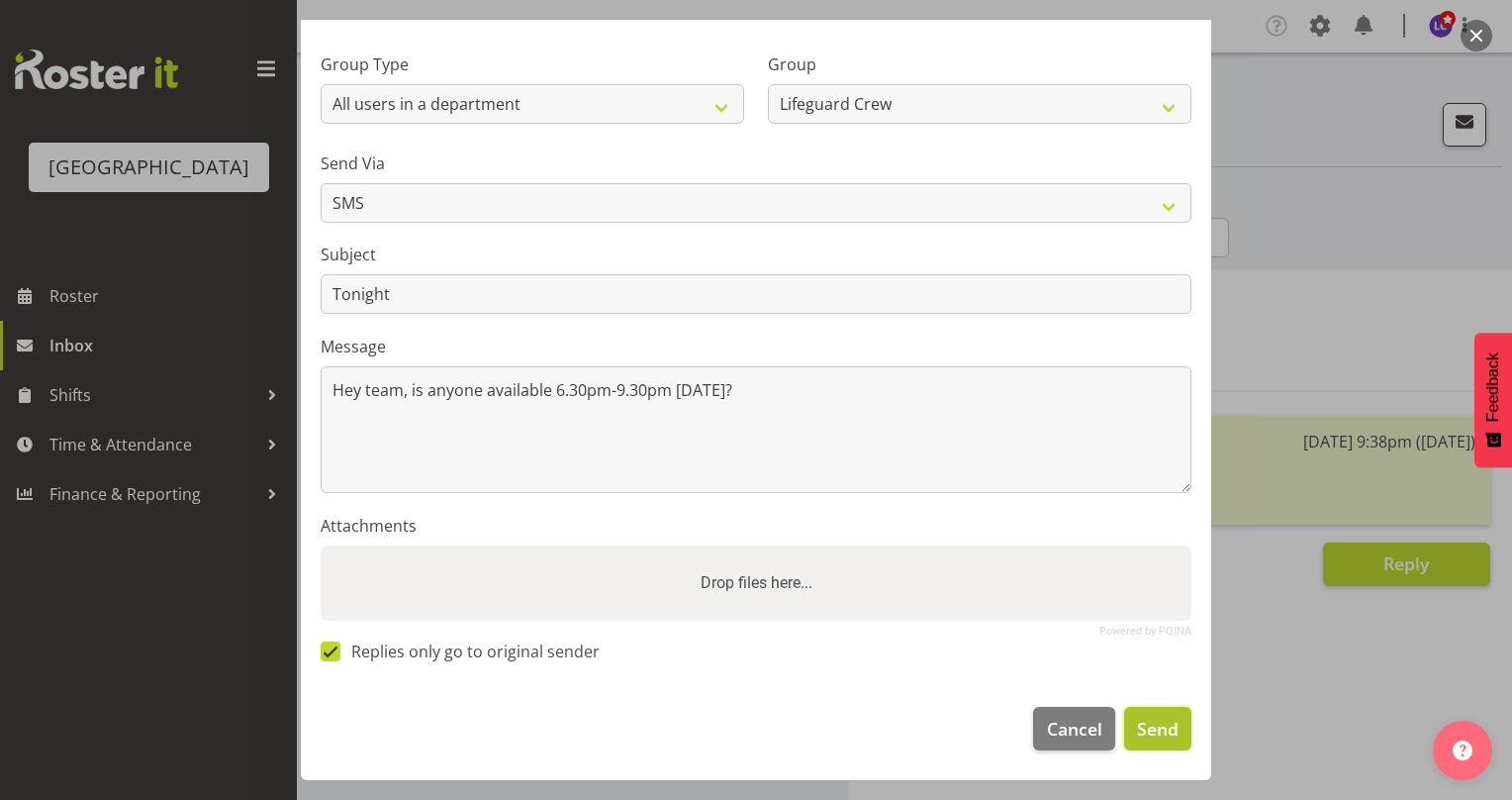 click on "Send" at bounding box center (1158, 729) 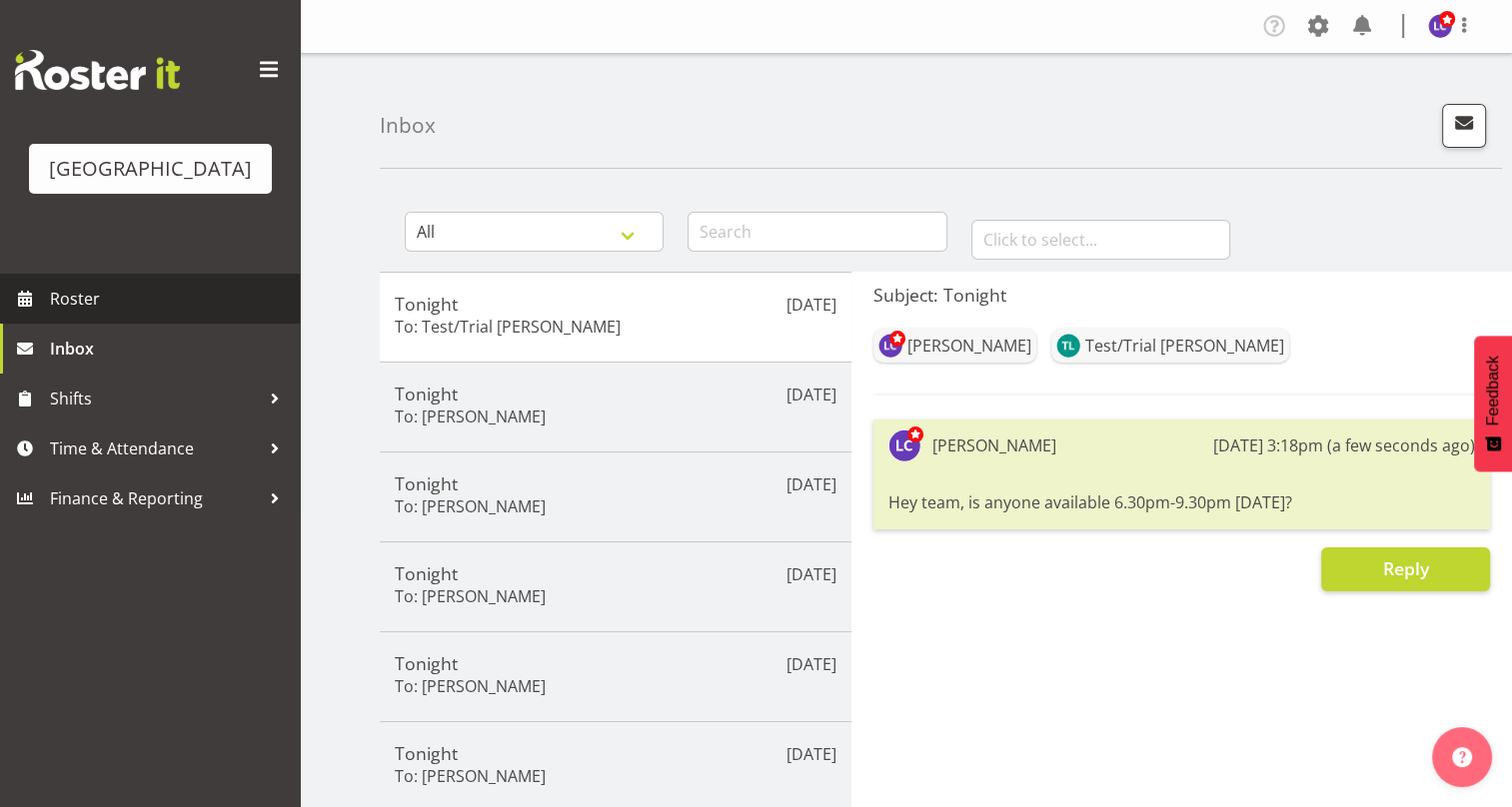 click on "Roster" at bounding box center [170, 299] 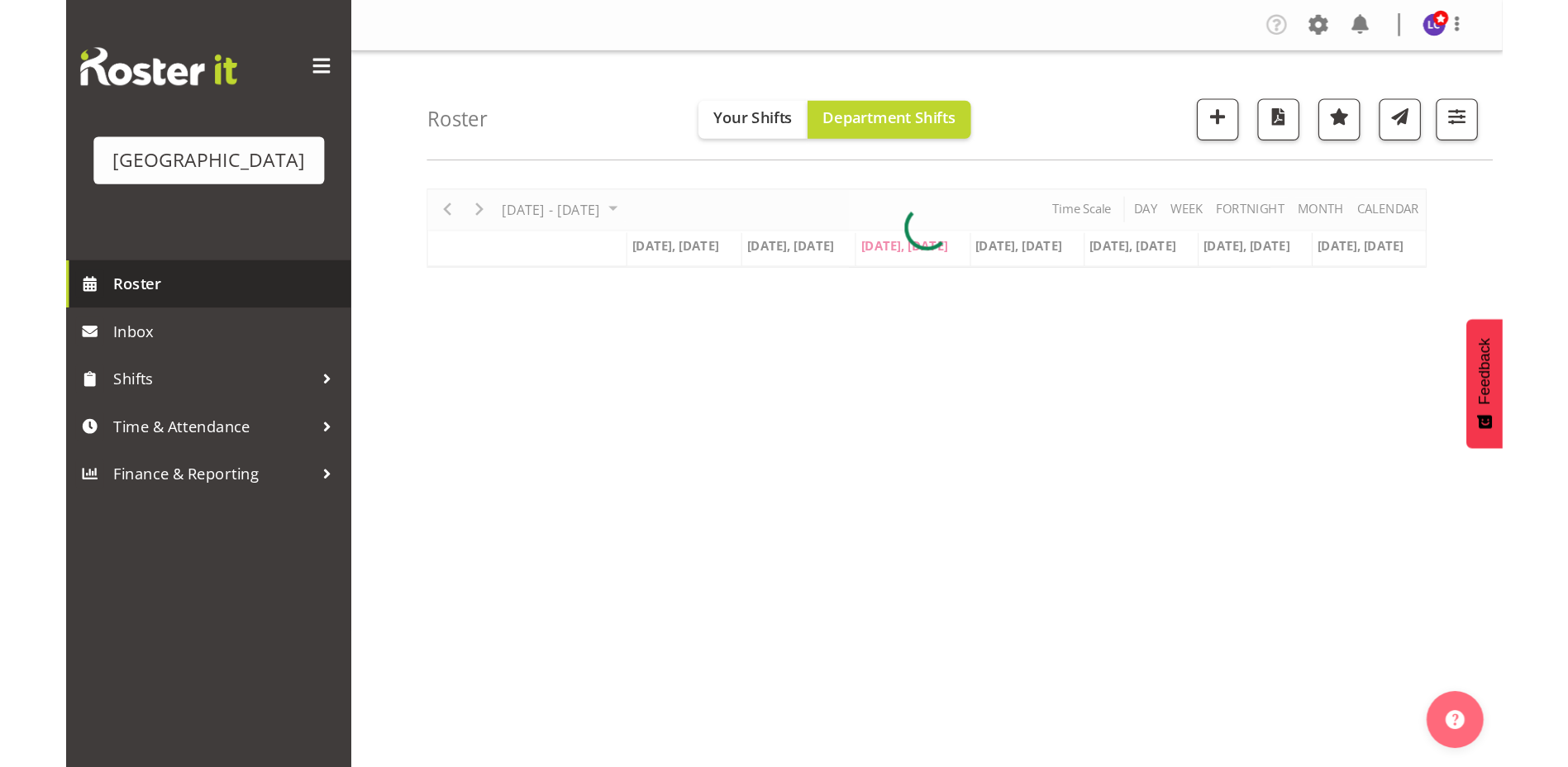 scroll, scrollTop: 0, scrollLeft: 0, axis: both 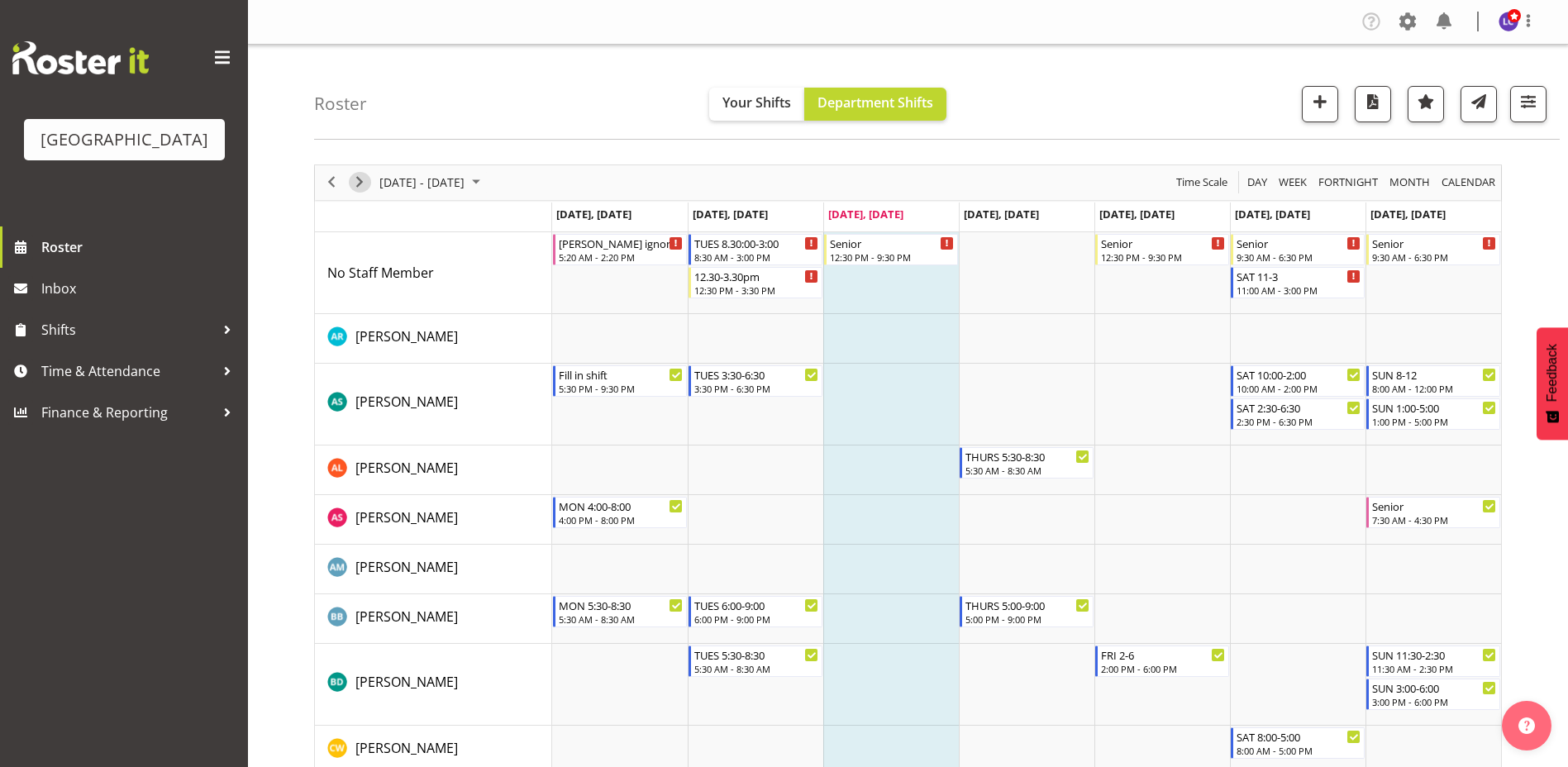 click at bounding box center [360, 182] 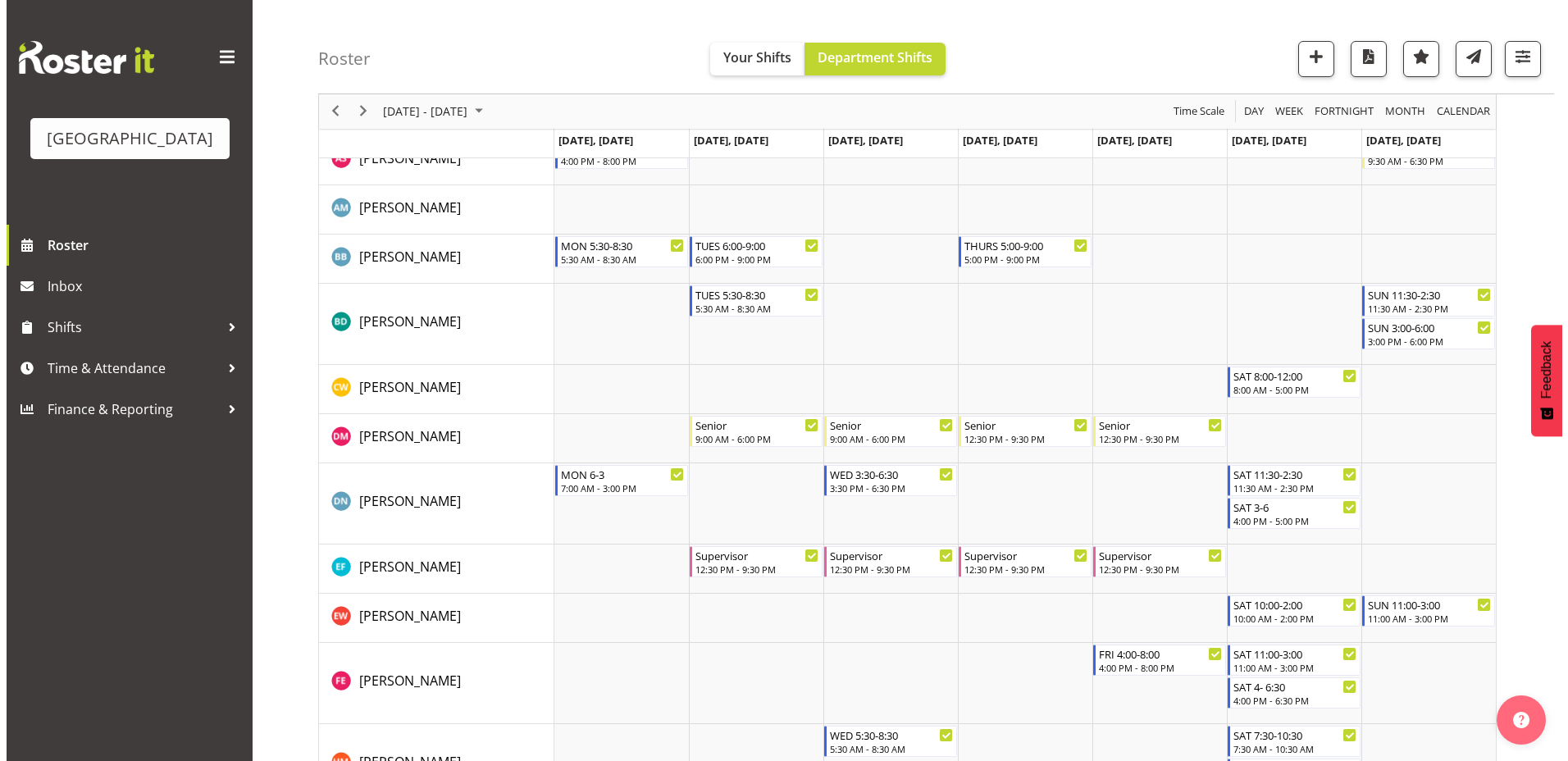 scroll, scrollTop: 711, scrollLeft: 0, axis: vertical 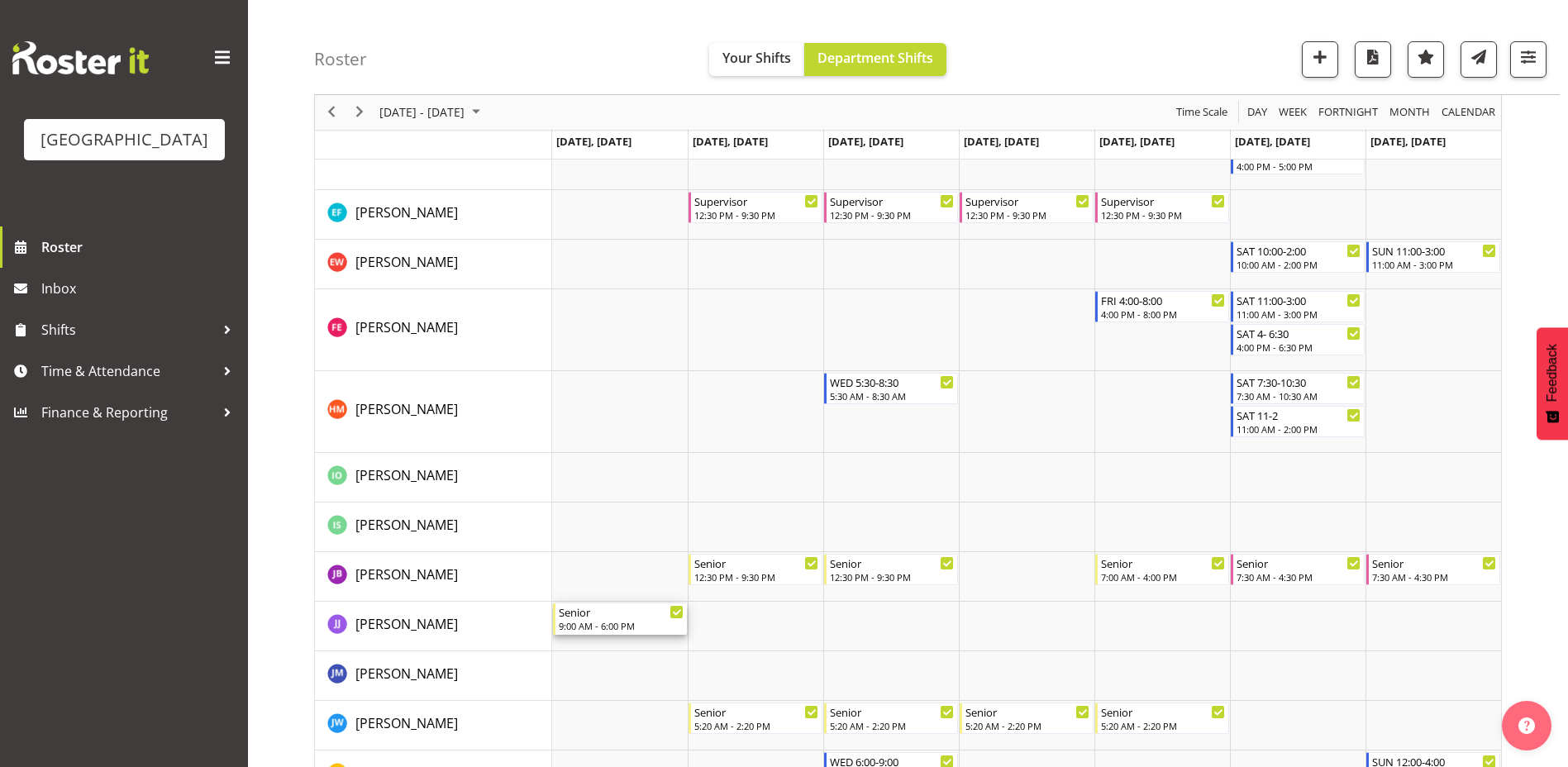 click on "9:00 AM - 6:00 PM" at bounding box center [621, 626] 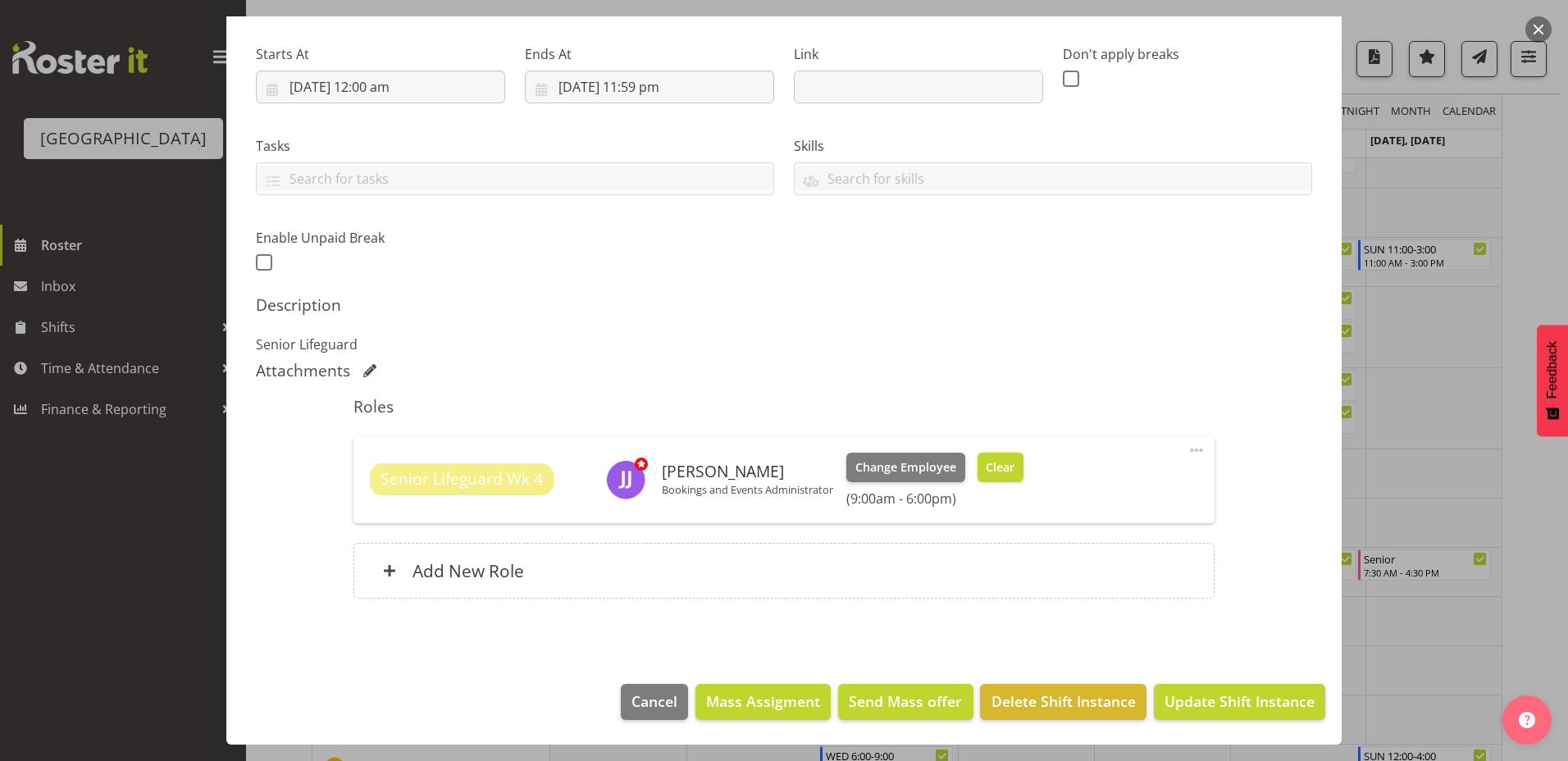click on "Clear" at bounding box center (1000, 467) 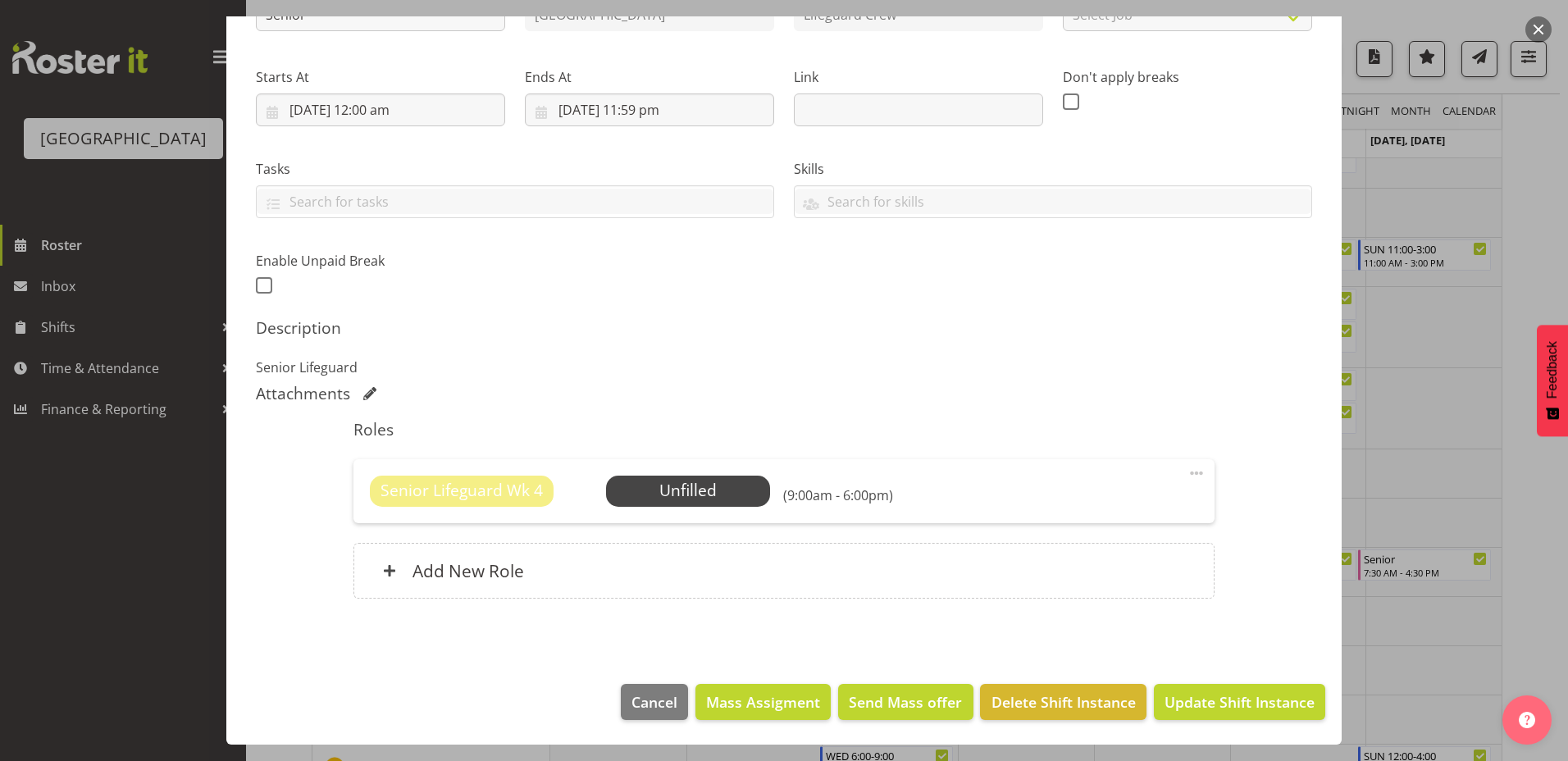 click on "Senior Lifeguard Wk 4
Unfilled
Select Employee
(9:00am -
6:00pm)                     Edit
Cover Role
Delete" at bounding box center [783, 491] 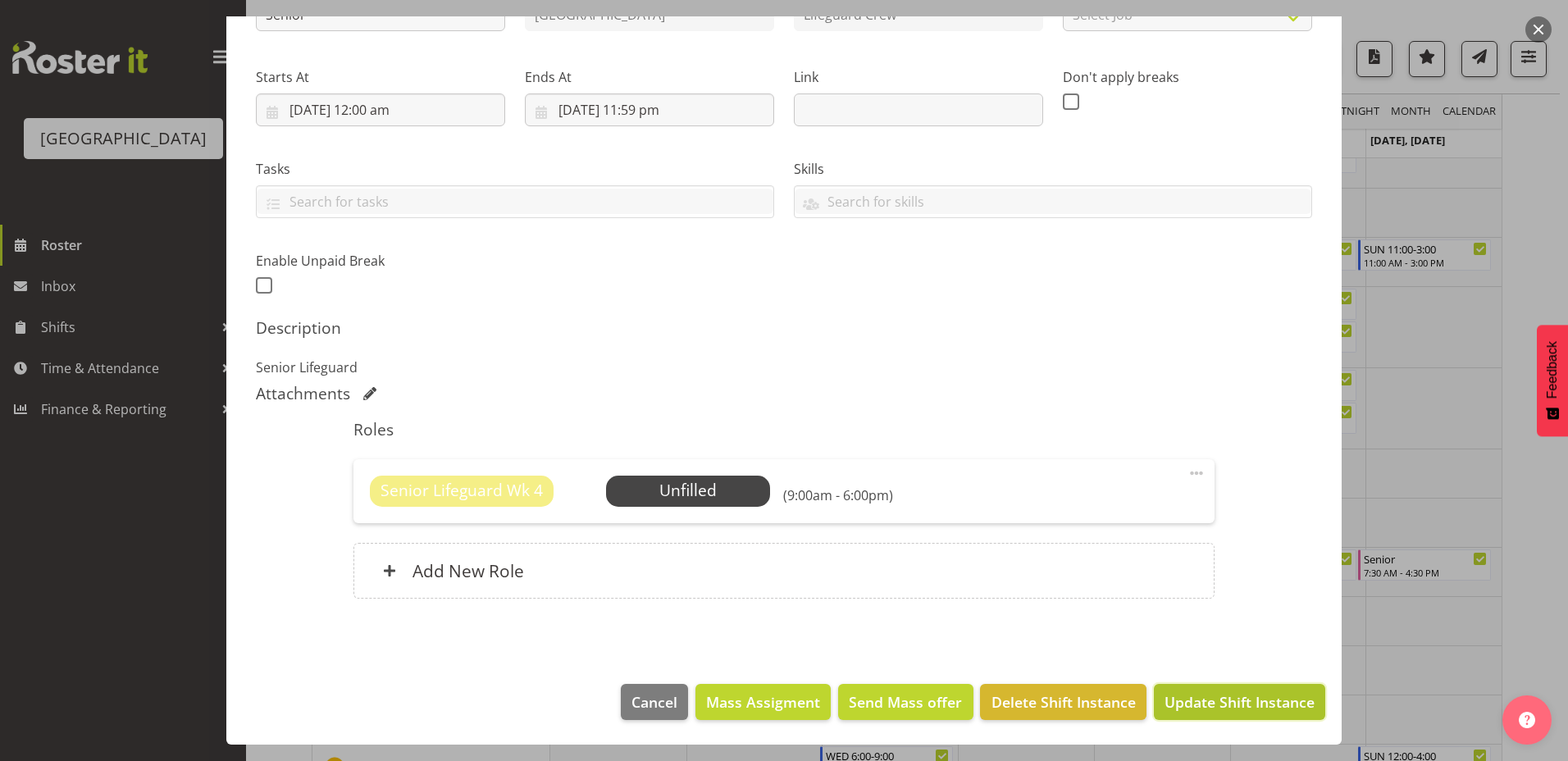 click on "Update Shift Instance" at bounding box center [1239, 702] 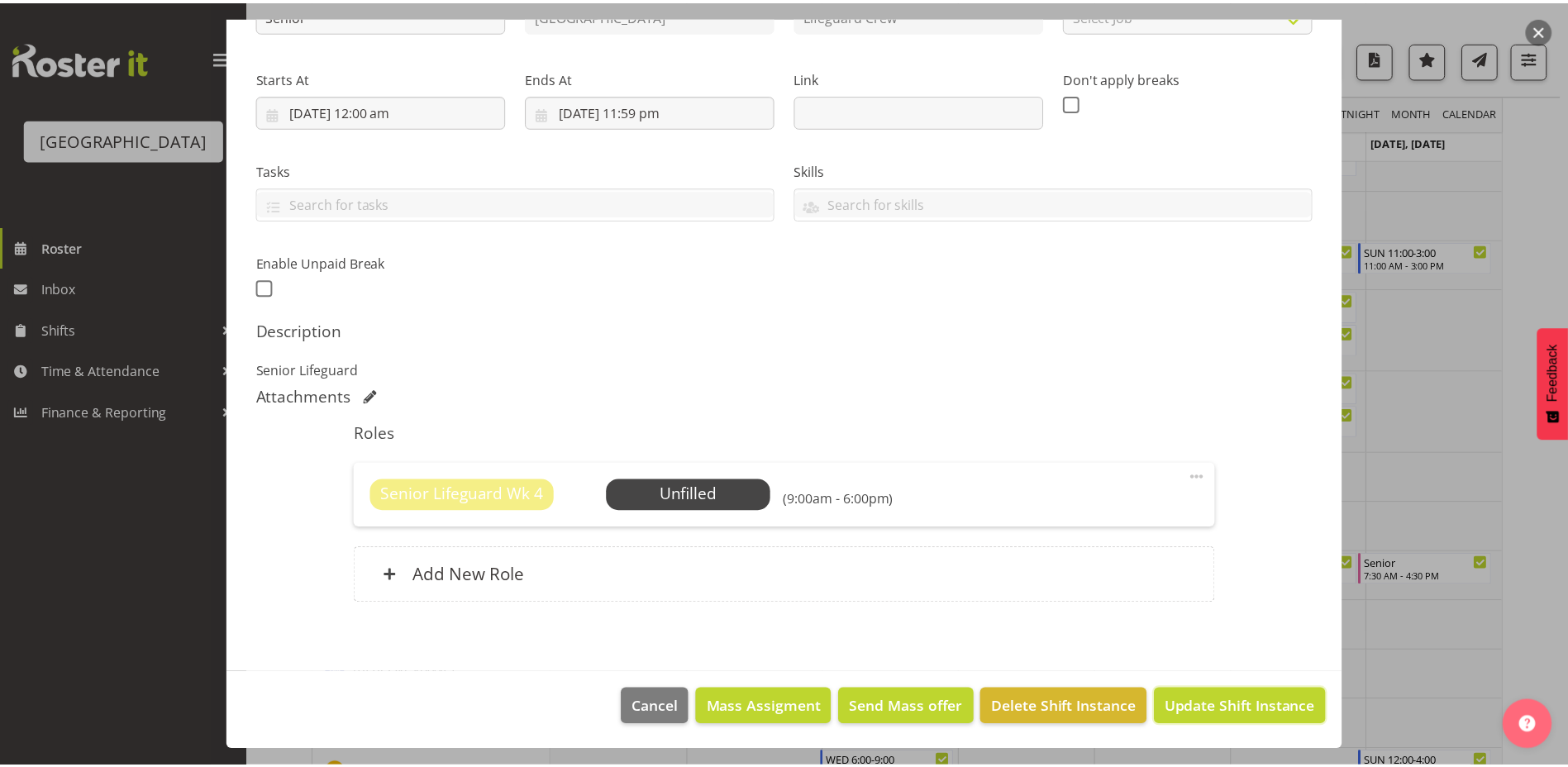 scroll, scrollTop: 155, scrollLeft: 0, axis: vertical 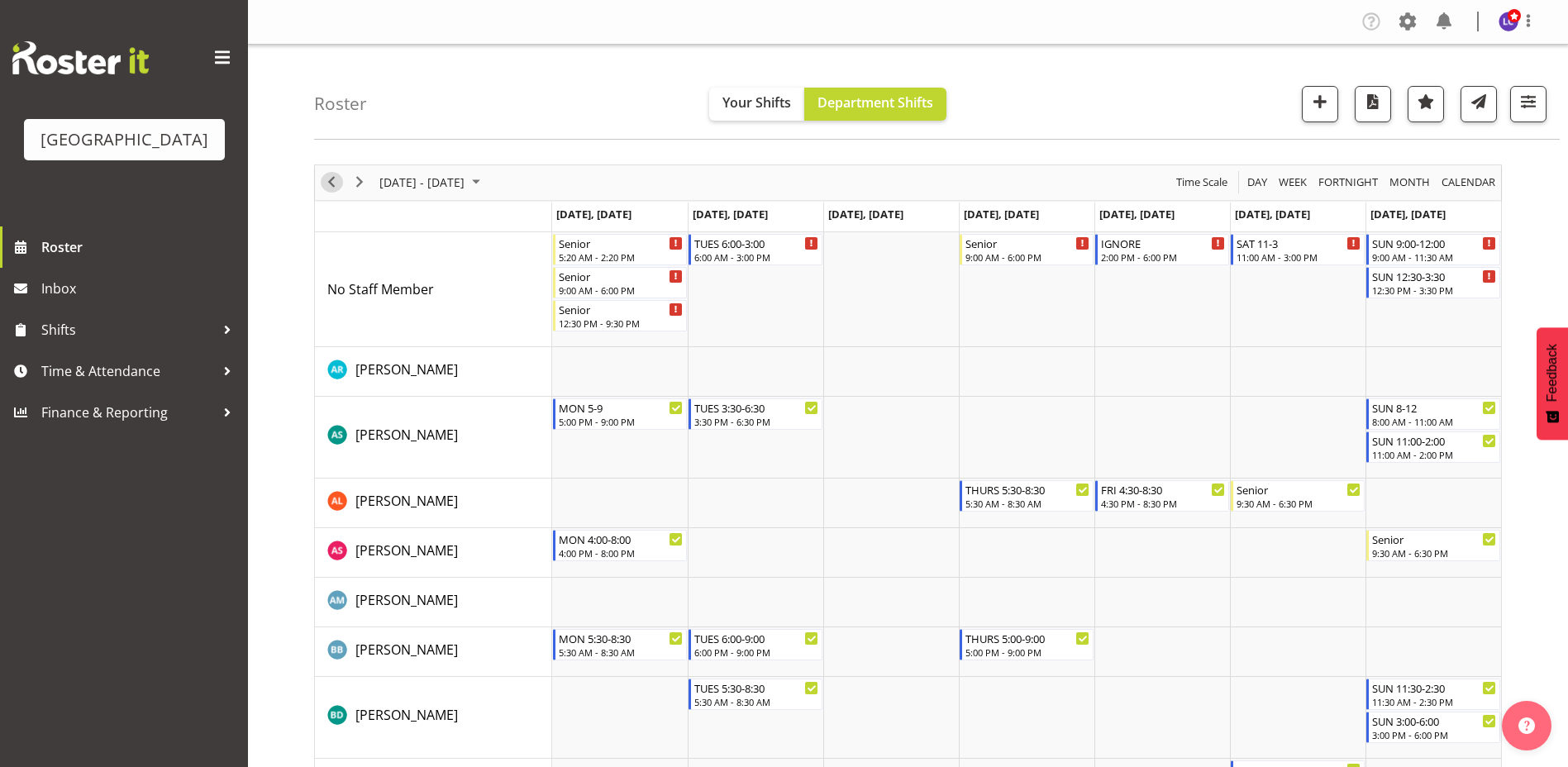 drag, startPoint x: 328, startPoint y: 183, endPoint x: 398, endPoint y: 222, distance: 80.13114 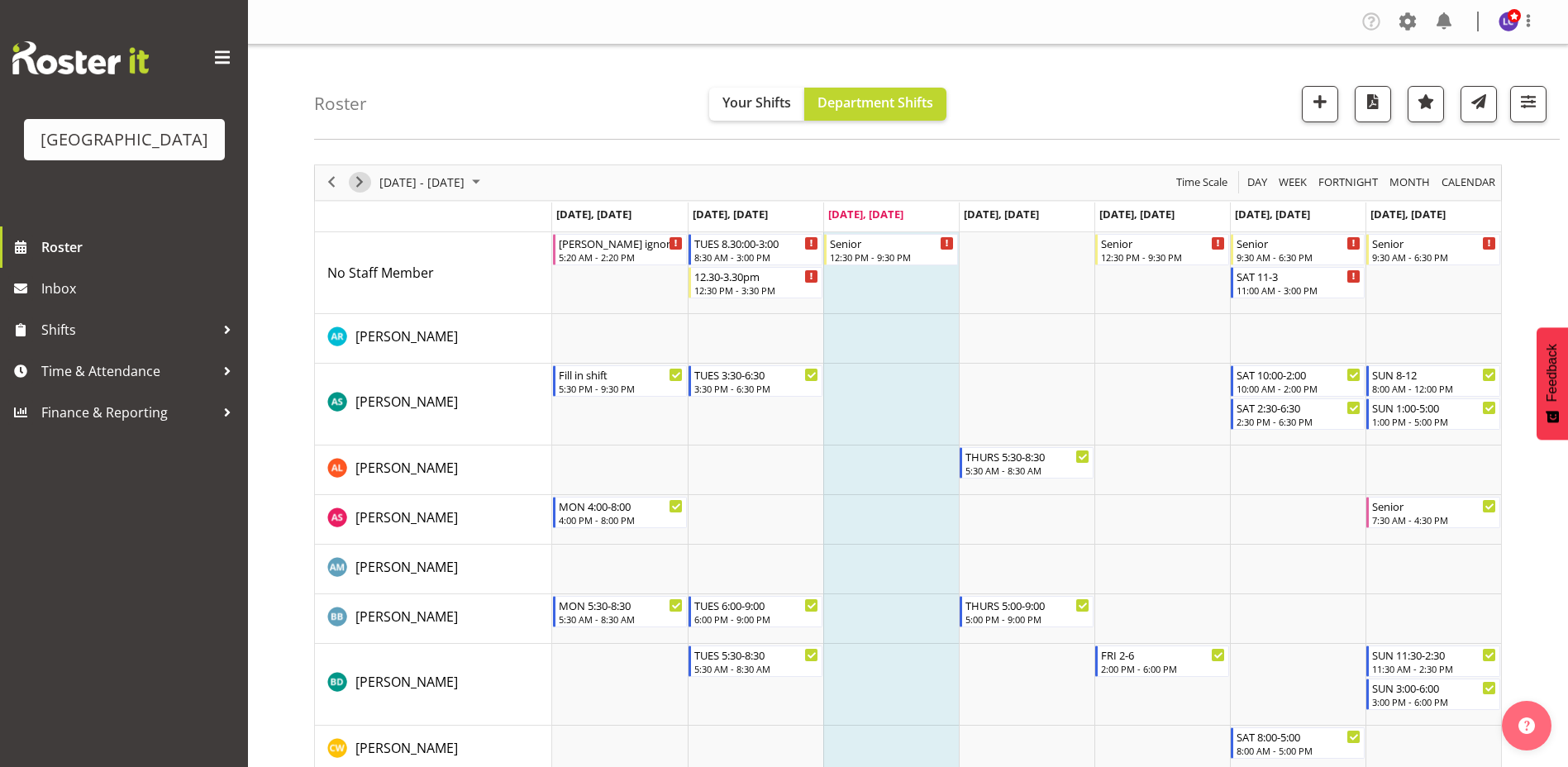 click at bounding box center [360, 182] 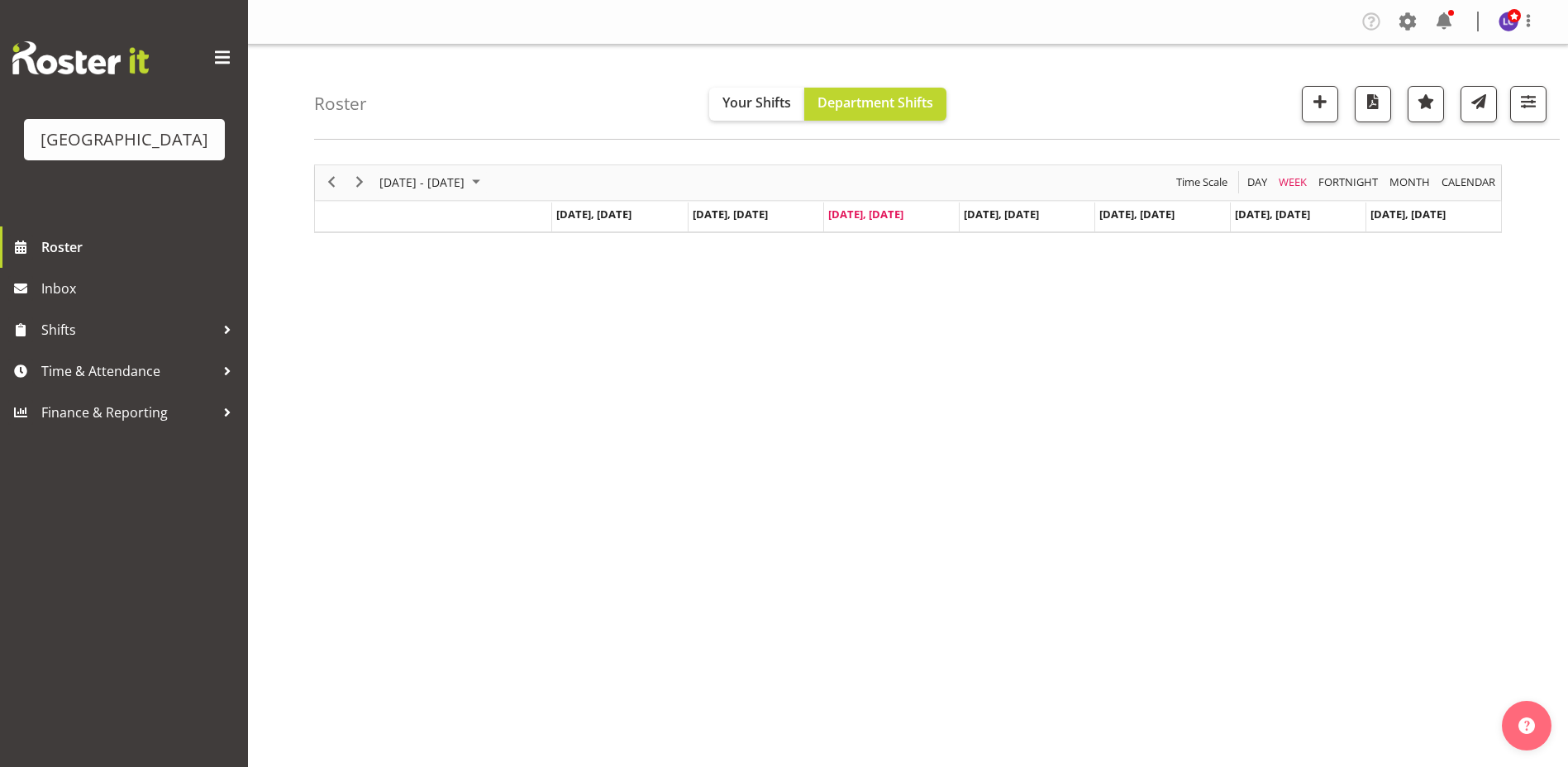 scroll, scrollTop: 0, scrollLeft: 0, axis: both 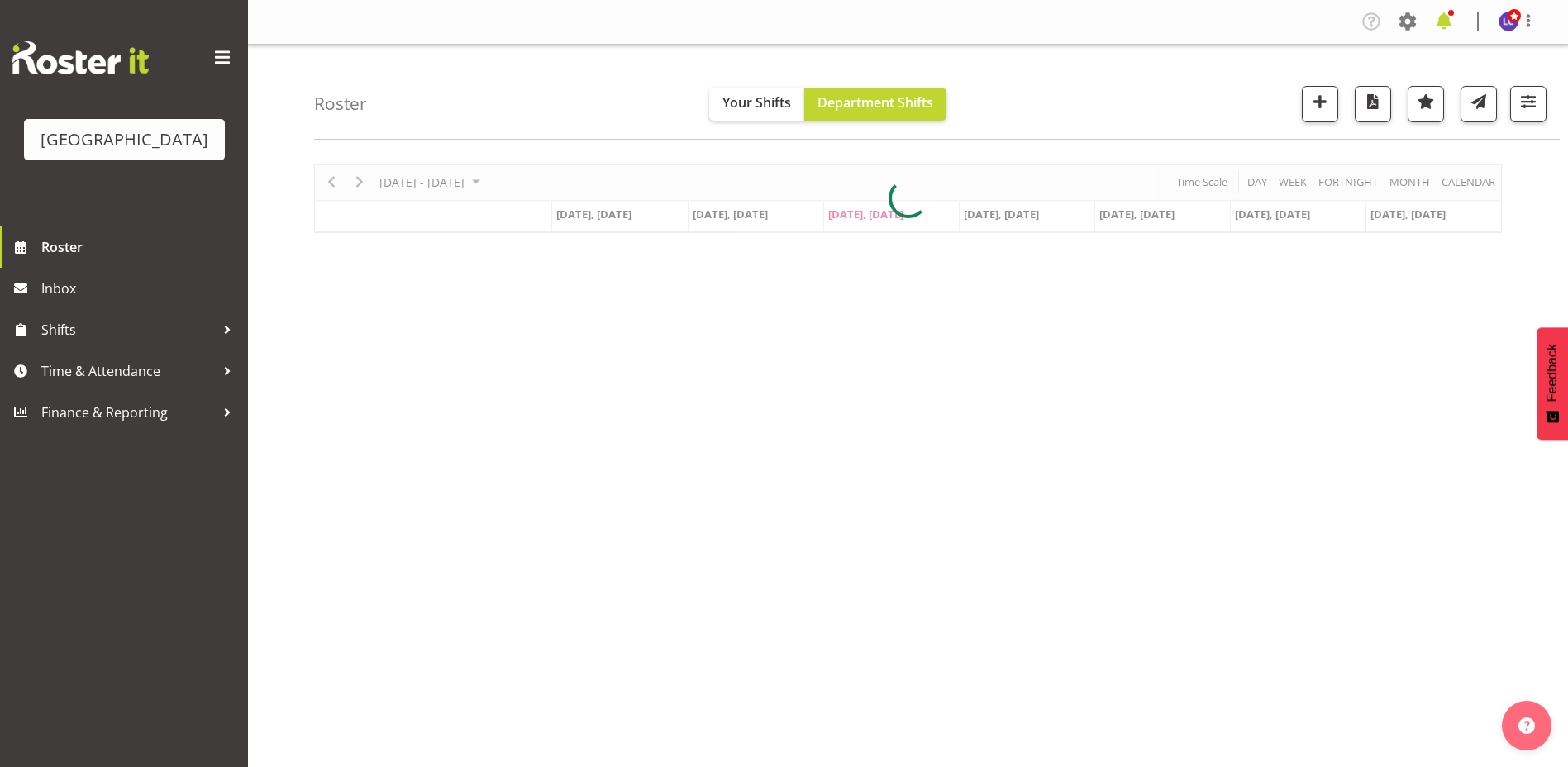 click at bounding box center (1444, 21) 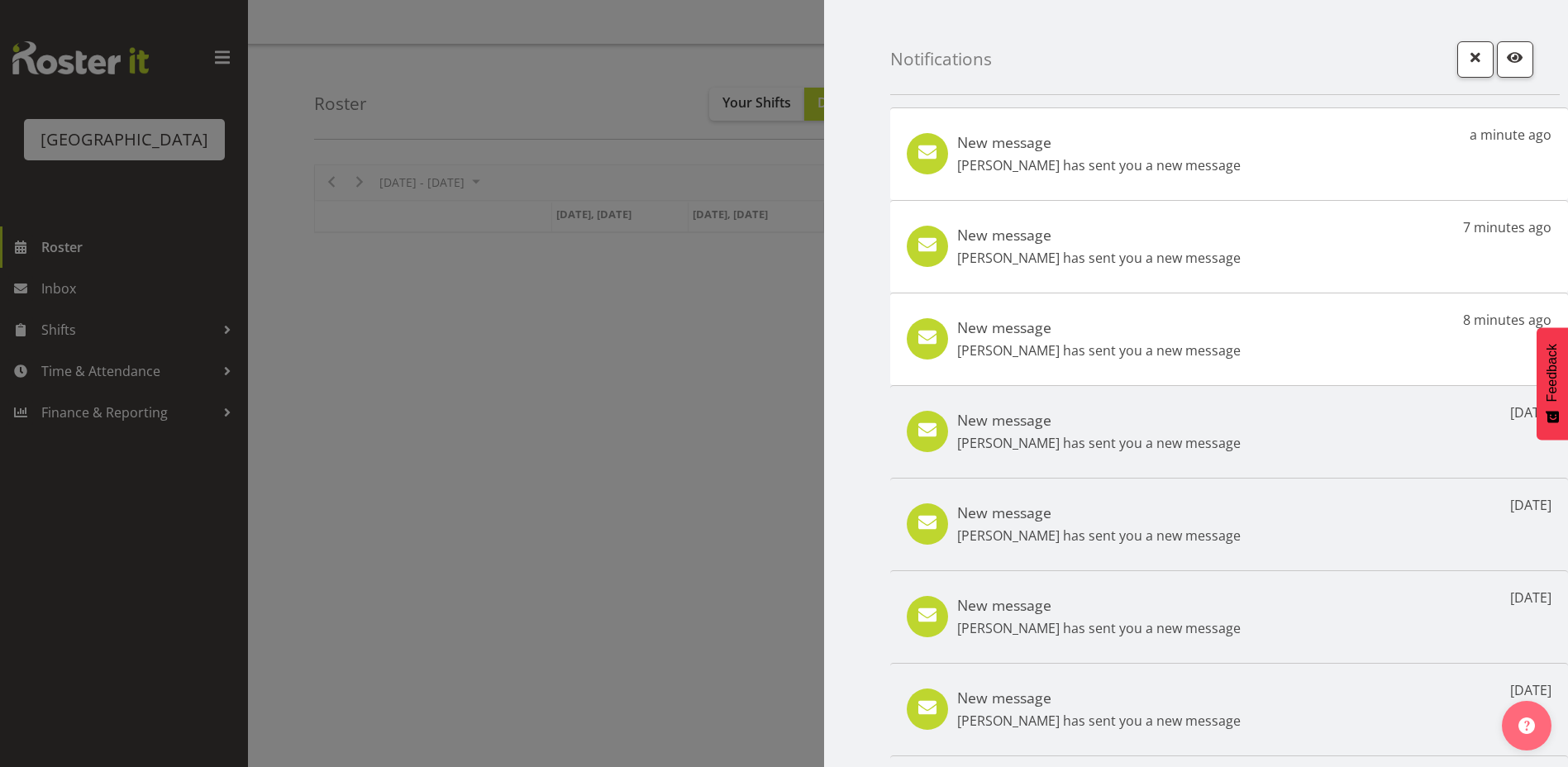 click at bounding box center [784, 384] 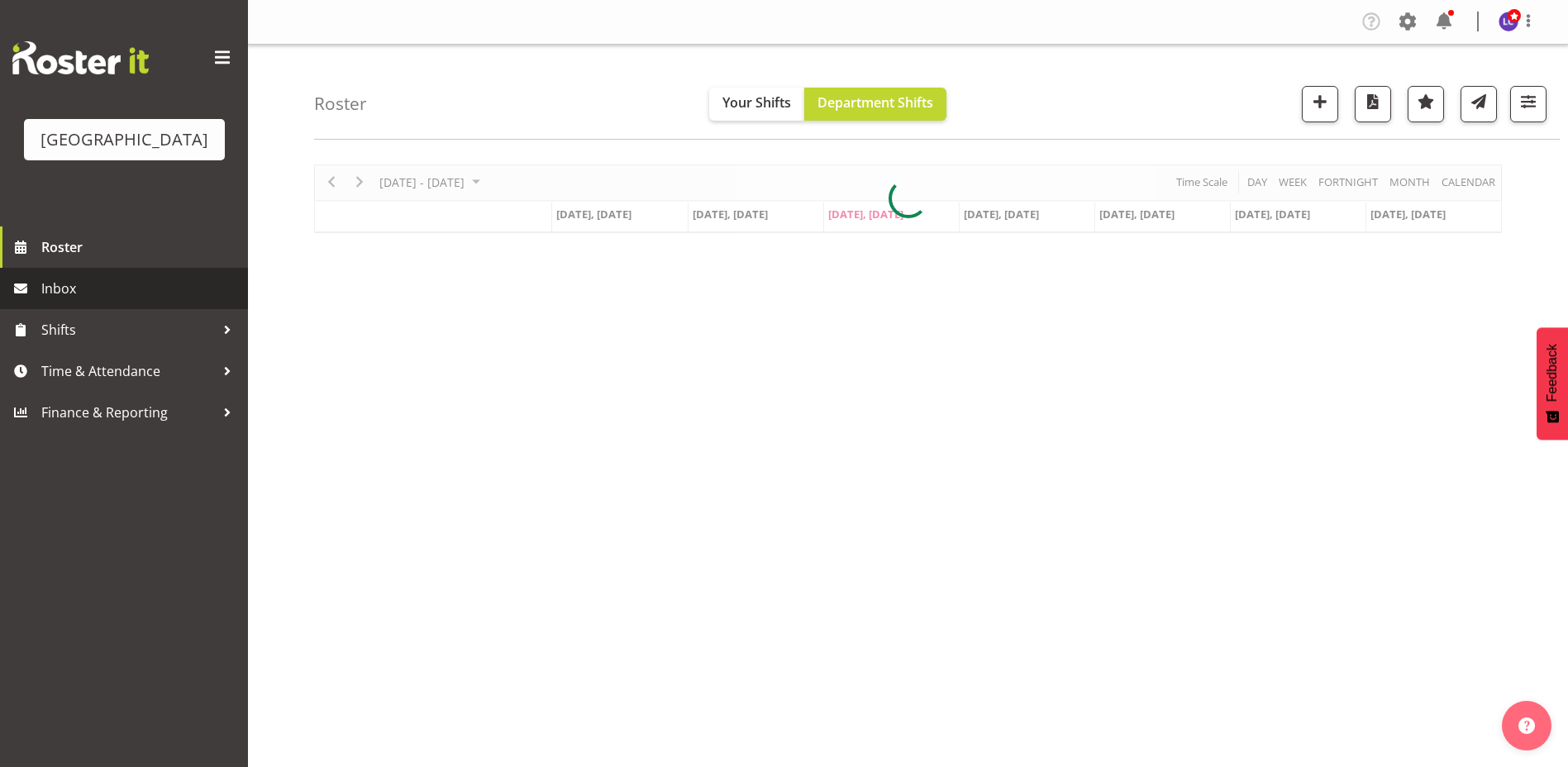 click on "Inbox" at bounding box center (141, 288) 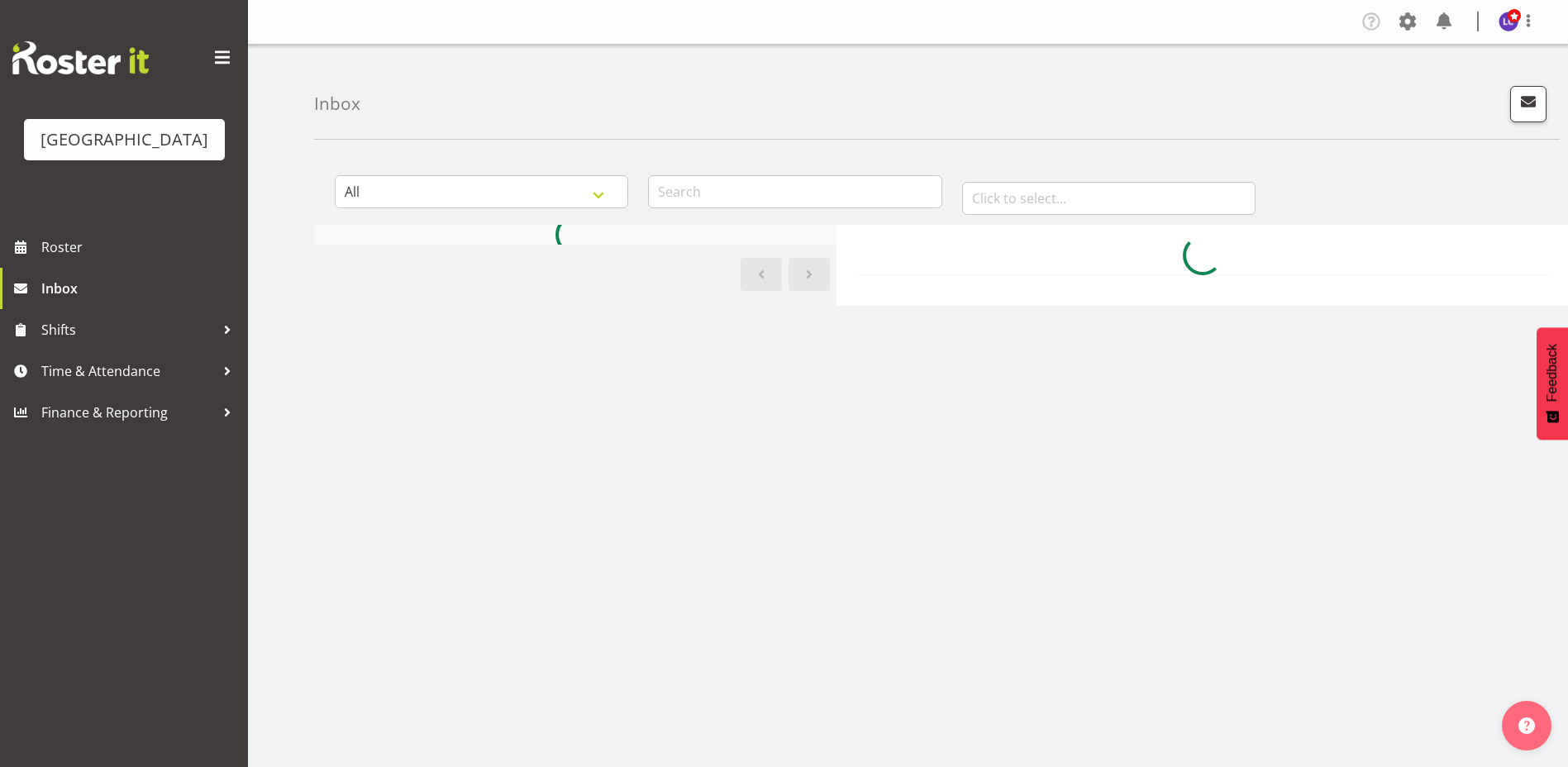 scroll, scrollTop: 0, scrollLeft: 0, axis: both 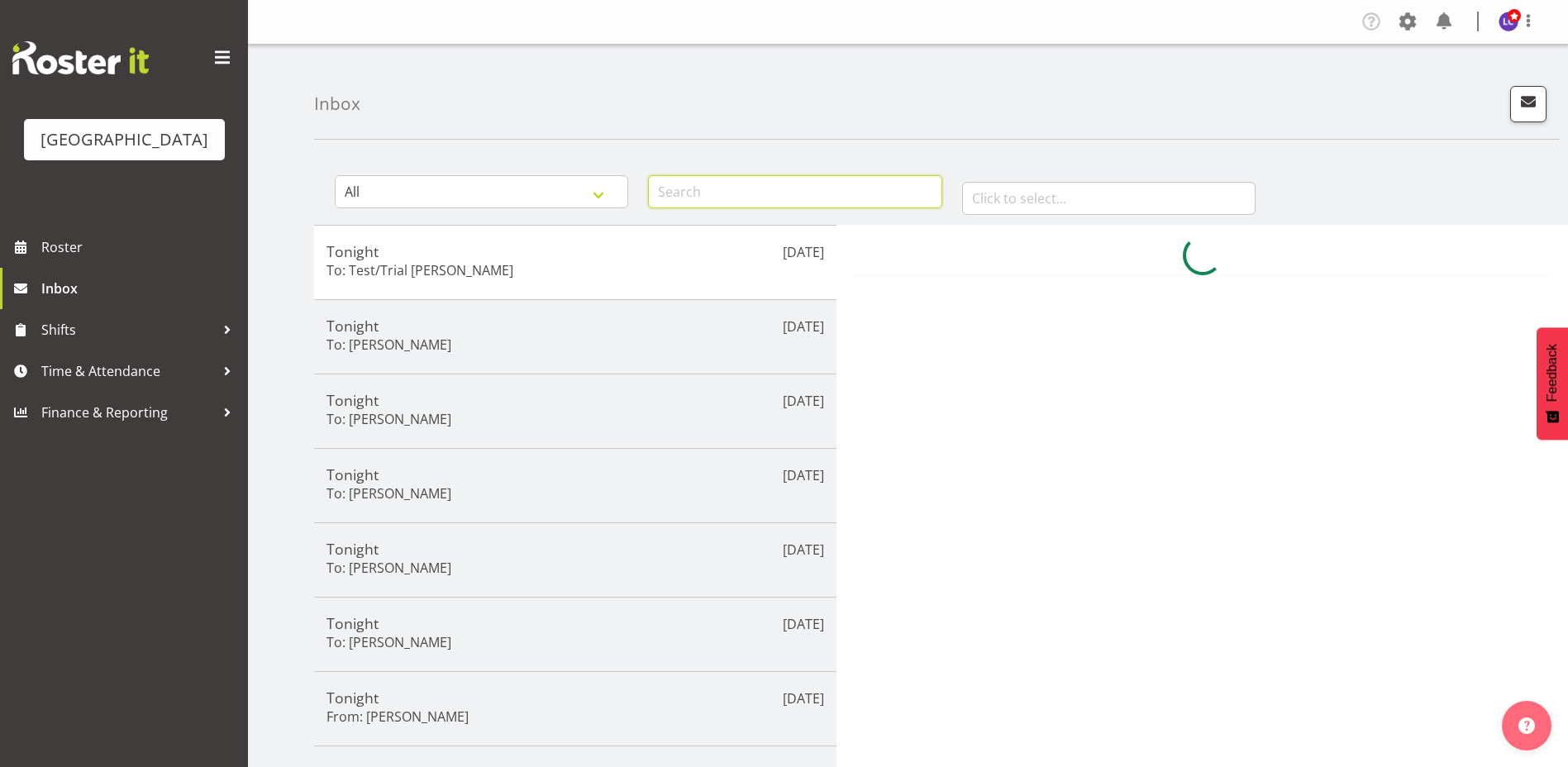 click at bounding box center (794, 192) 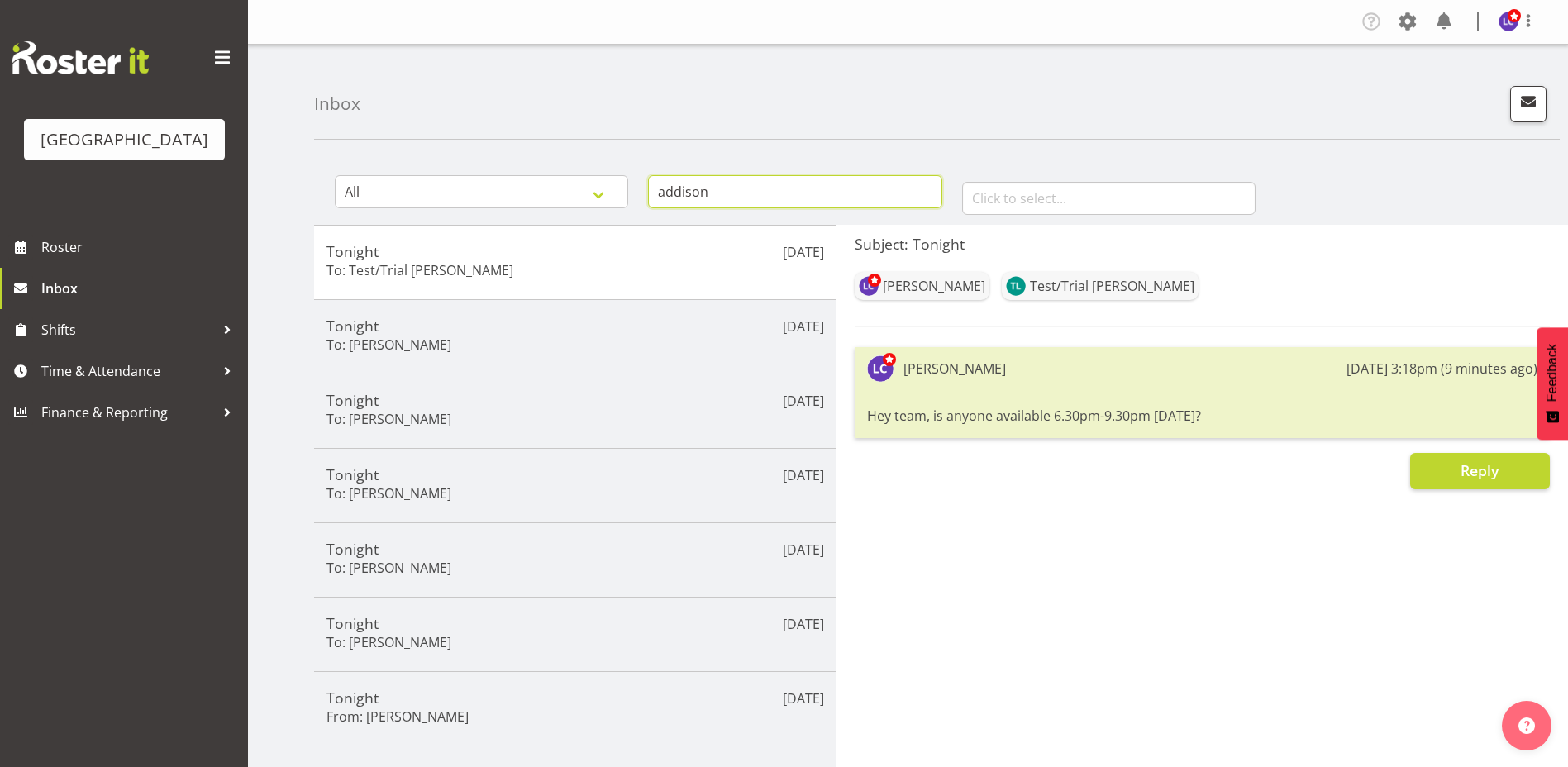 type on "addison" 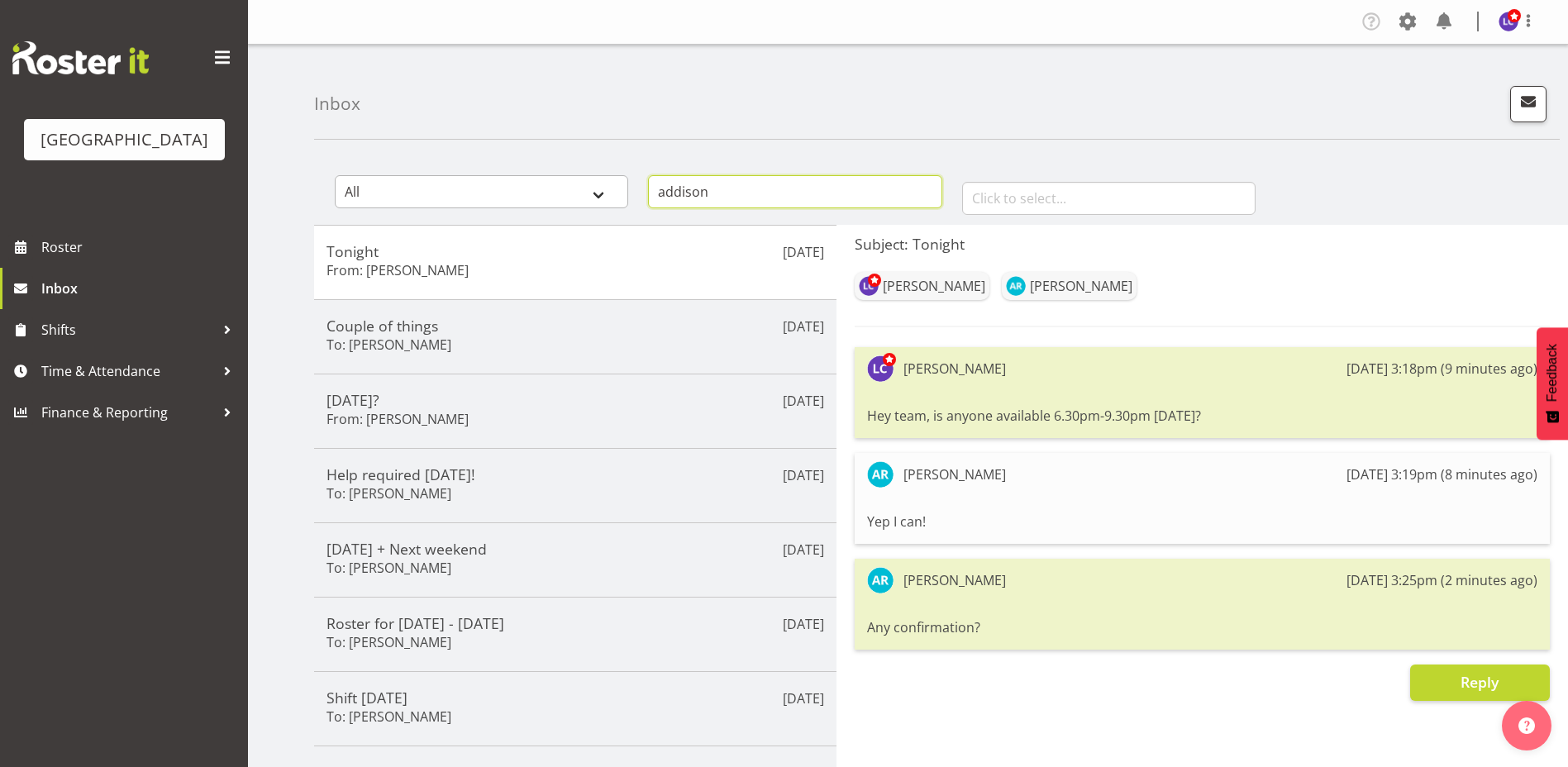 drag, startPoint x: 745, startPoint y: 191, endPoint x: 433, endPoint y: 183, distance: 312.1025 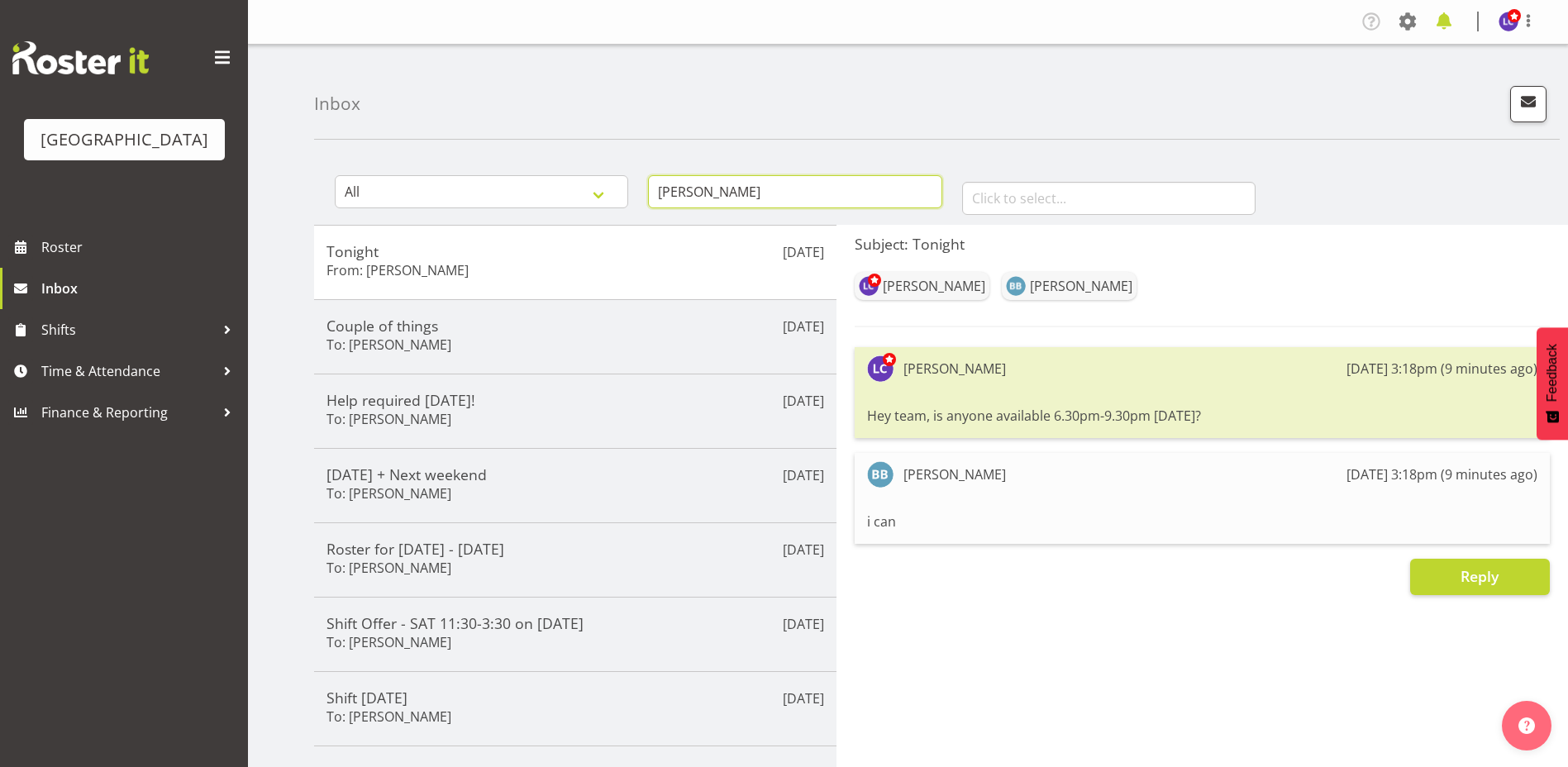 type on "bradley" 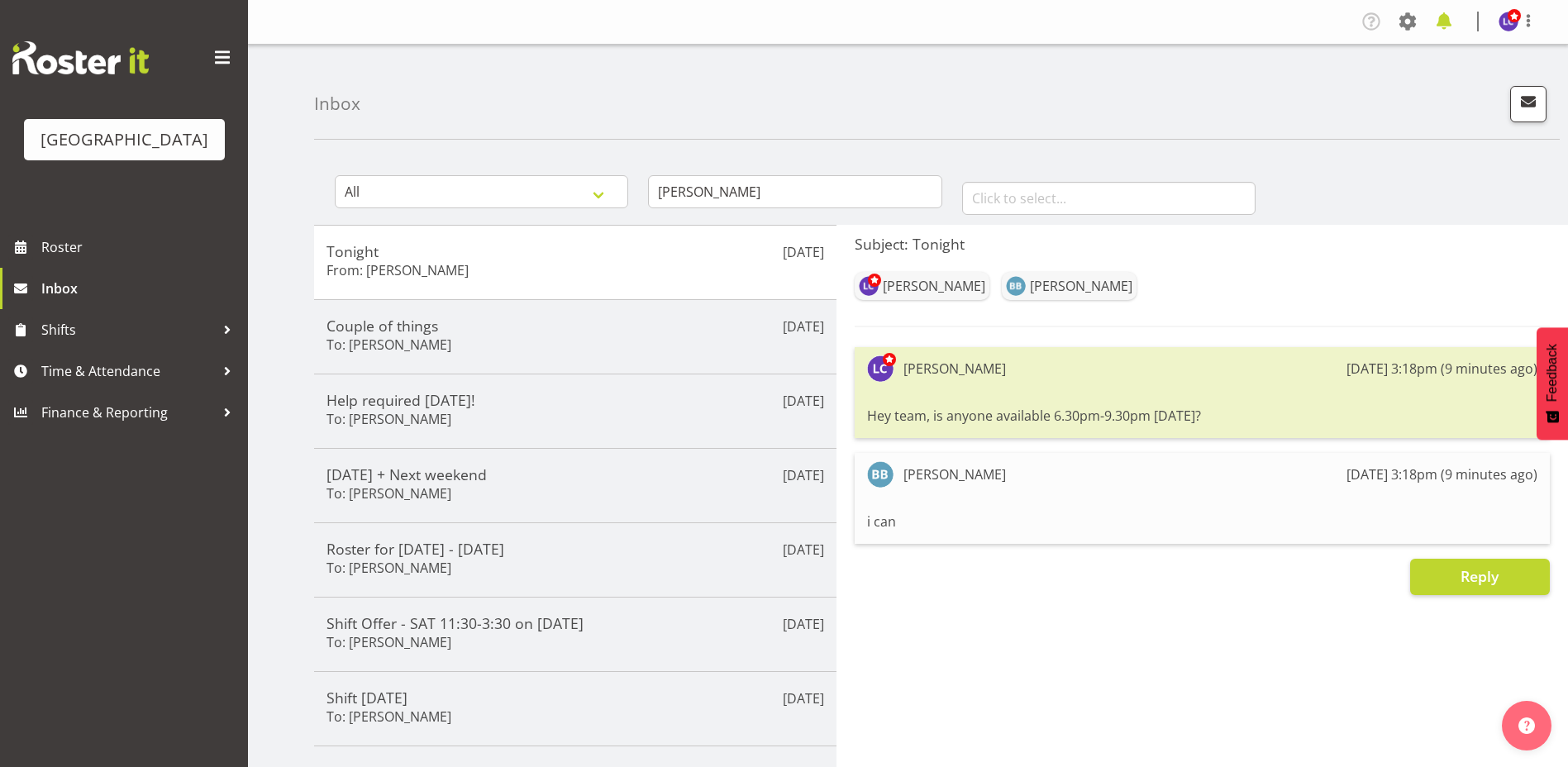 click at bounding box center (1444, 21) 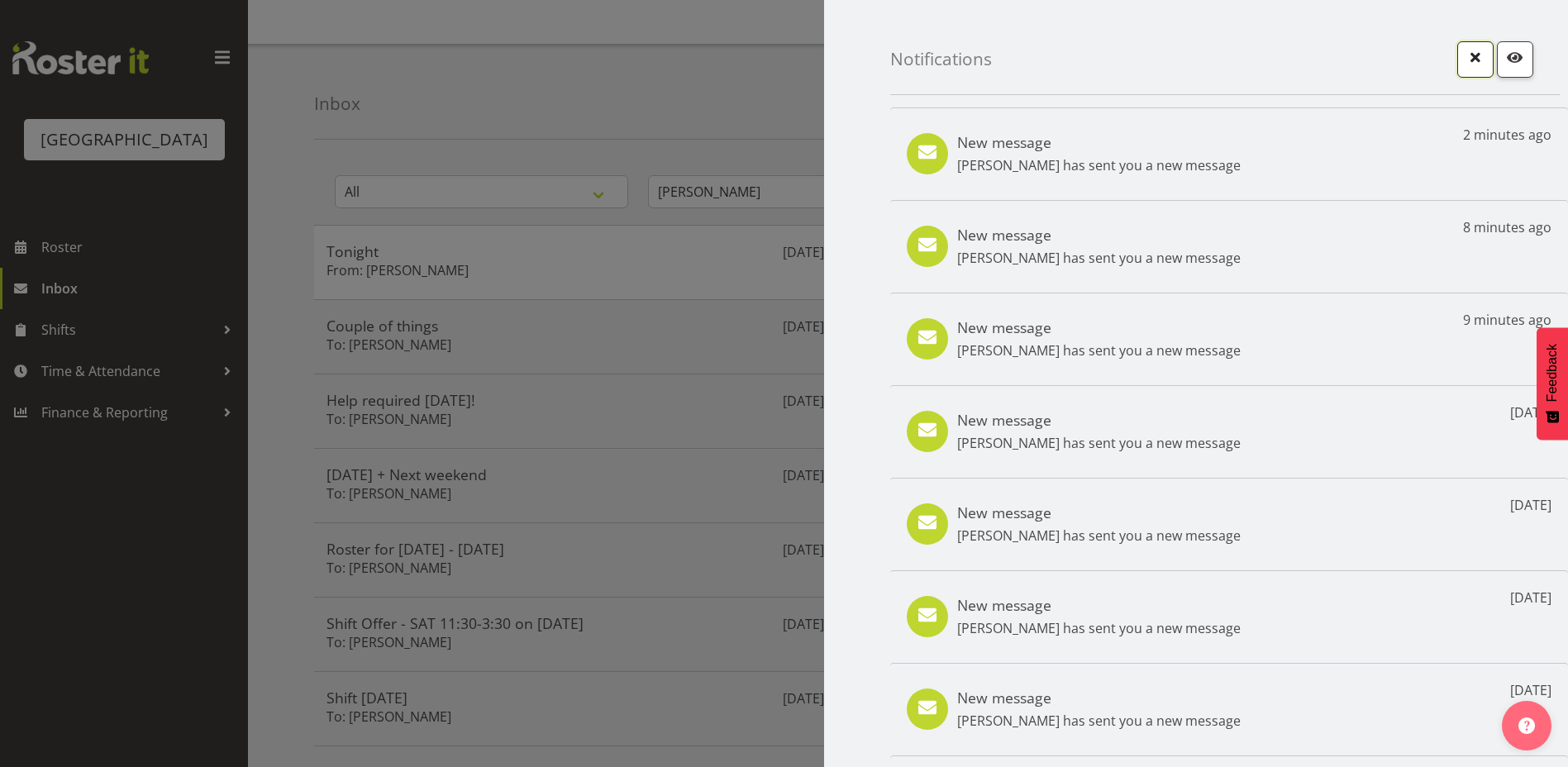 click at bounding box center [1475, 57] 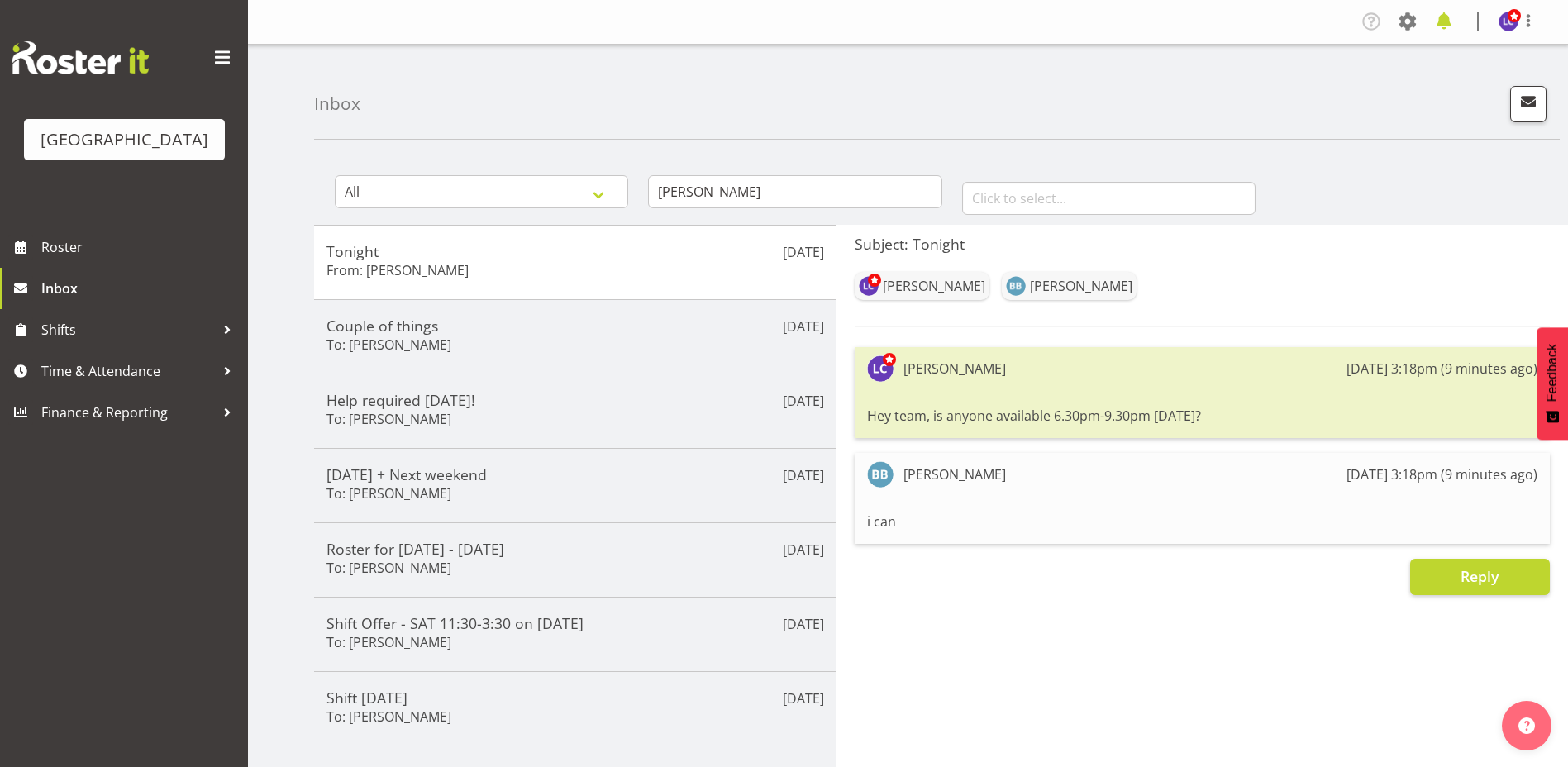 click at bounding box center (1444, 21) 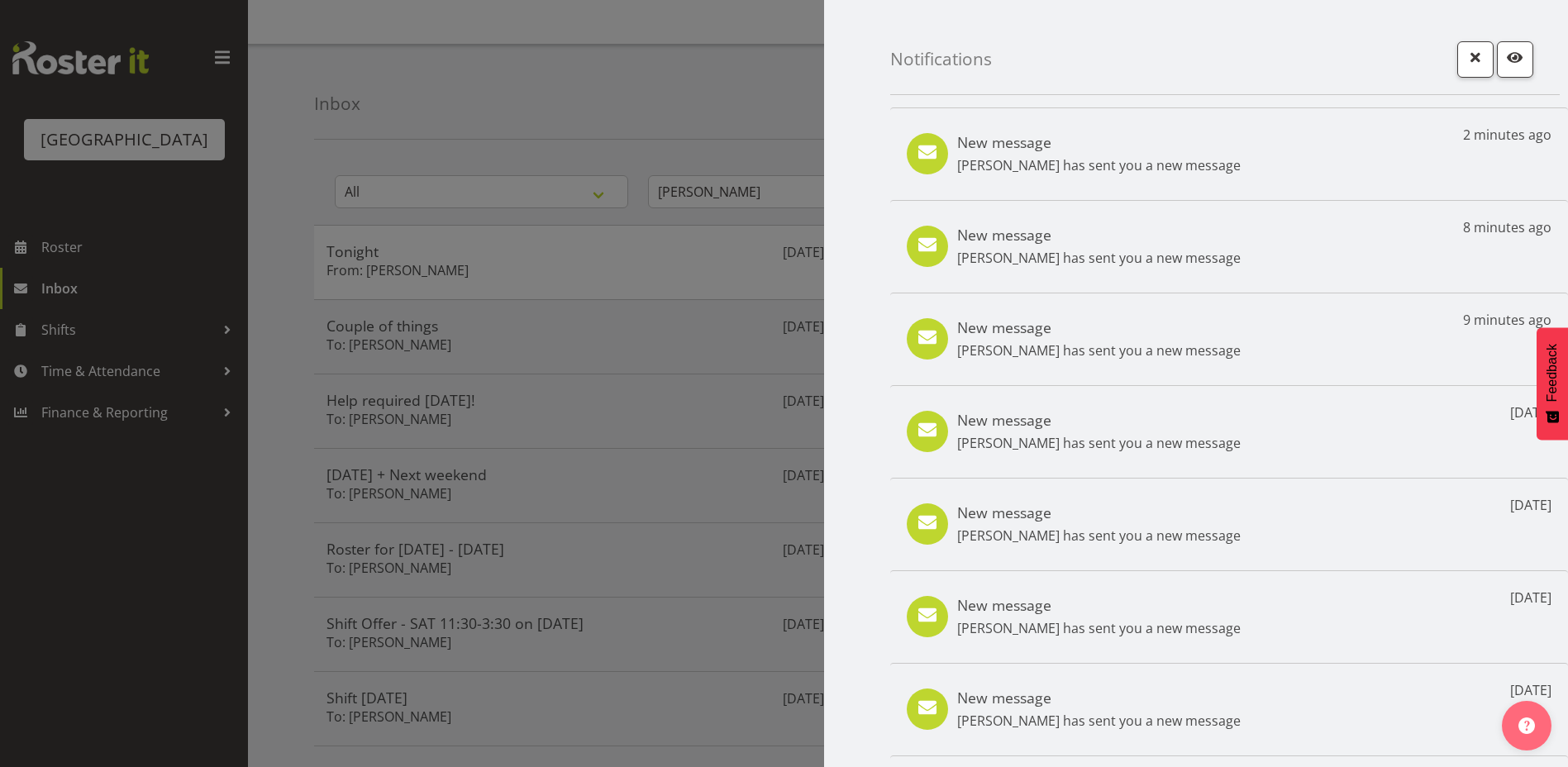 click at bounding box center (784, 384) 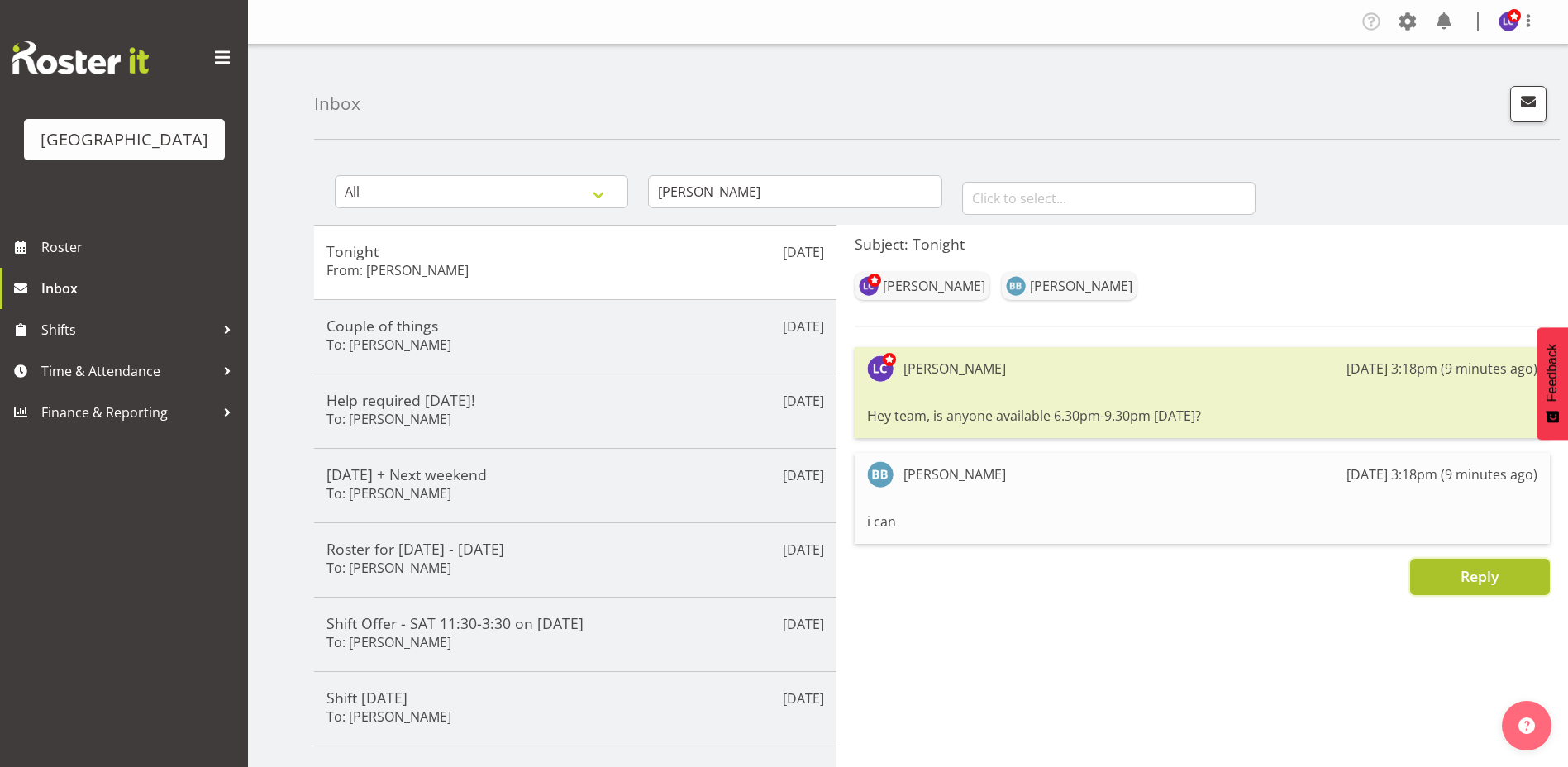 click on "Reply" at bounding box center (1480, 577) 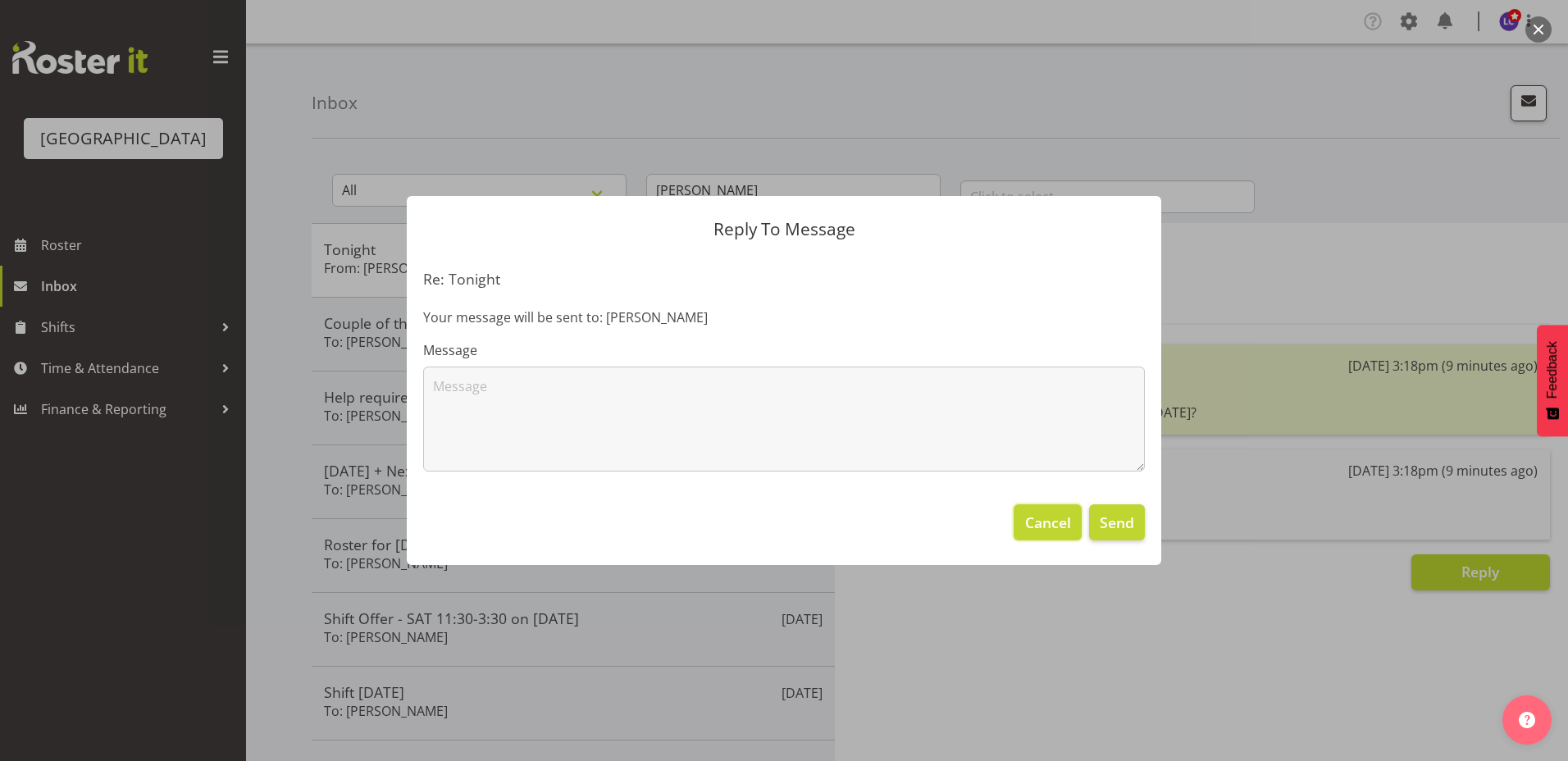 click on "Cancel" at bounding box center (1047, 522) 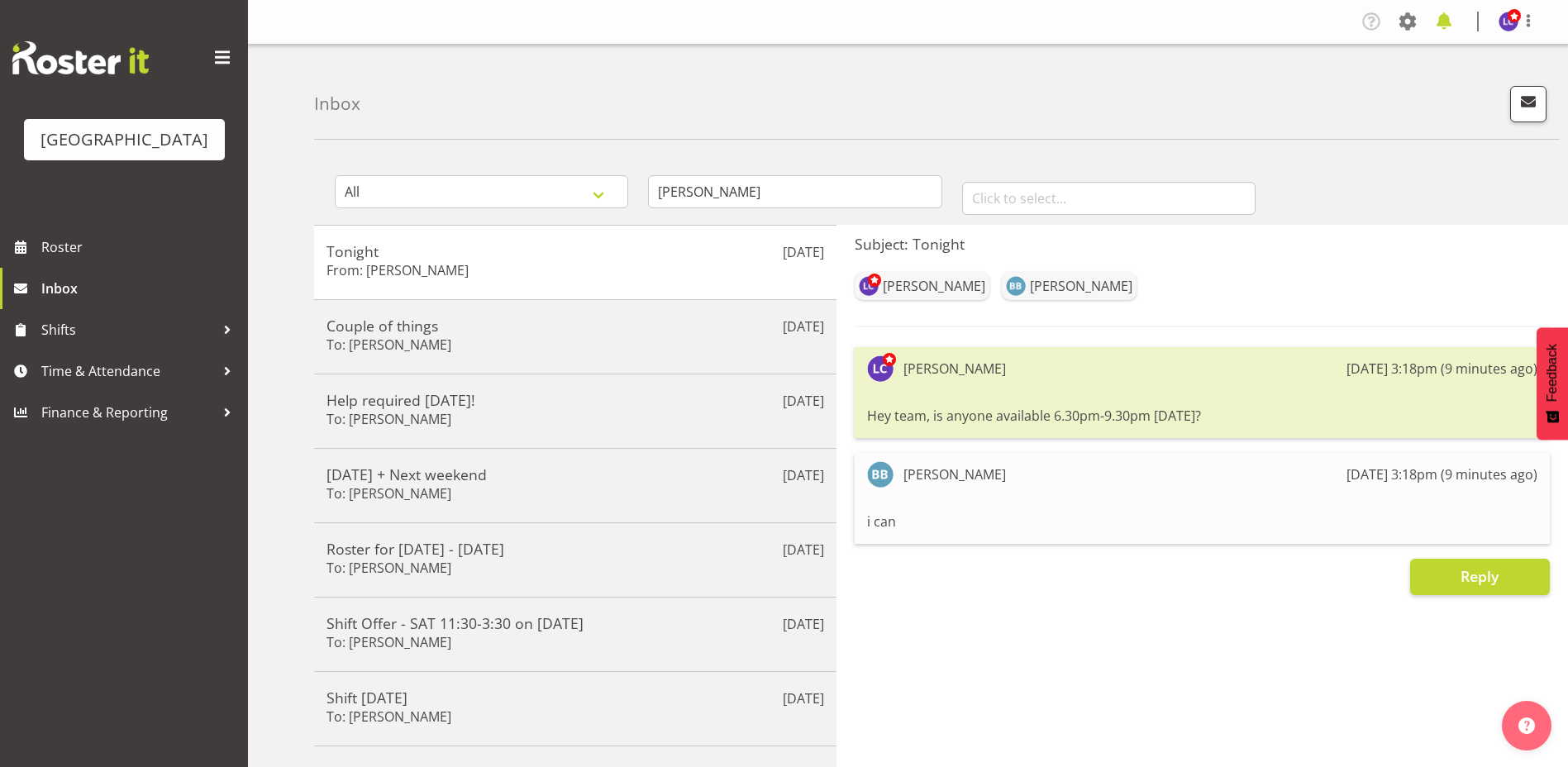click at bounding box center [1444, 21] 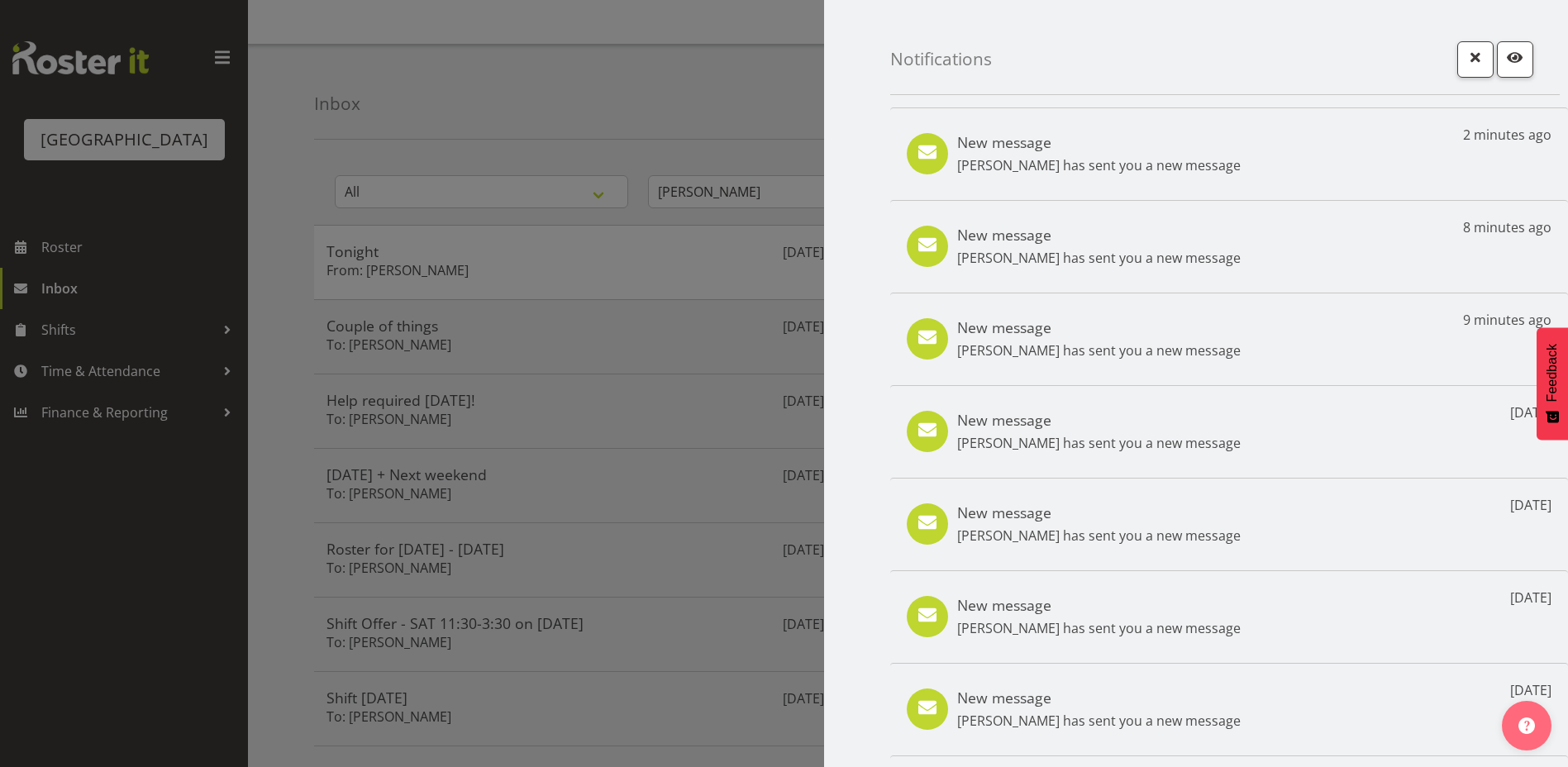 click at bounding box center (784, 384) 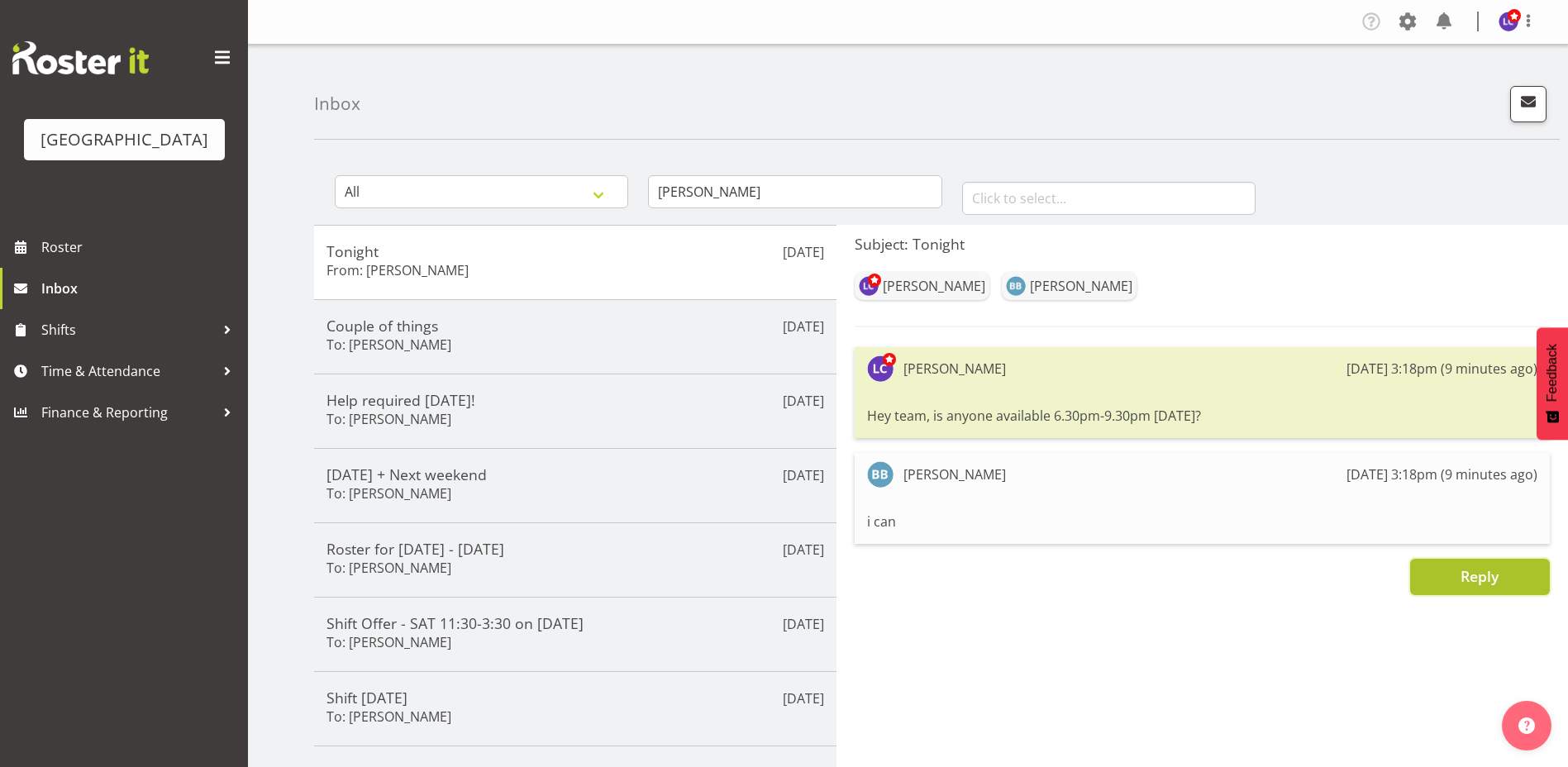 click on "Reply" at bounding box center (1480, 577) 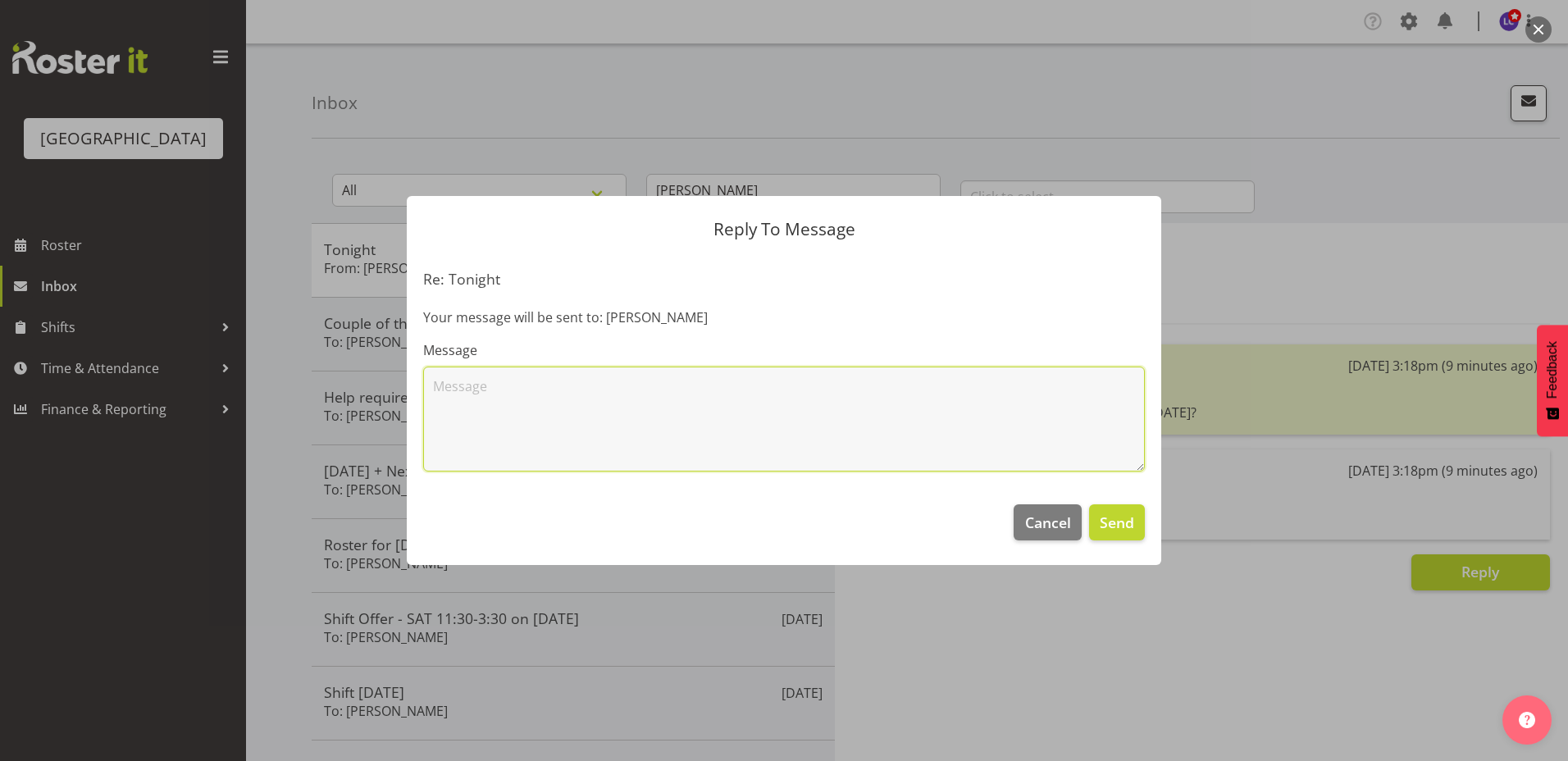 click at bounding box center (784, 419) 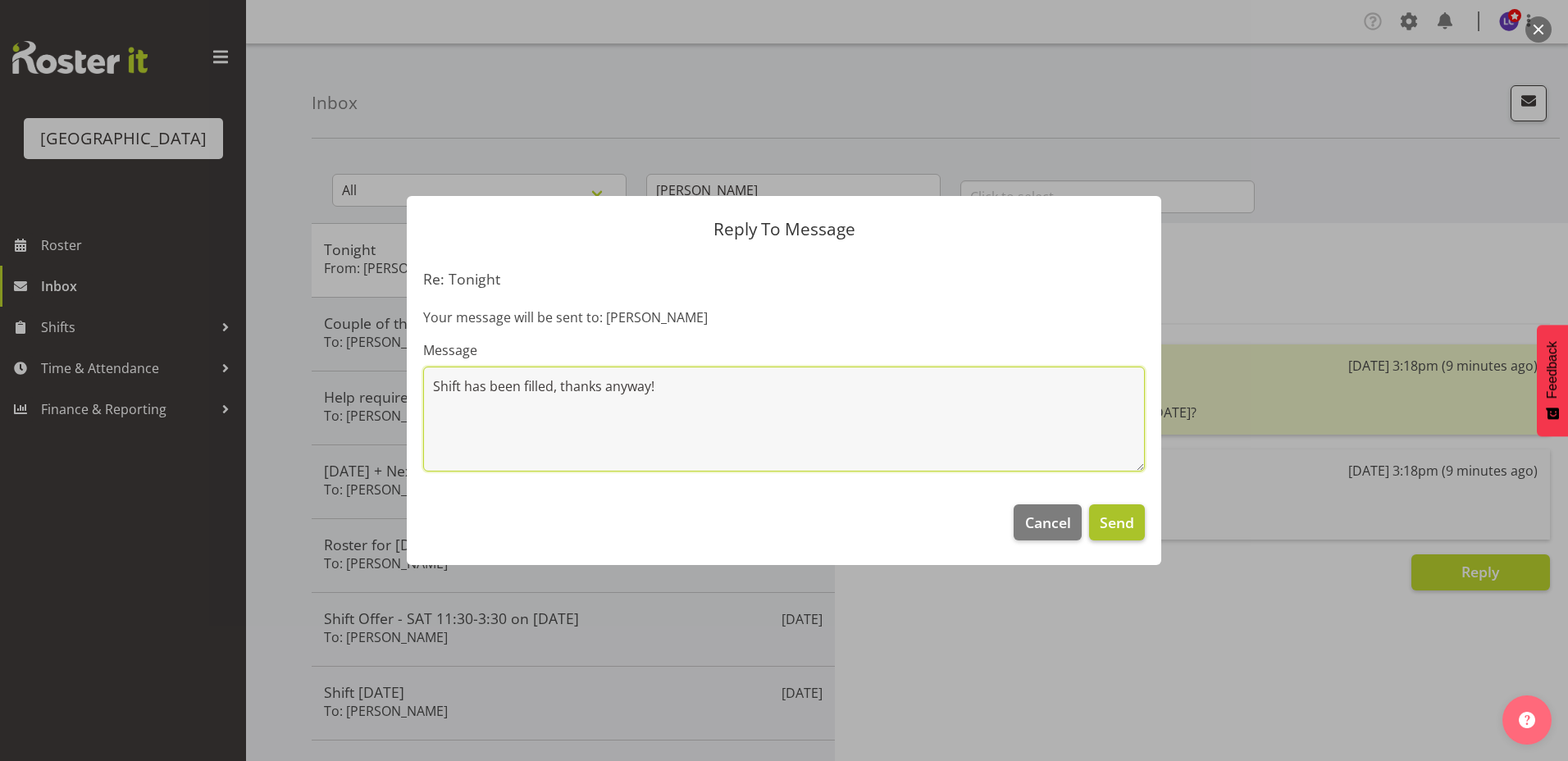 type on "Shift has been filled, thanks anyway!" 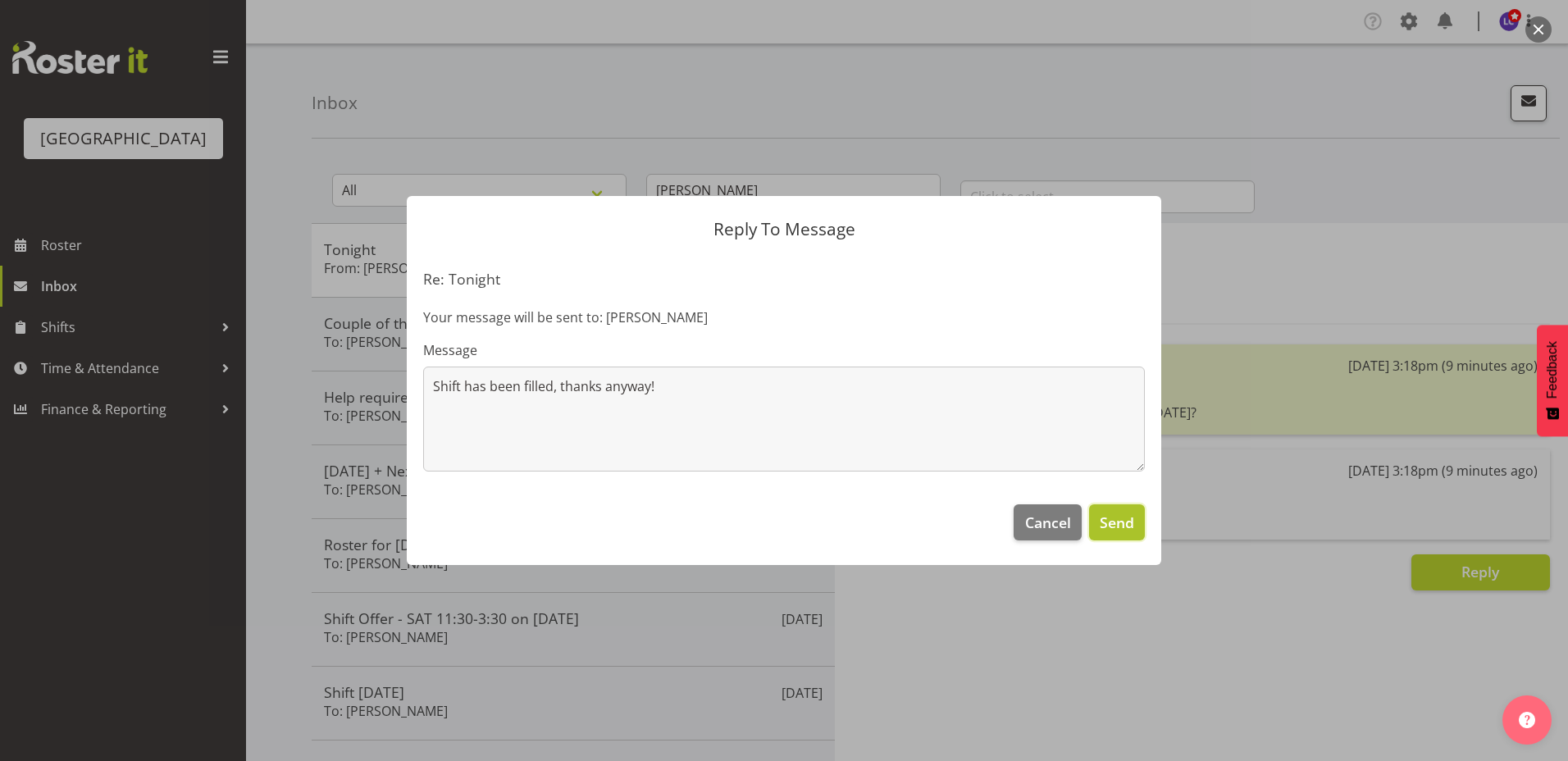 click on "Send" at bounding box center [1117, 522] 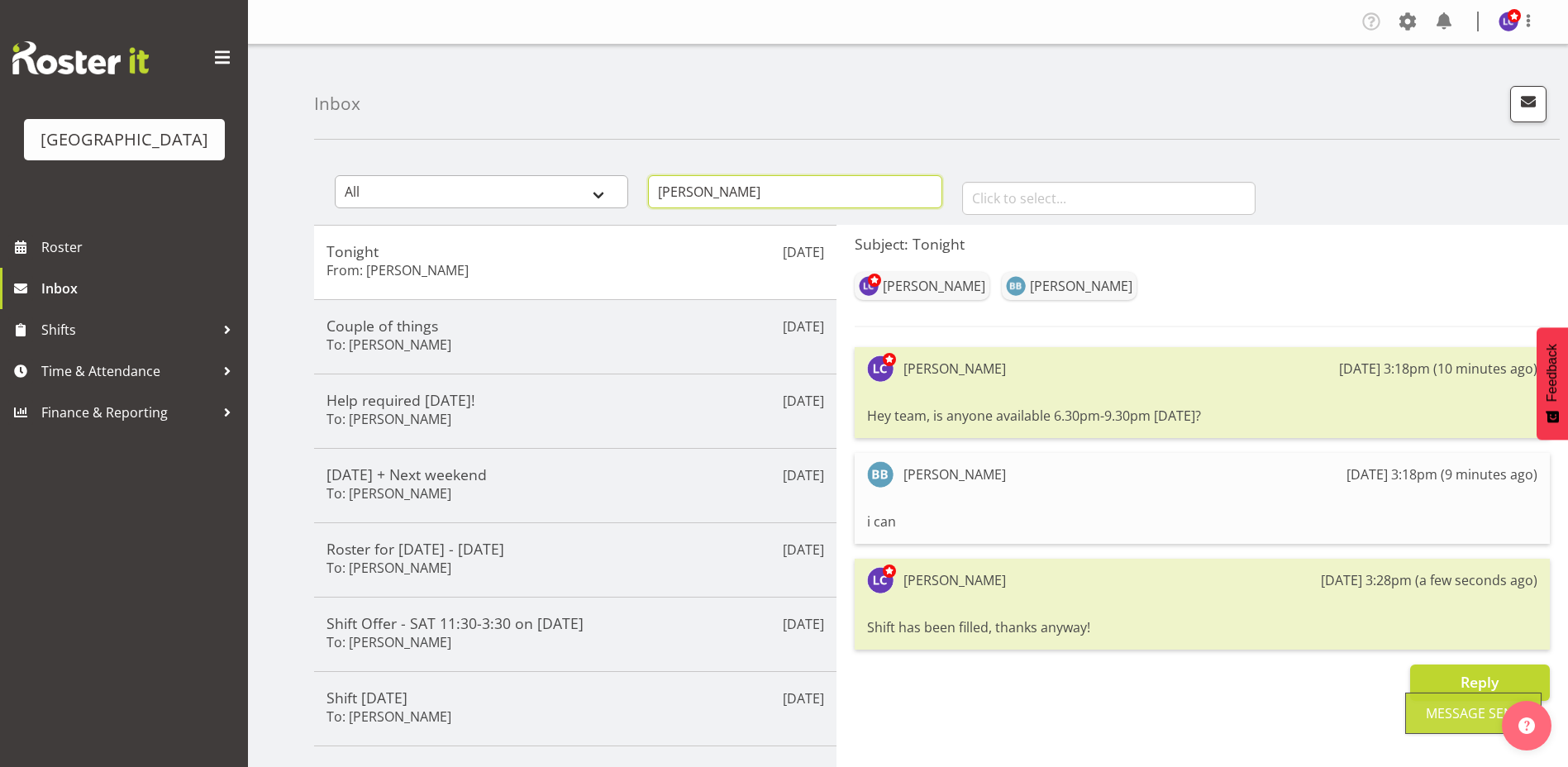 drag, startPoint x: 737, startPoint y: 190, endPoint x: 527, endPoint y: 203, distance: 210.402 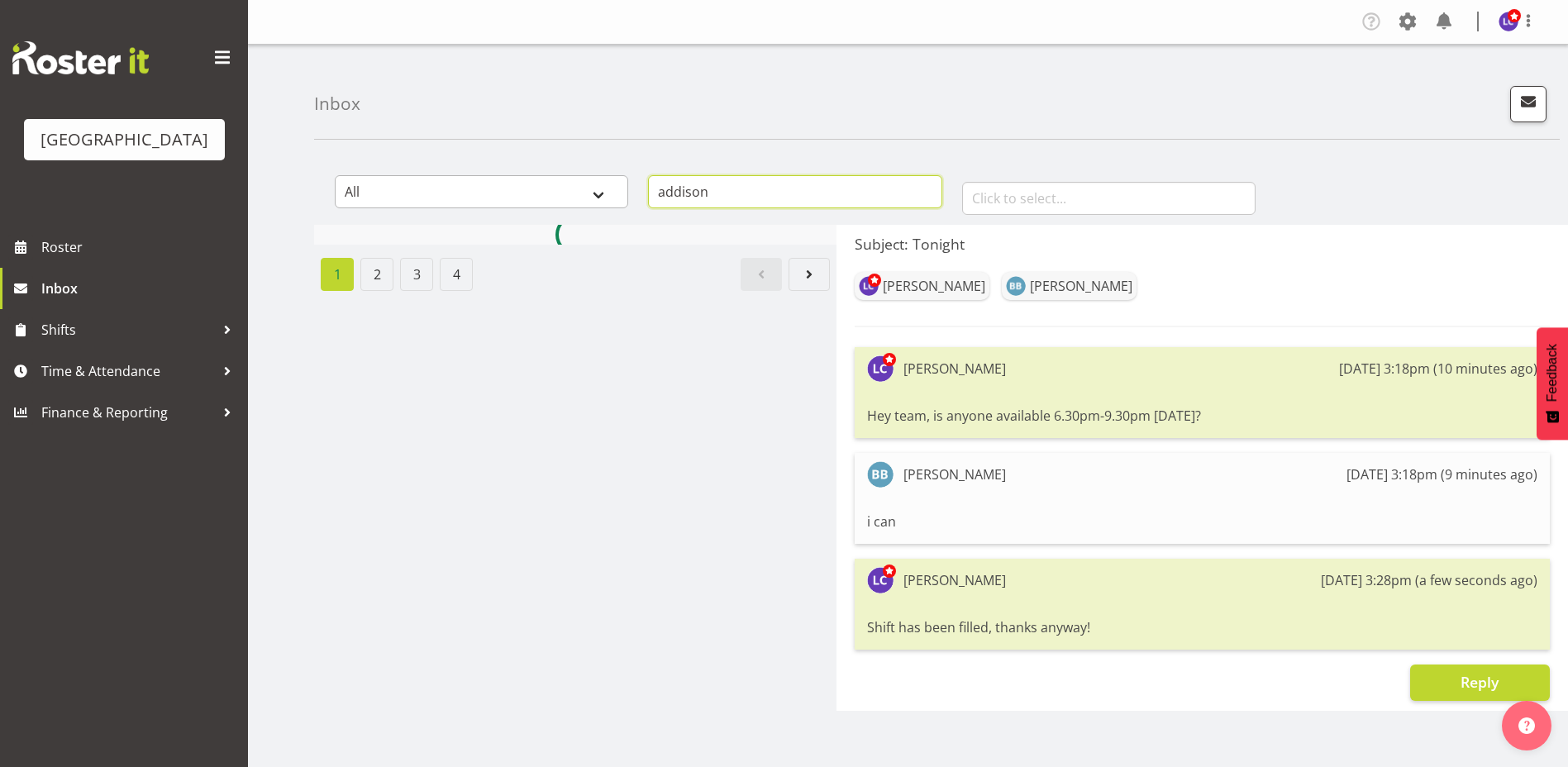 type on "addison" 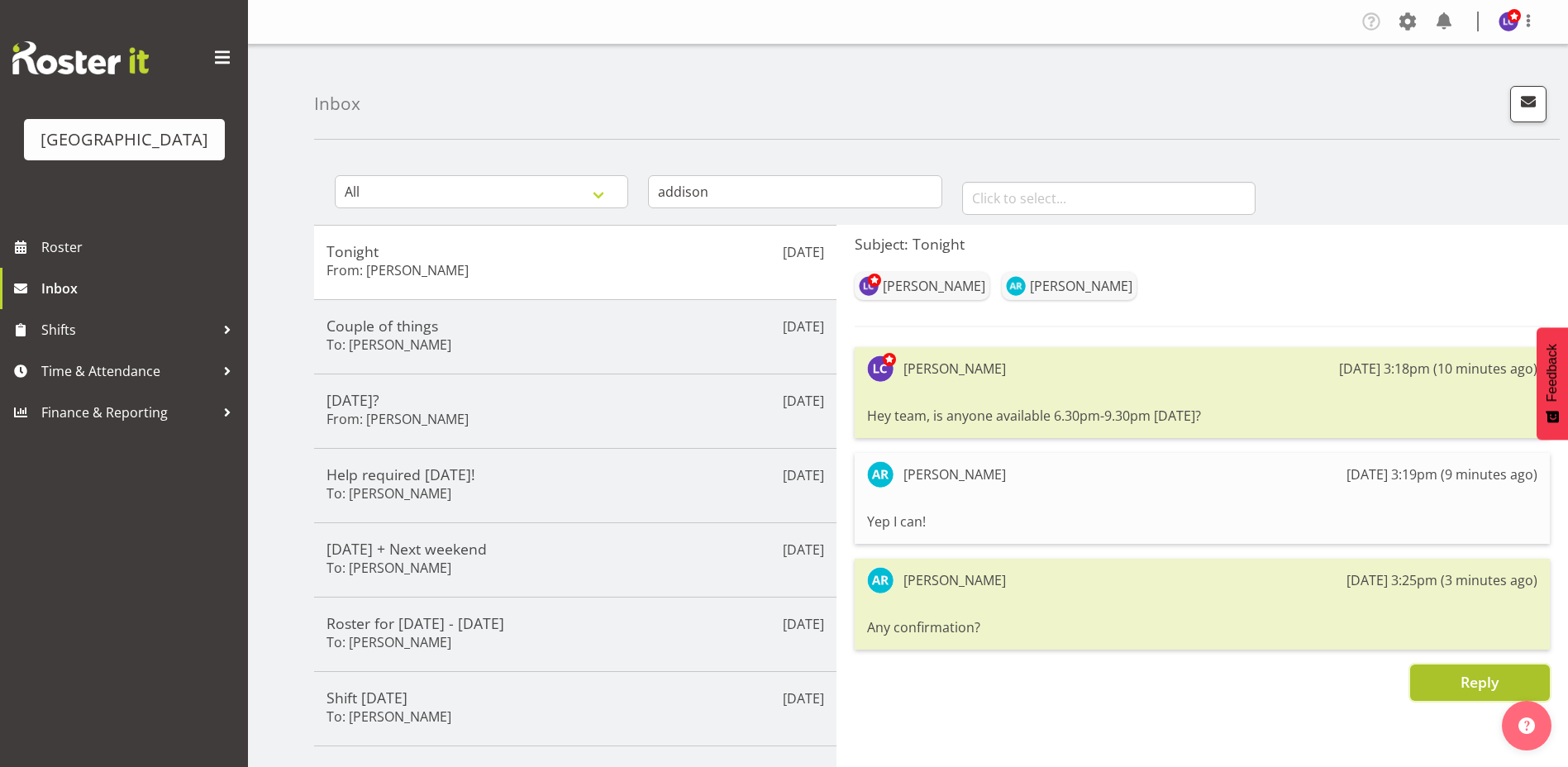 click on "Reply" at bounding box center [1480, 683] 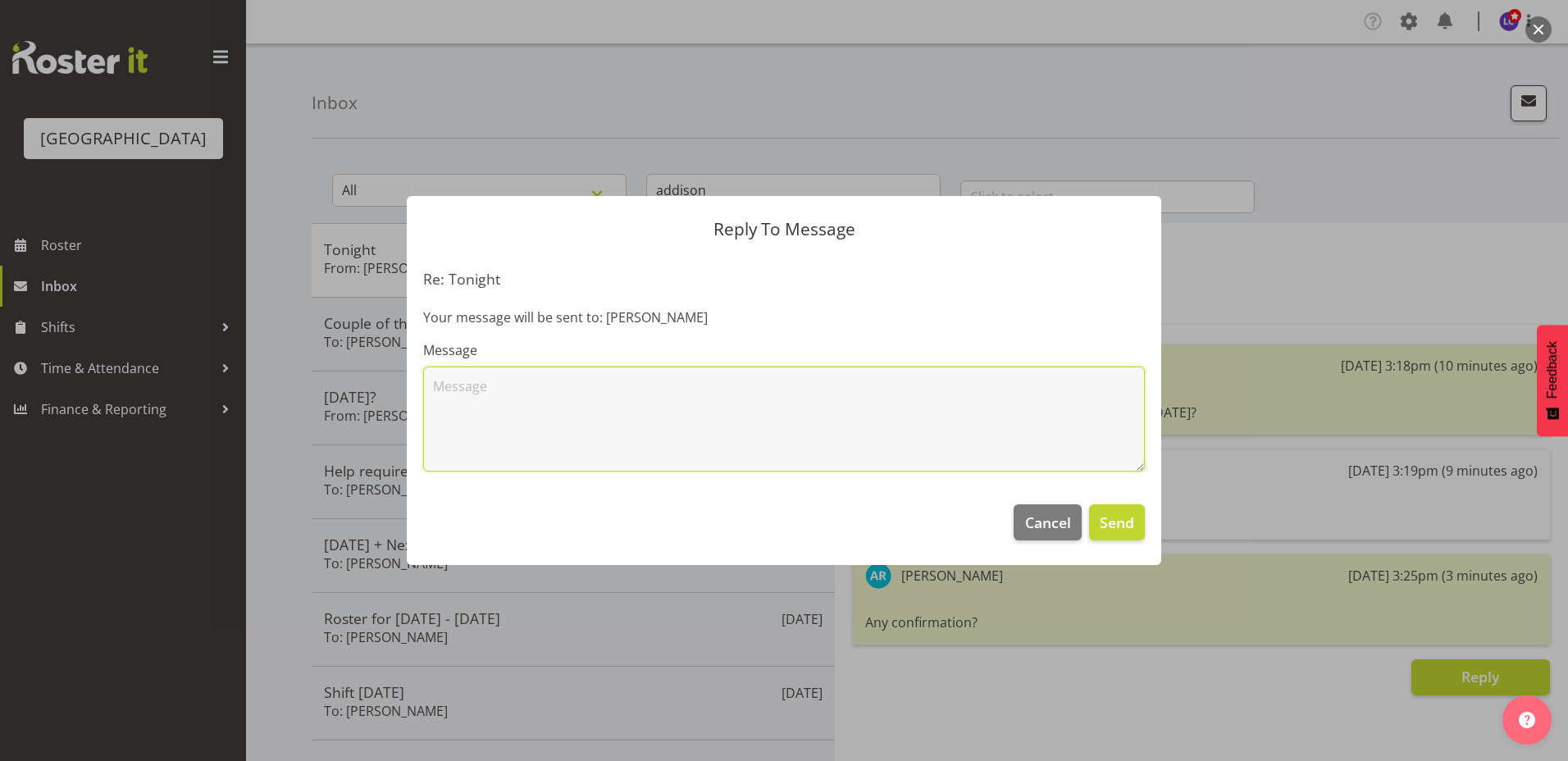 click at bounding box center (784, 419) 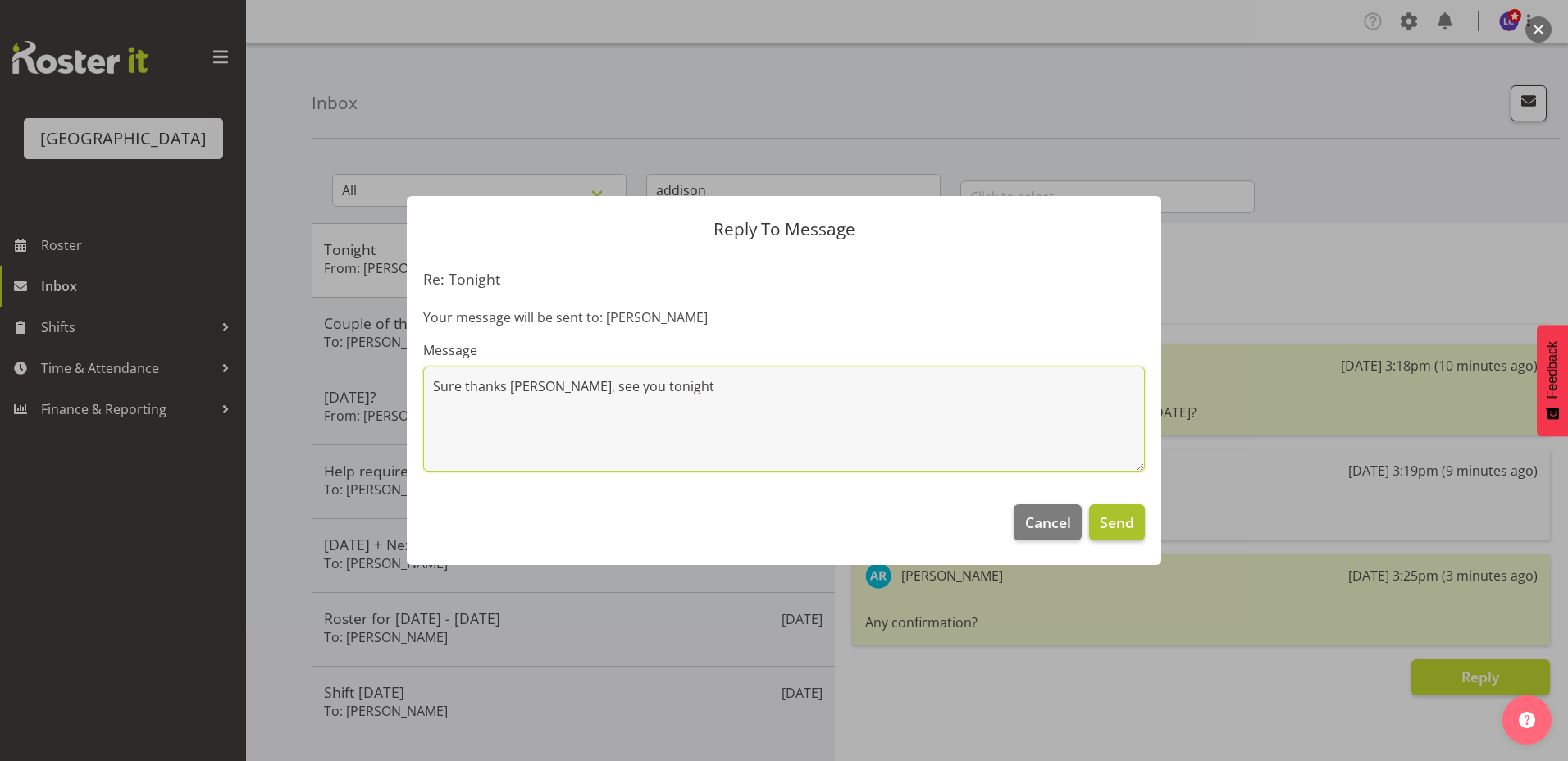 type on "Sure thanks [PERSON_NAME], see you tonight" 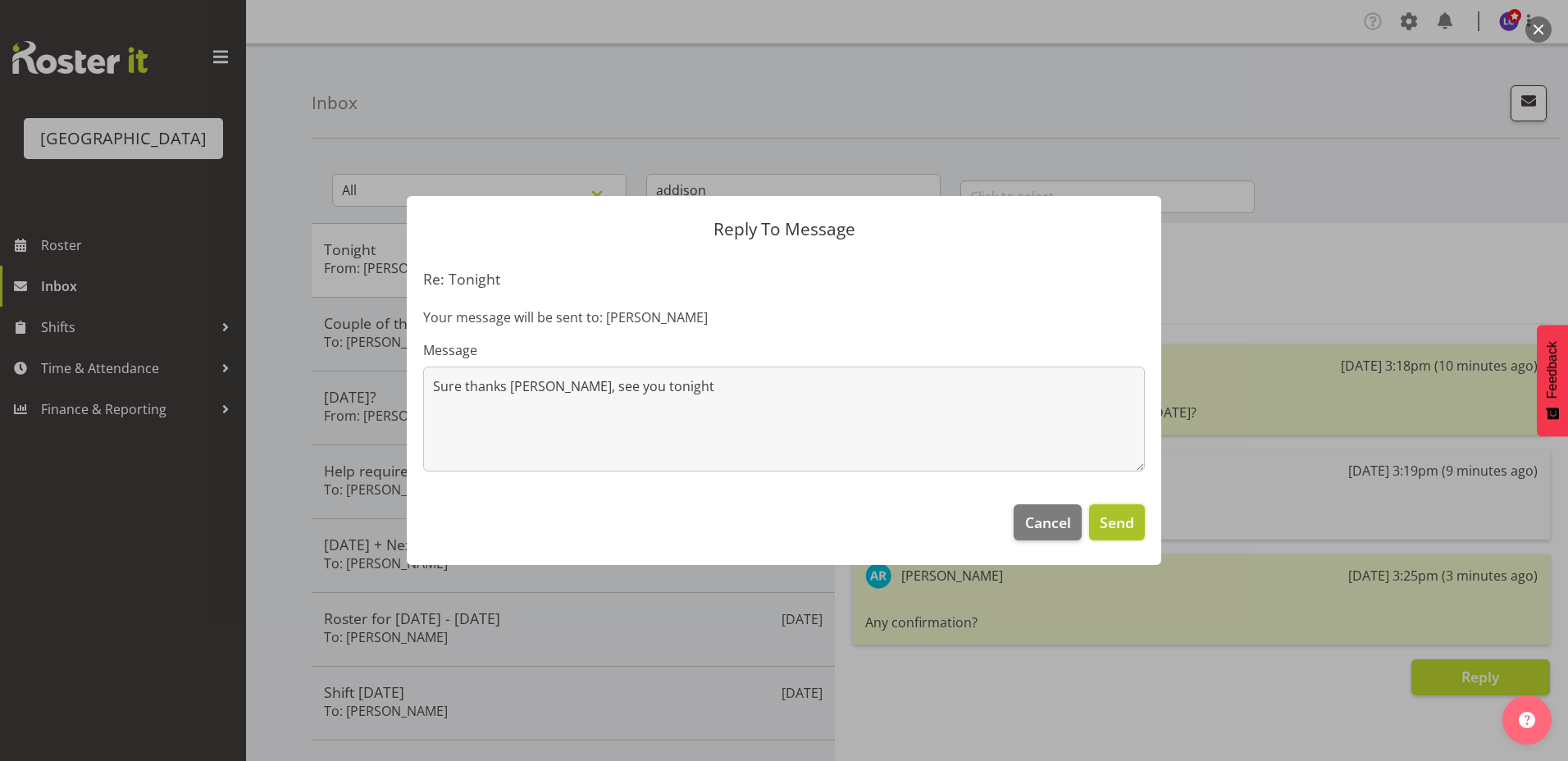 click on "Send" at bounding box center (1117, 522) 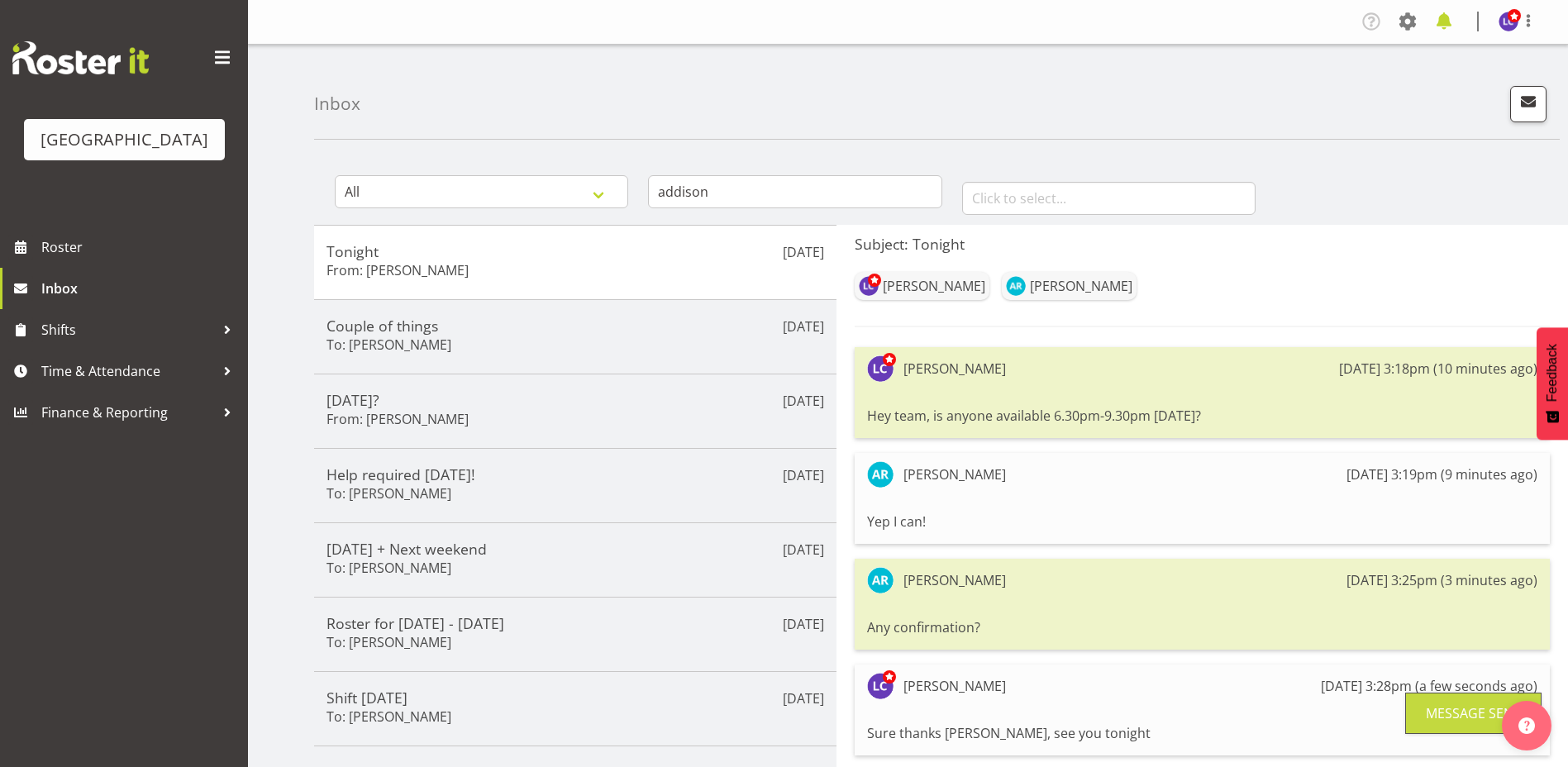 click at bounding box center (1444, 21) 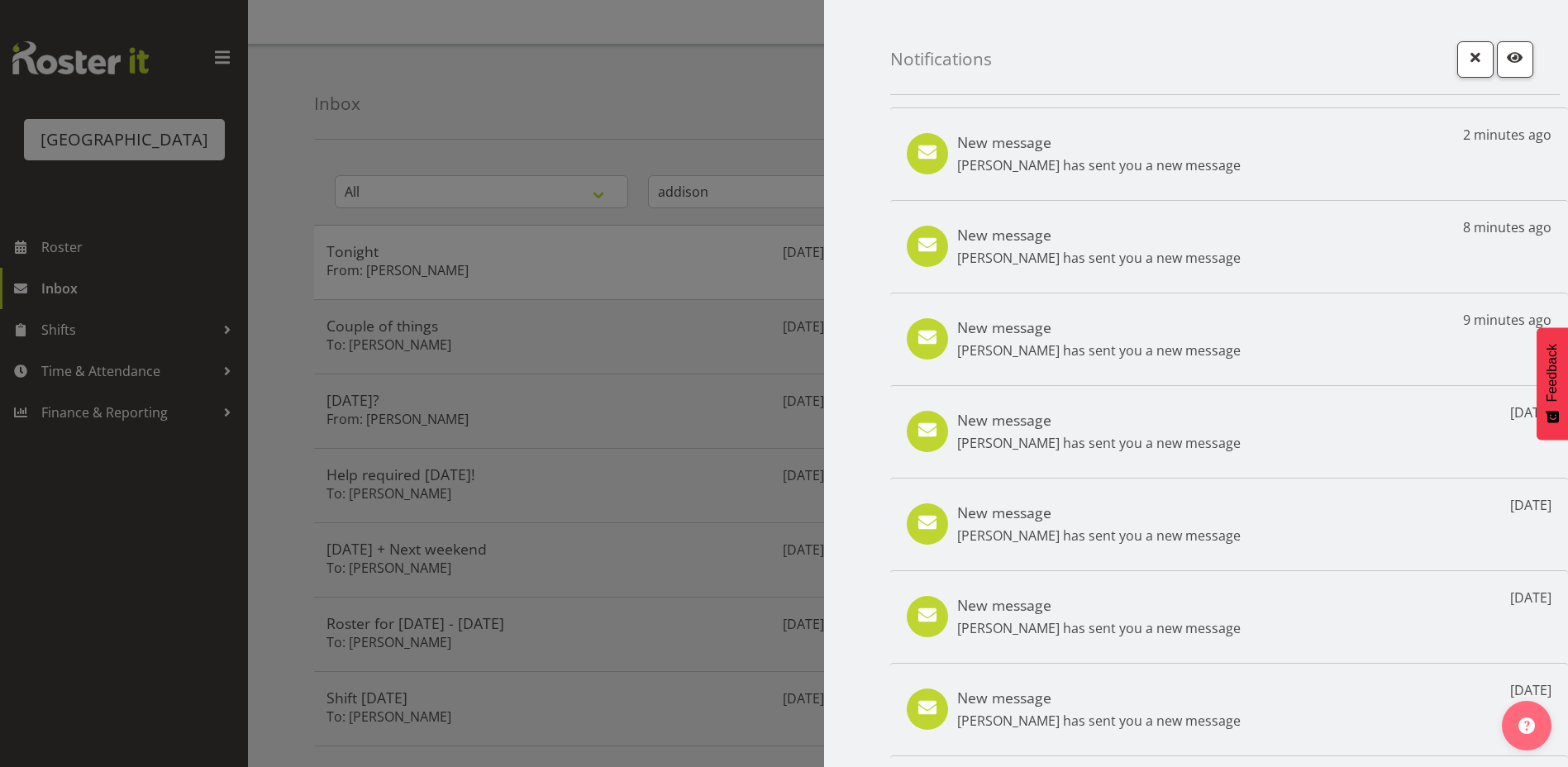 click at bounding box center [784, 384] 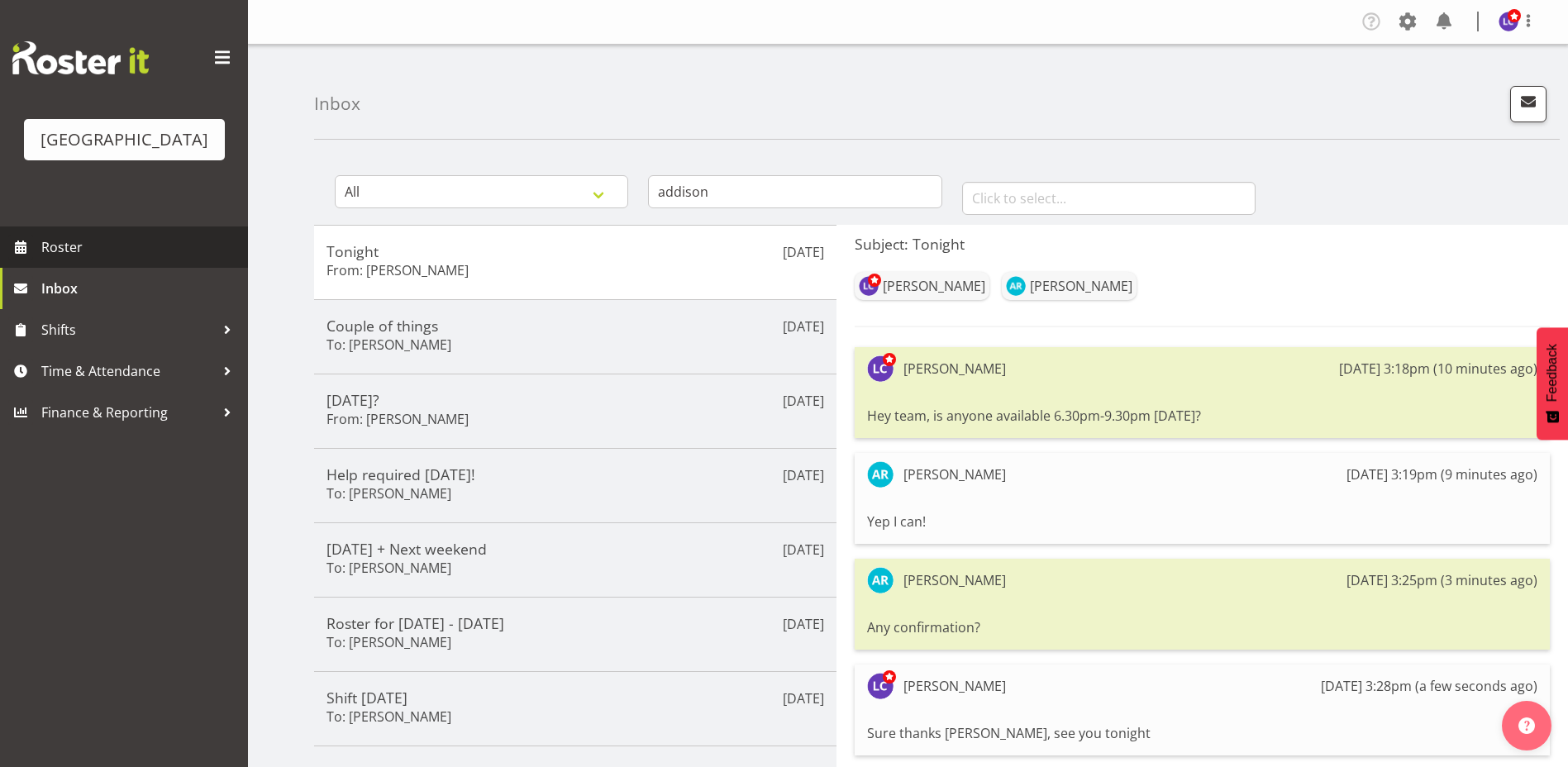 click on "Roster" at bounding box center (141, 247) 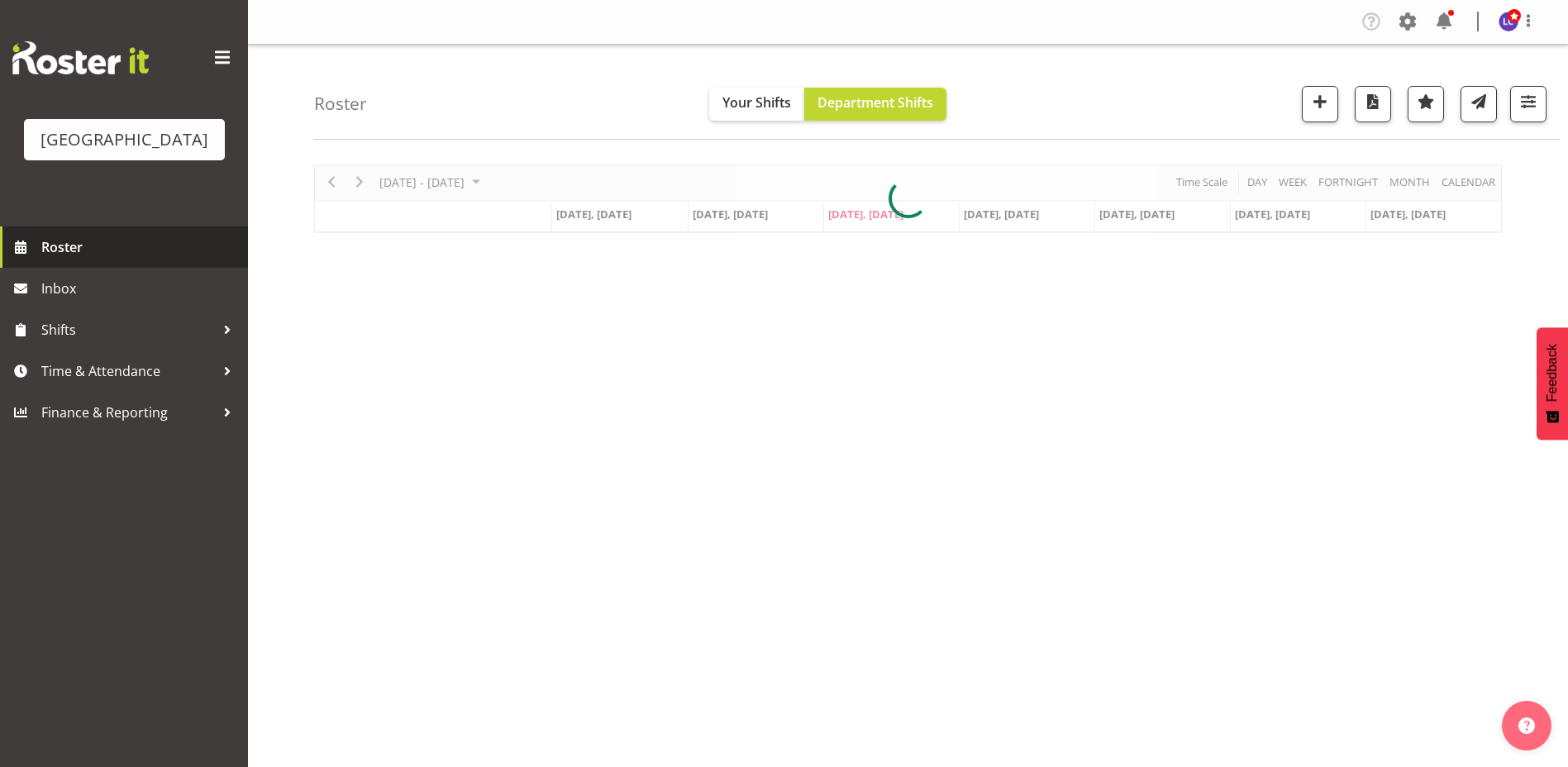 scroll, scrollTop: 0, scrollLeft: 0, axis: both 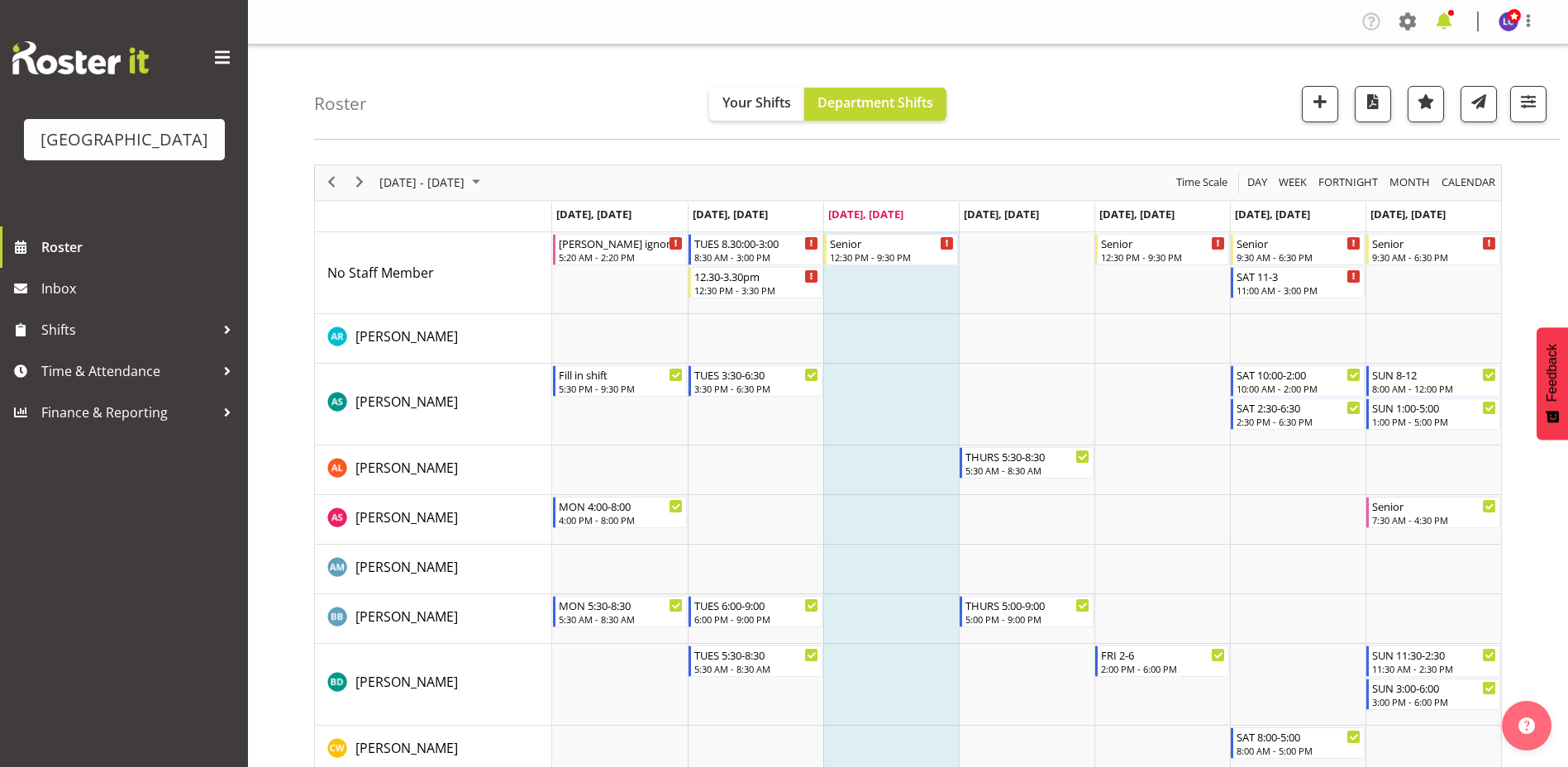click at bounding box center (1444, 21) 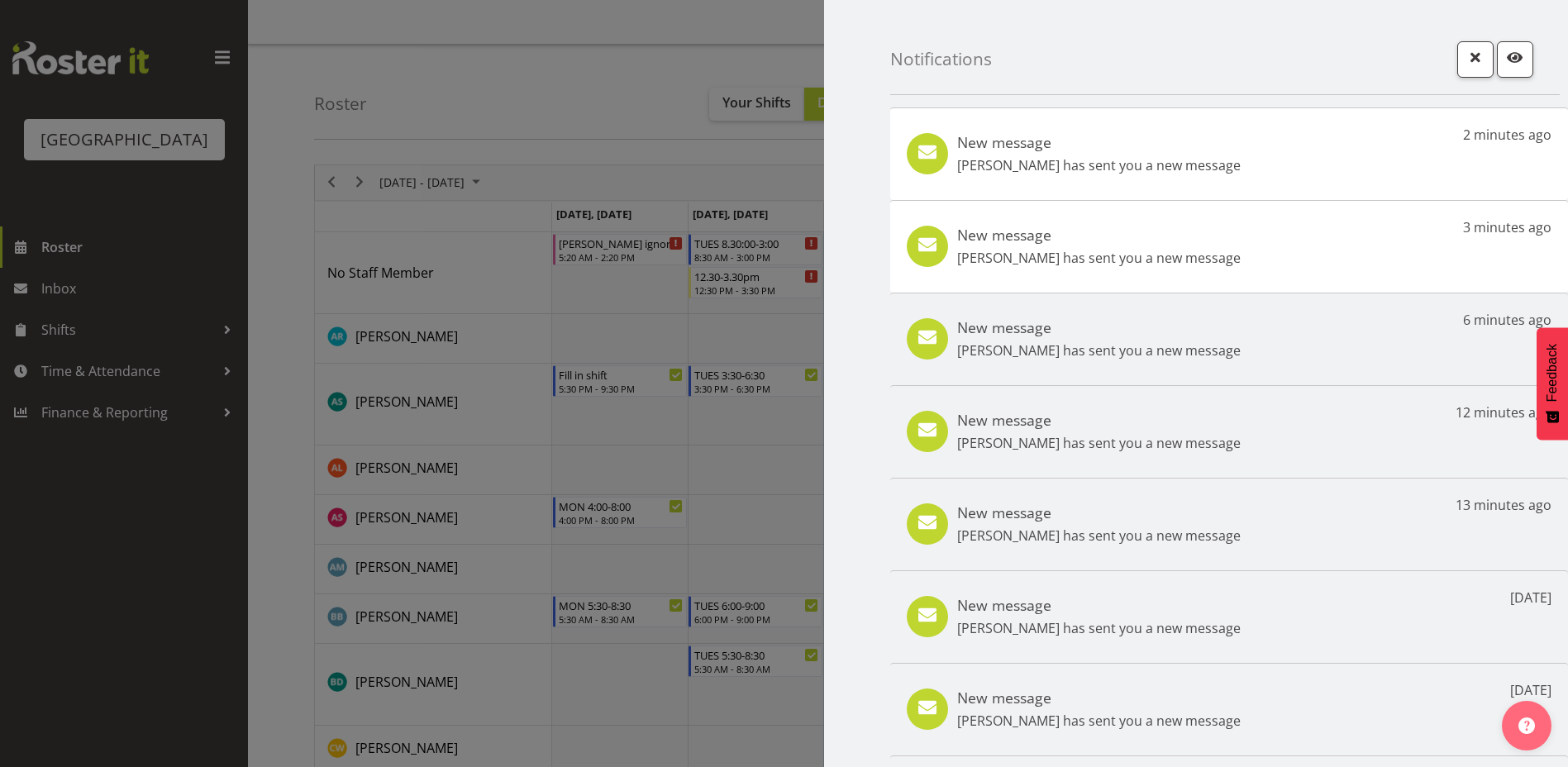click on "[PERSON_NAME] has sent you a new message" at bounding box center [1099, 258] 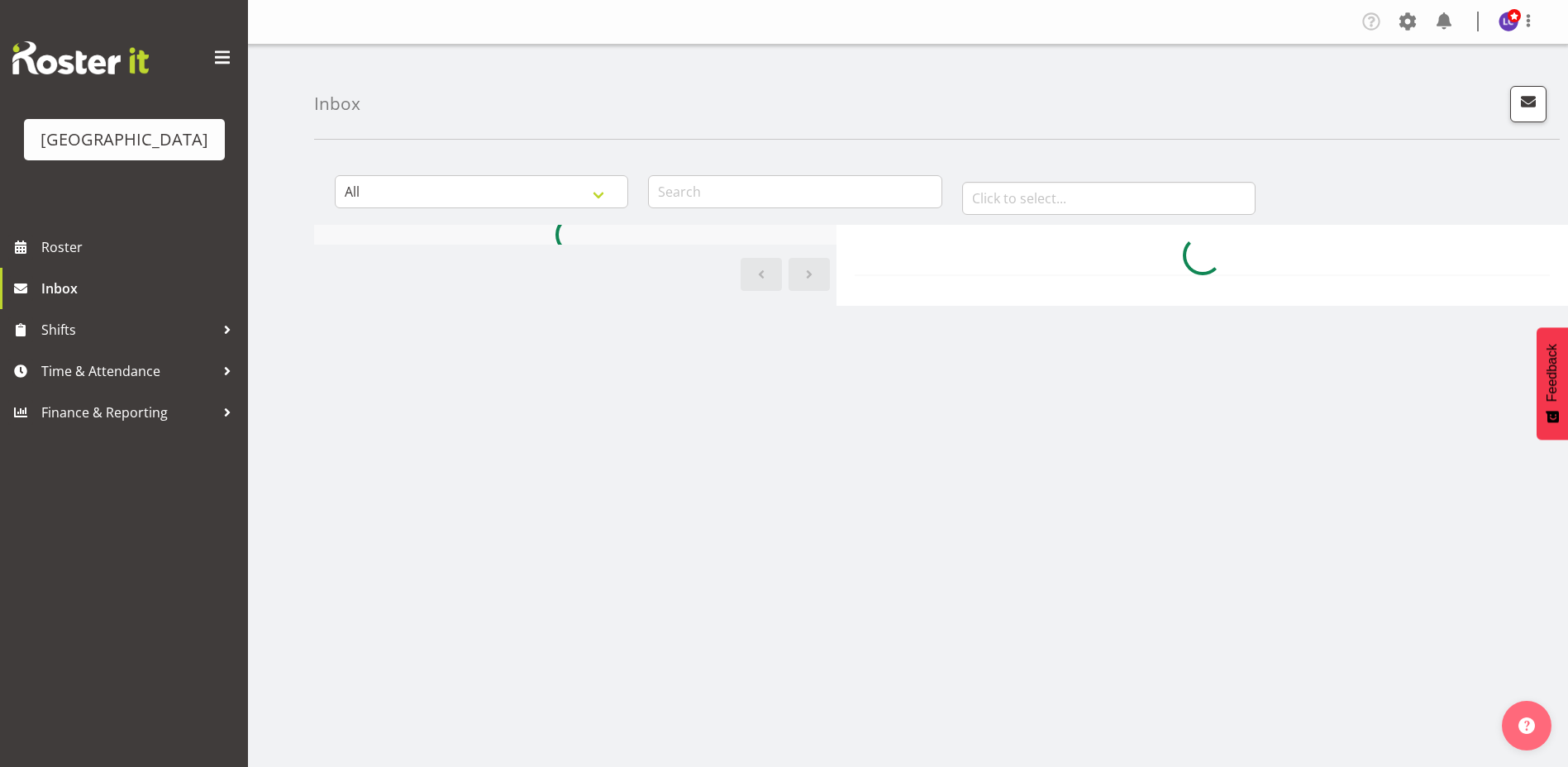 scroll, scrollTop: 0, scrollLeft: 0, axis: both 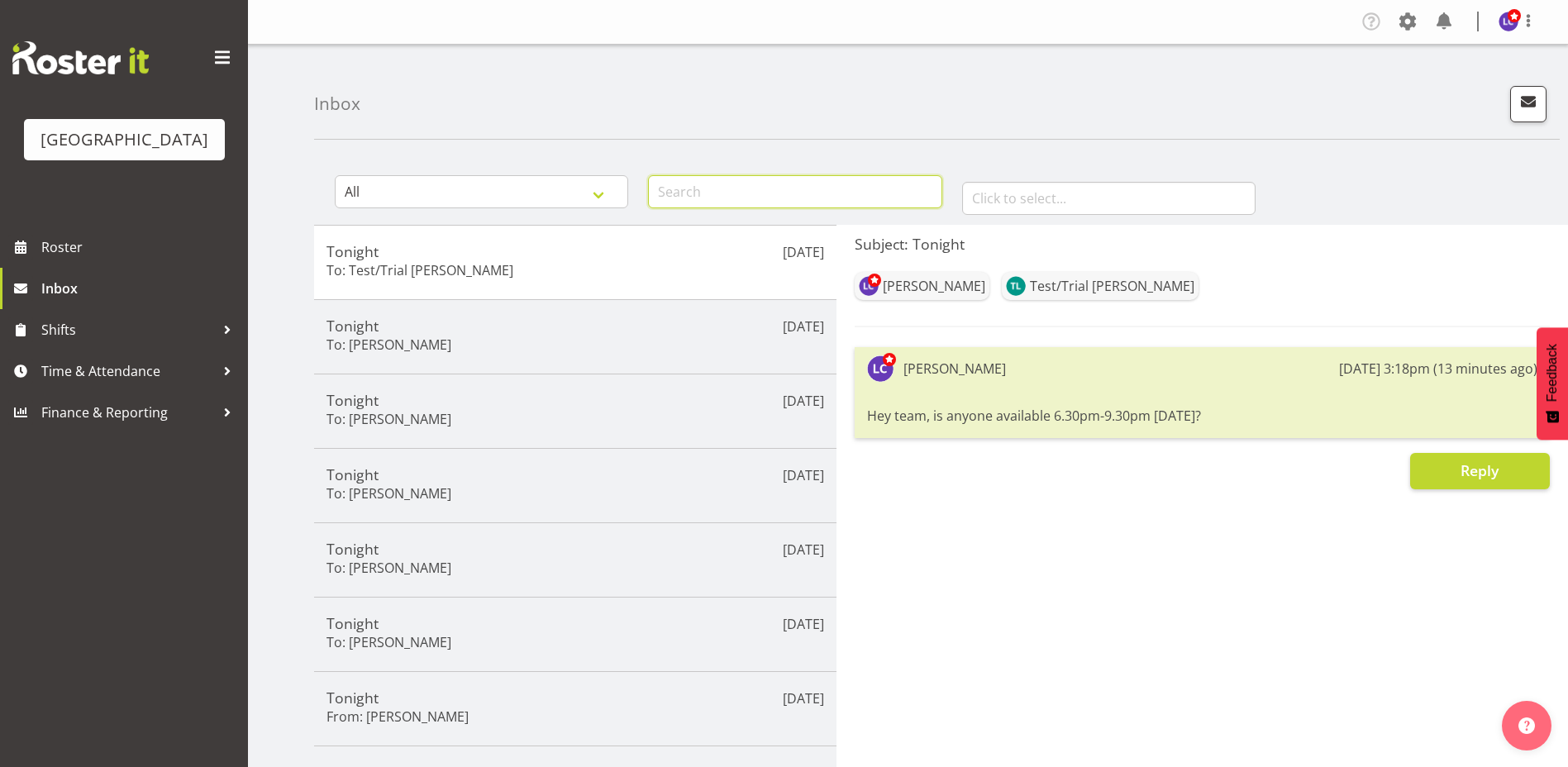 click at bounding box center (794, 192) 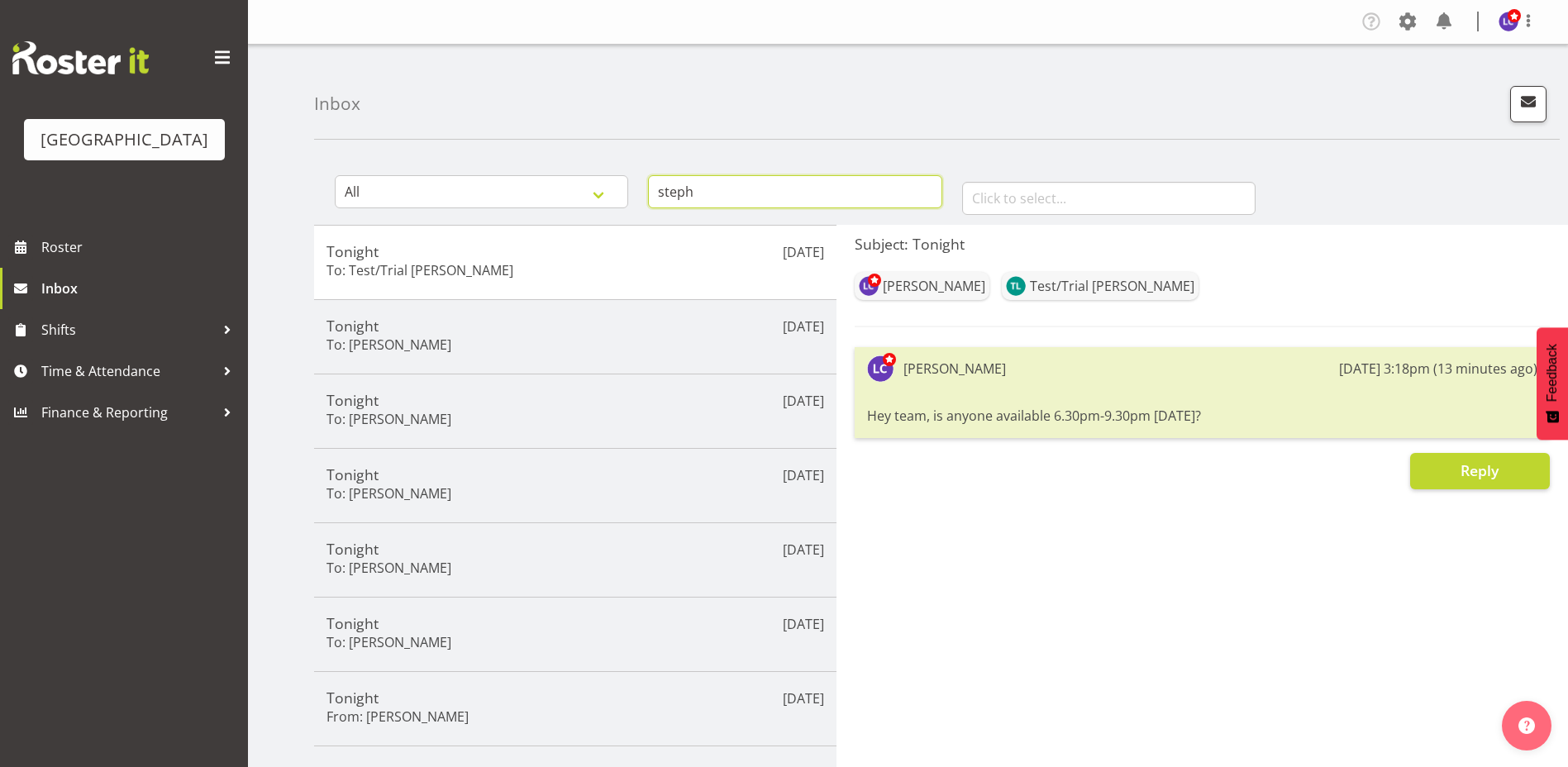 type on "stephe" 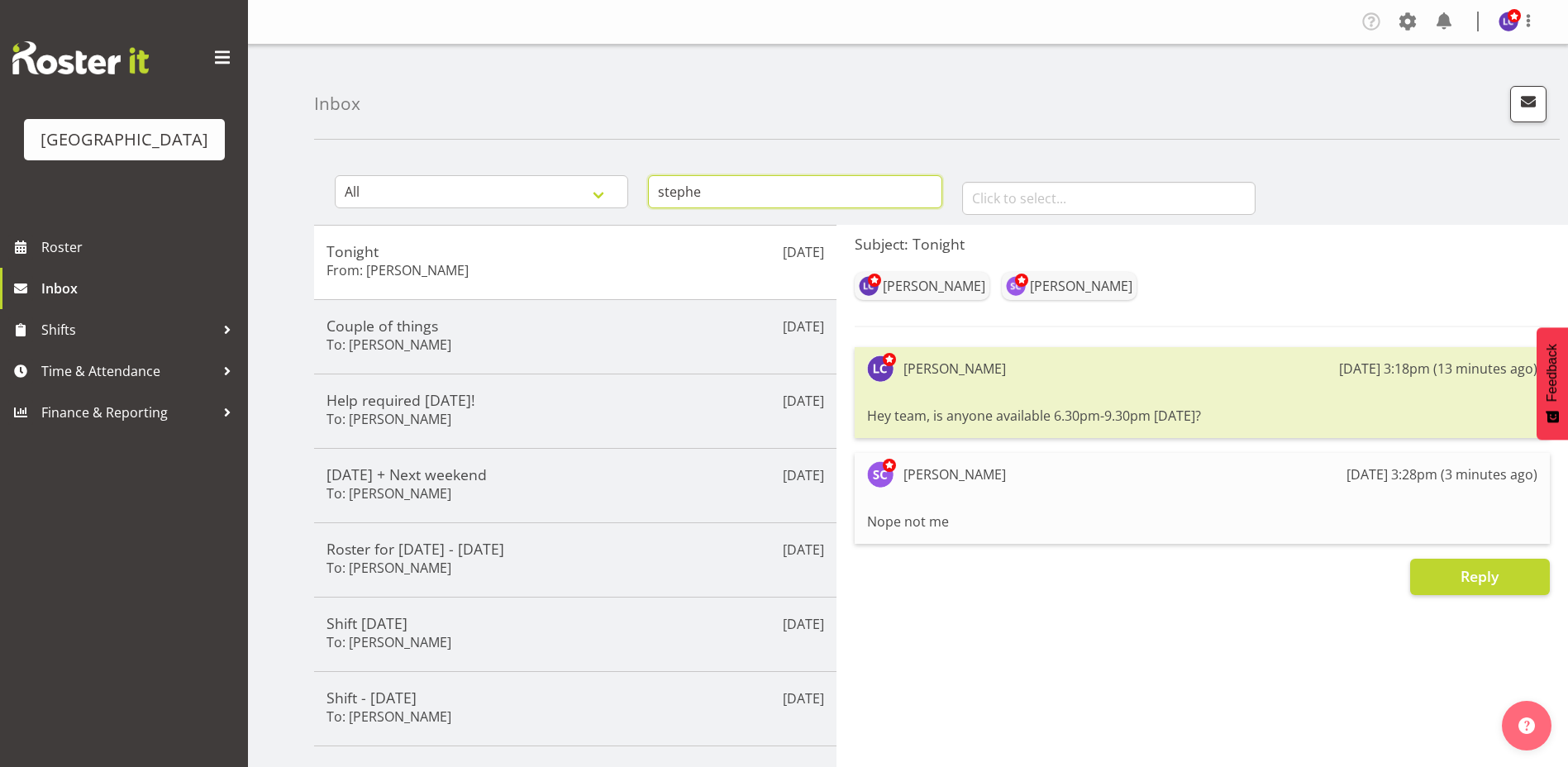 drag, startPoint x: 745, startPoint y: 183, endPoint x: 513, endPoint y: 156, distance: 233.56584 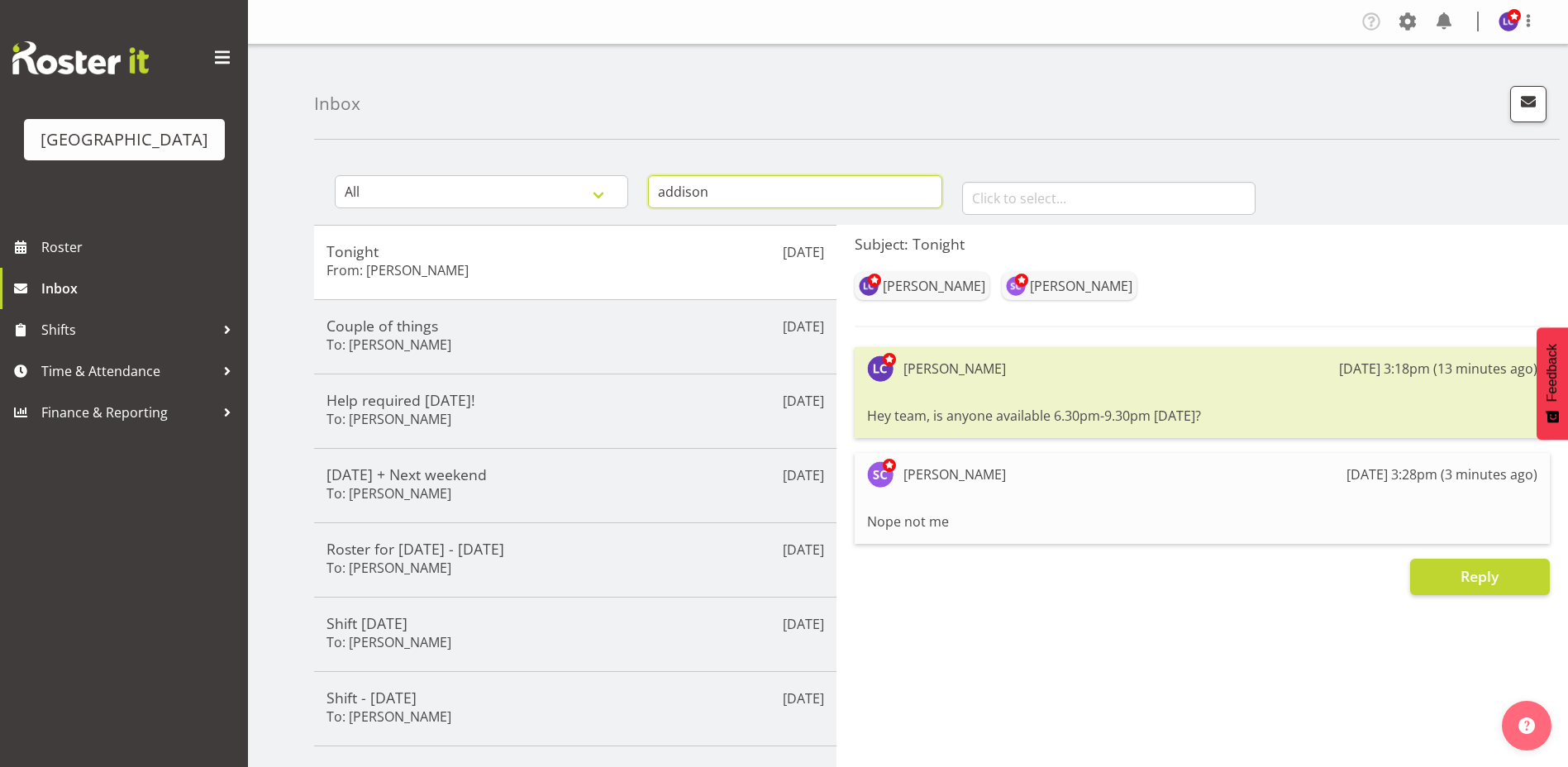 type on "addison" 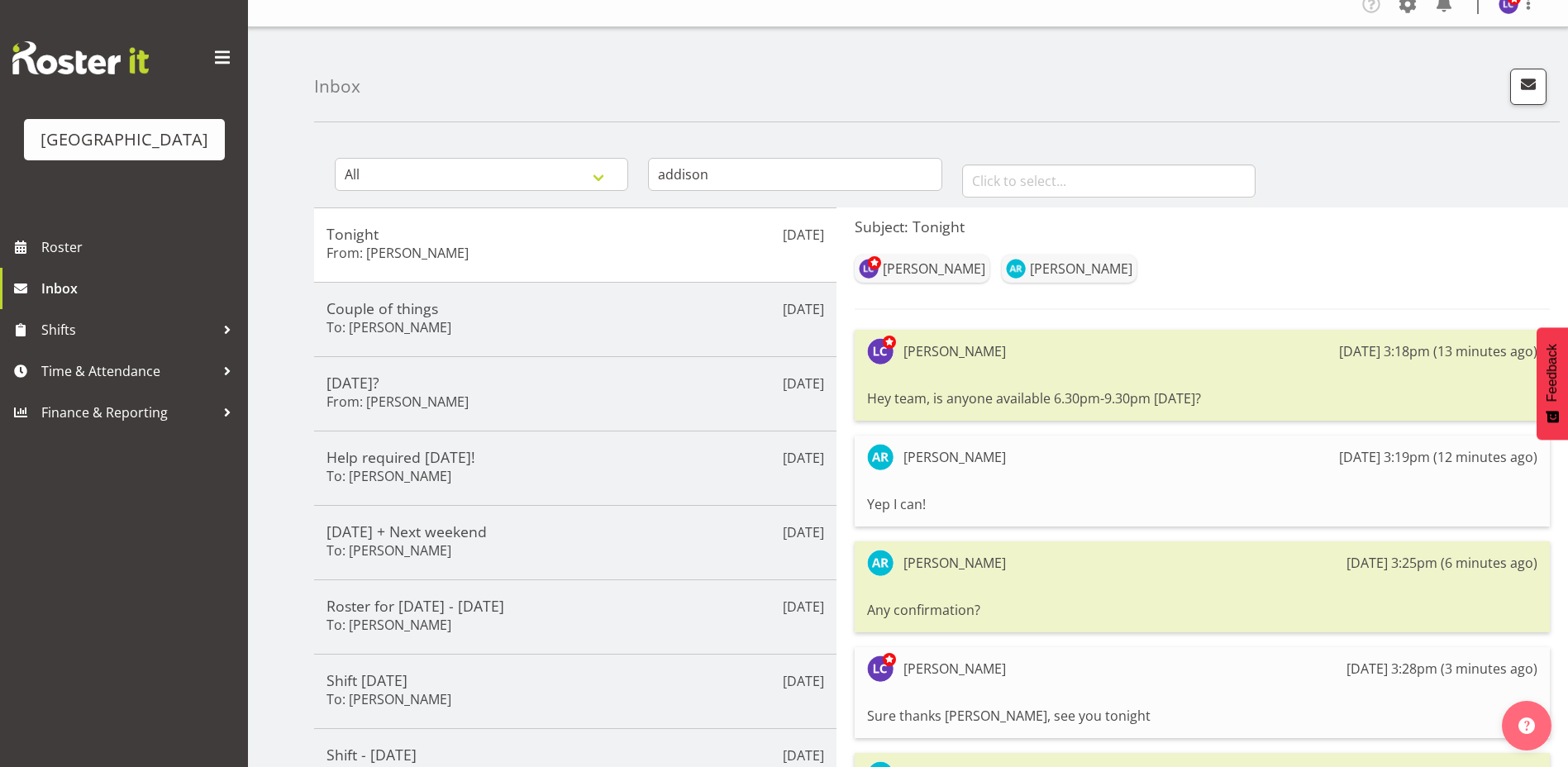 scroll, scrollTop: 0, scrollLeft: 0, axis: both 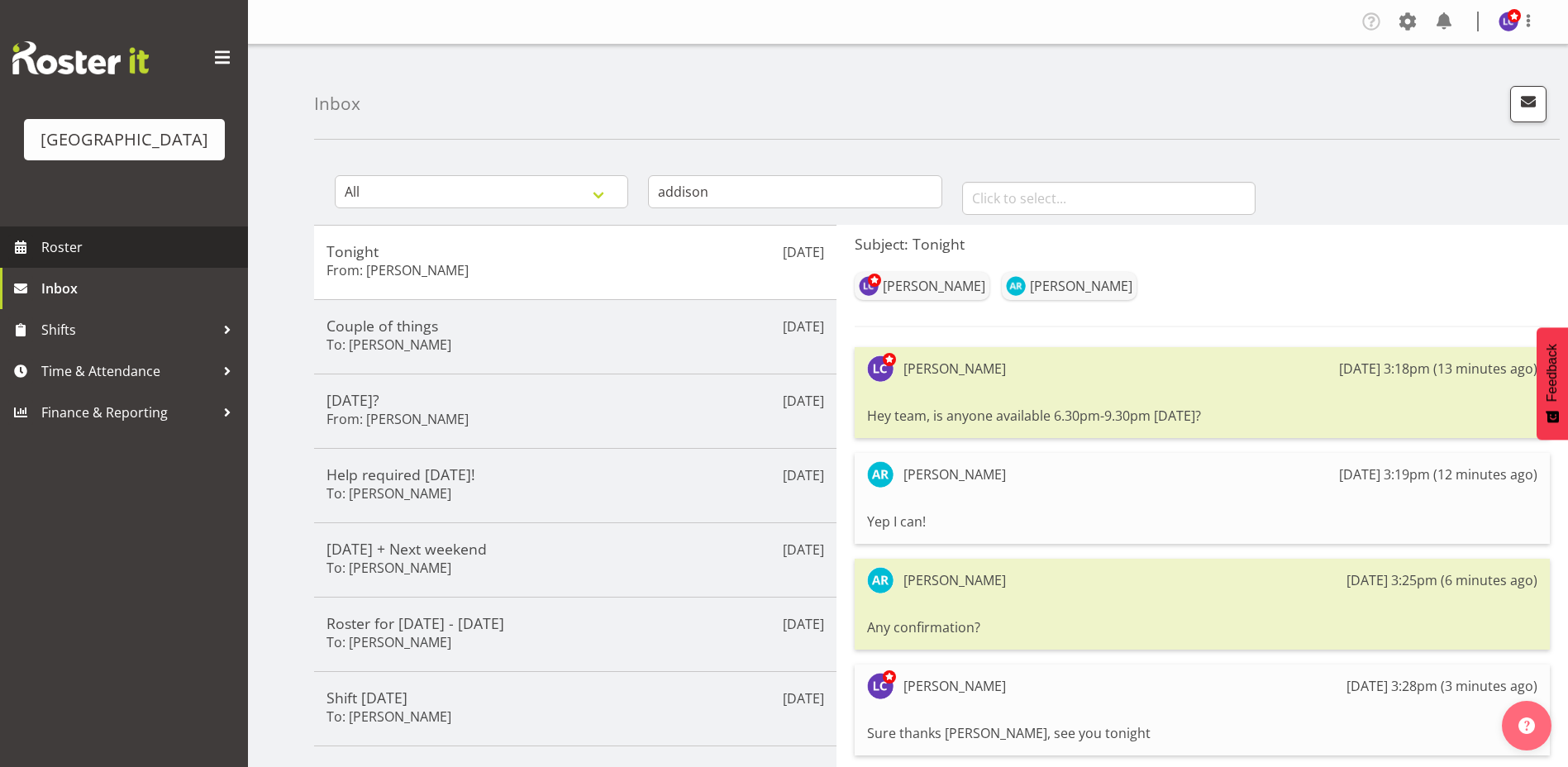 click on "Roster" at bounding box center [141, 247] 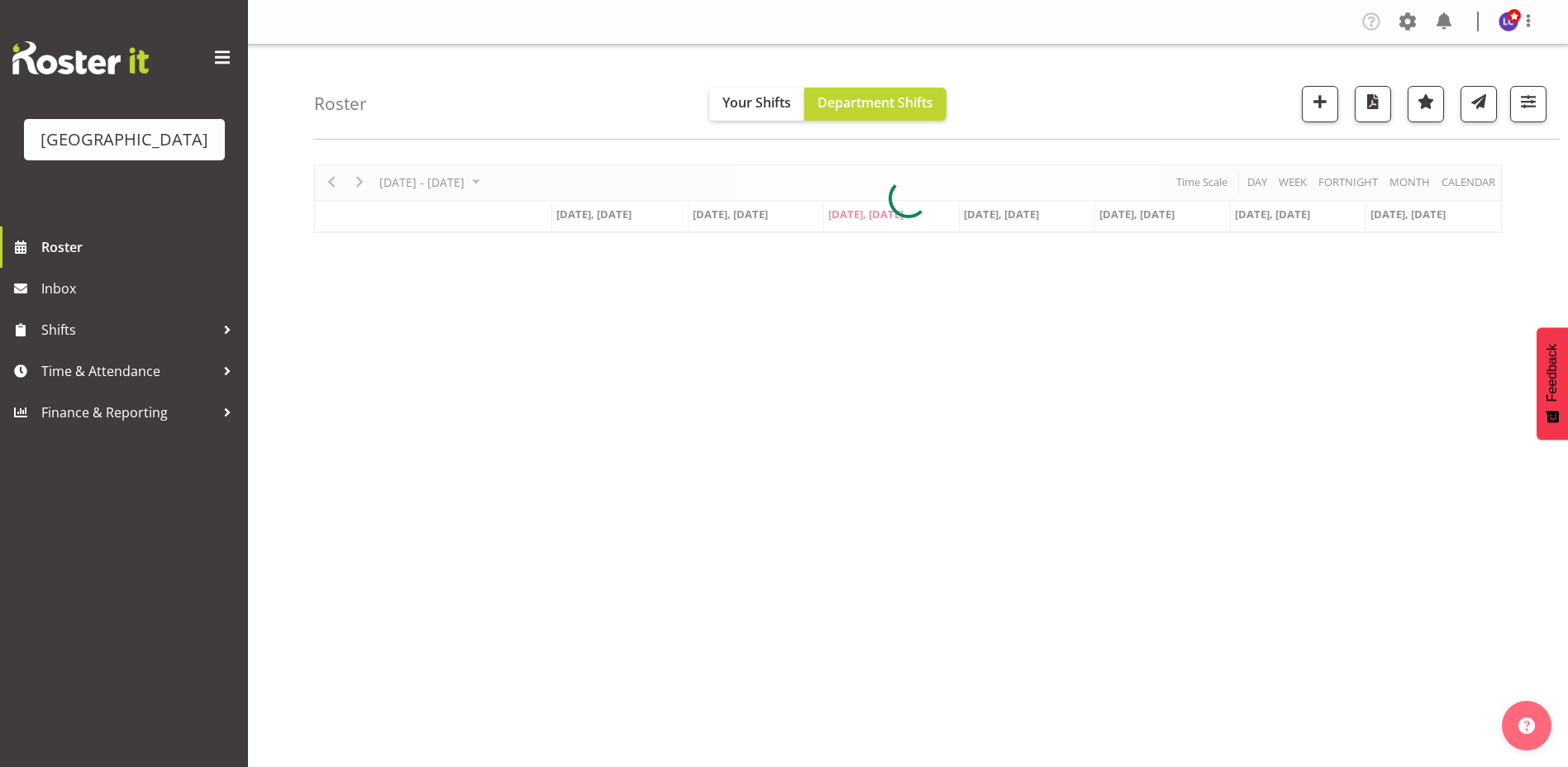 scroll, scrollTop: 0, scrollLeft: 0, axis: both 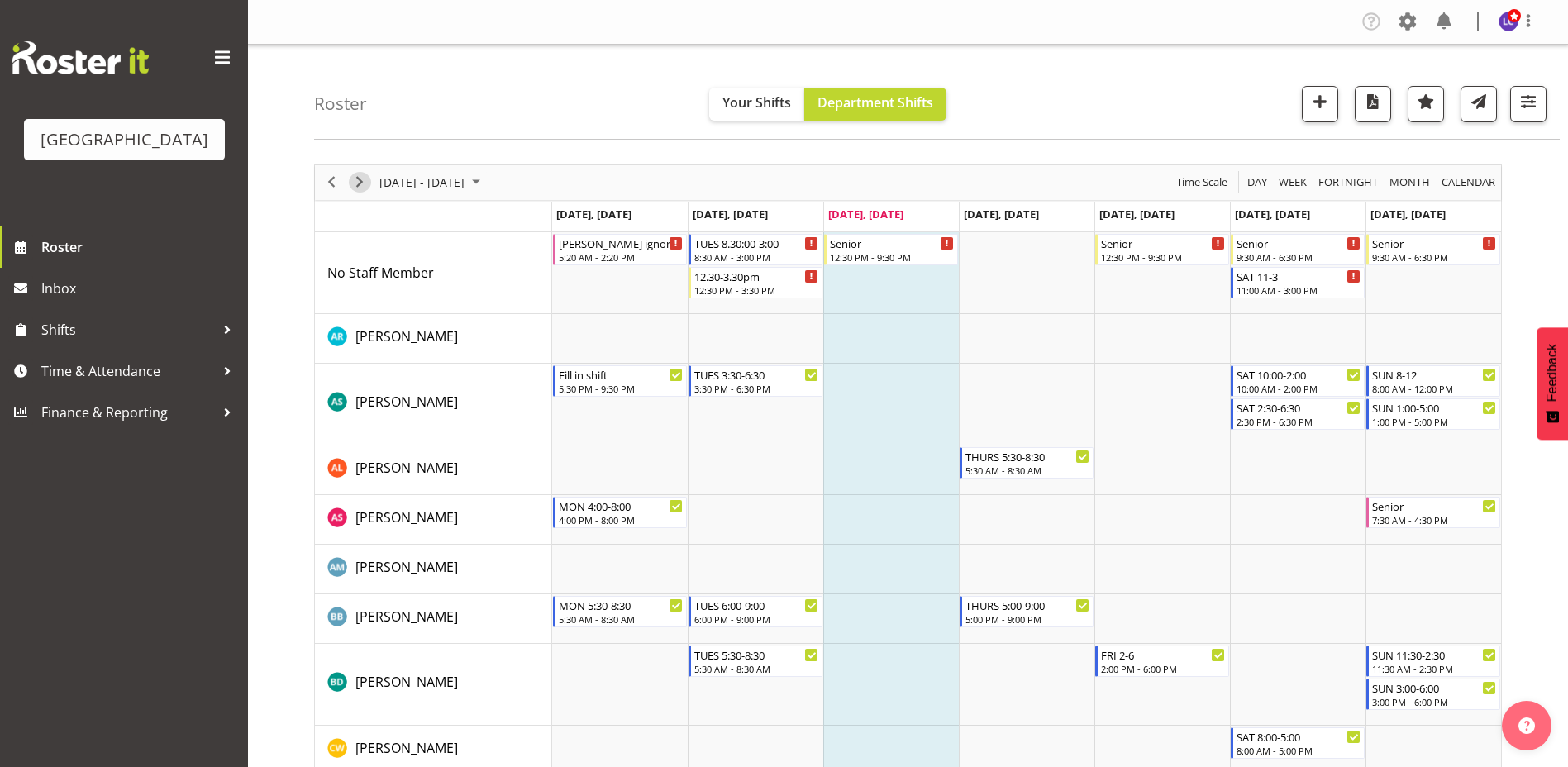 click at bounding box center [360, 182] 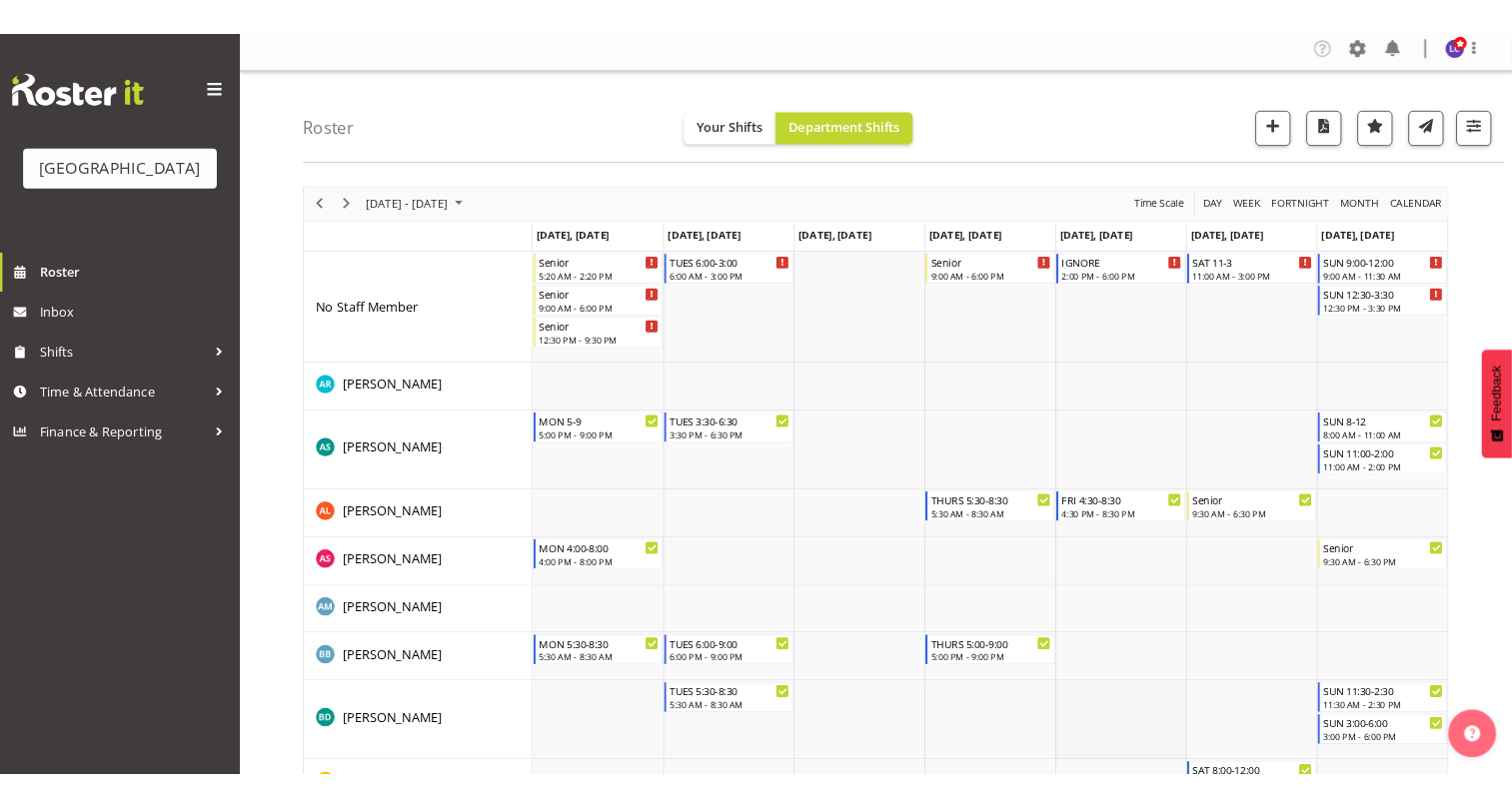 scroll, scrollTop: 0, scrollLeft: 0, axis: both 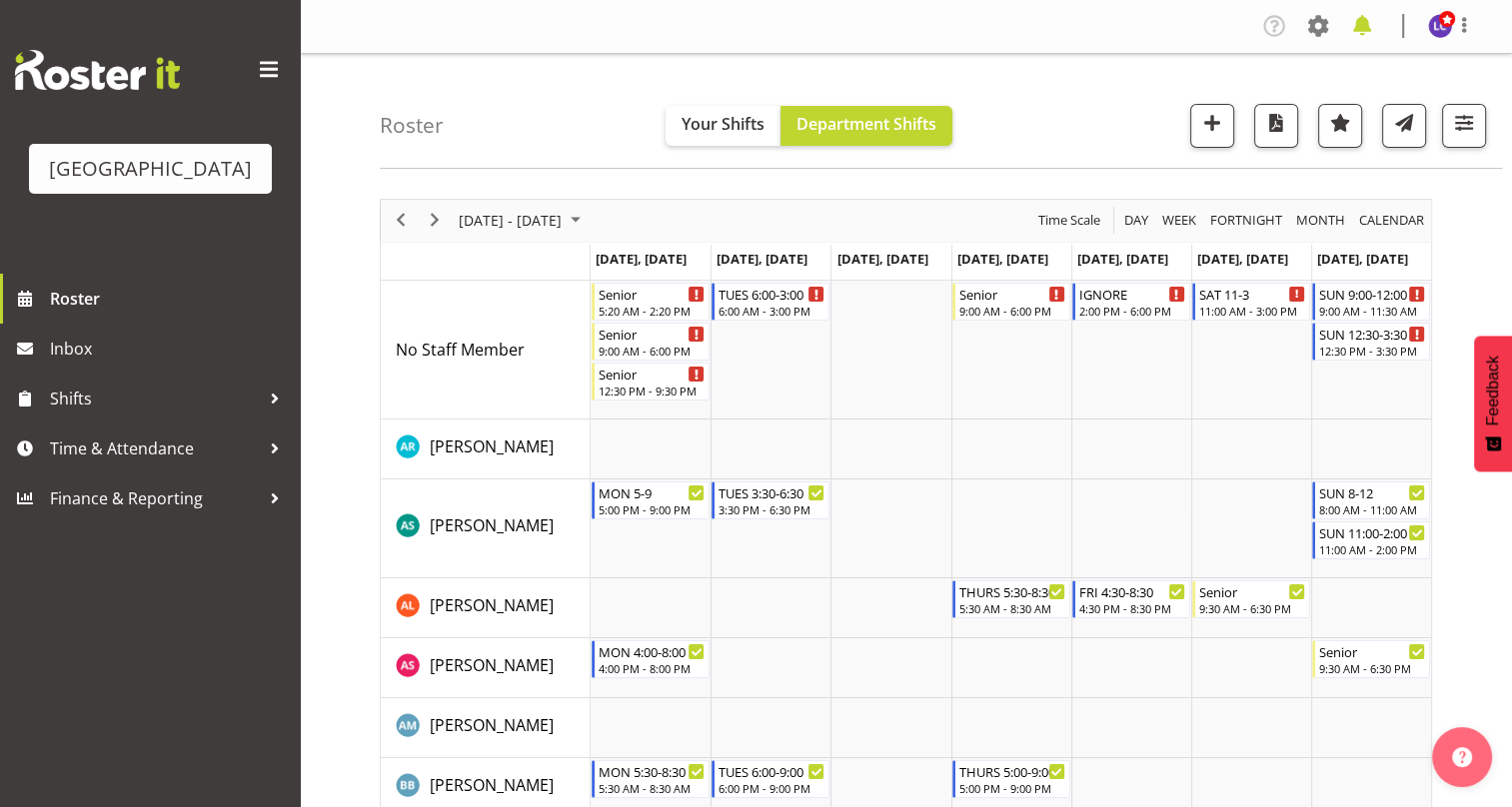 click at bounding box center [1362, 26] 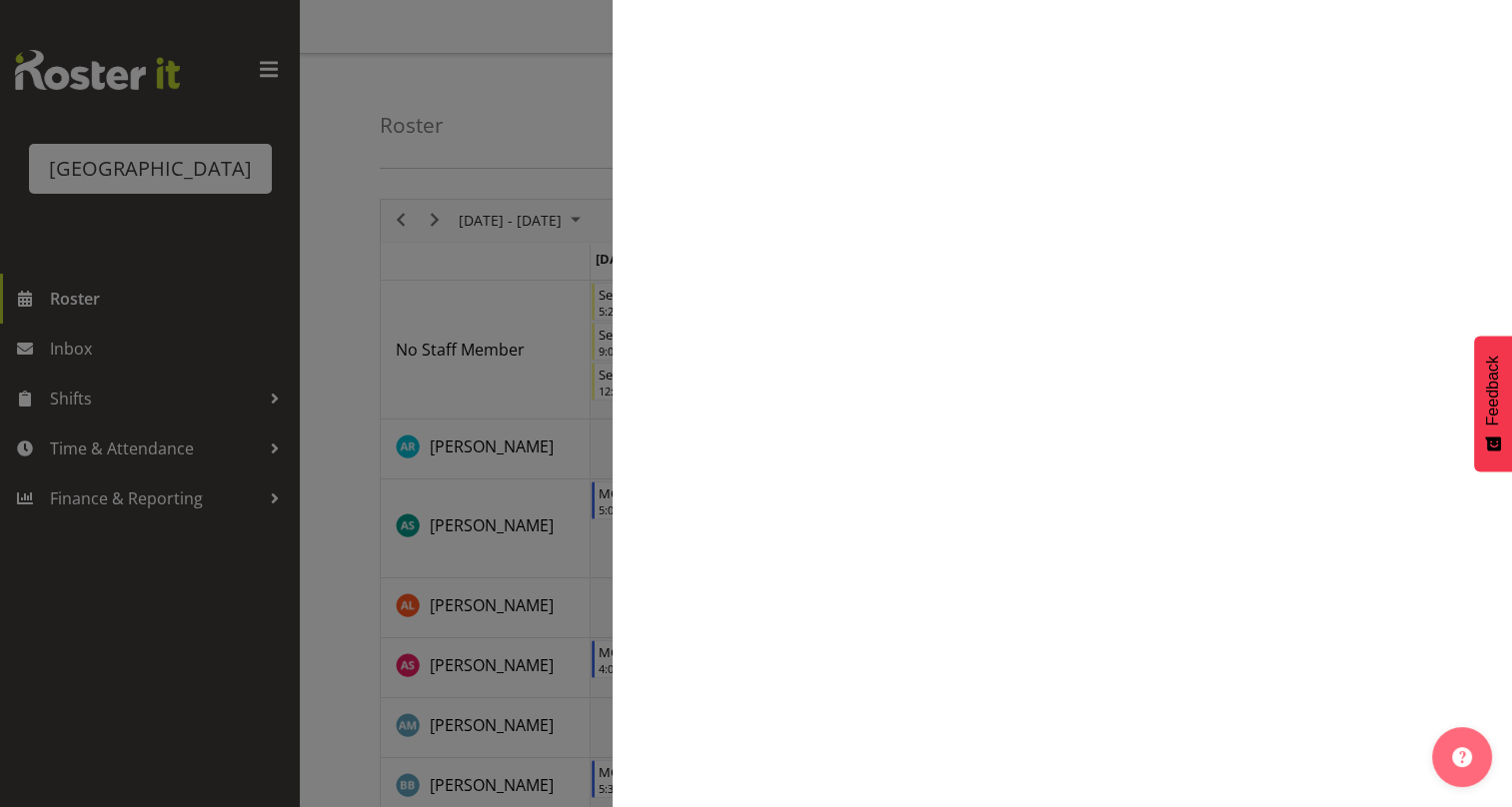 click at bounding box center (756, 404) 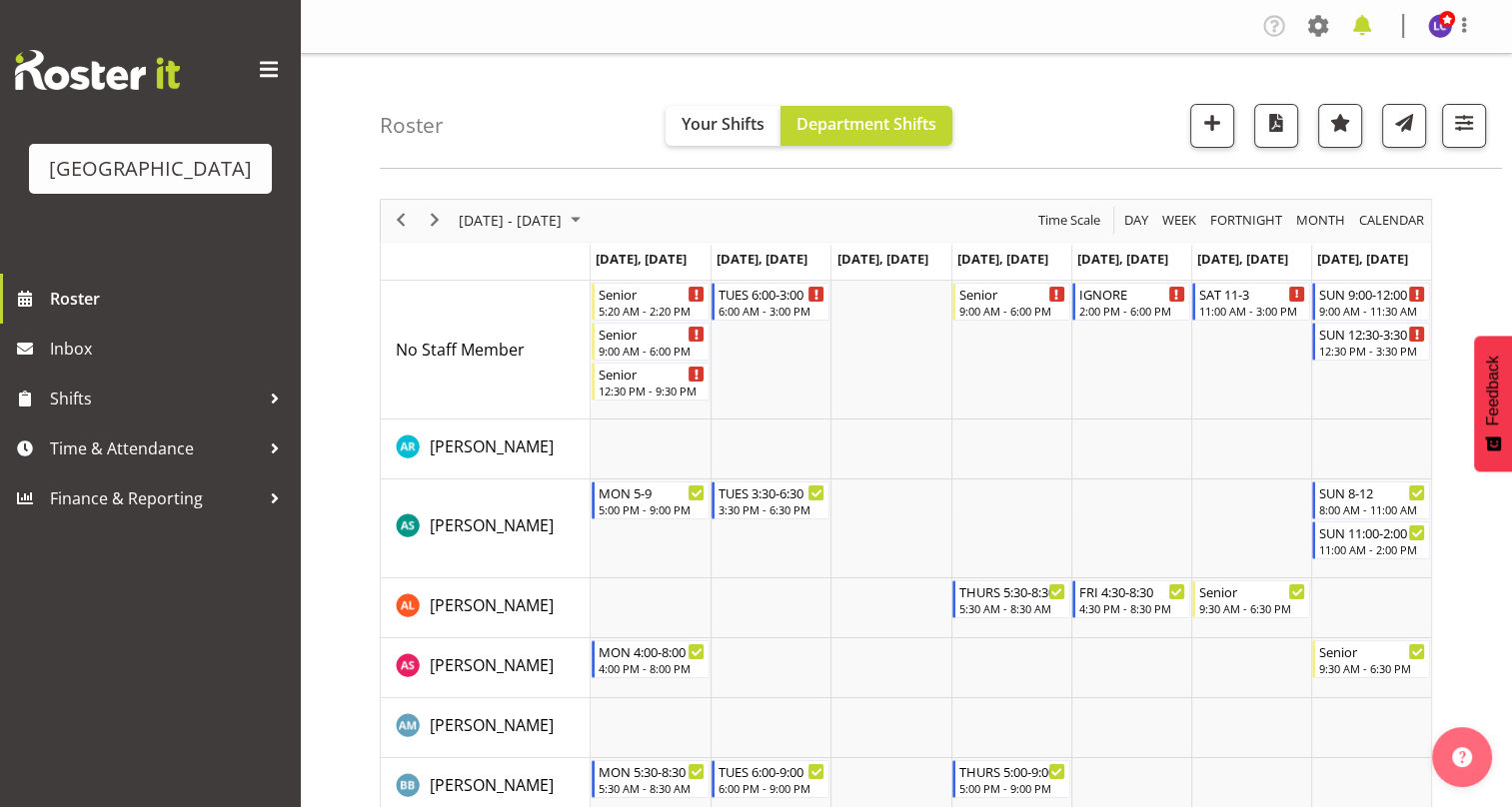 click at bounding box center [1362, 26] 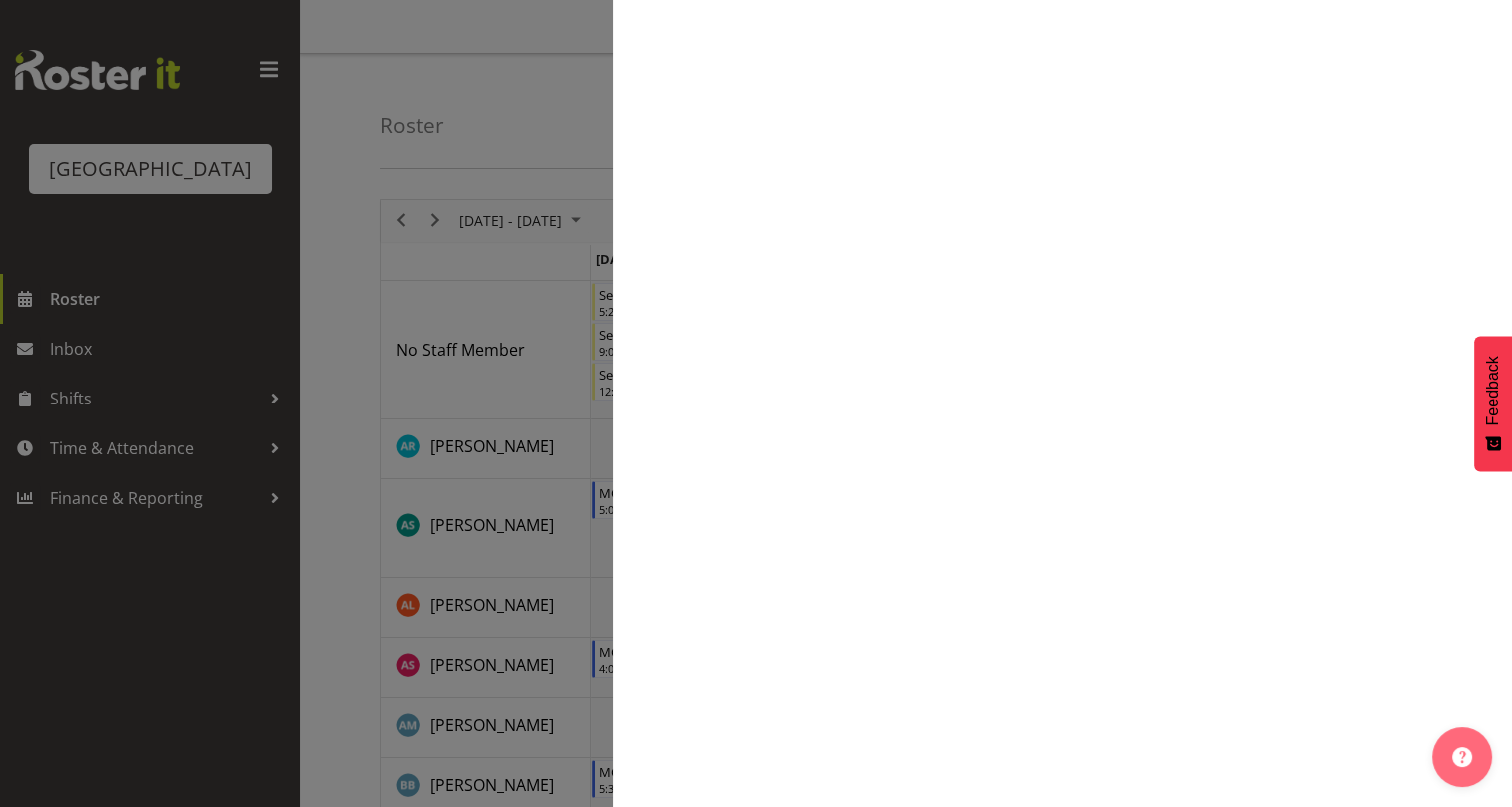 click at bounding box center [756, 404] 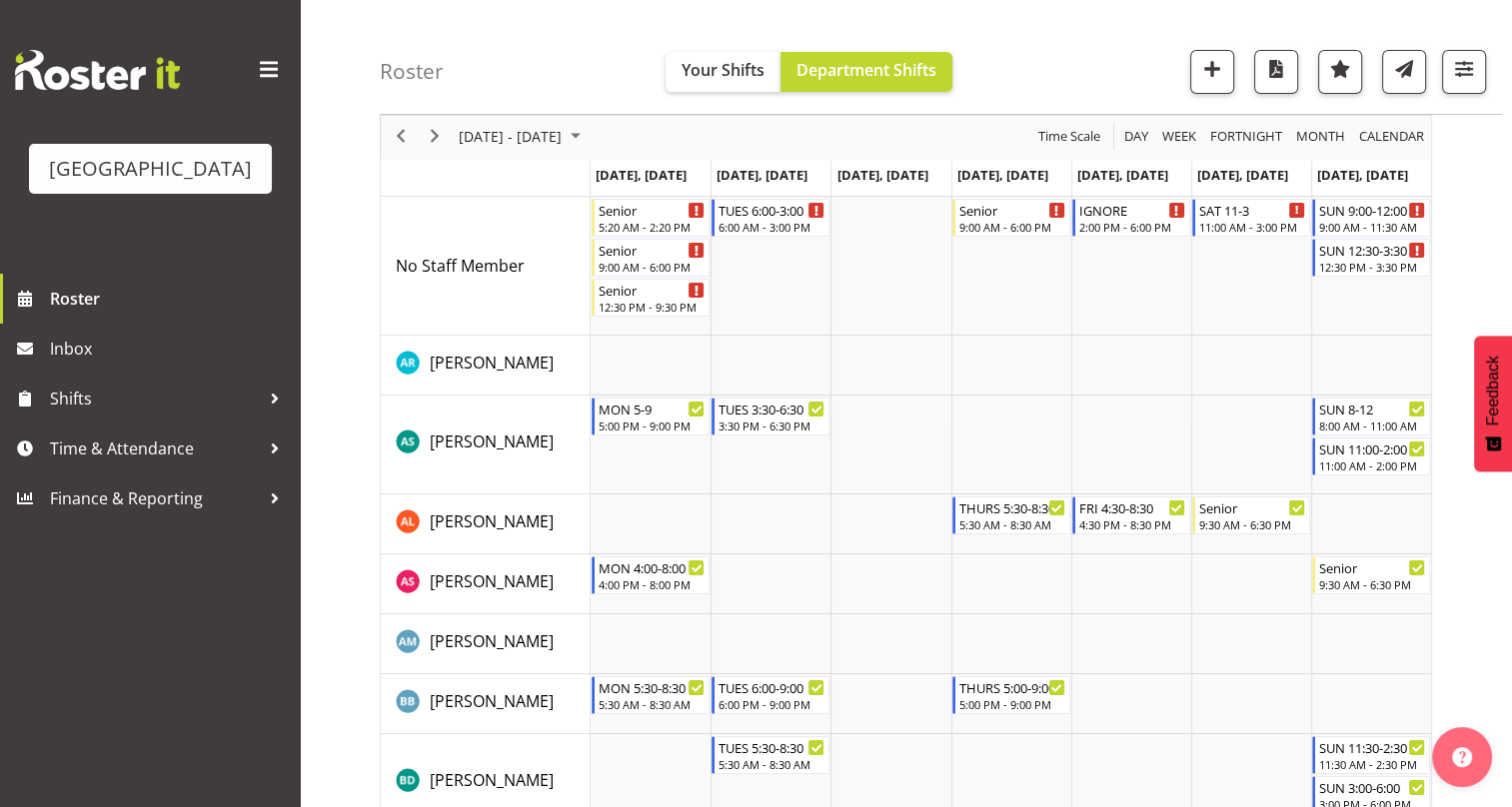 scroll, scrollTop: 0, scrollLeft: 0, axis: both 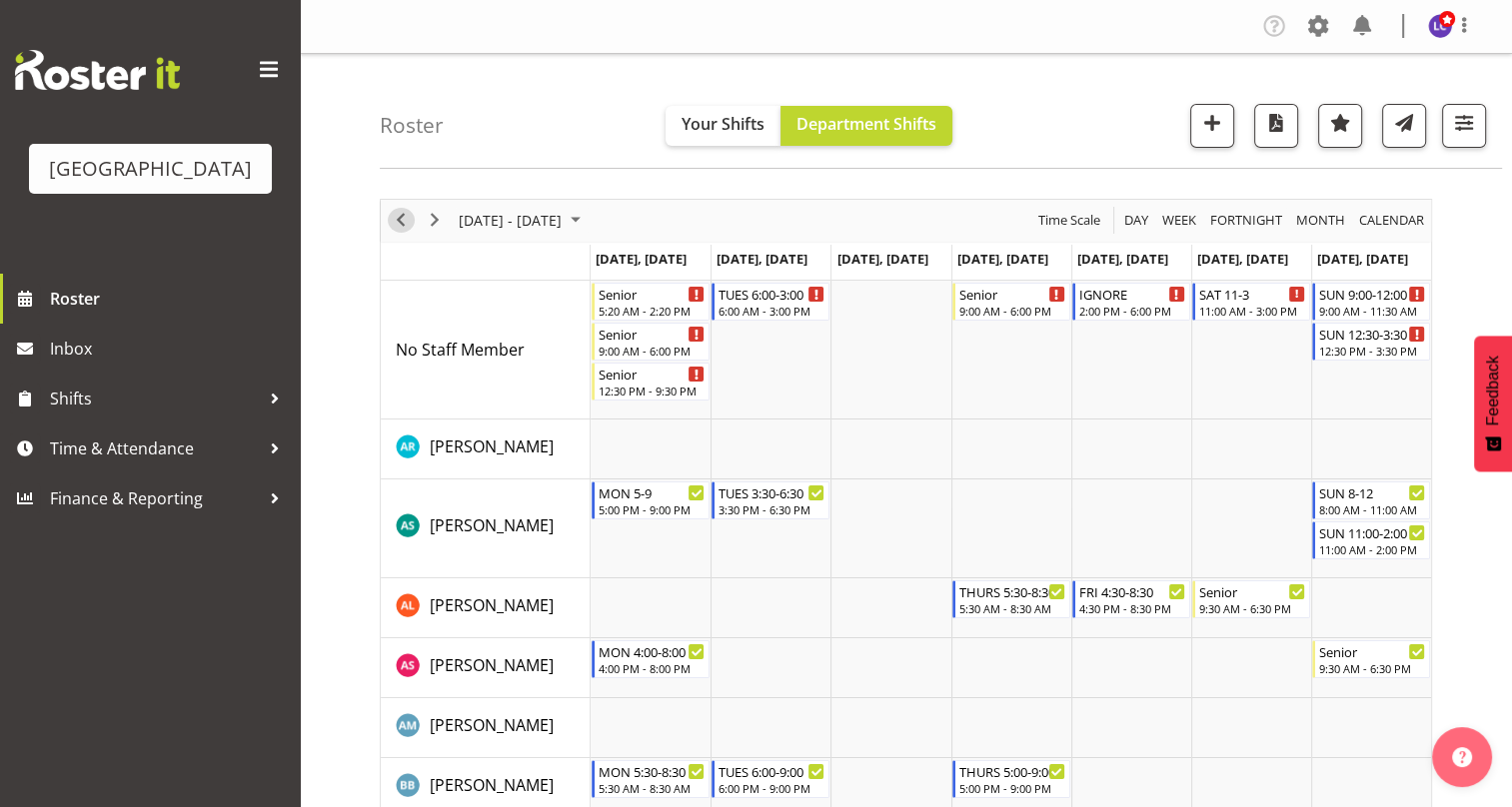 click at bounding box center [401, 220] 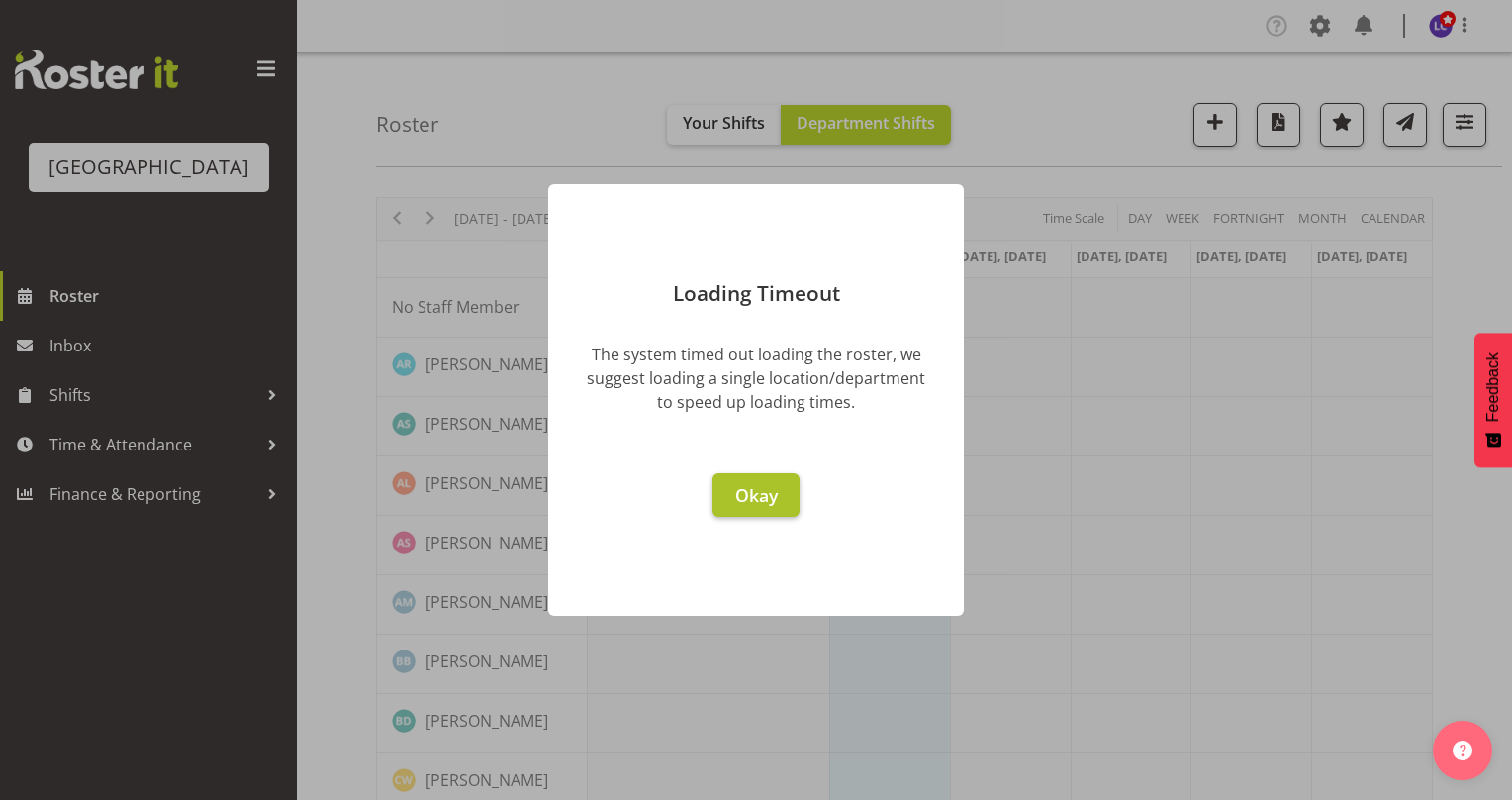 click on "Okay" at bounding box center [756, 495] 